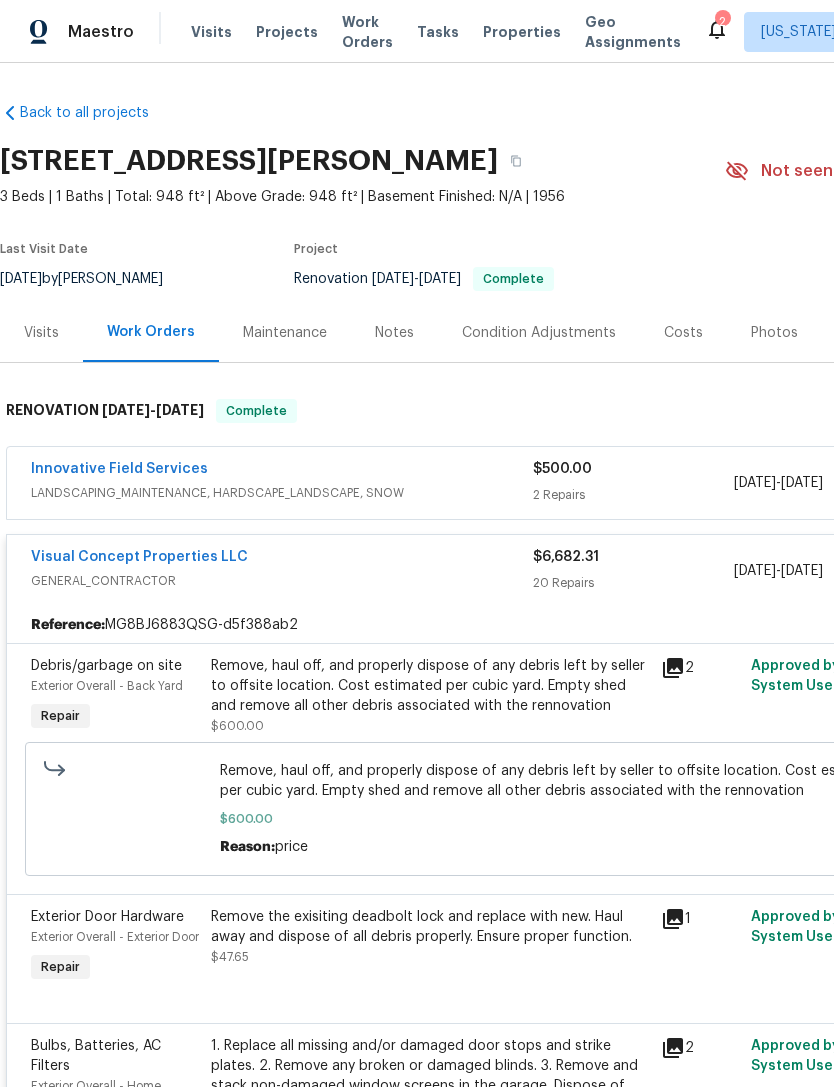 scroll, scrollTop: 0, scrollLeft: 0, axis: both 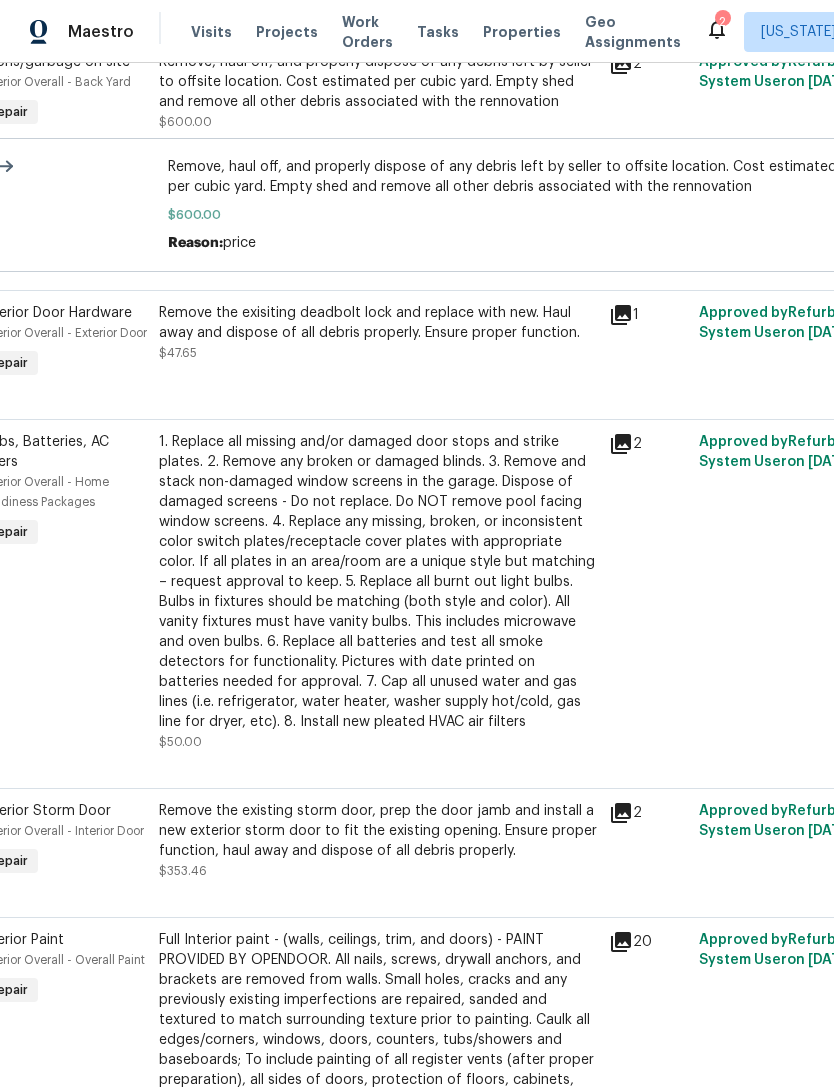 click on "Properties" at bounding box center [522, 32] 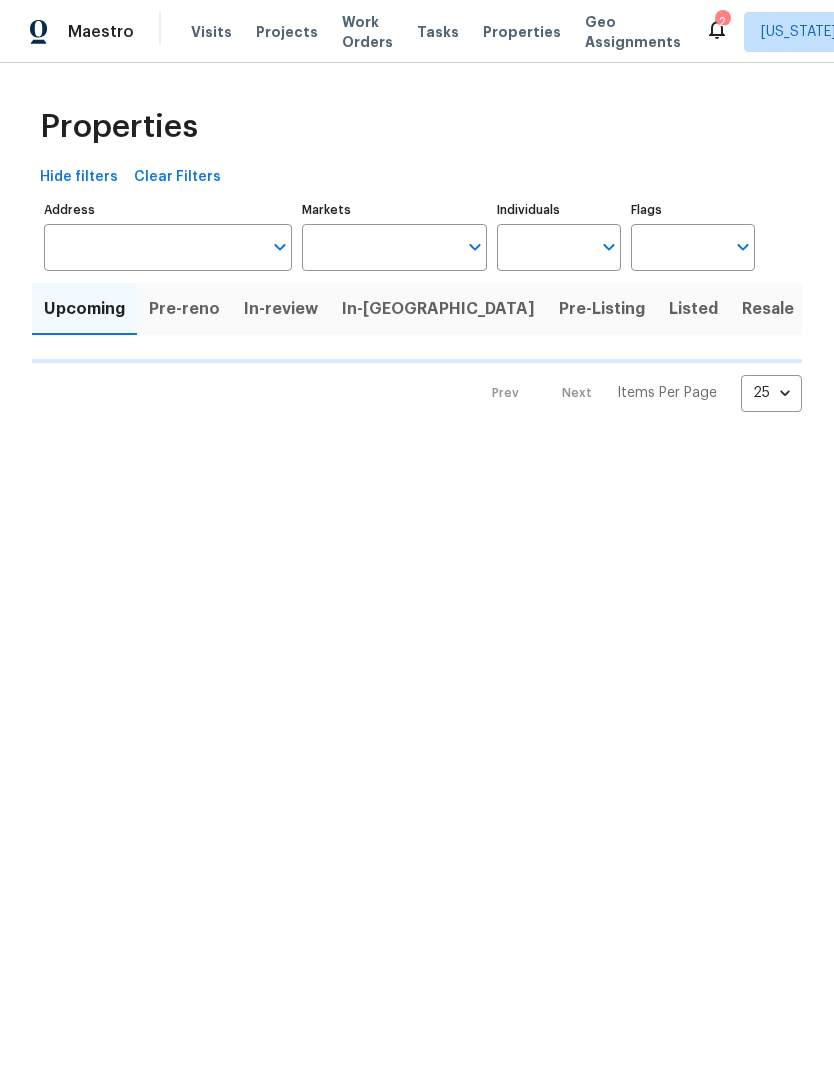 click on "Visits Projects Work Orders Tasks Properties Geo Assignments" at bounding box center [448, 32] 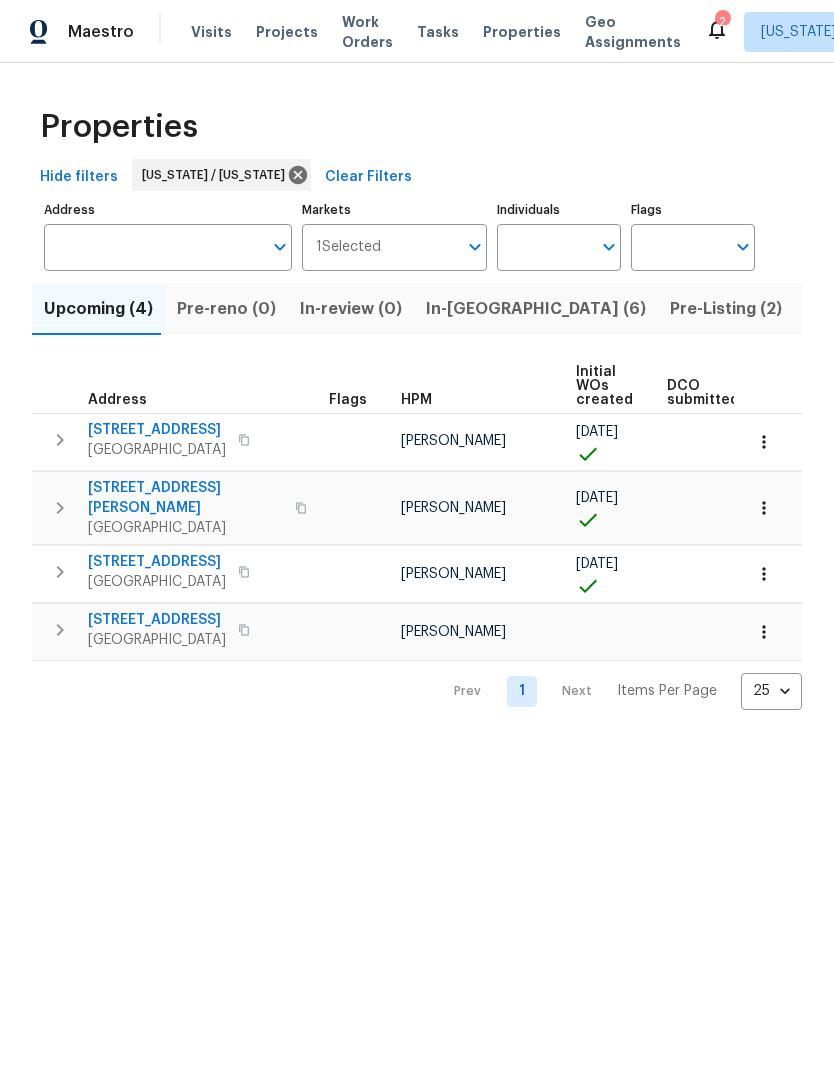 click on "In-reno (6)" at bounding box center (536, 309) 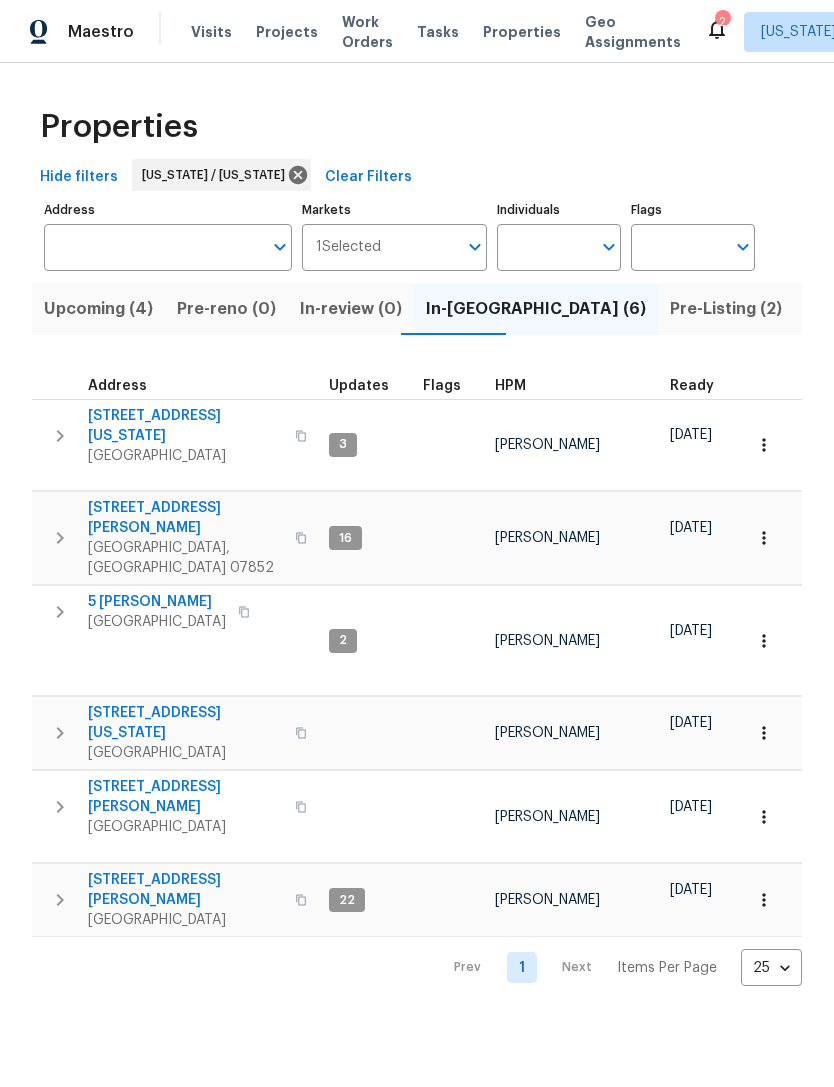 click on "238 Drake Ln" at bounding box center (185, 518) 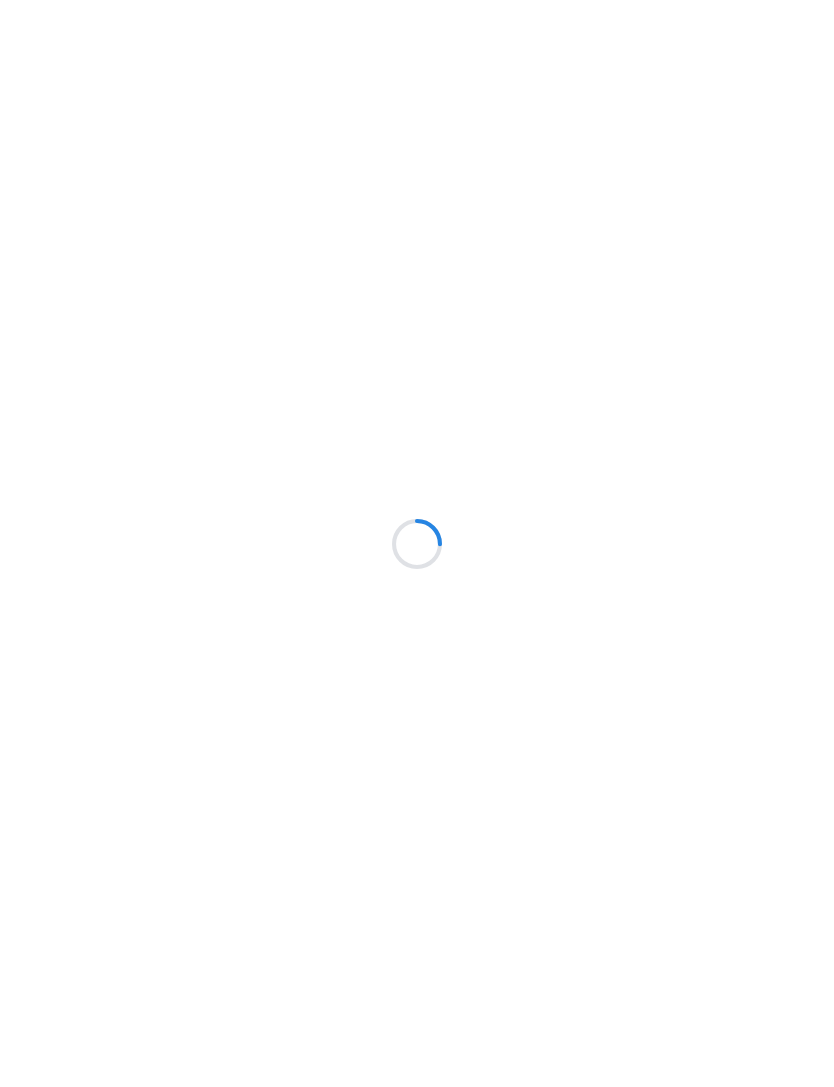 scroll, scrollTop: 0, scrollLeft: 0, axis: both 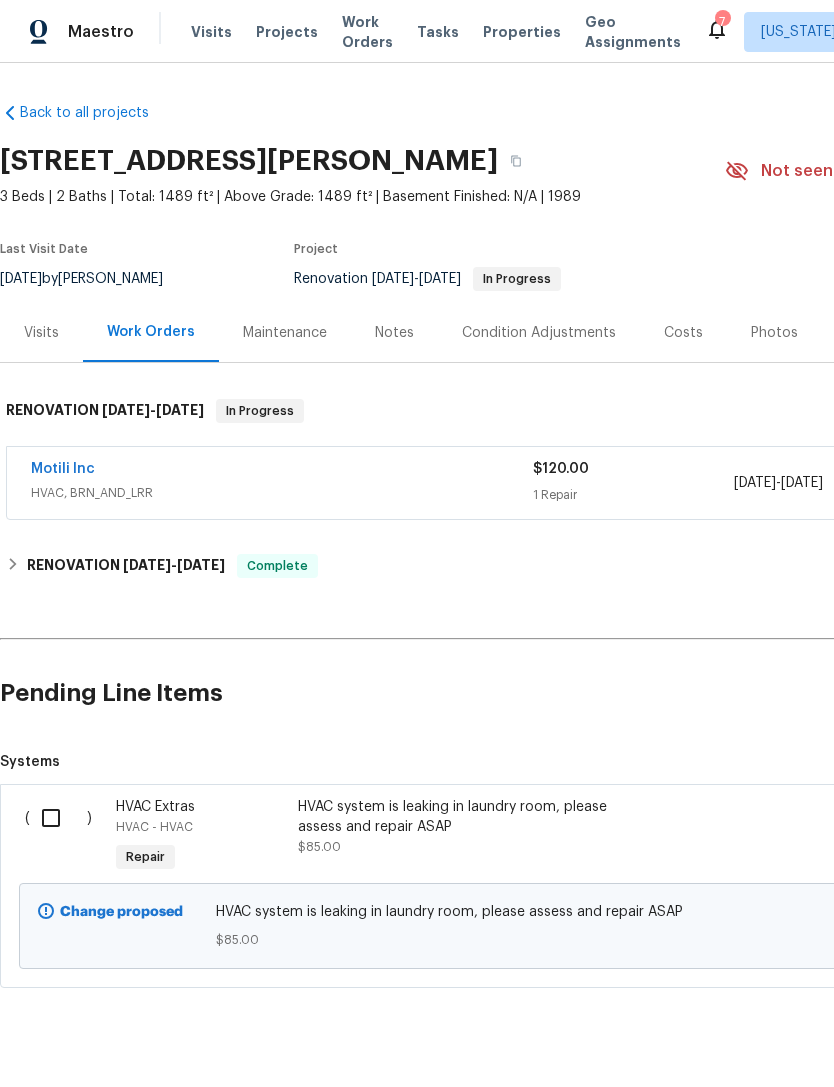 click 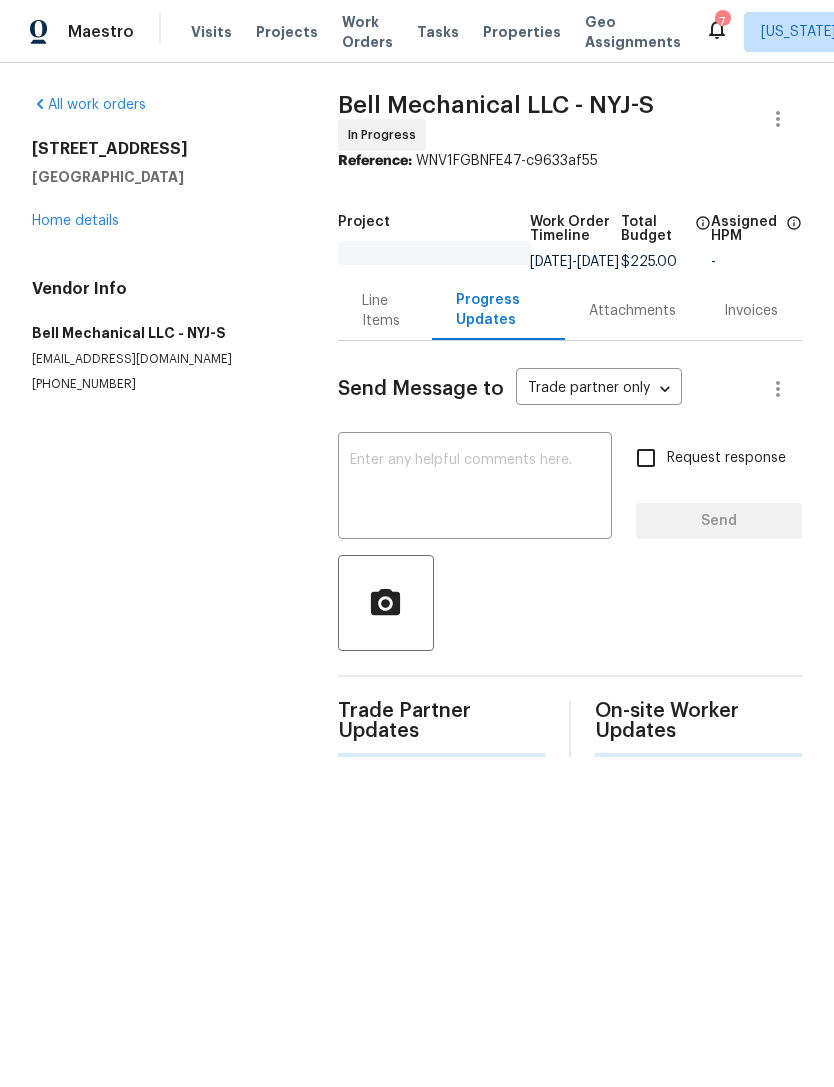 scroll, scrollTop: 0, scrollLeft: 0, axis: both 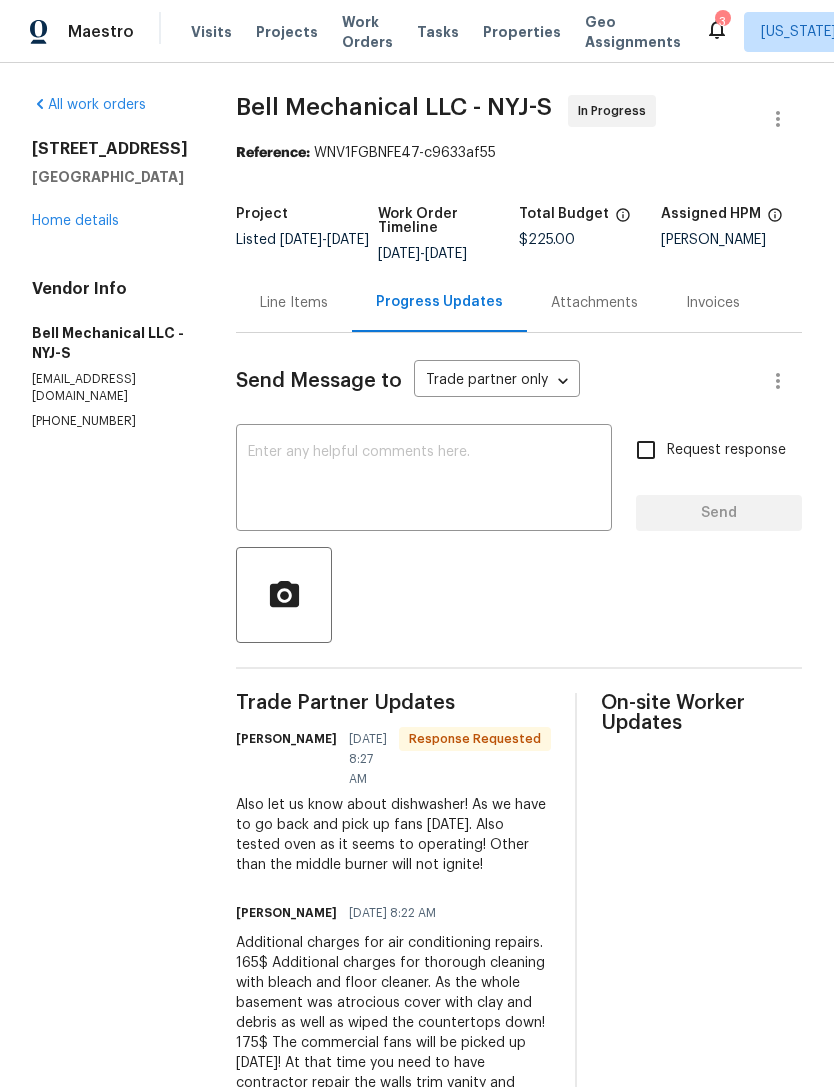 click on "Line Items" at bounding box center (294, 303) 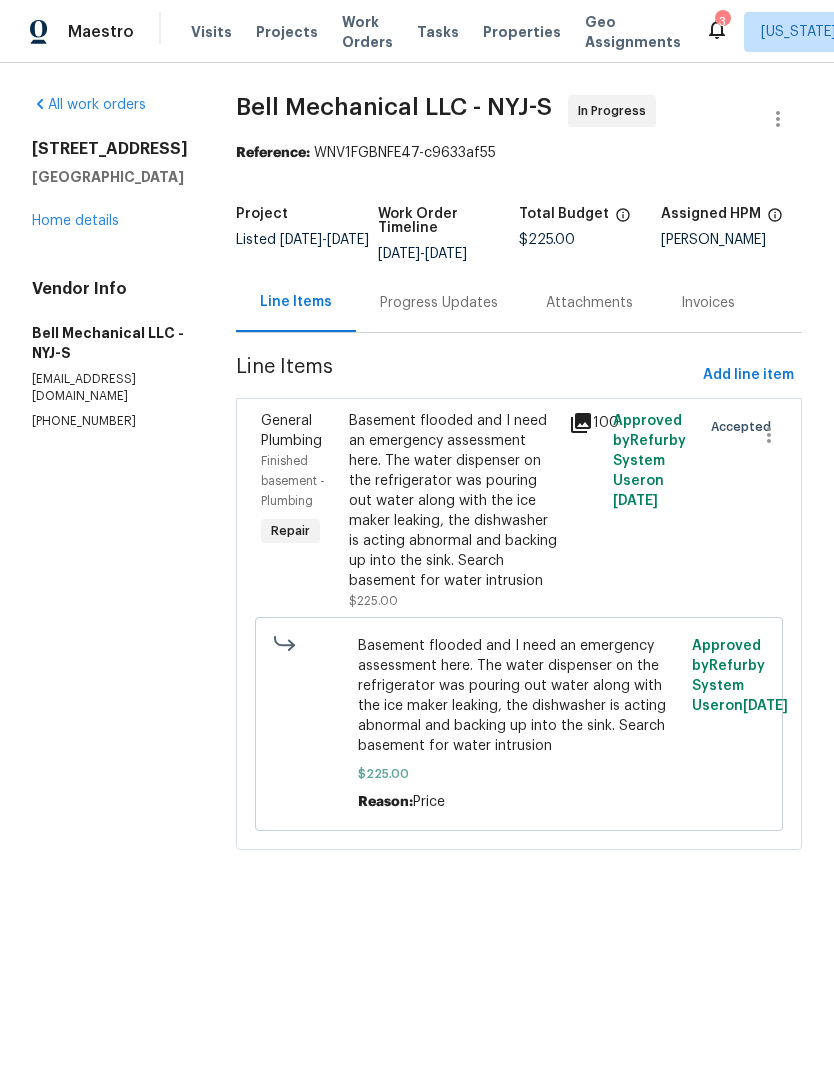 click on "Progress Updates" at bounding box center [439, 303] 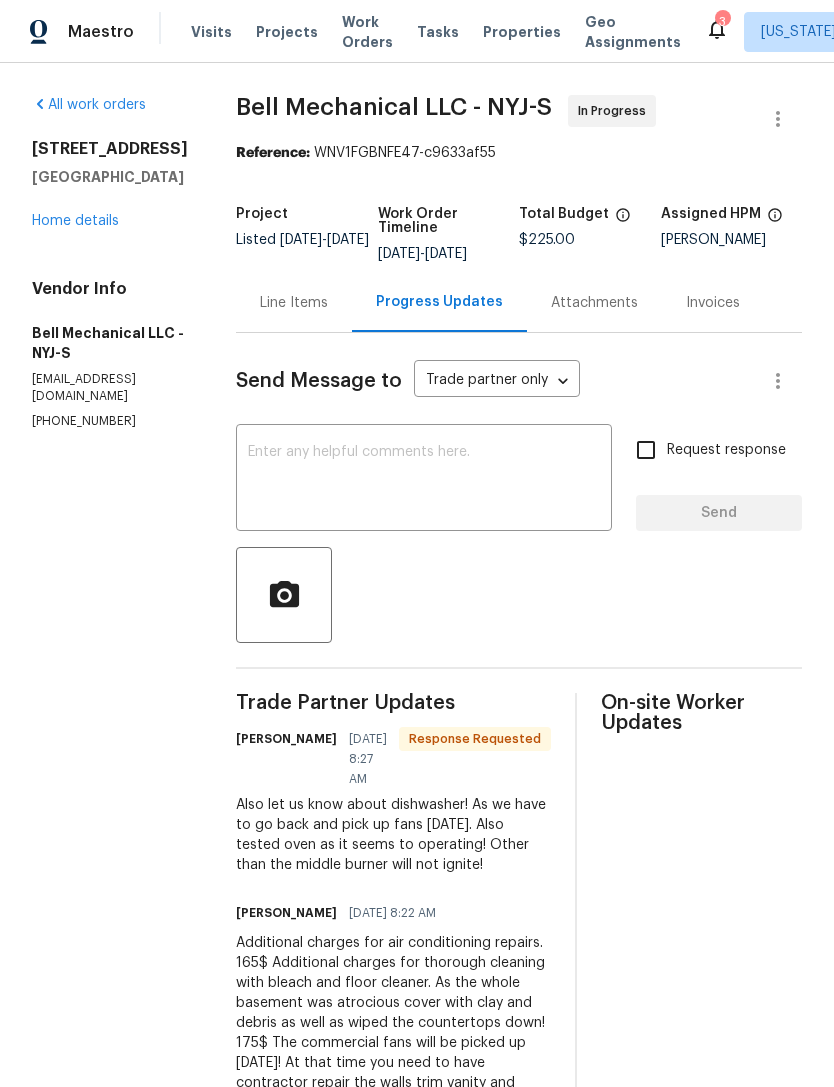 click on "Line Items" at bounding box center [294, 302] 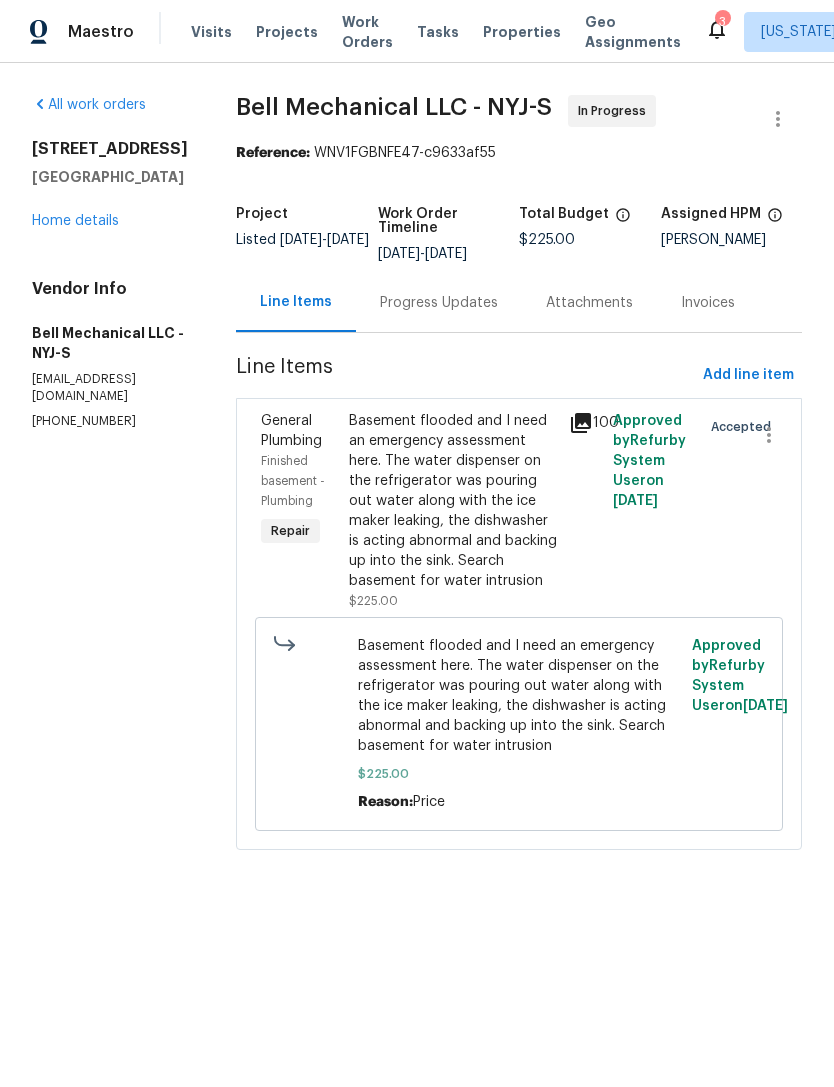 click on "Add line item" at bounding box center [748, 375] 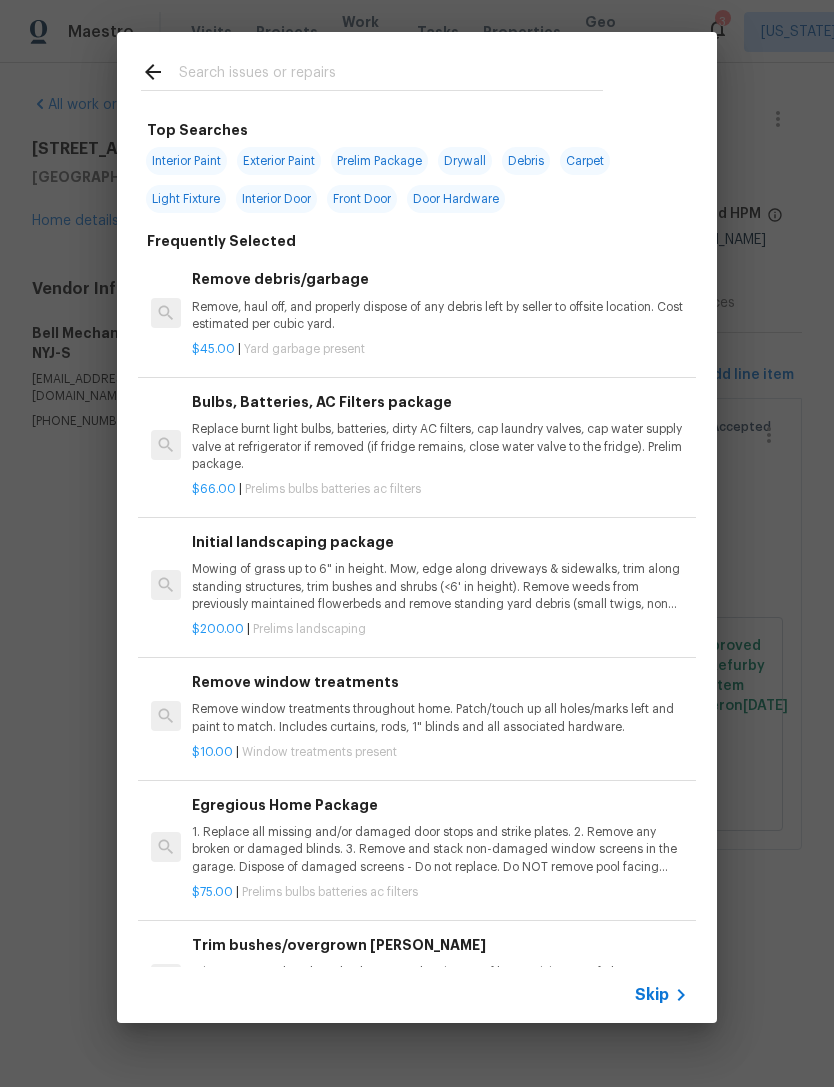 click at bounding box center [391, 75] 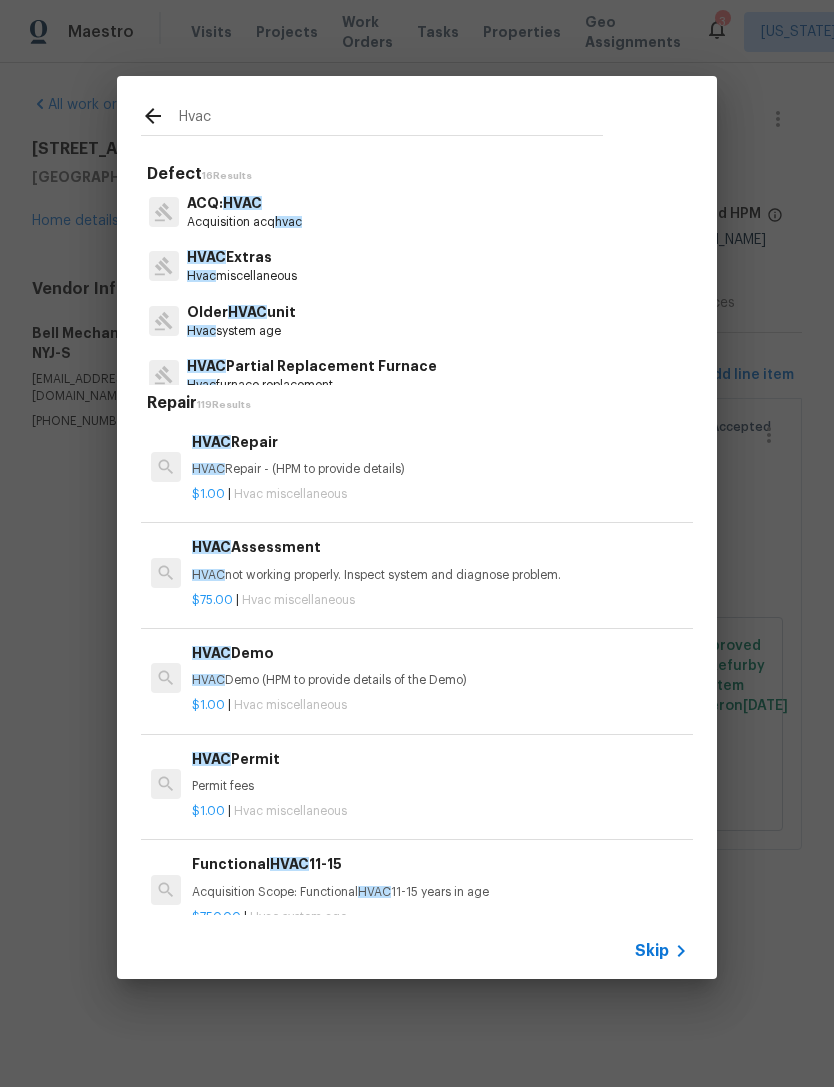type on "Hvac" 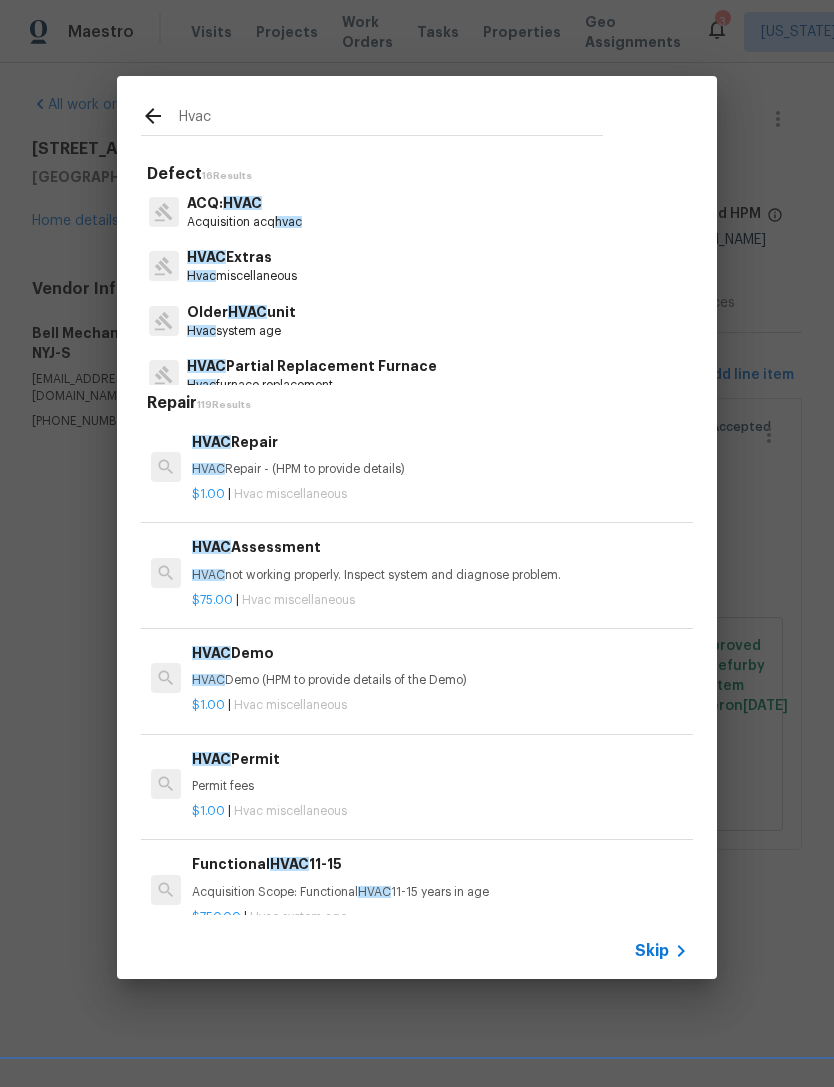 click on "HVAC  Extras Hvac  miscellaneous" at bounding box center (417, 266) 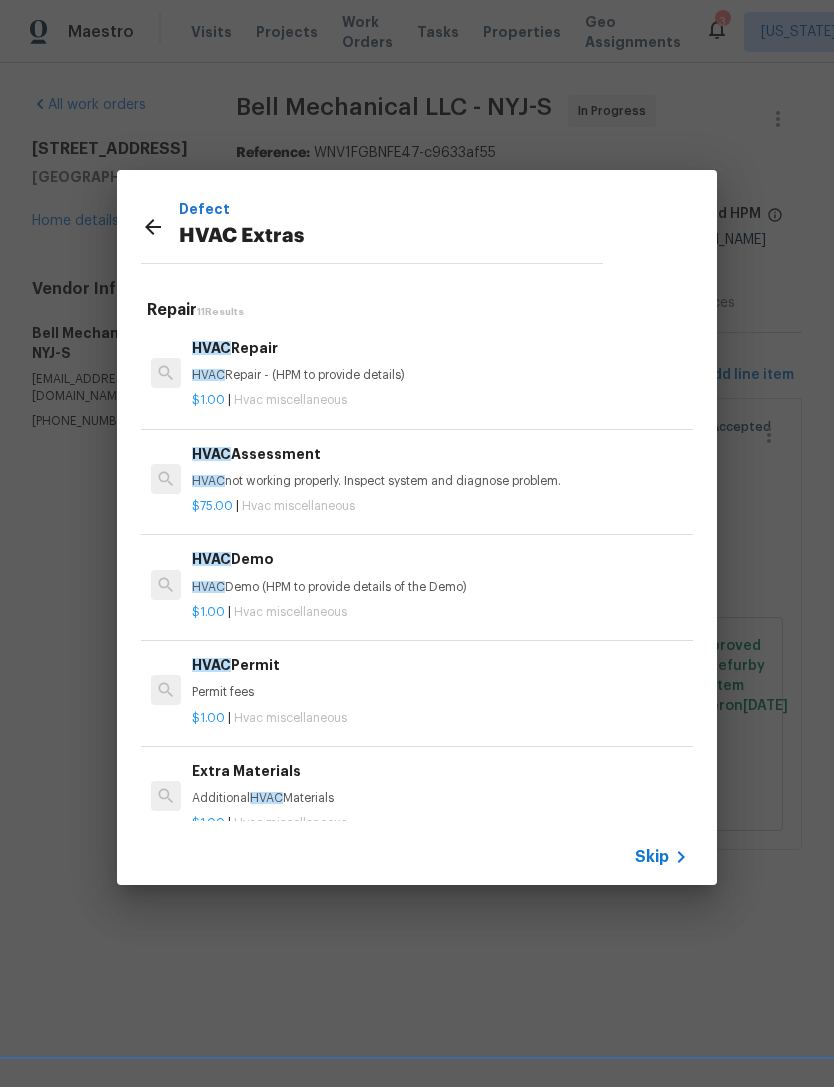 click on "$1.00   |   Hvac miscellaneous" at bounding box center [440, 396] 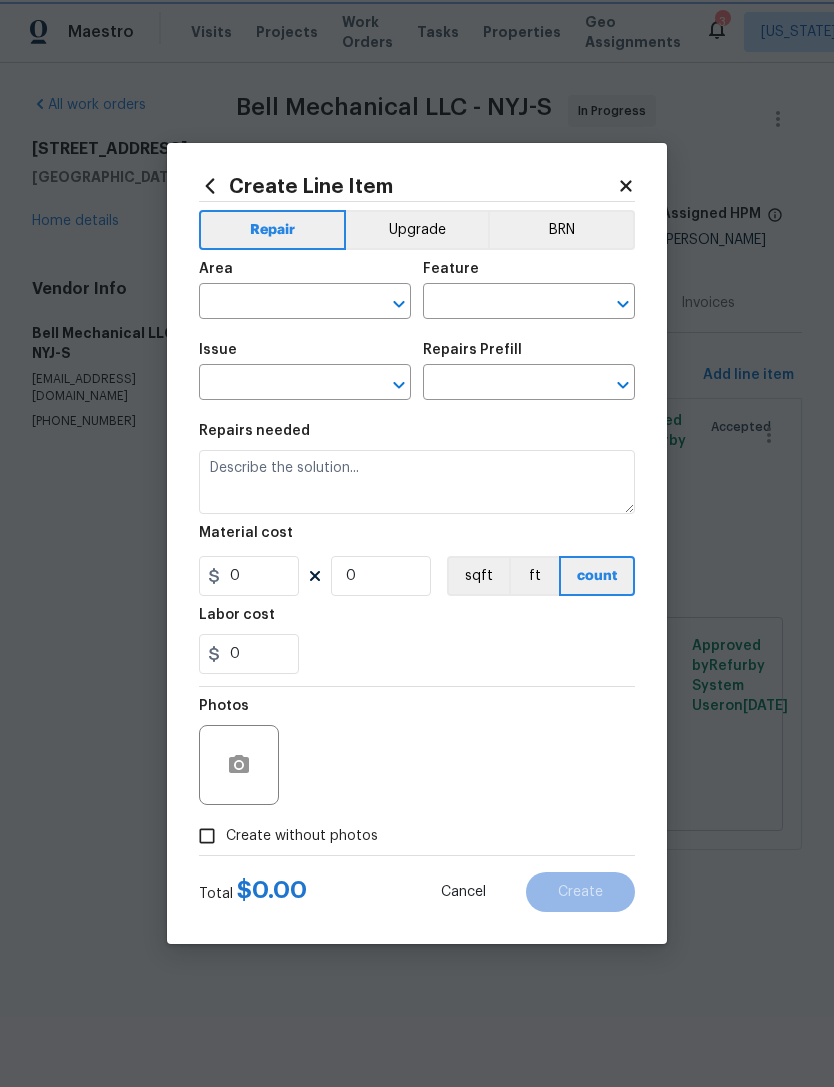 type on "HVAC" 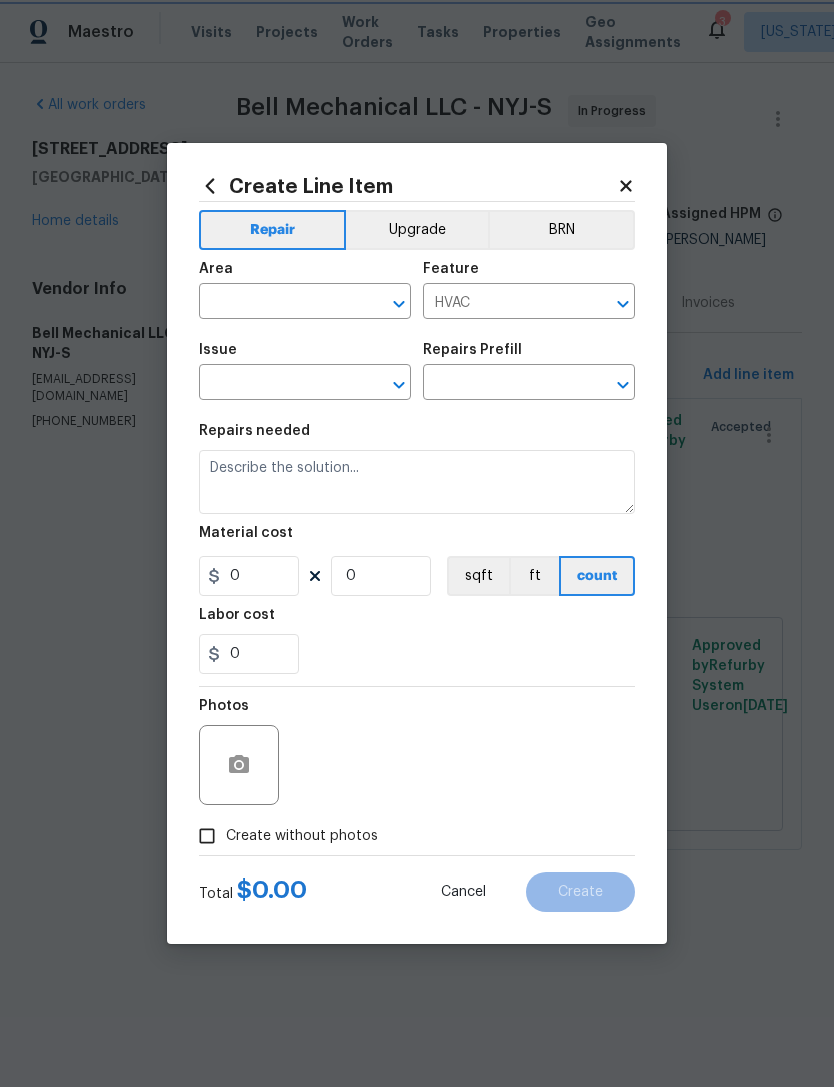 type on "HVAC Extras" 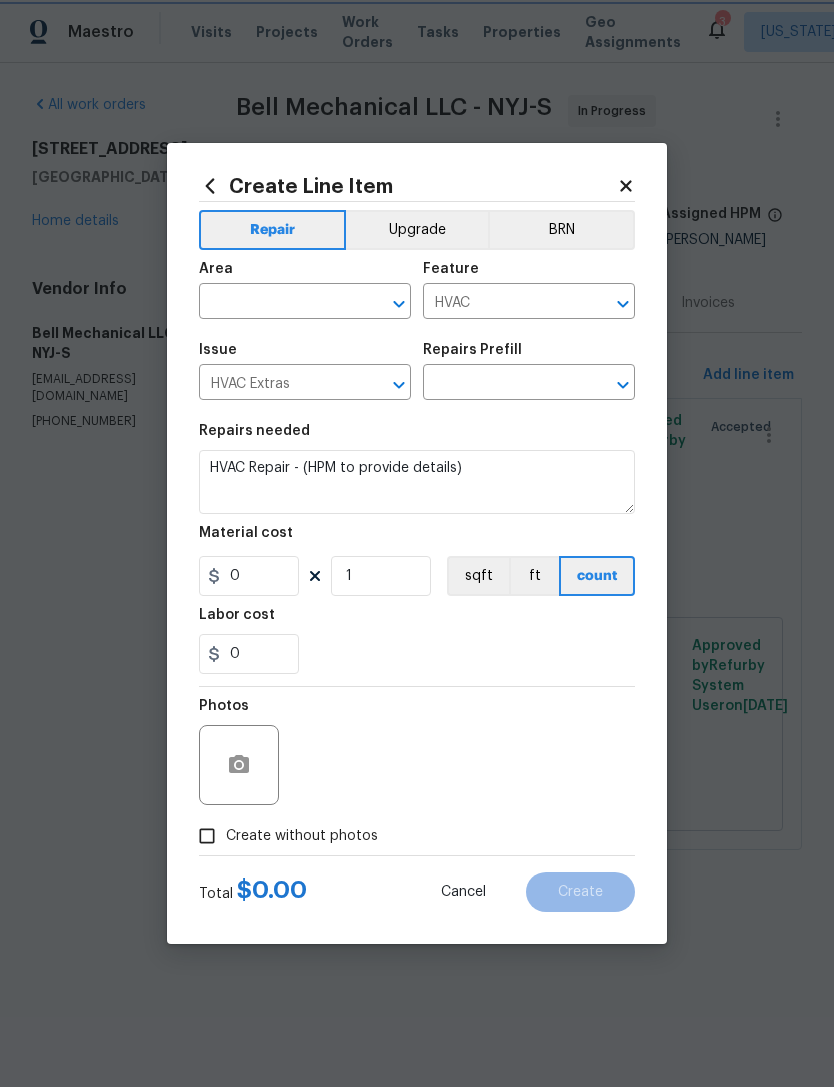 type on "HVAC Repair $1.00" 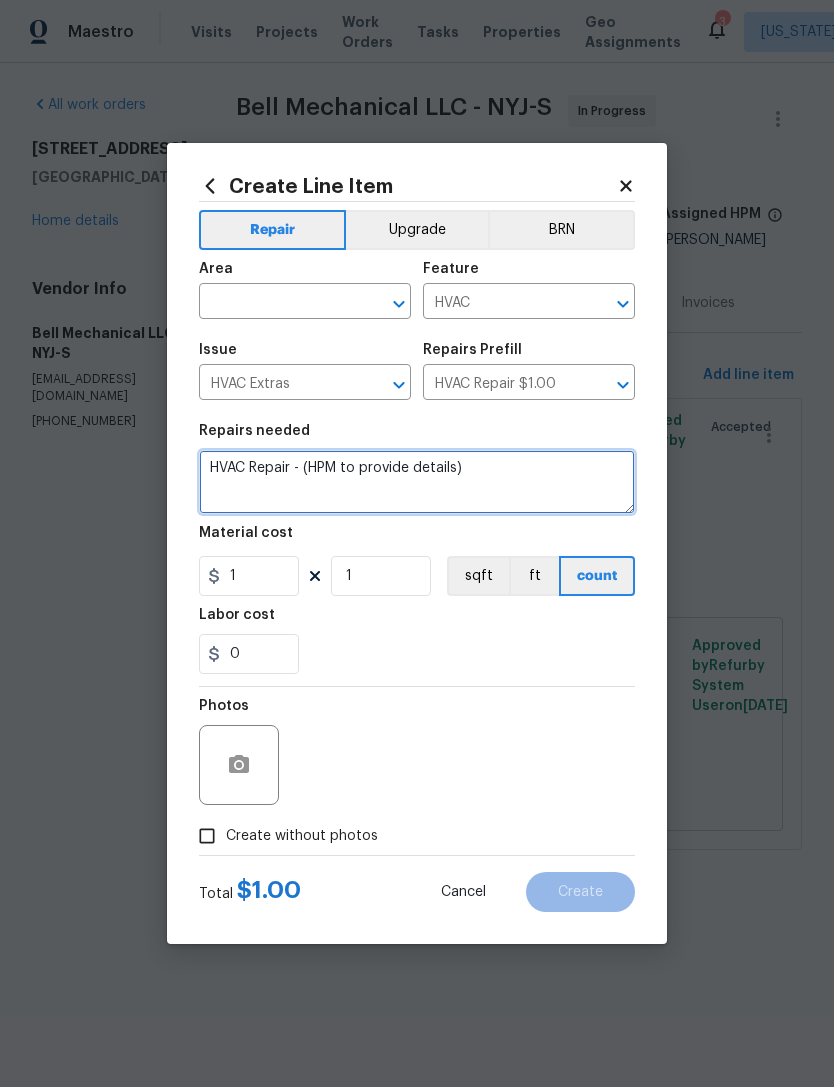 click on "HVAC Repair - (HPM to provide details)" at bounding box center (417, 482) 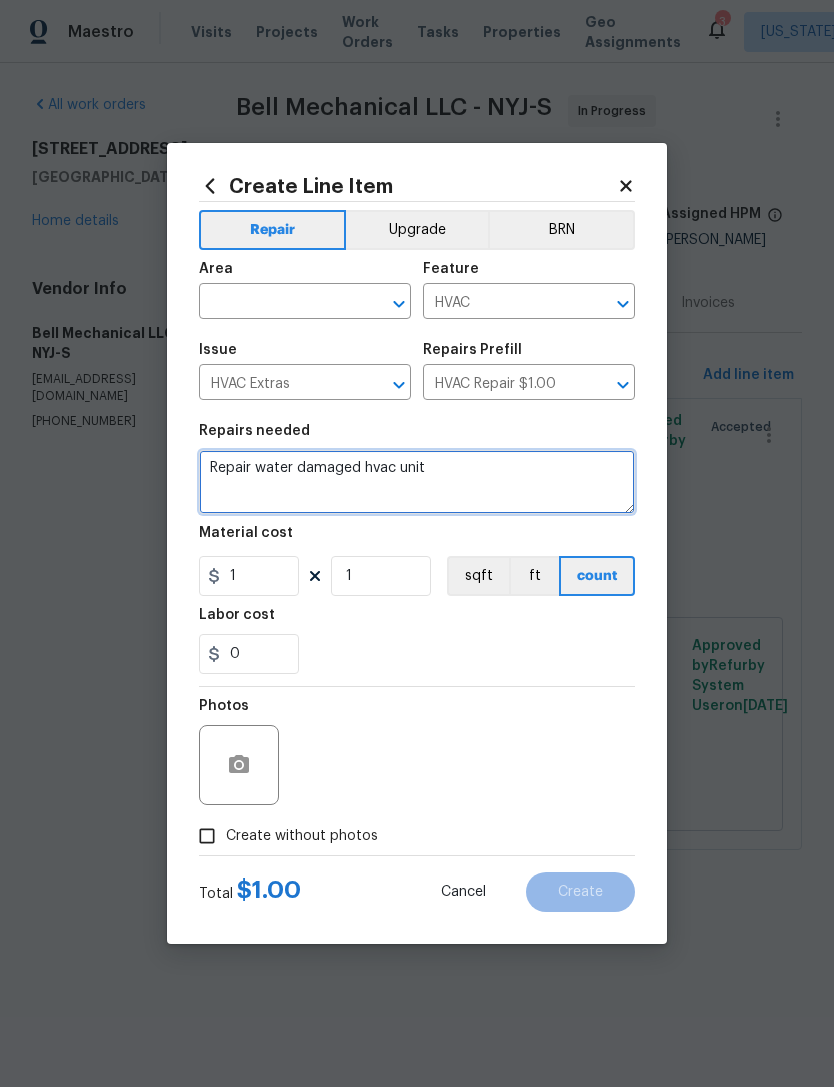 type on "Repair water damaged hvac unit" 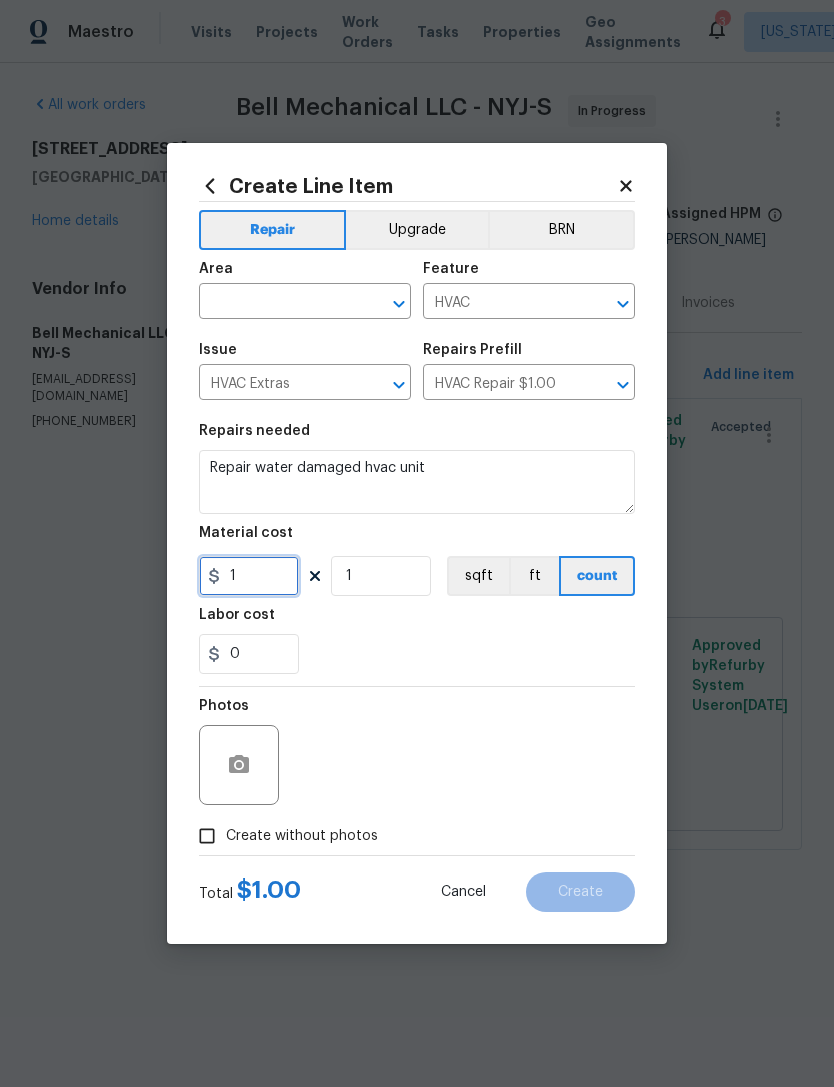 click on "1" at bounding box center [249, 576] 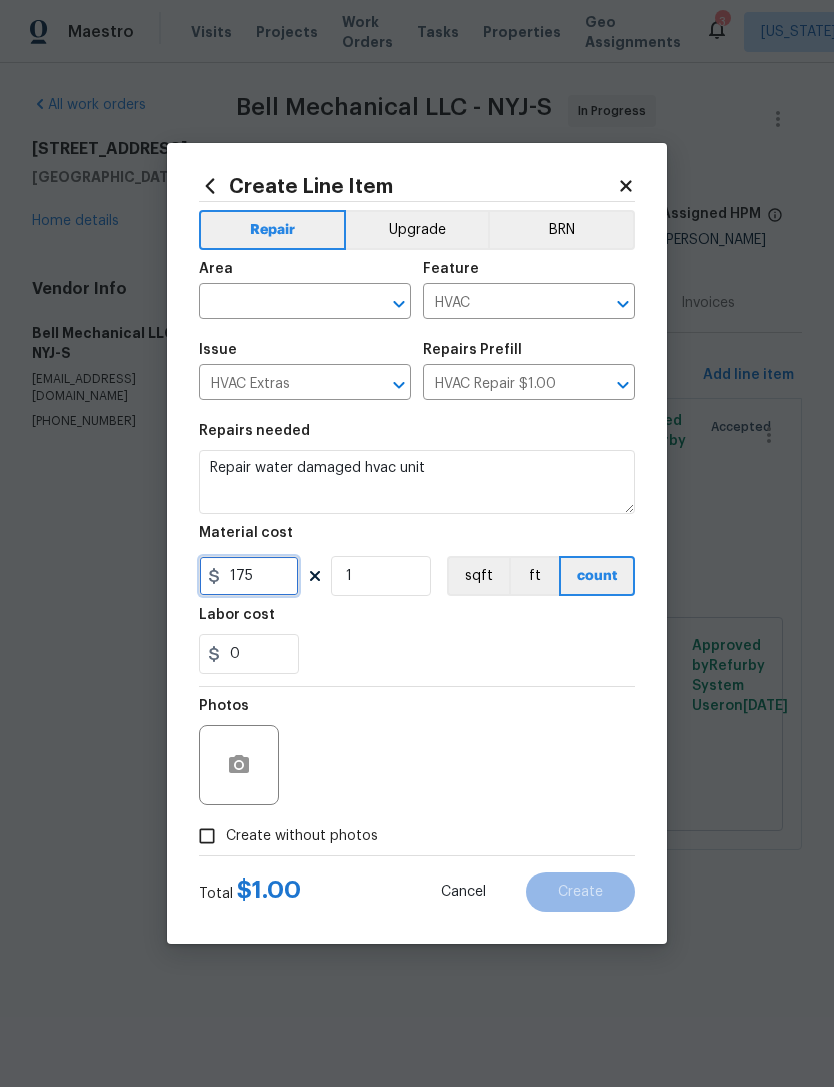 type on "175" 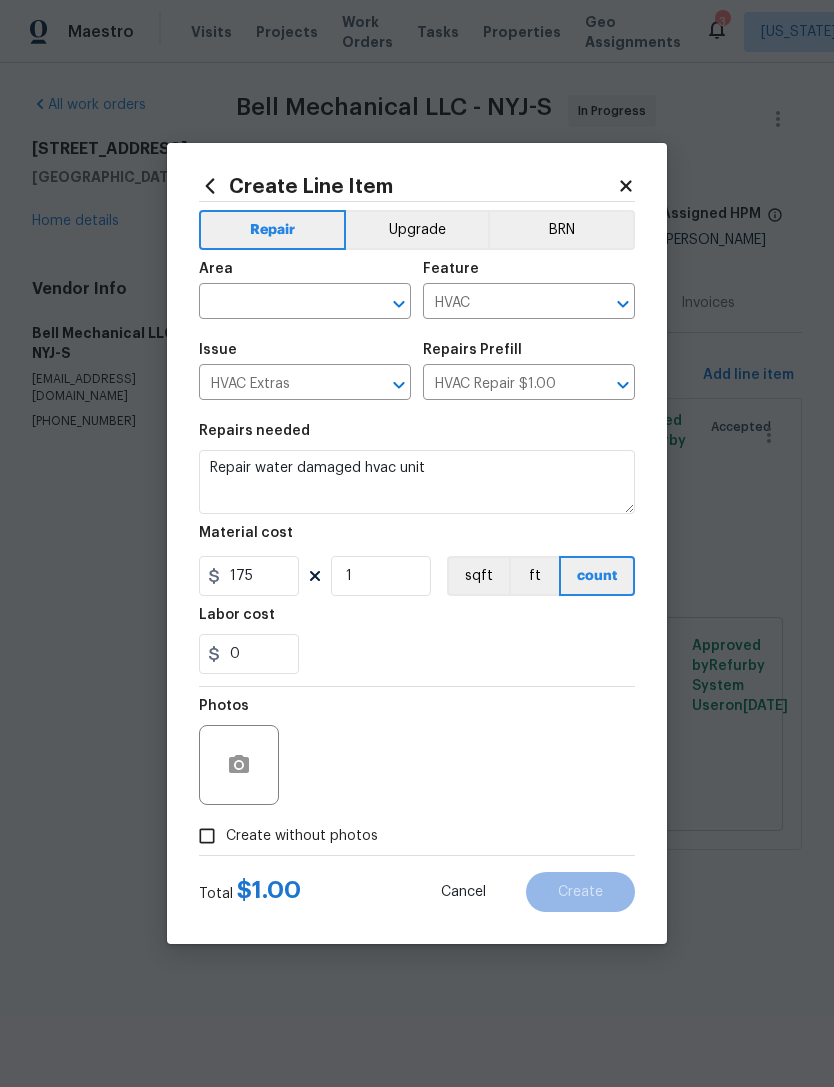 click on "Area ​" at bounding box center [305, 290] 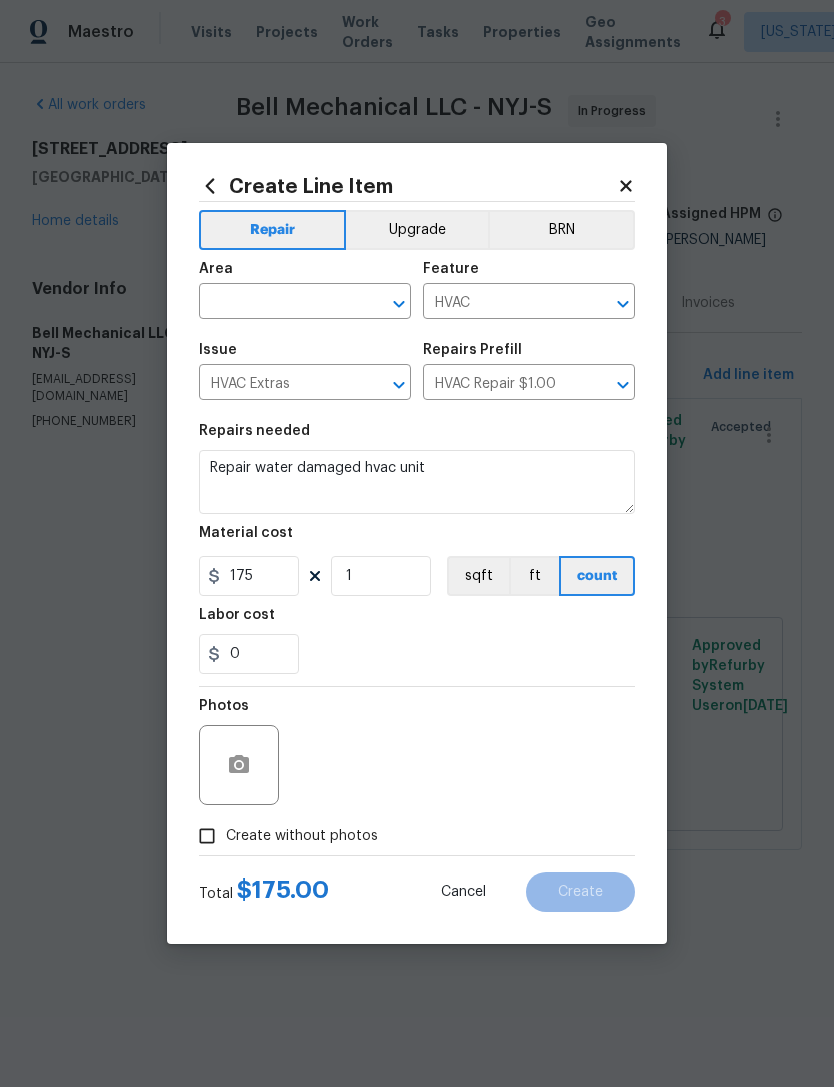 click at bounding box center (277, 303) 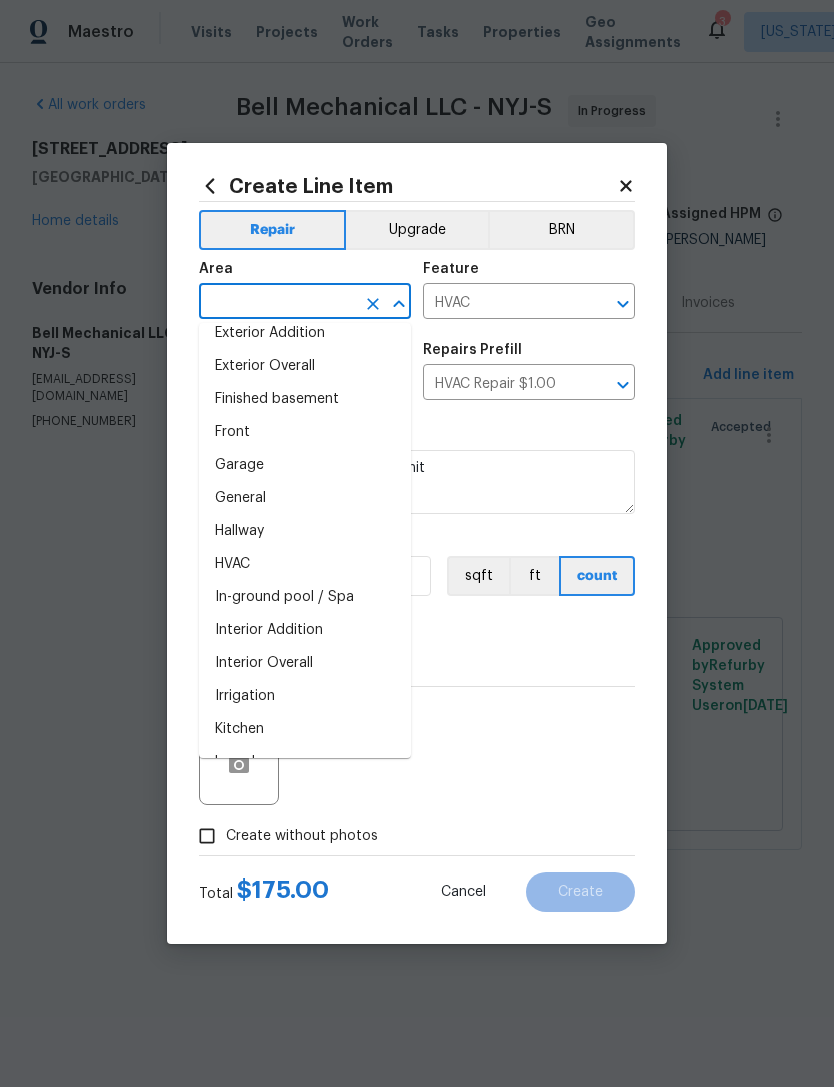 scroll, scrollTop: 522, scrollLeft: 0, axis: vertical 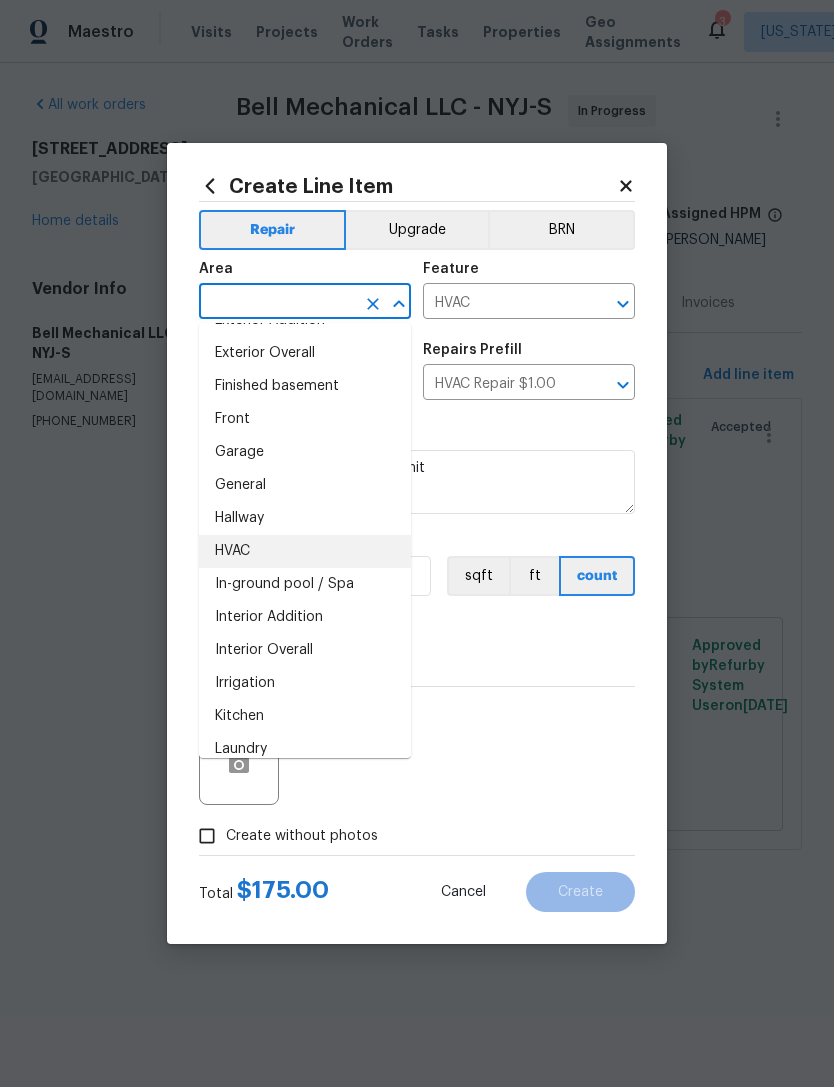 click on "HVAC" at bounding box center [305, 551] 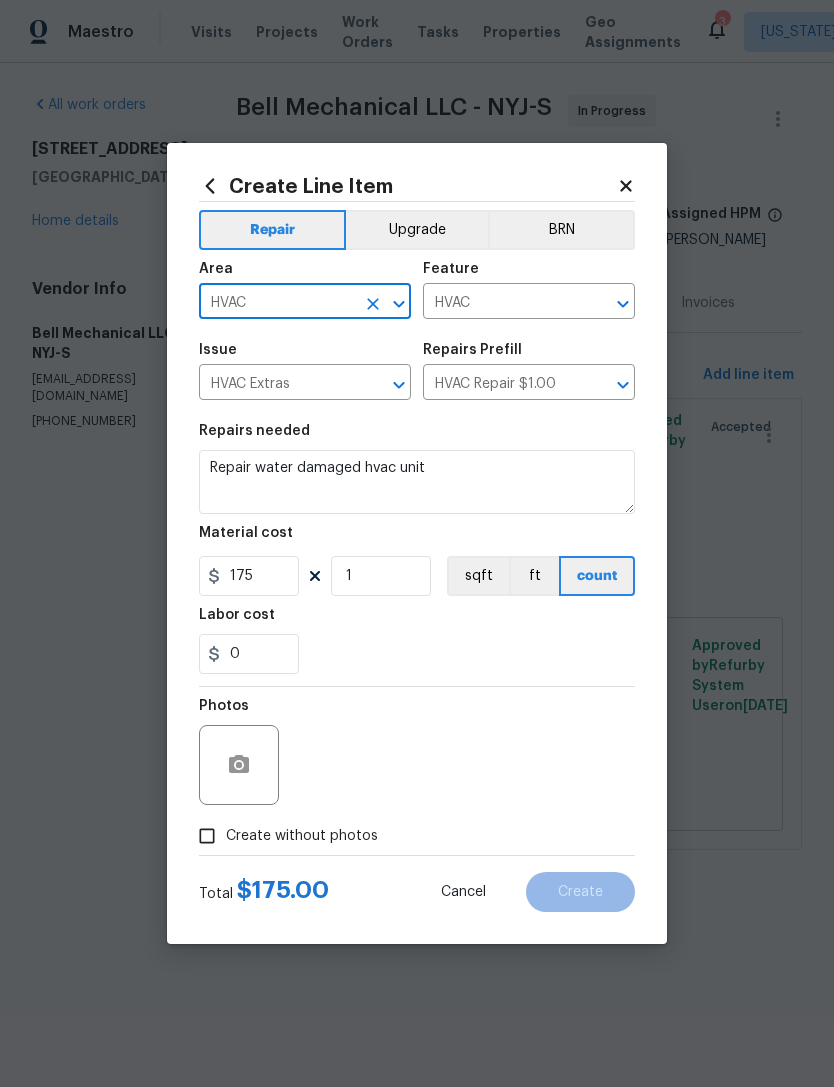 click on "0" at bounding box center [417, 654] 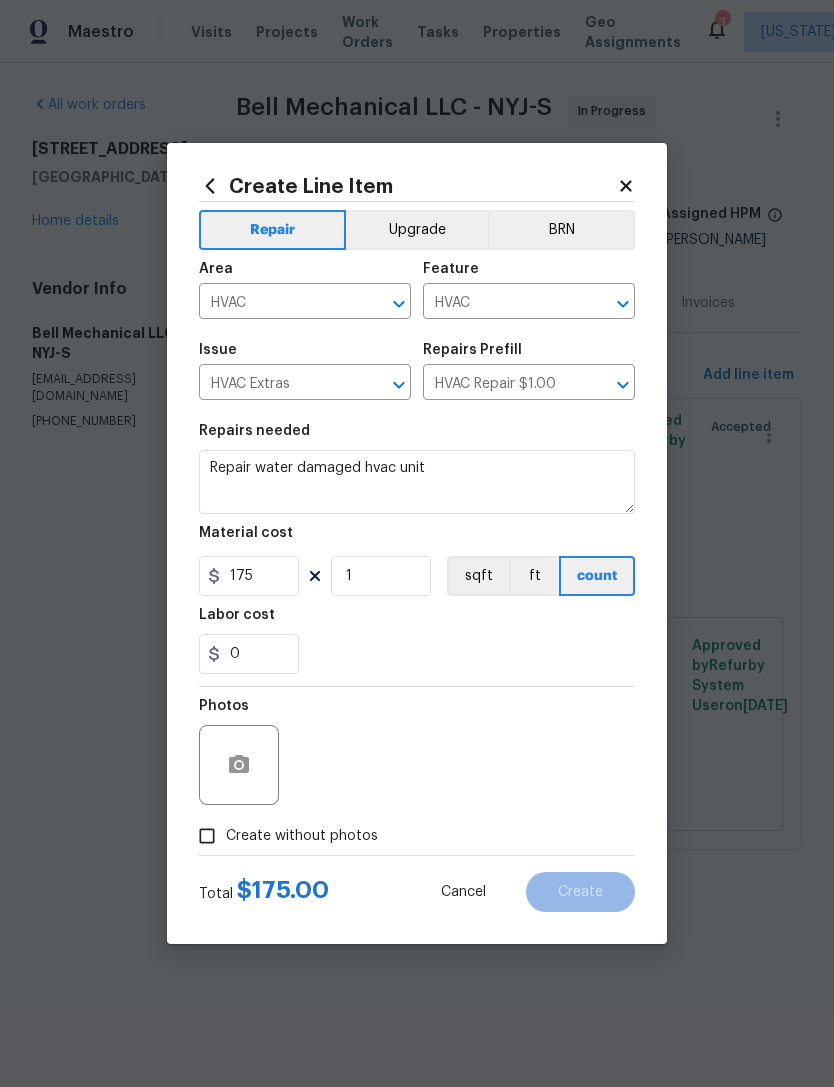 click on "Create without photos" at bounding box center (302, 836) 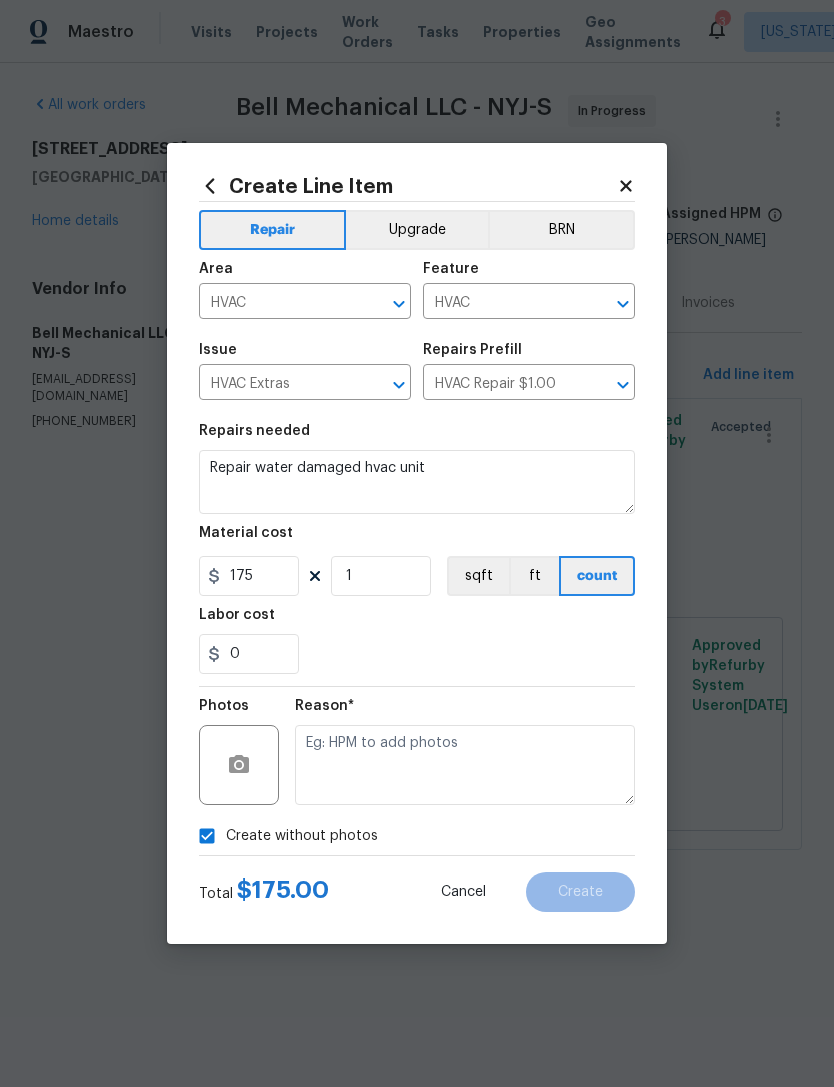 click at bounding box center [465, 765] 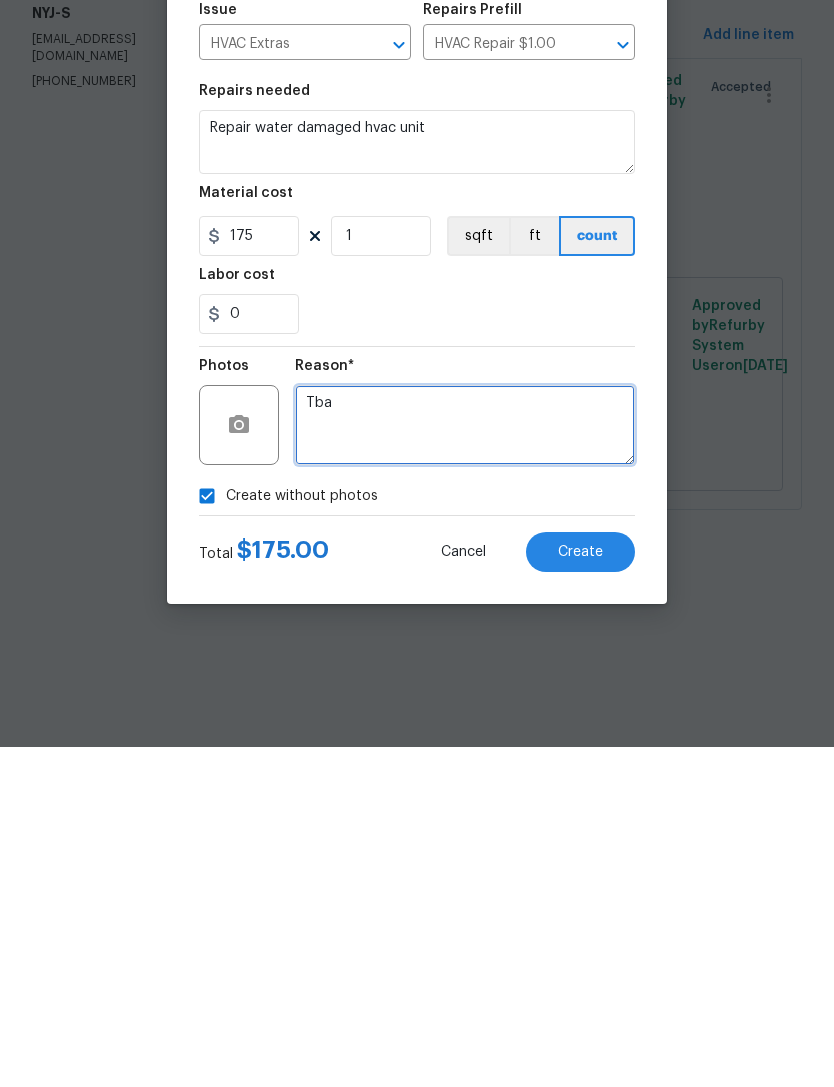 type on "Tba" 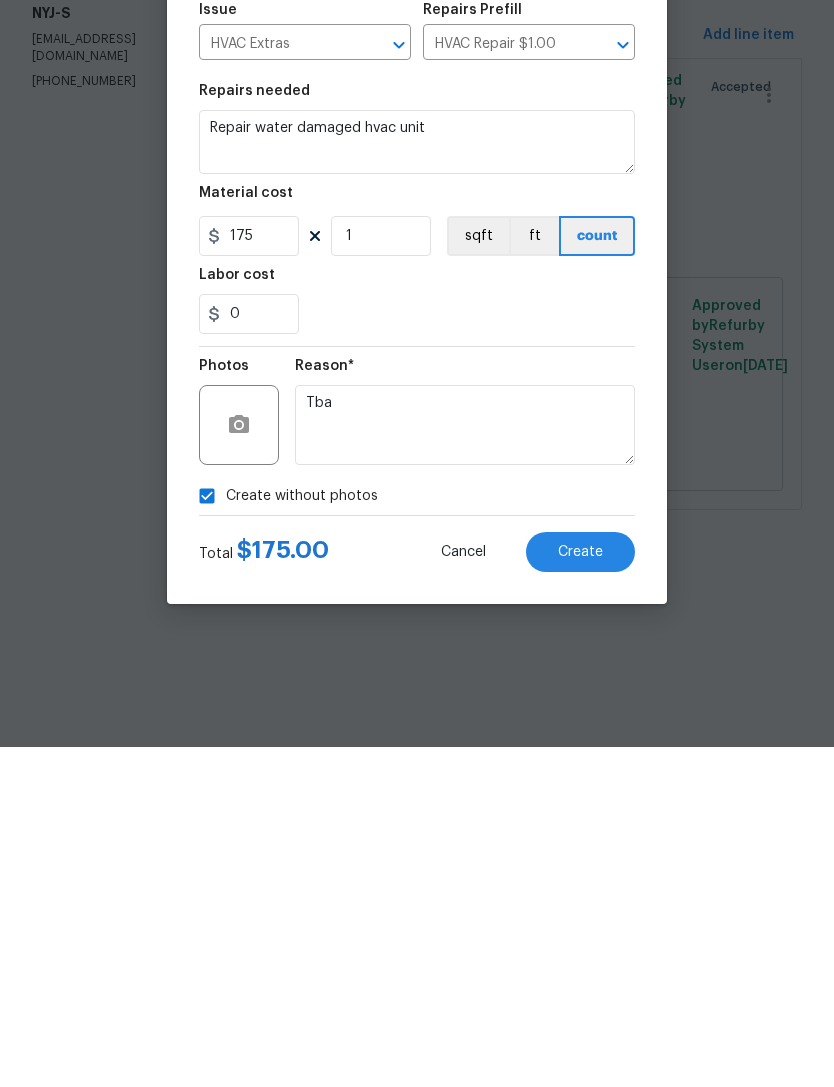 click on "Create" at bounding box center (580, 892) 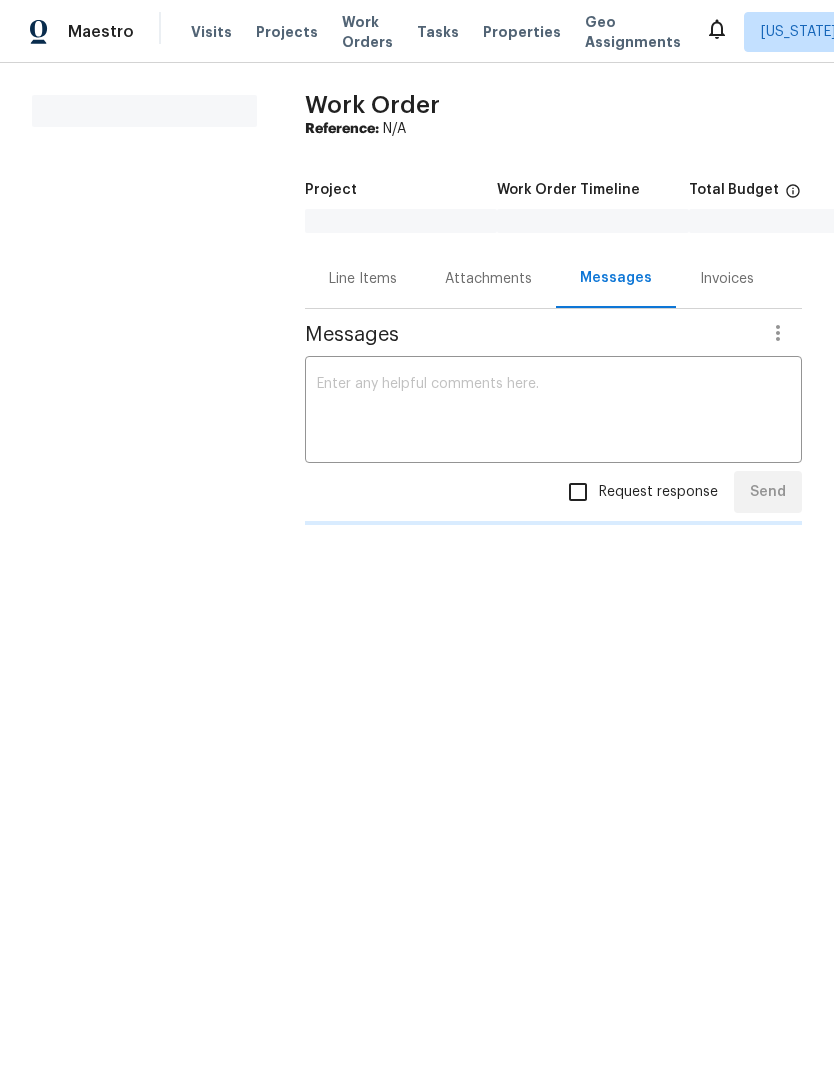 scroll, scrollTop: 0, scrollLeft: 0, axis: both 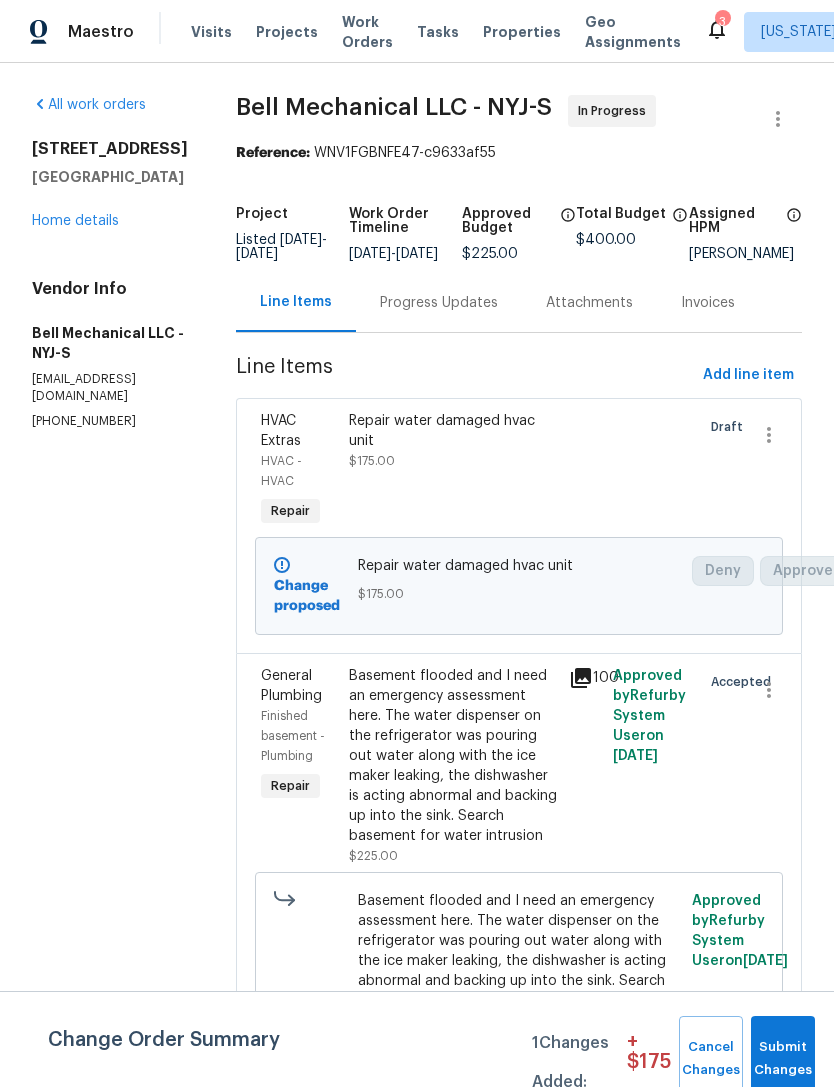 click on "Progress Updates" at bounding box center [439, 303] 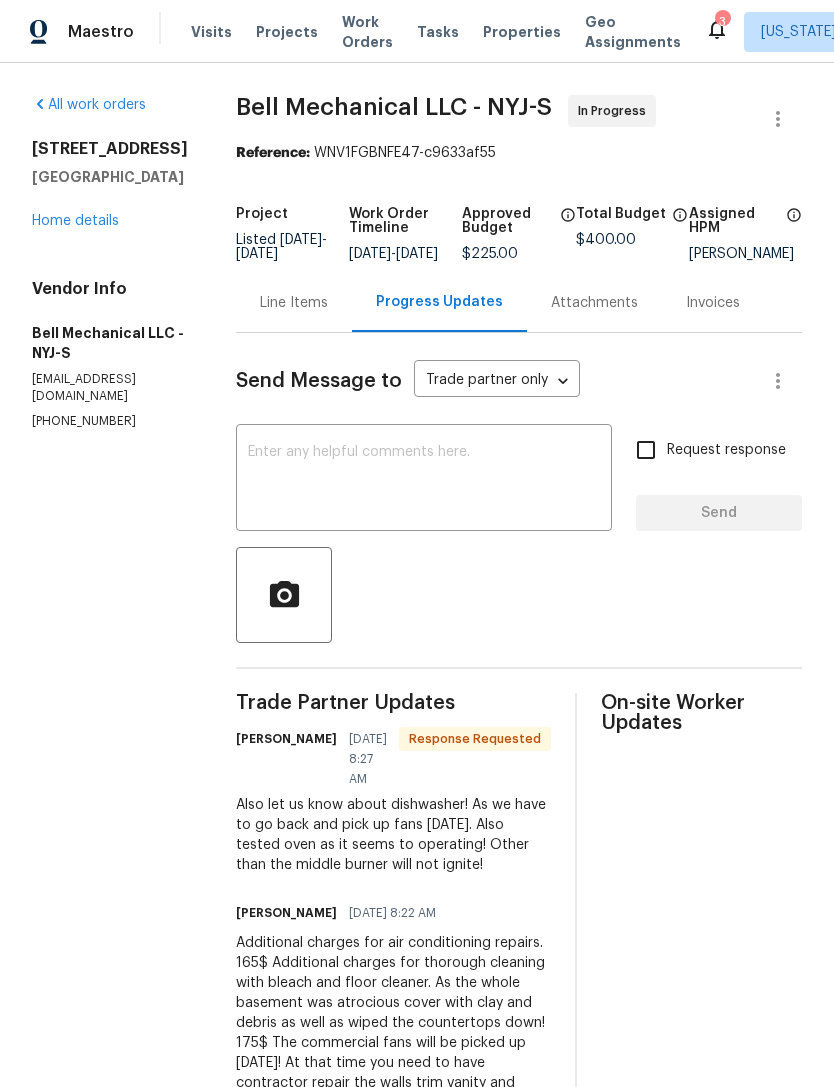 click on "Line Items" at bounding box center (294, 303) 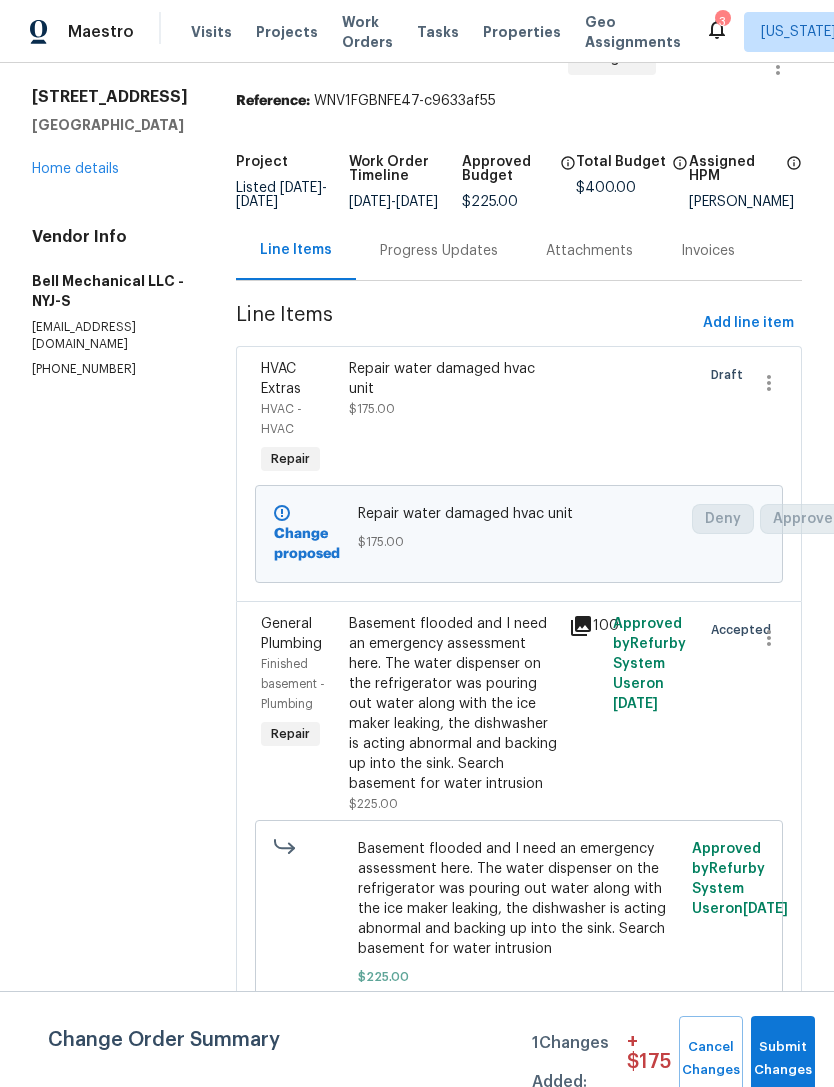 scroll, scrollTop: 50, scrollLeft: 0, axis: vertical 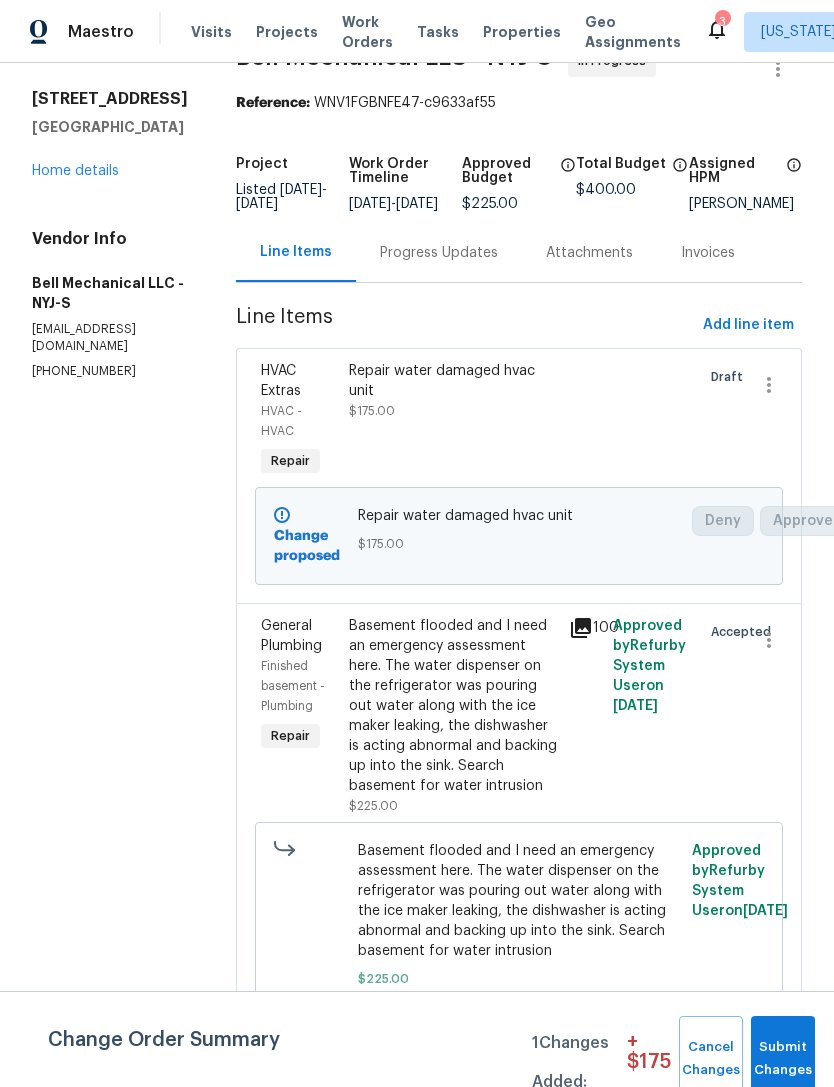 click on "Add line item" at bounding box center (748, 325) 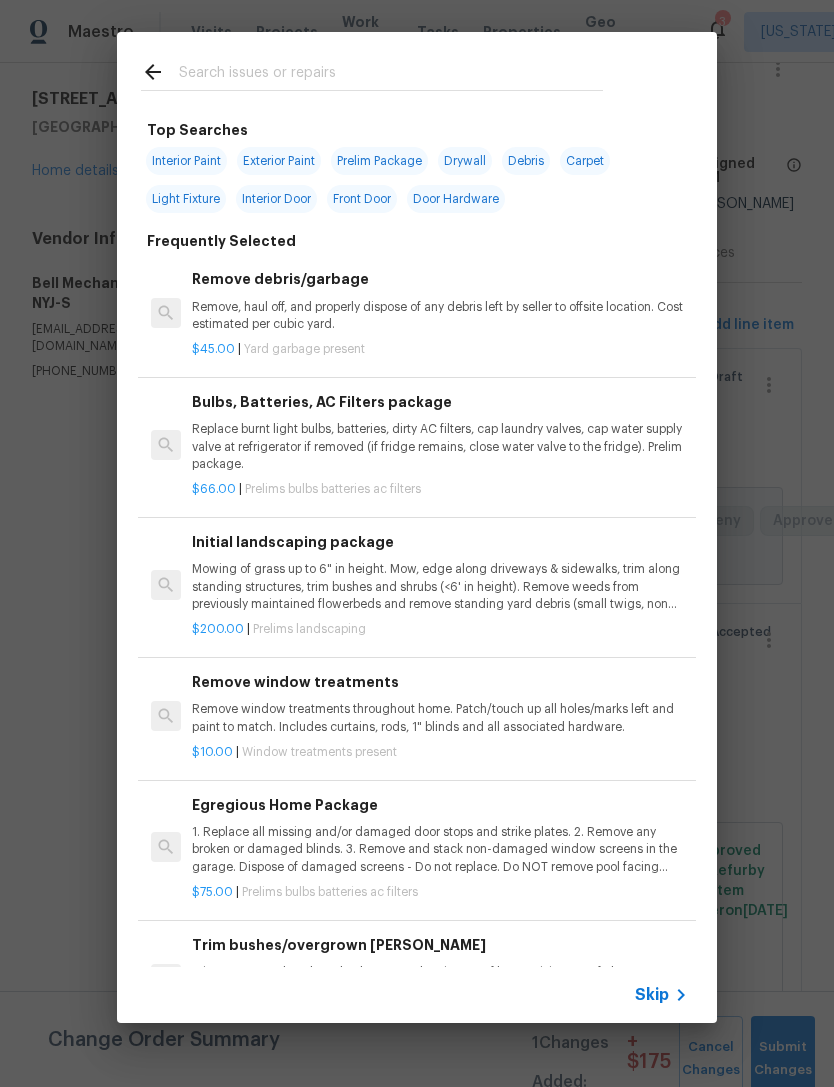 click at bounding box center [391, 75] 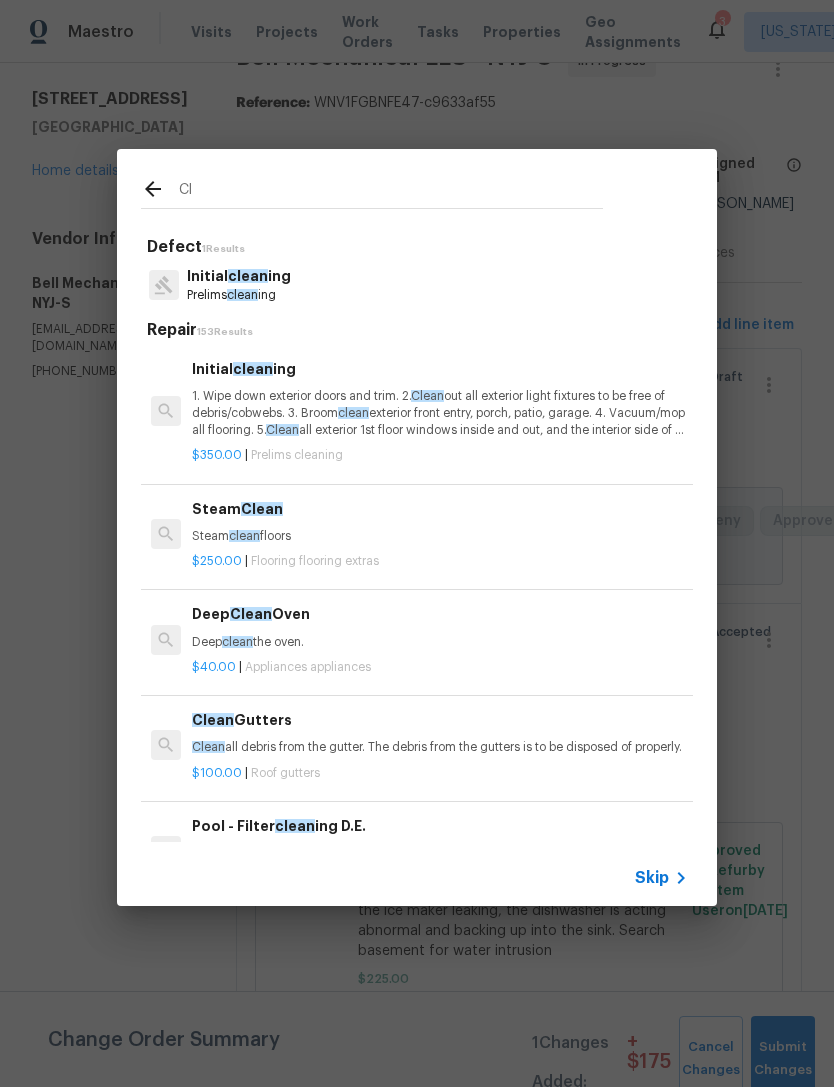 type on "C" 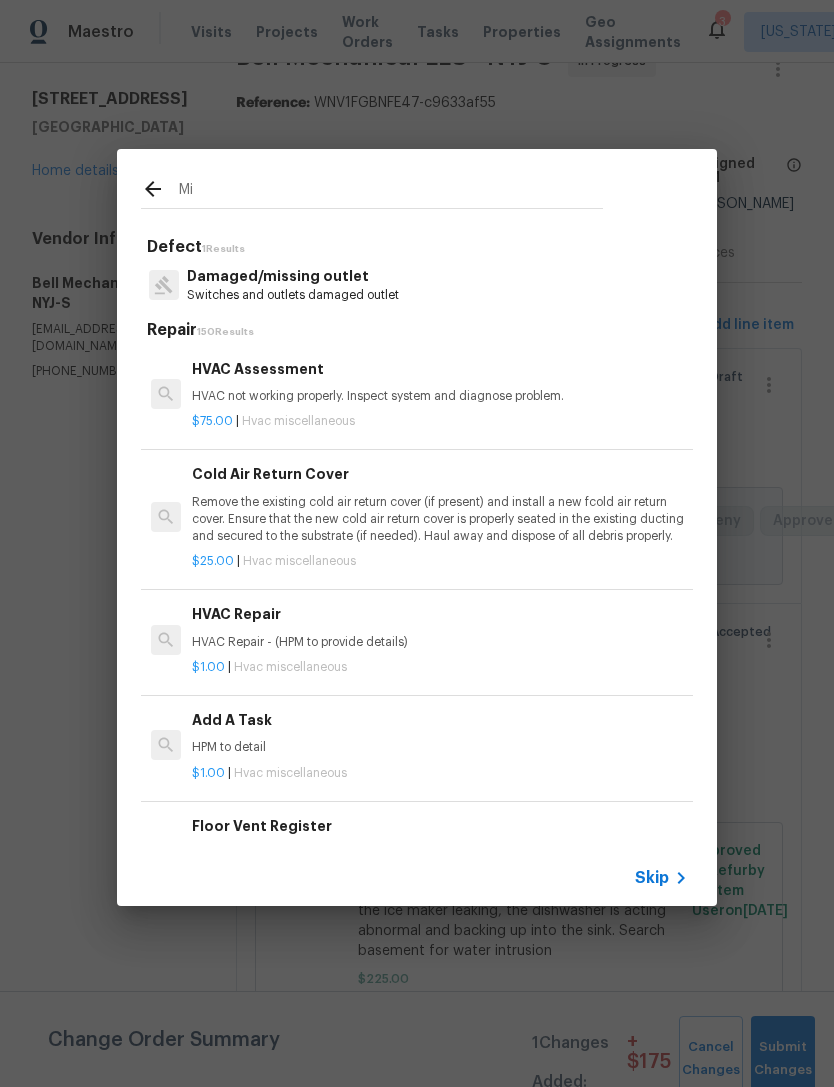 type on "M" 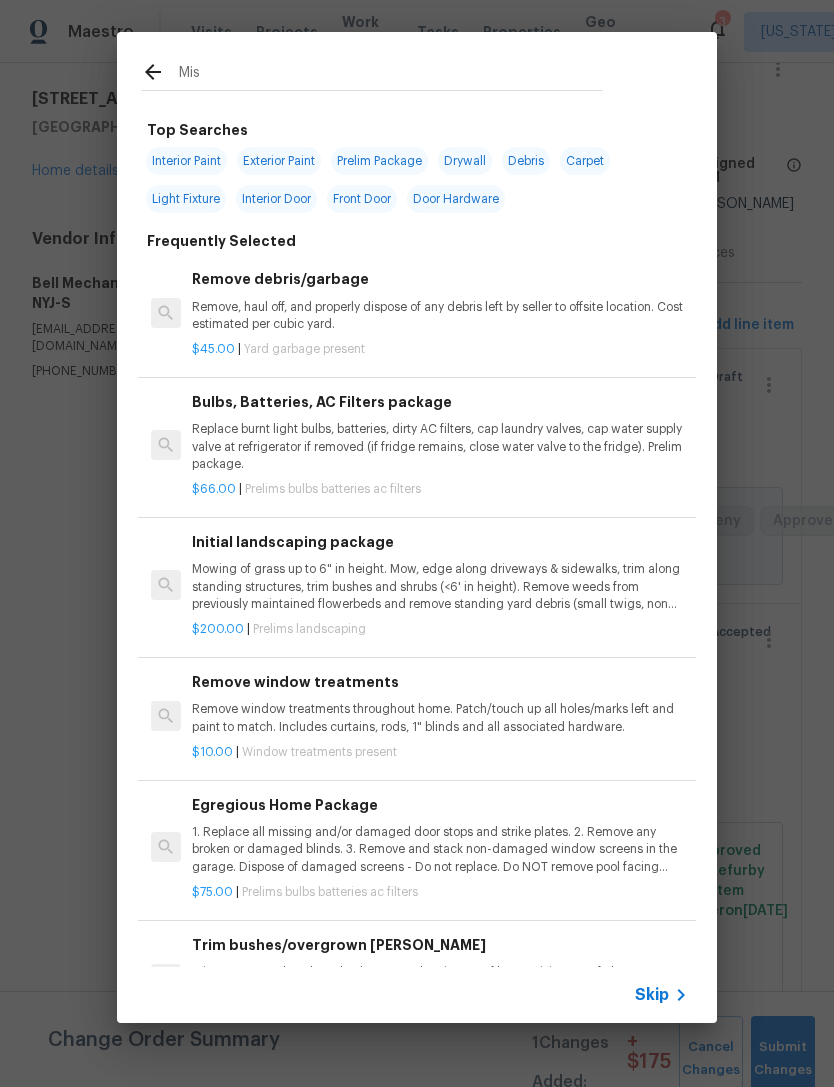type on "Misc" 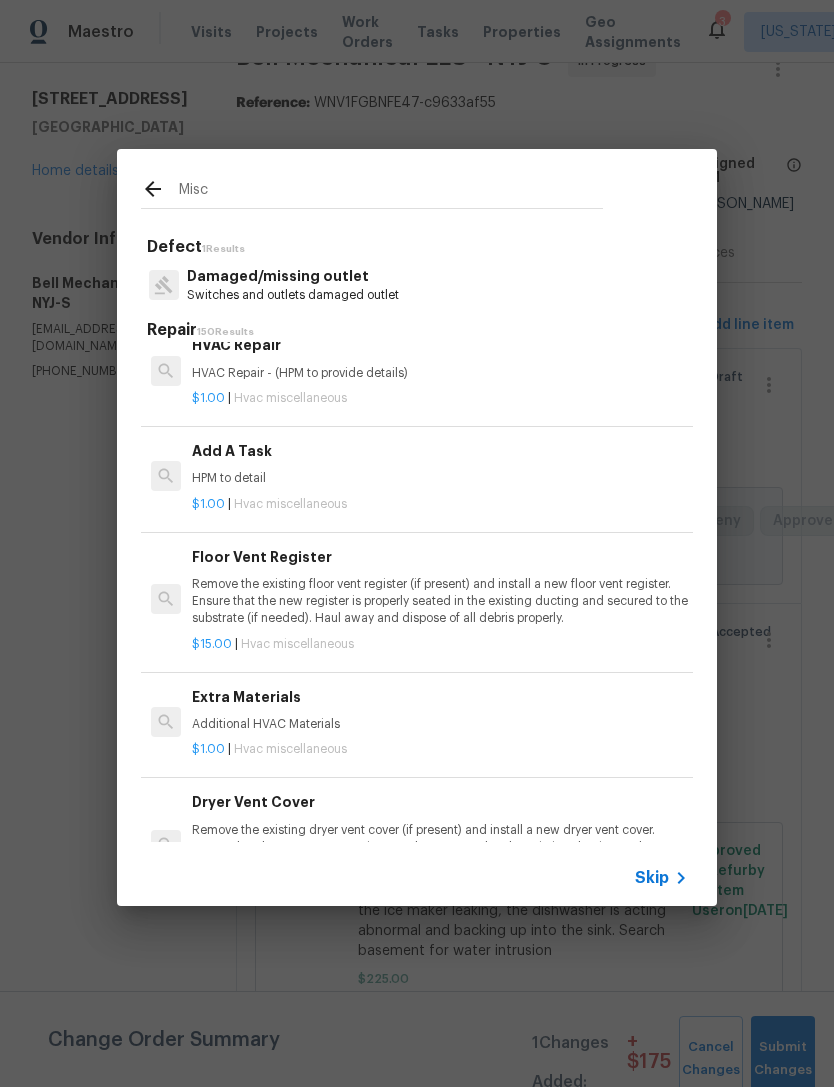 scroll, scrollTop: 263, scrollLeft: 0, axis: vertical 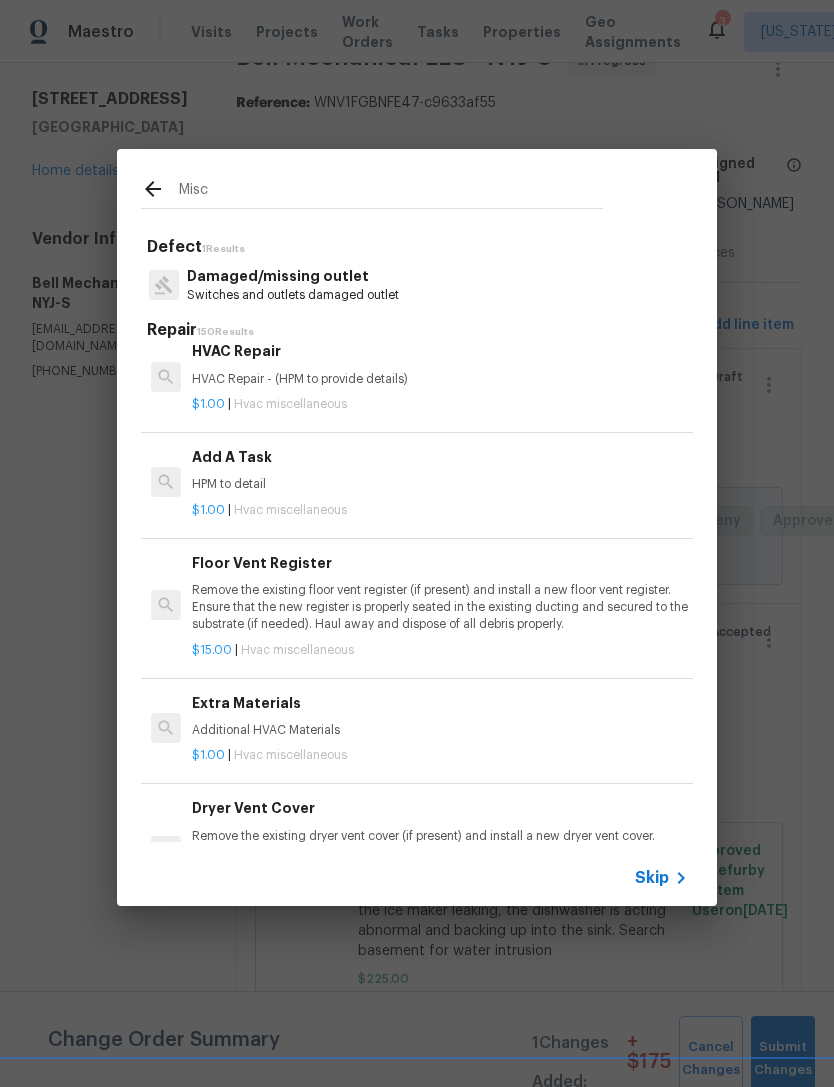 click on "$1.00   |   Hvac miscellaneous" at bounding box center (440, 510) 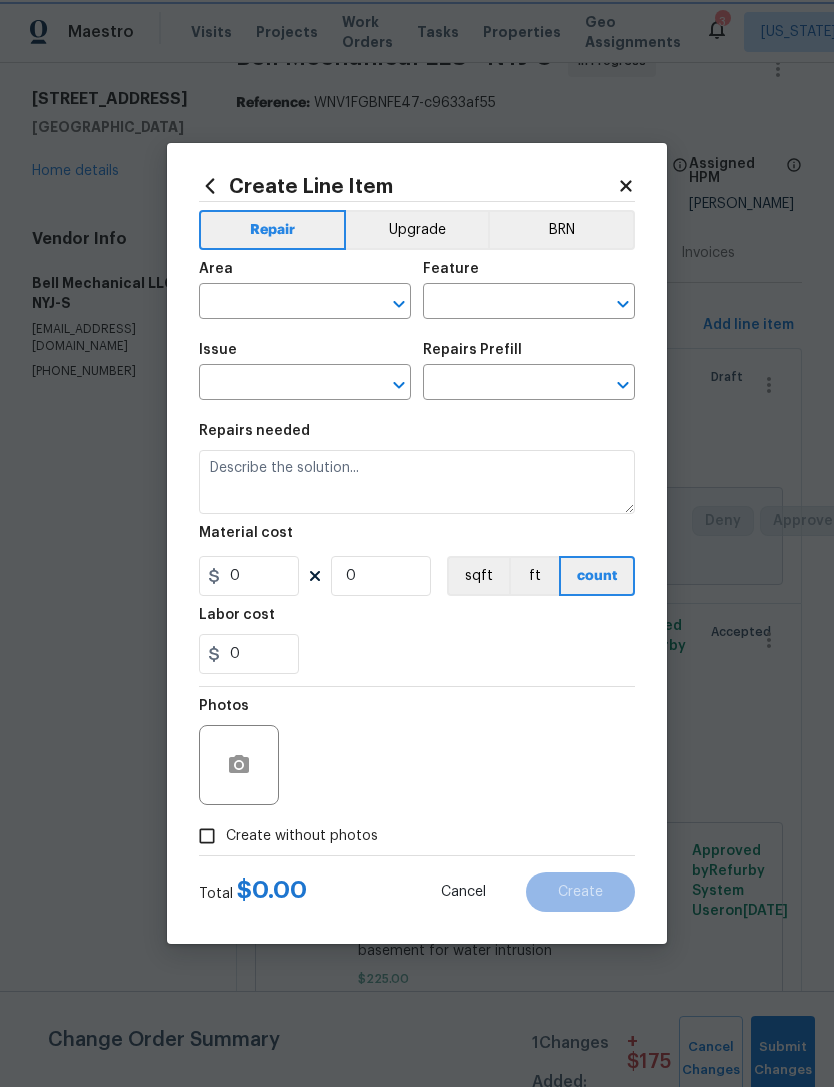 type on "HVAC" 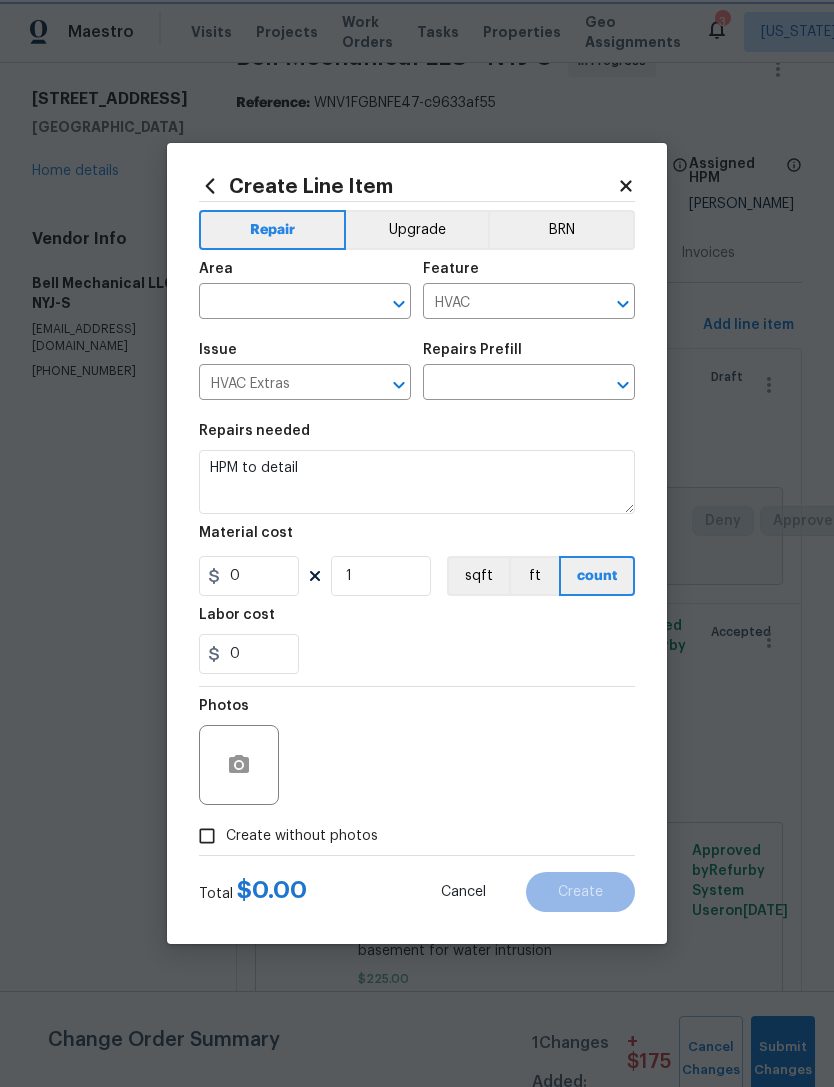 type on "Add A Task $1.00" 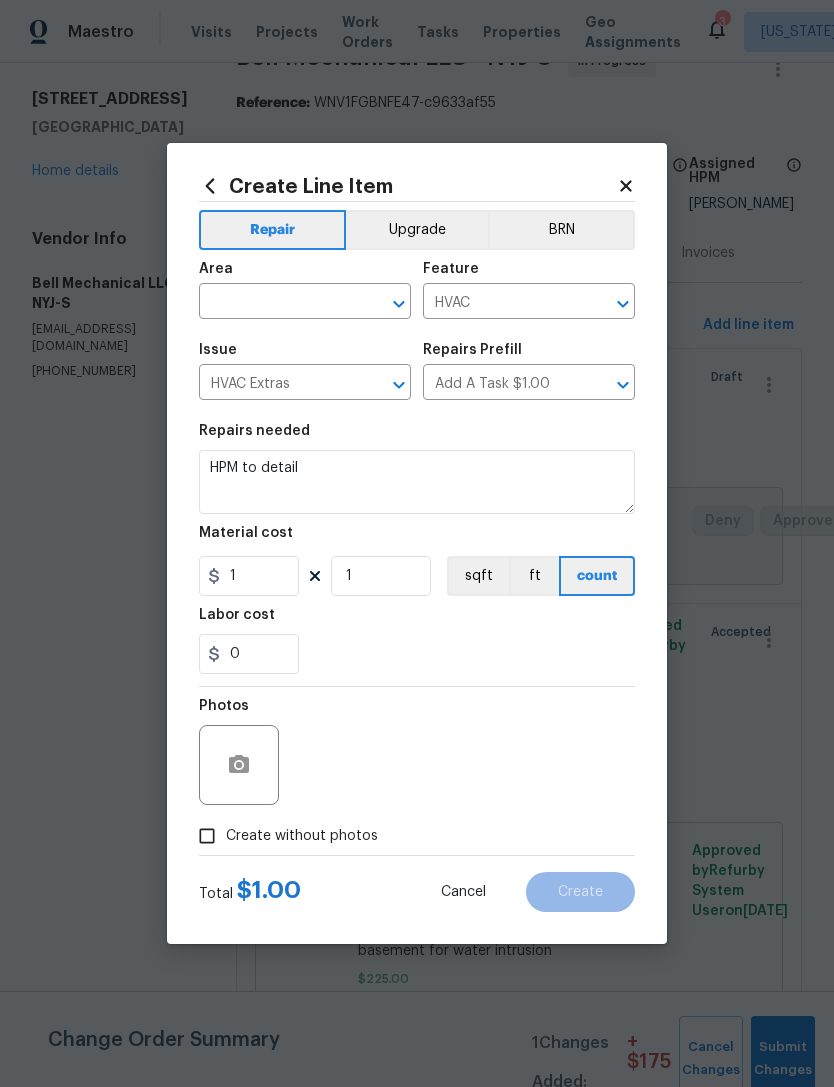 click at bounding box center [277, 303] 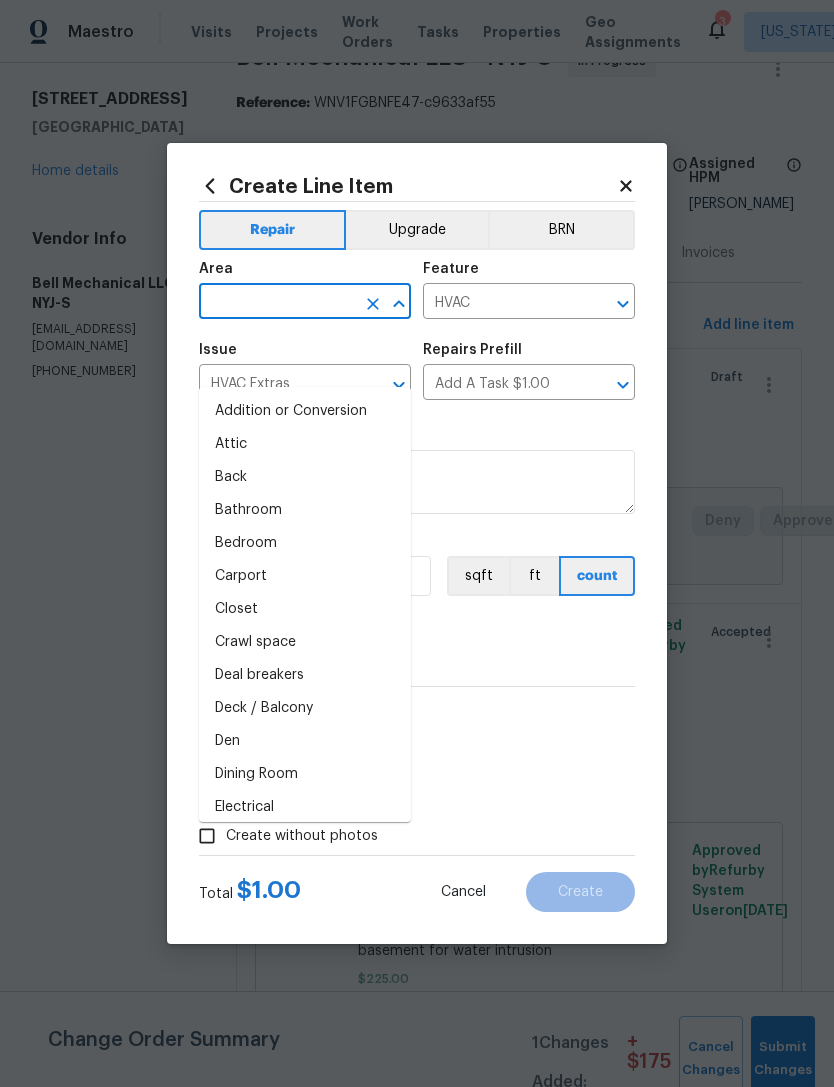 click 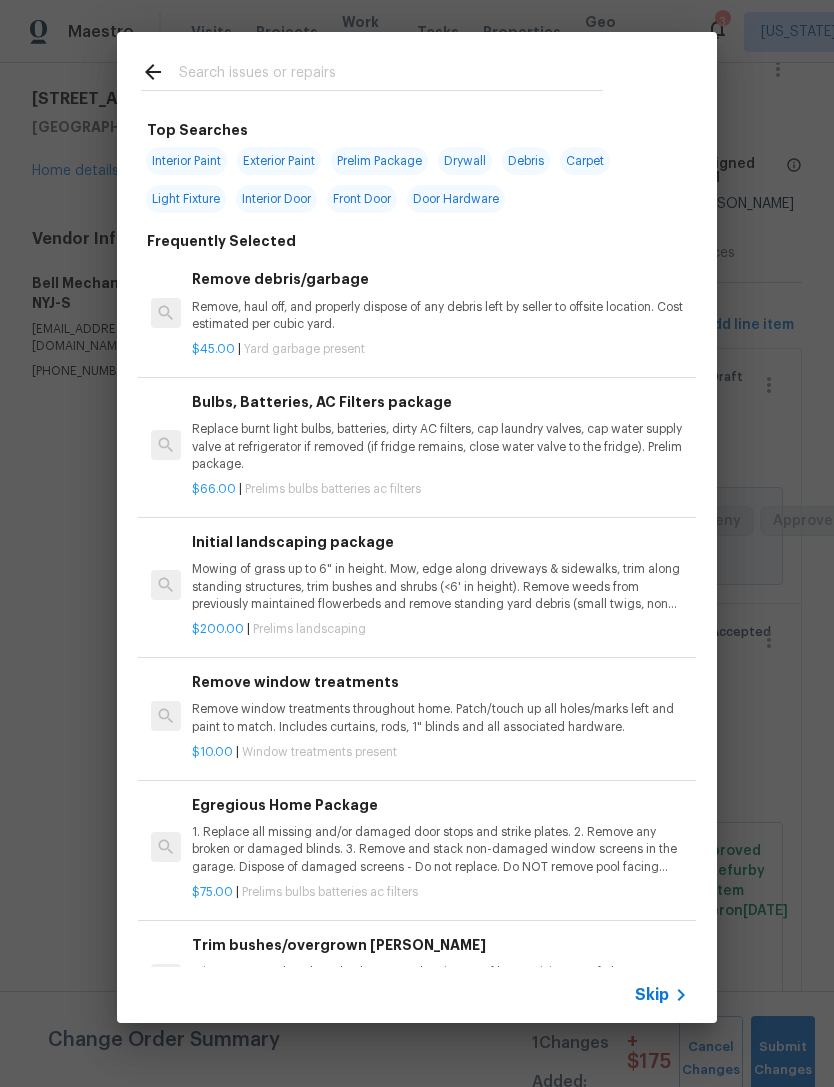 click at bounding box center (391, 75) 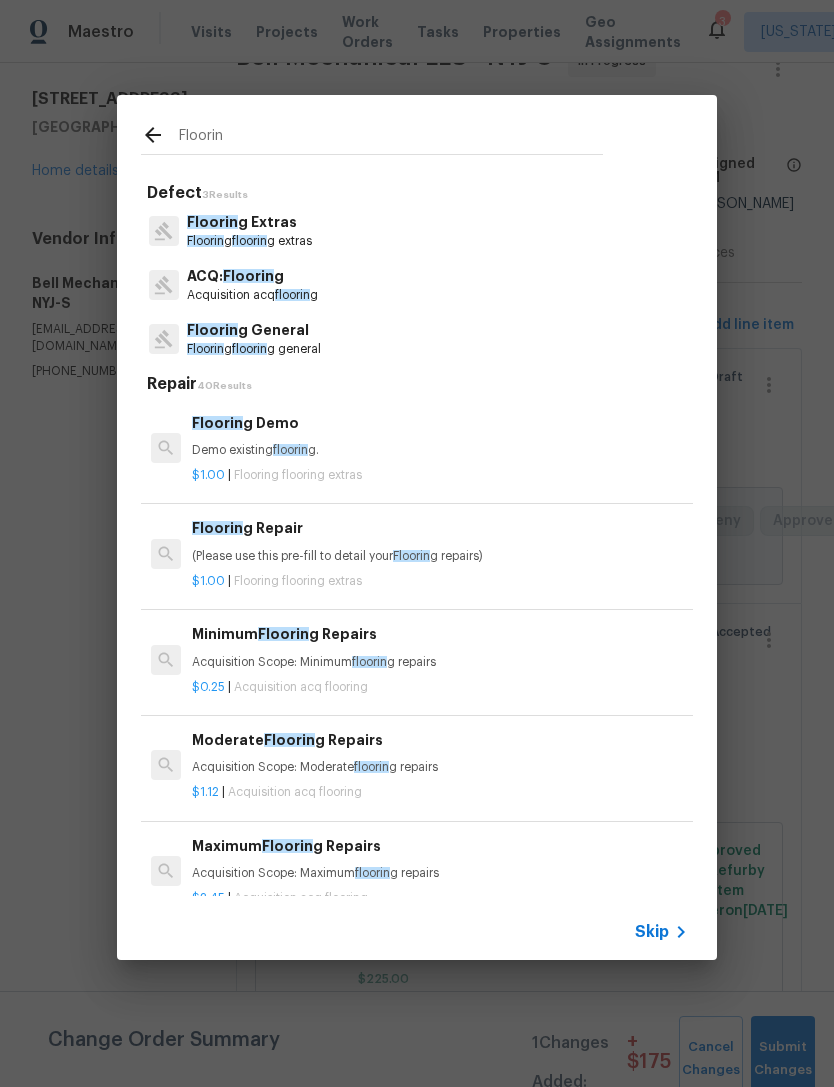 type on "Floorin" 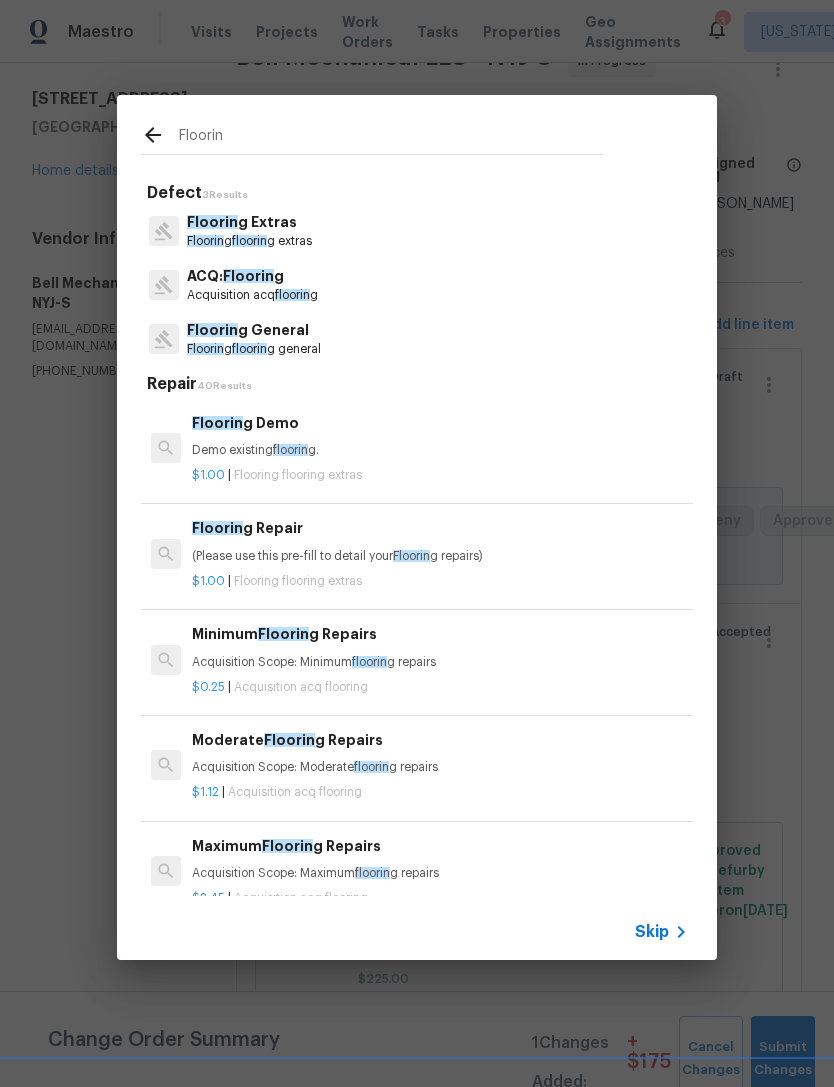 click on "Floorin g Extras Floorin g  floorin g extras" at bounding box center (417, 231) 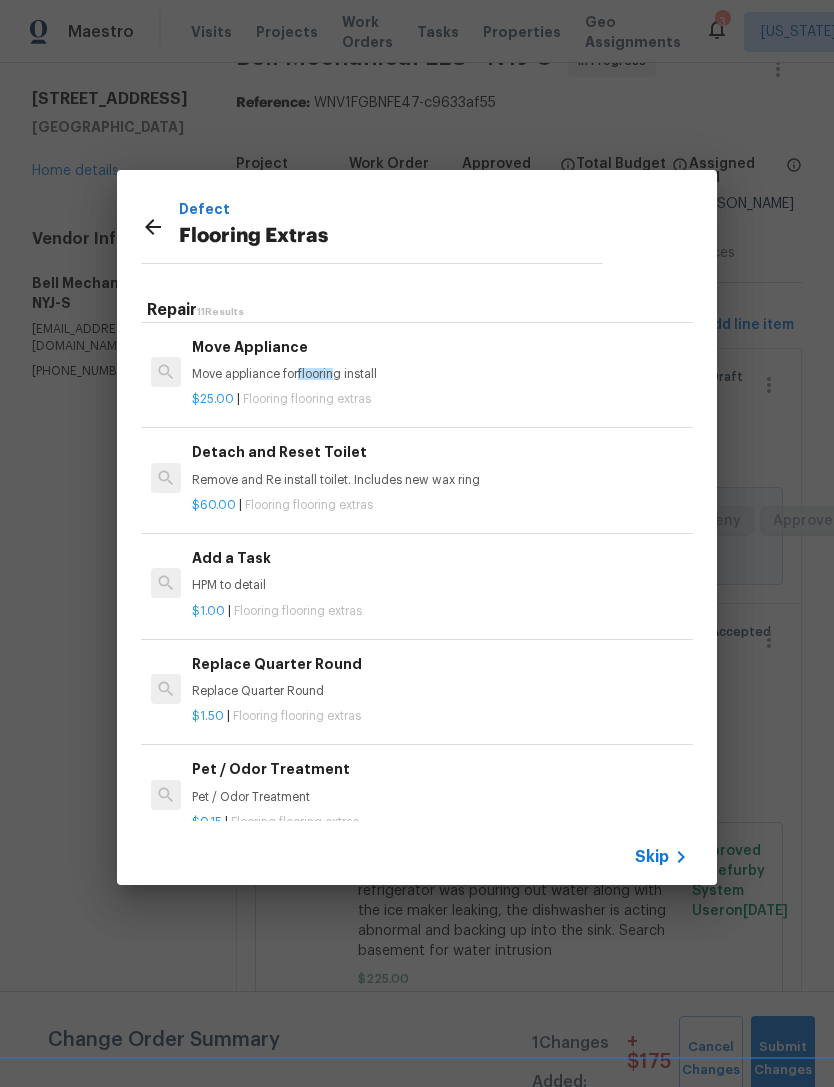 scroll, scrollTop: 424, scrollLeft: 0, axis: vertical 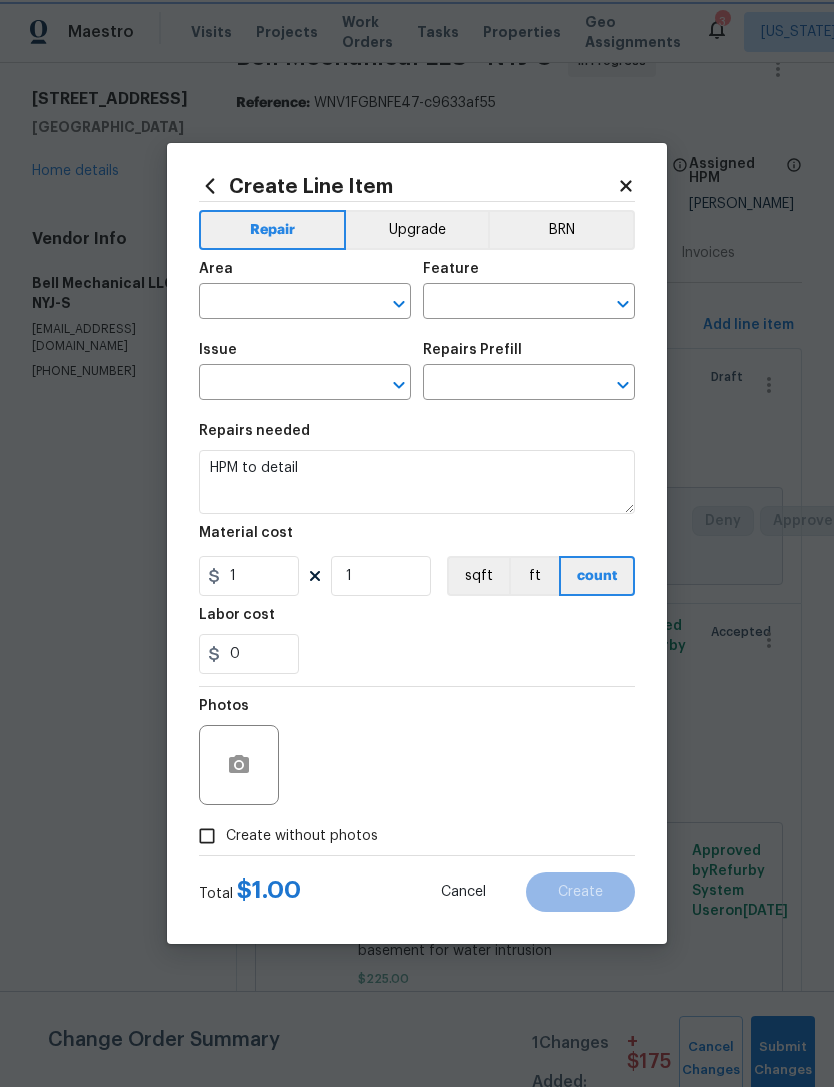 type on "Overall Flooring" 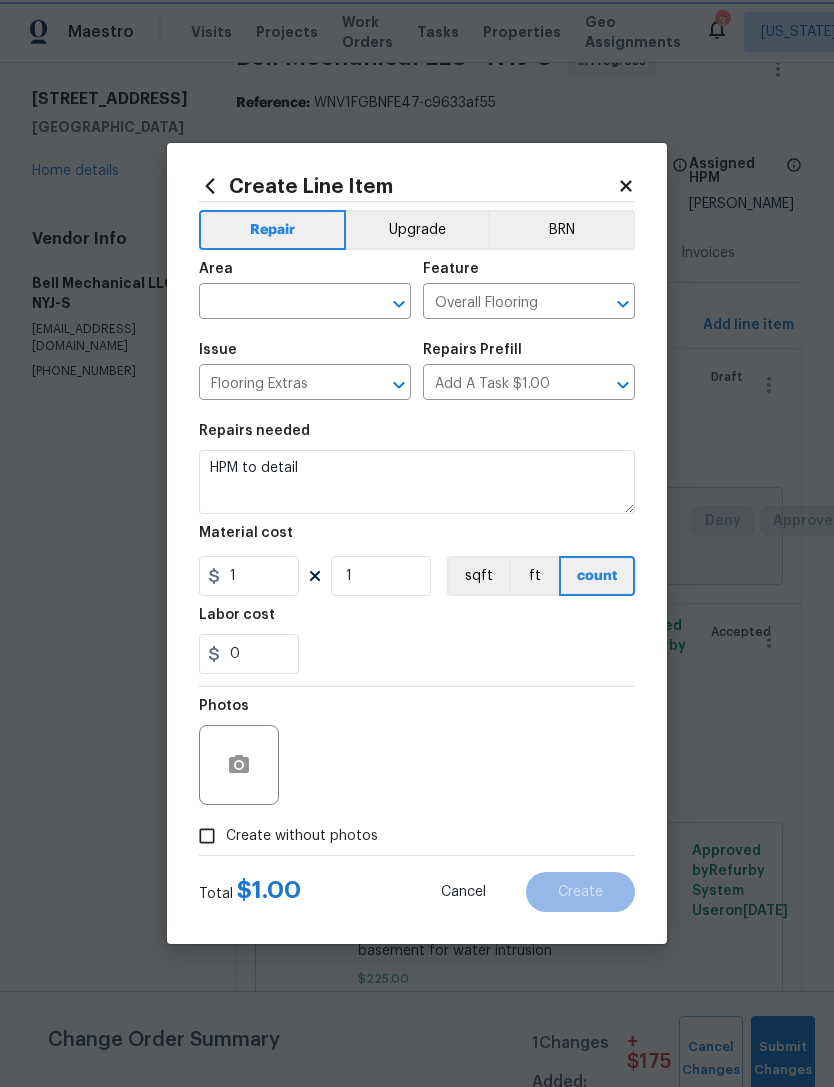 type on "Add a Task $1.00" 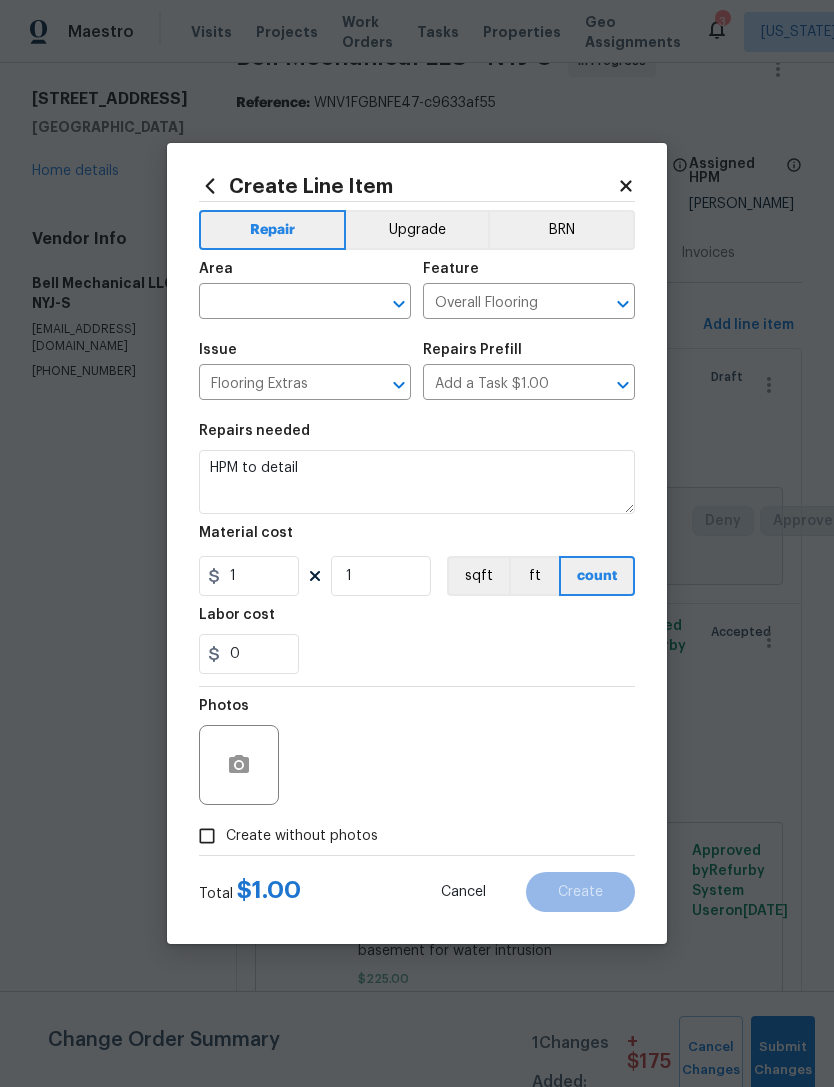 click at bounding box center (277, 303) 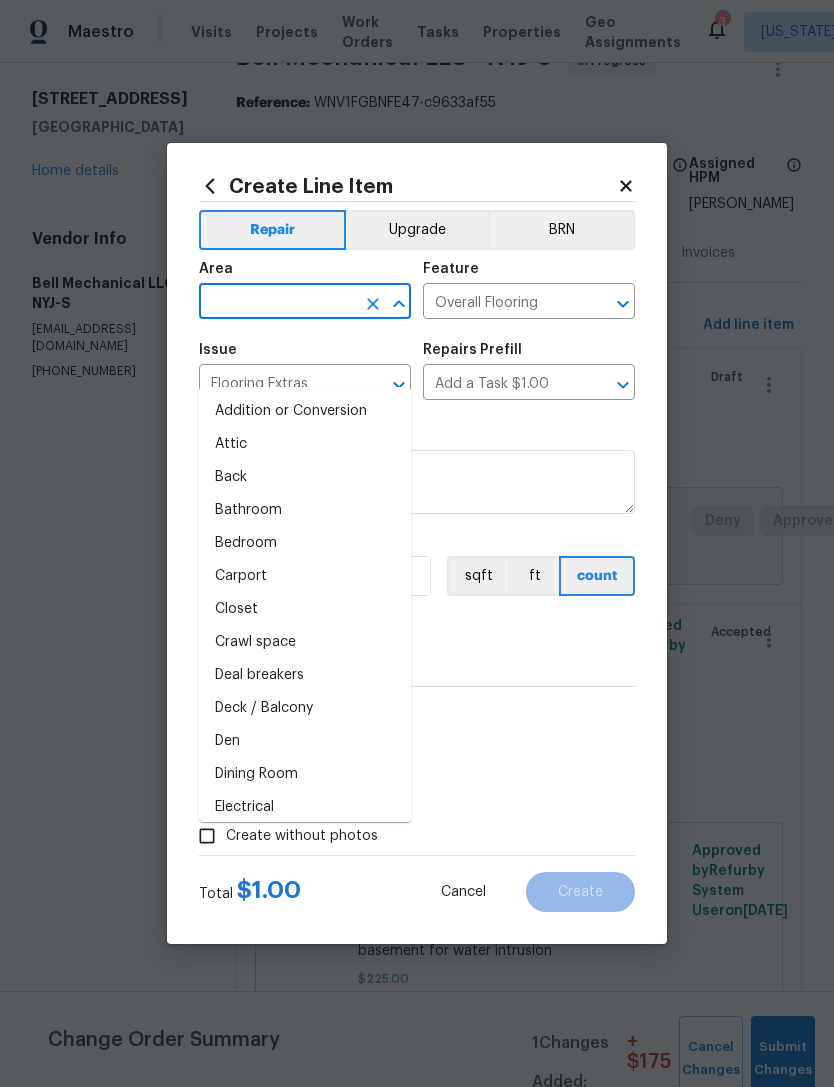 click at bounding box center [277, 303] 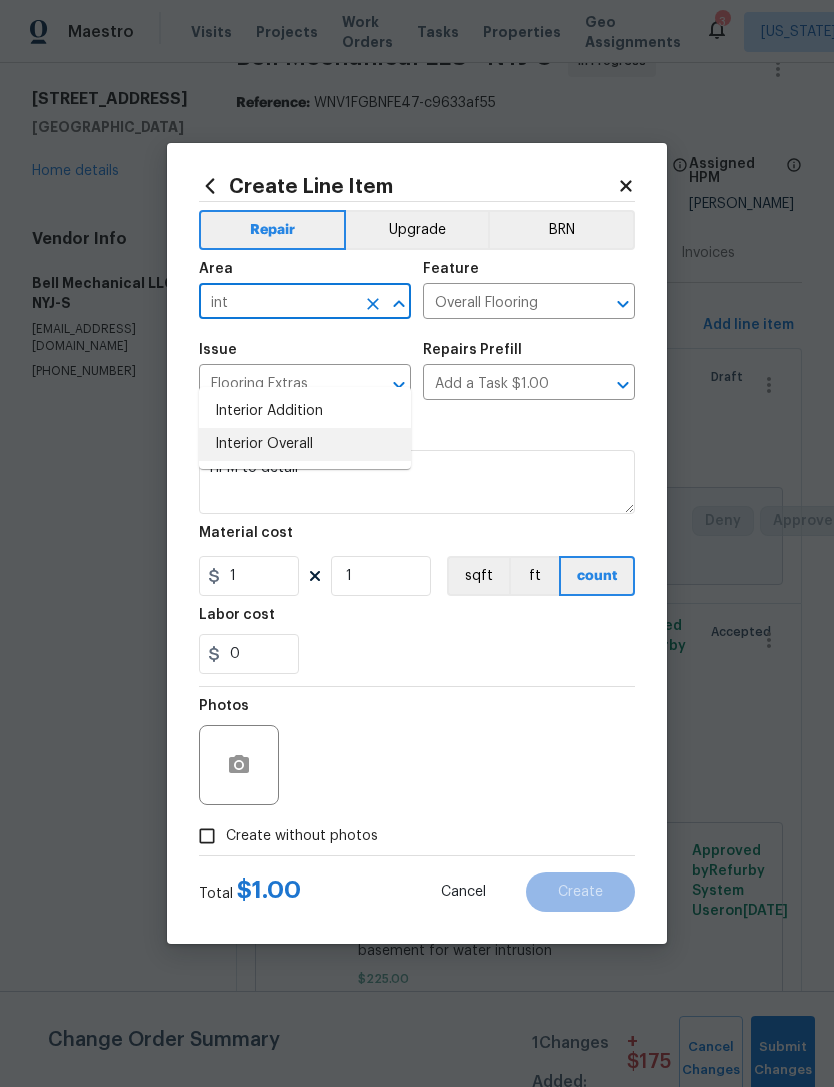 click on "Interior Overall" at bounding box center [305, 444] 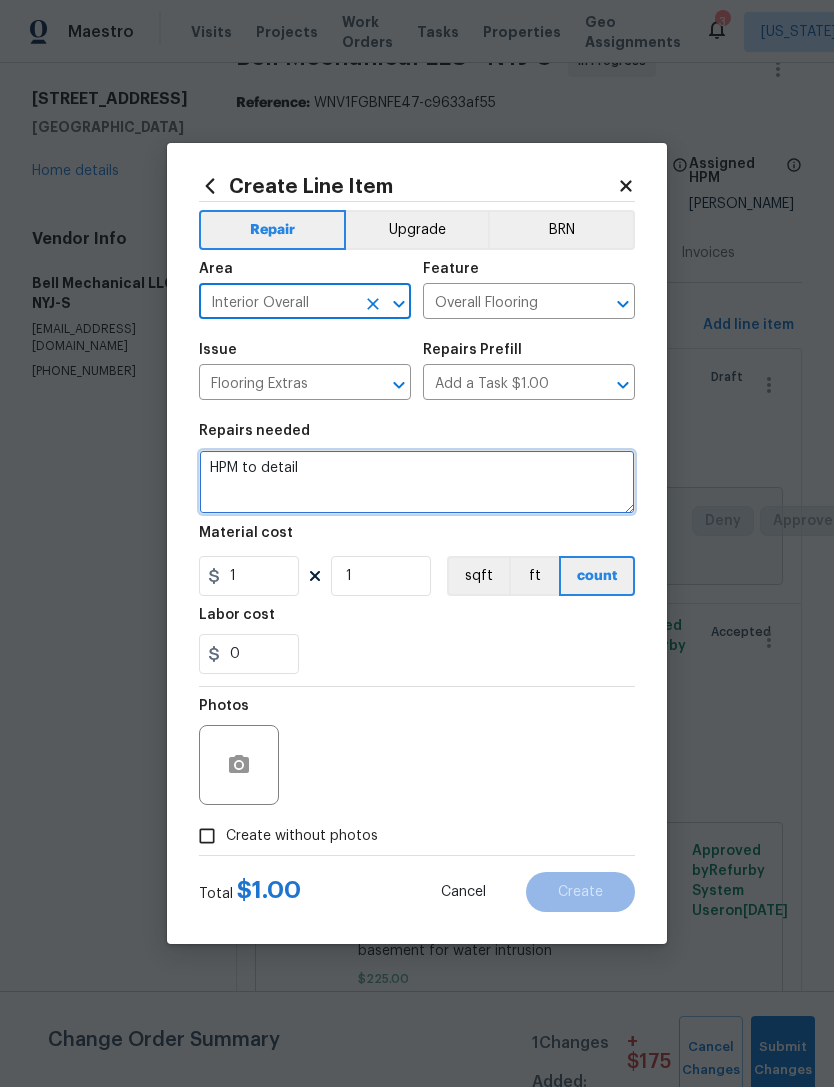 click on "HPM to detail" at bounding box center (417, 482) 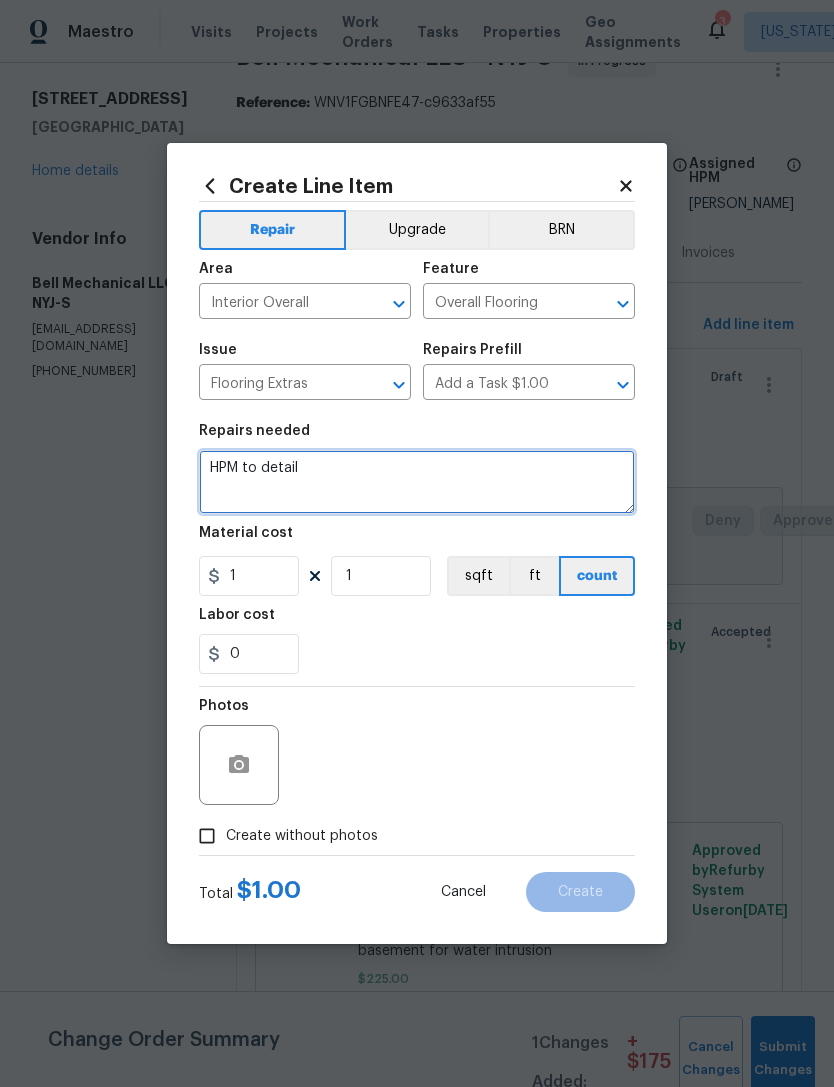click on "HPM to detail" at bounding box center (417, 482) 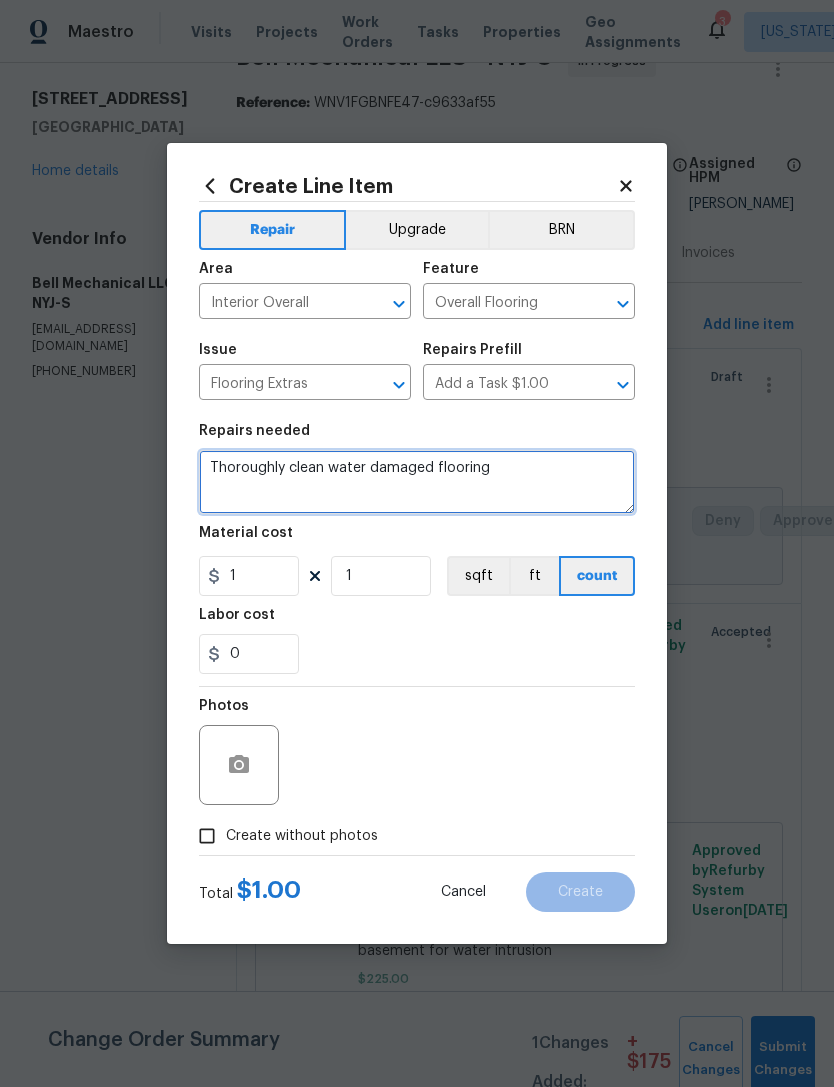 click on "Thoroughly clean water damaged flooring" at bounding box center (417, 482) 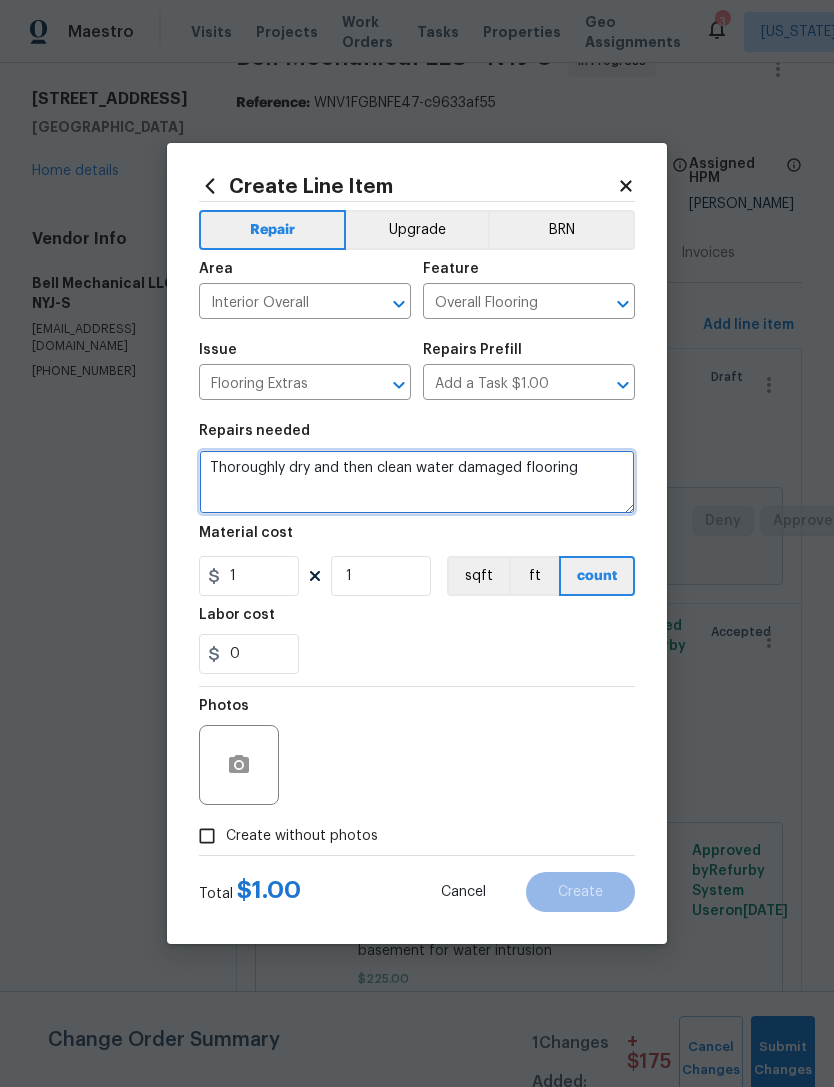 type on "Thoroughly dry and then clean water damaged flooring" 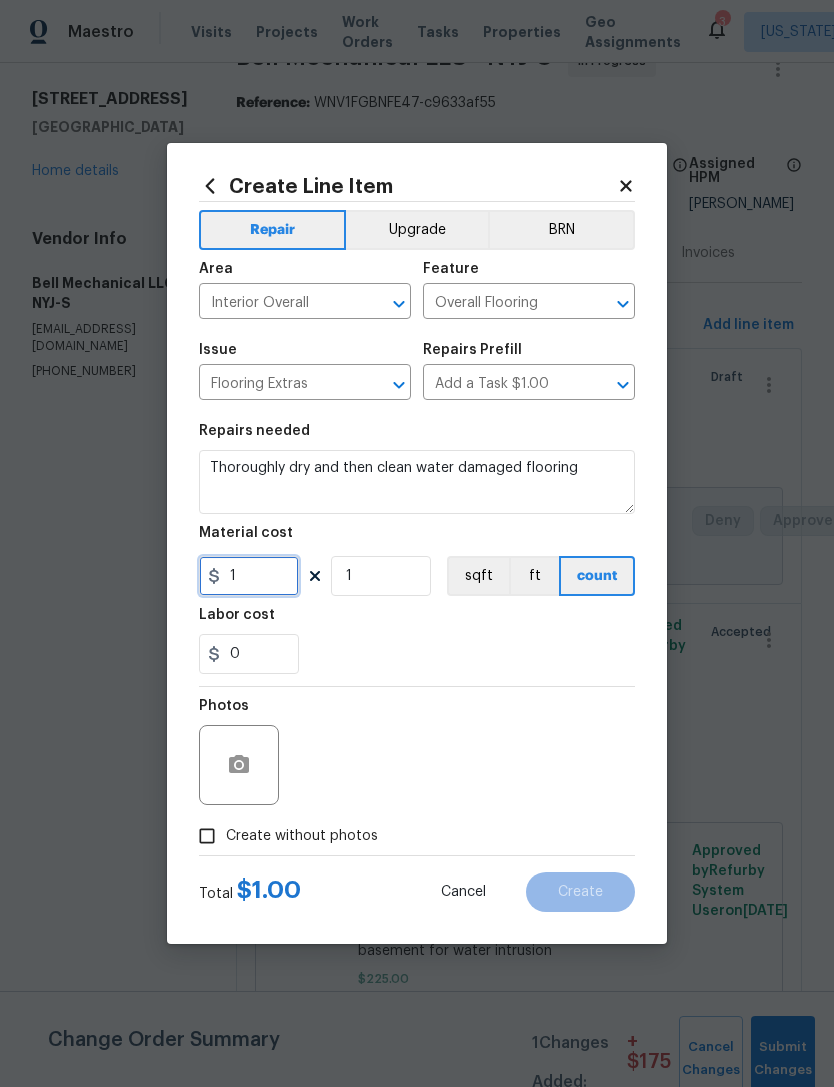 click on "1" at bounding box center (249, 576) 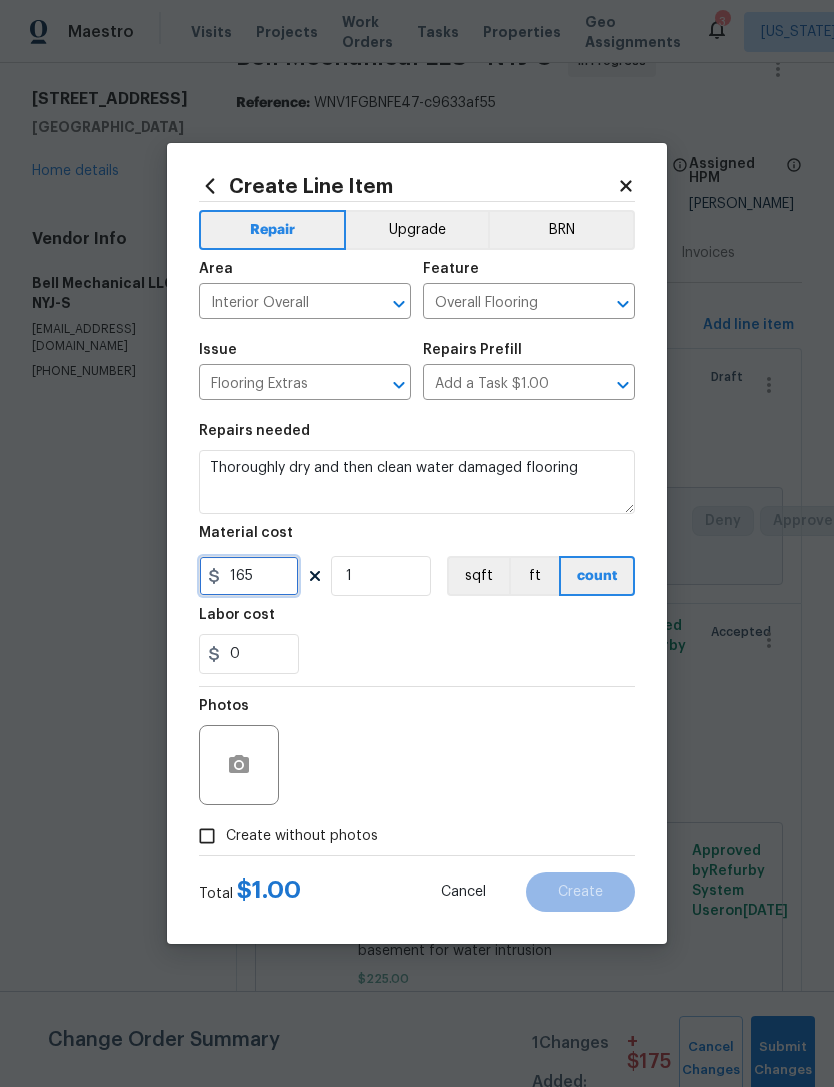 type on "165" 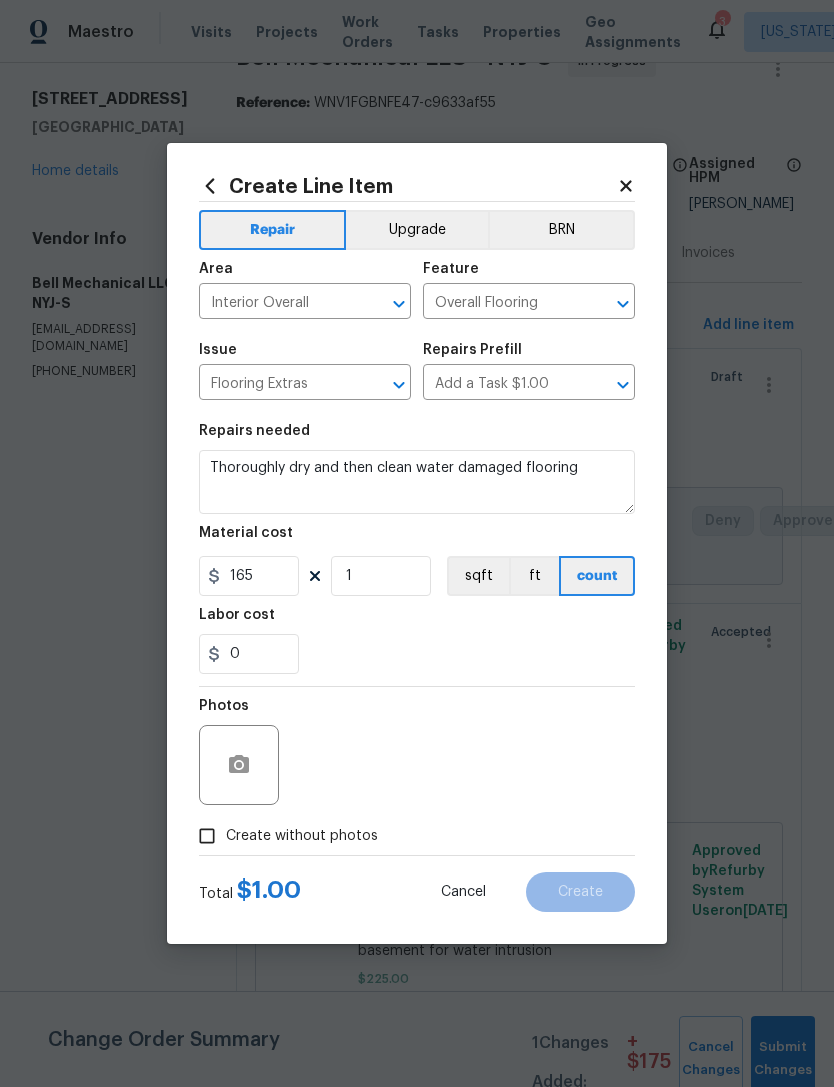 click on "Create without photos" at bounding box center (283, 836) 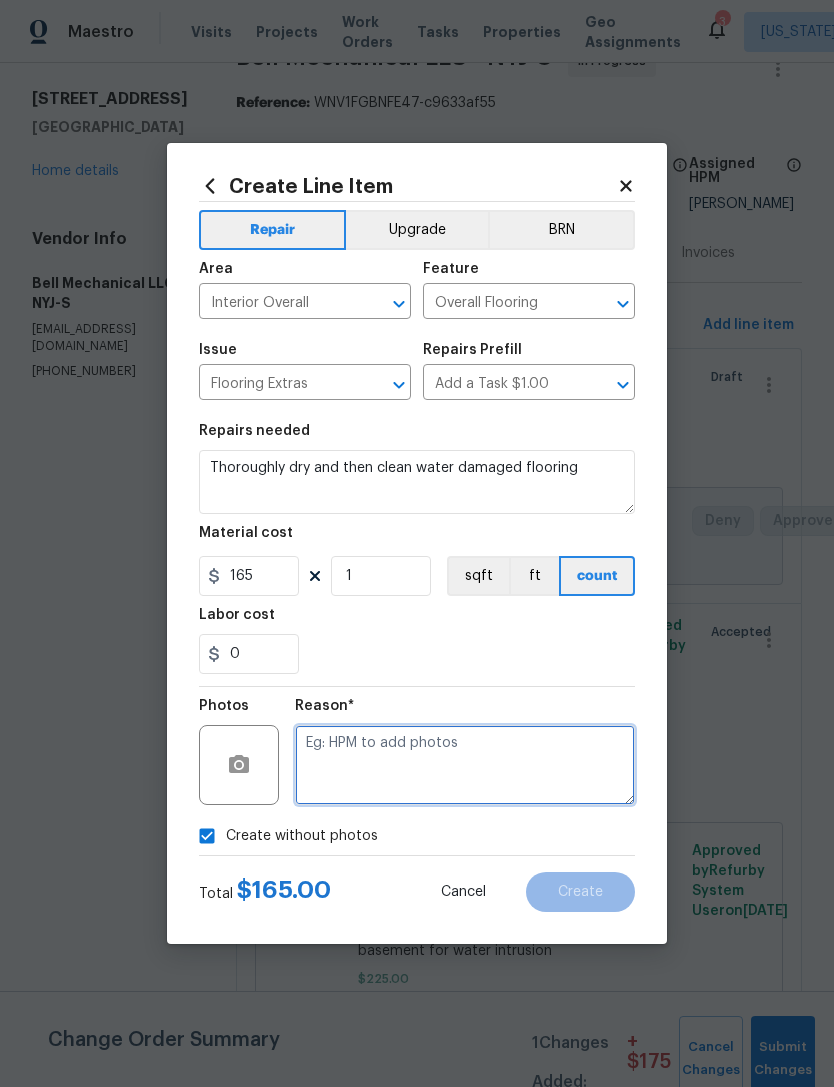 click at bounding box center [465, 765] 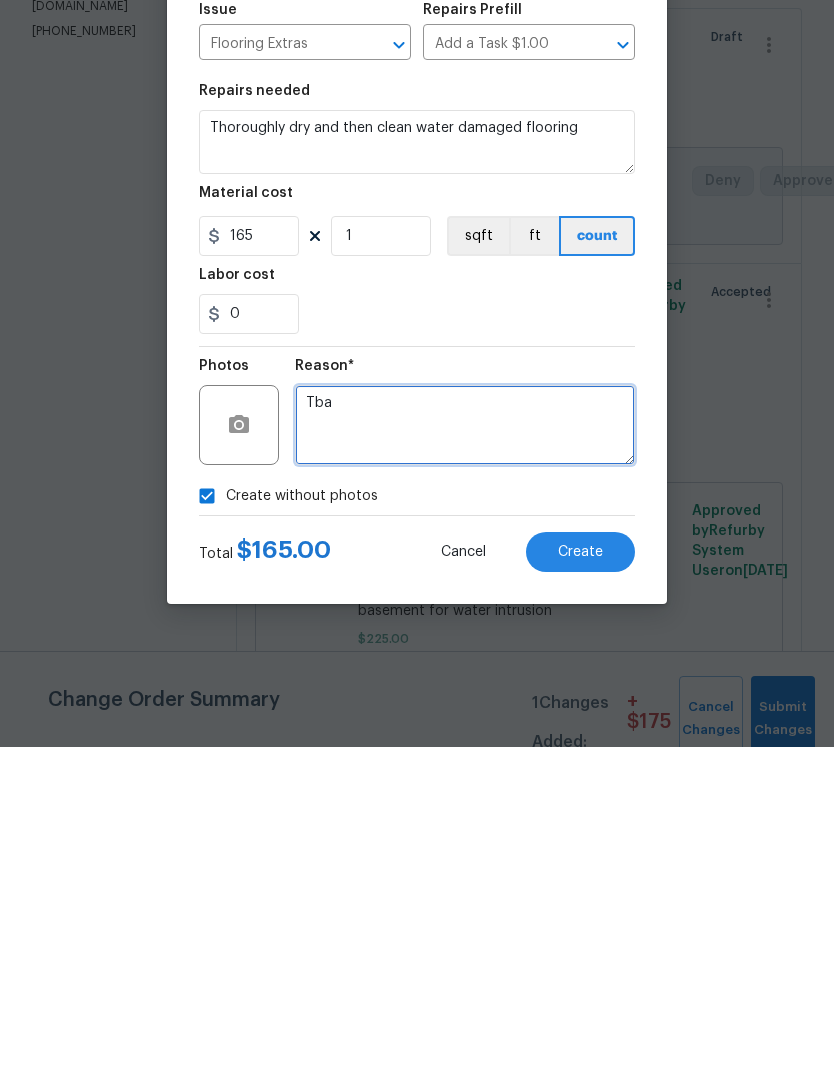 type on "Tba" 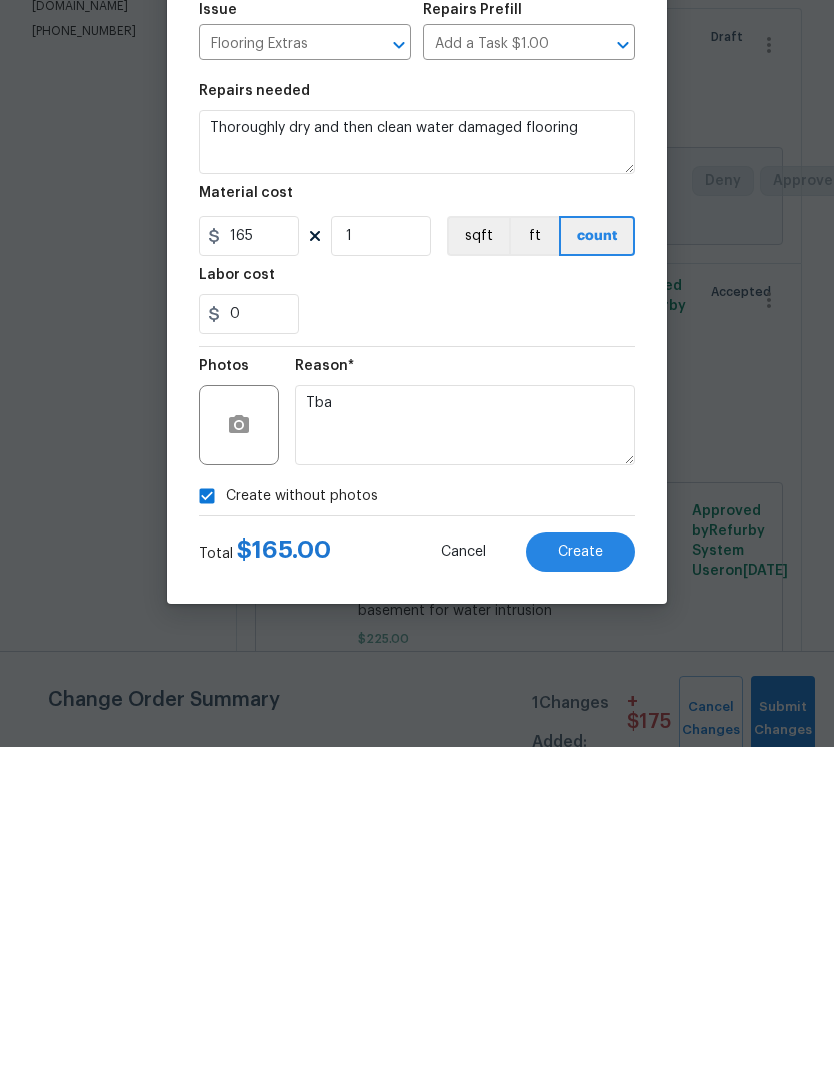 click on "Create" at bounding box center [580, 892] 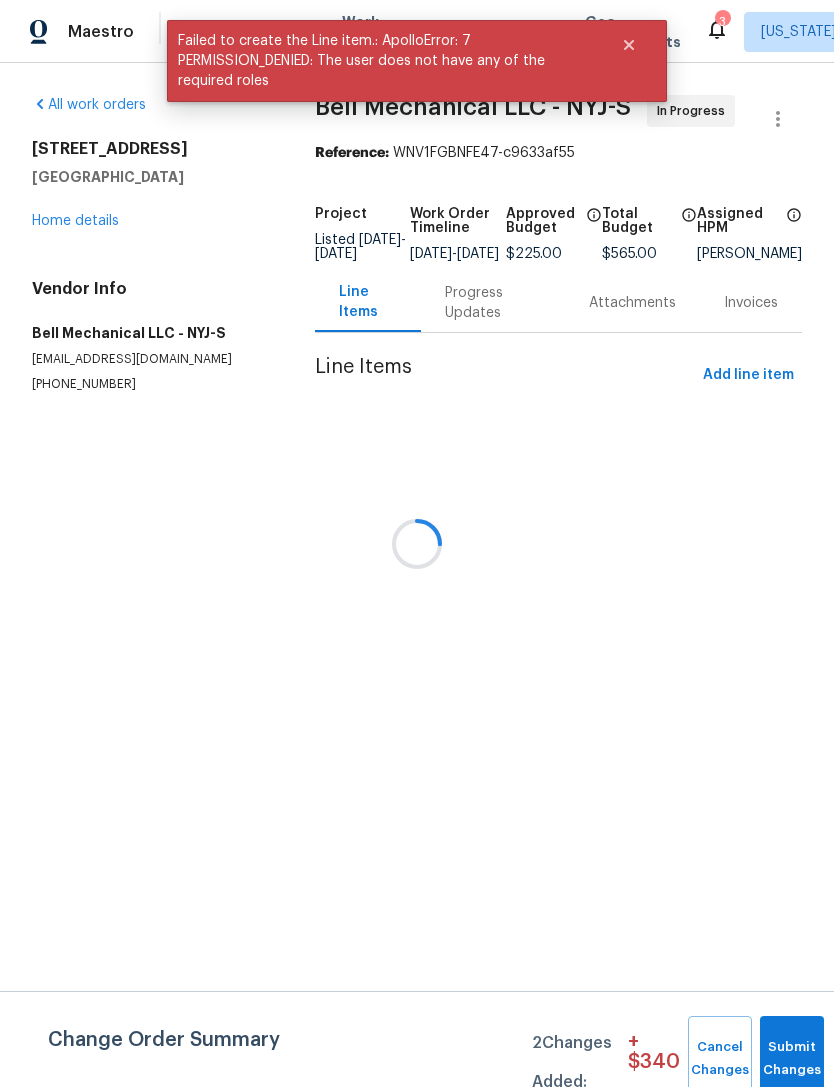 scroll, scrollTop: 0, scrollLeft: 0, axis: both 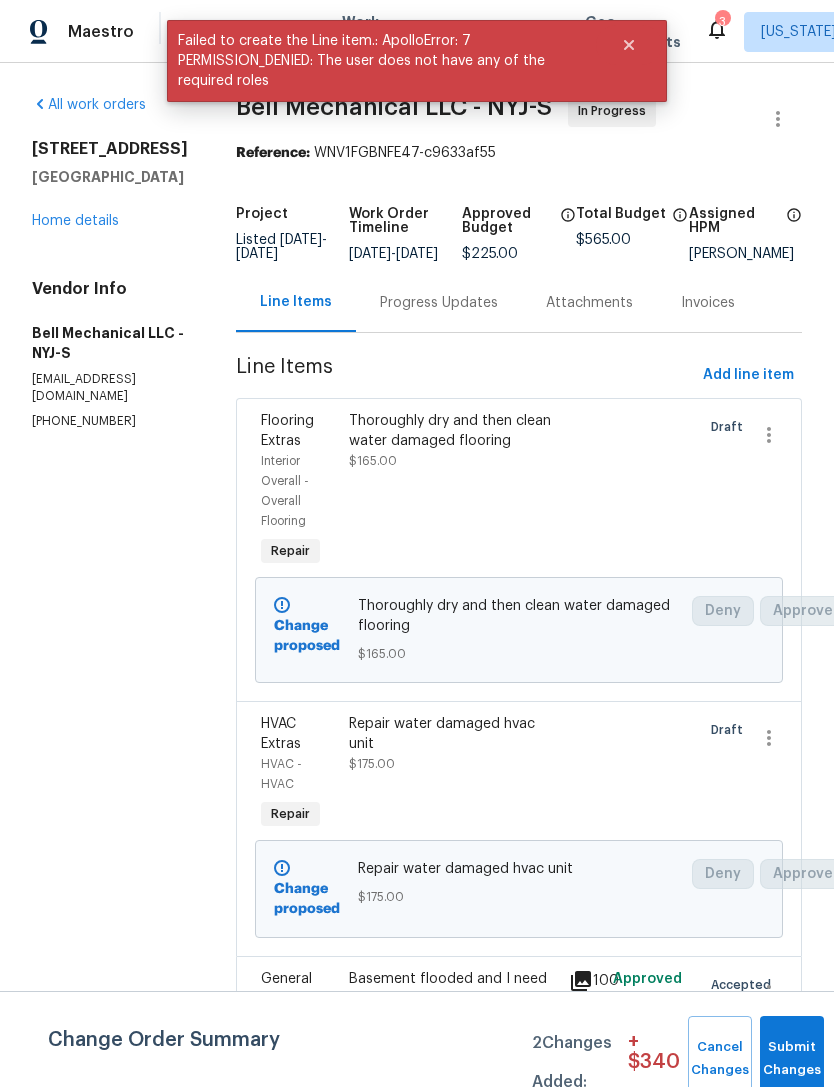 click on "Add line item" at bounding box center (748, 375) 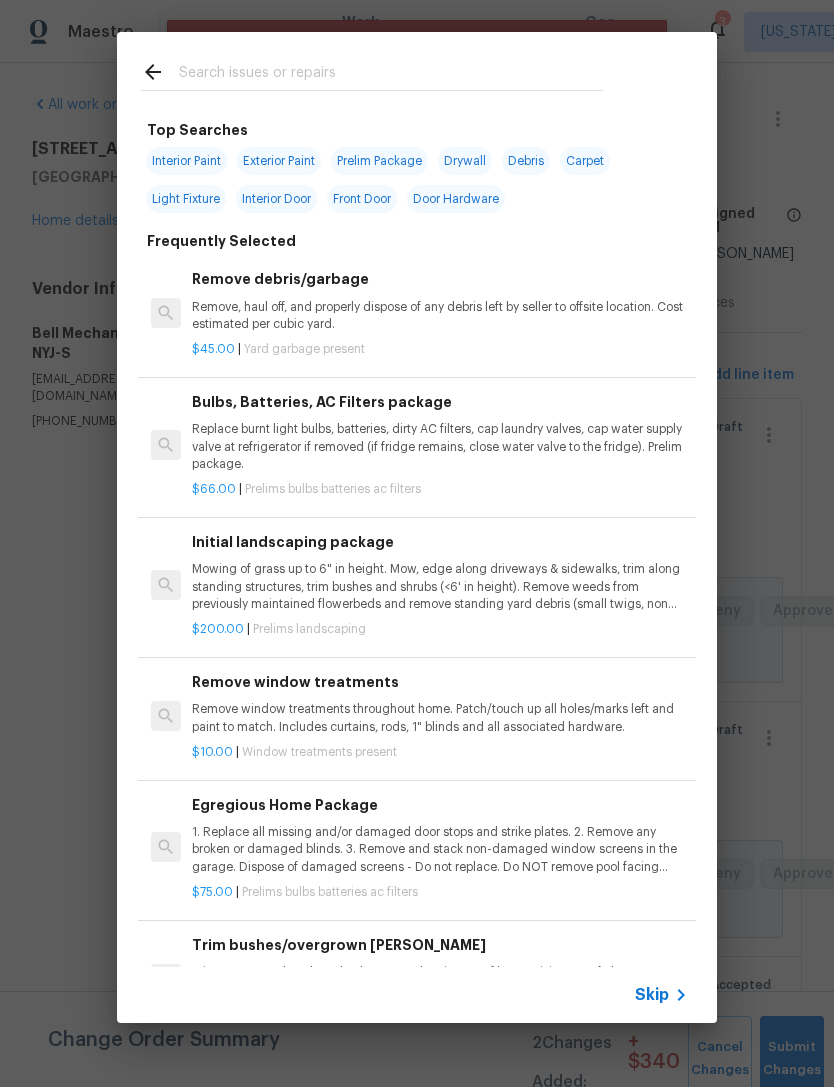 click at bounding box center [391, 75] 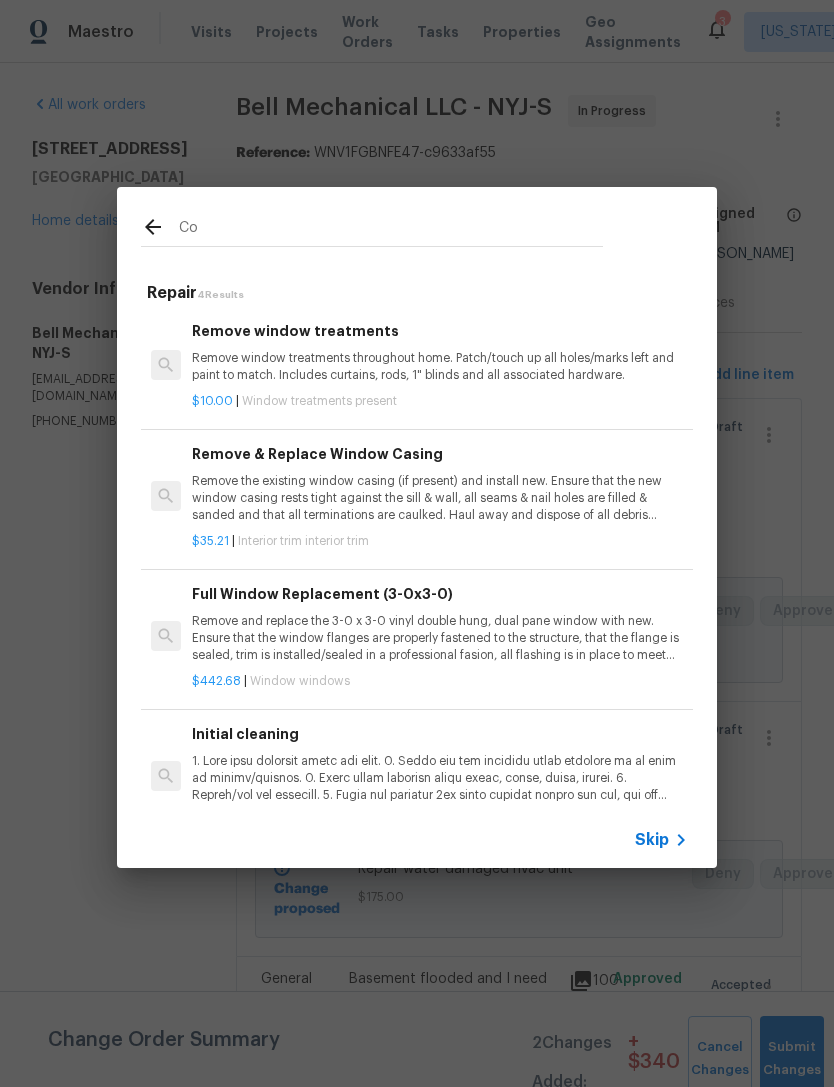 type on "C" 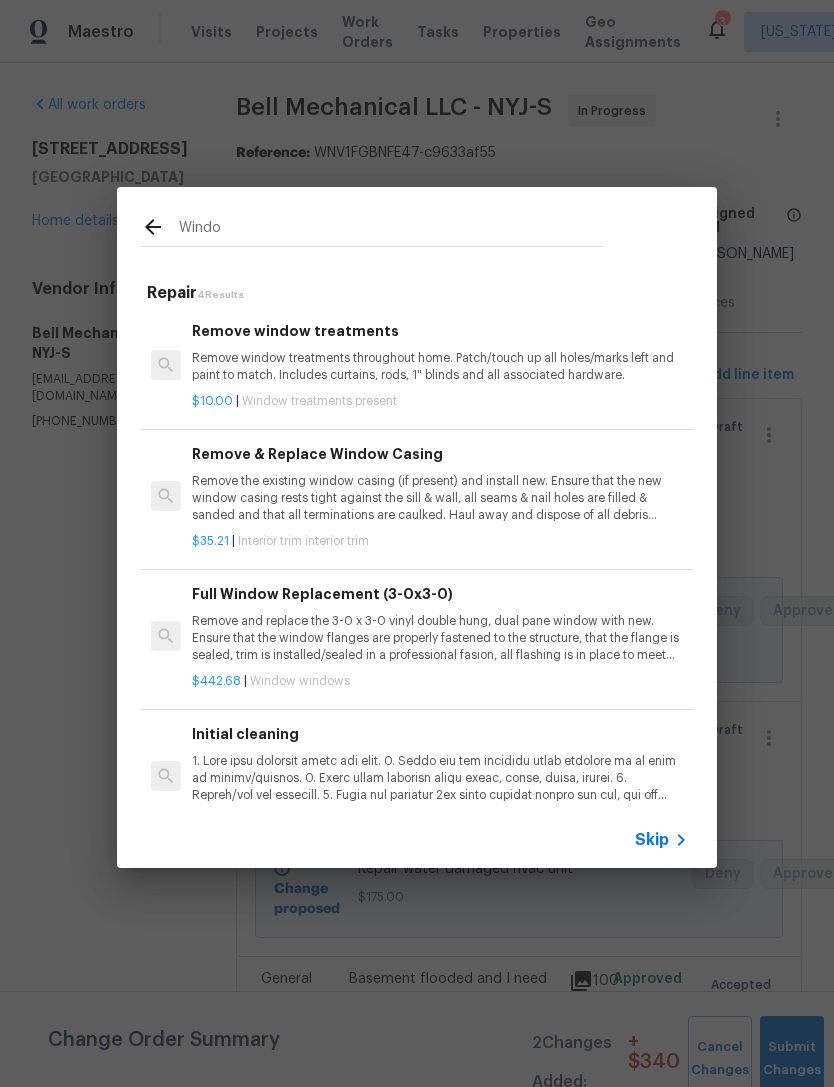 type on "Window" 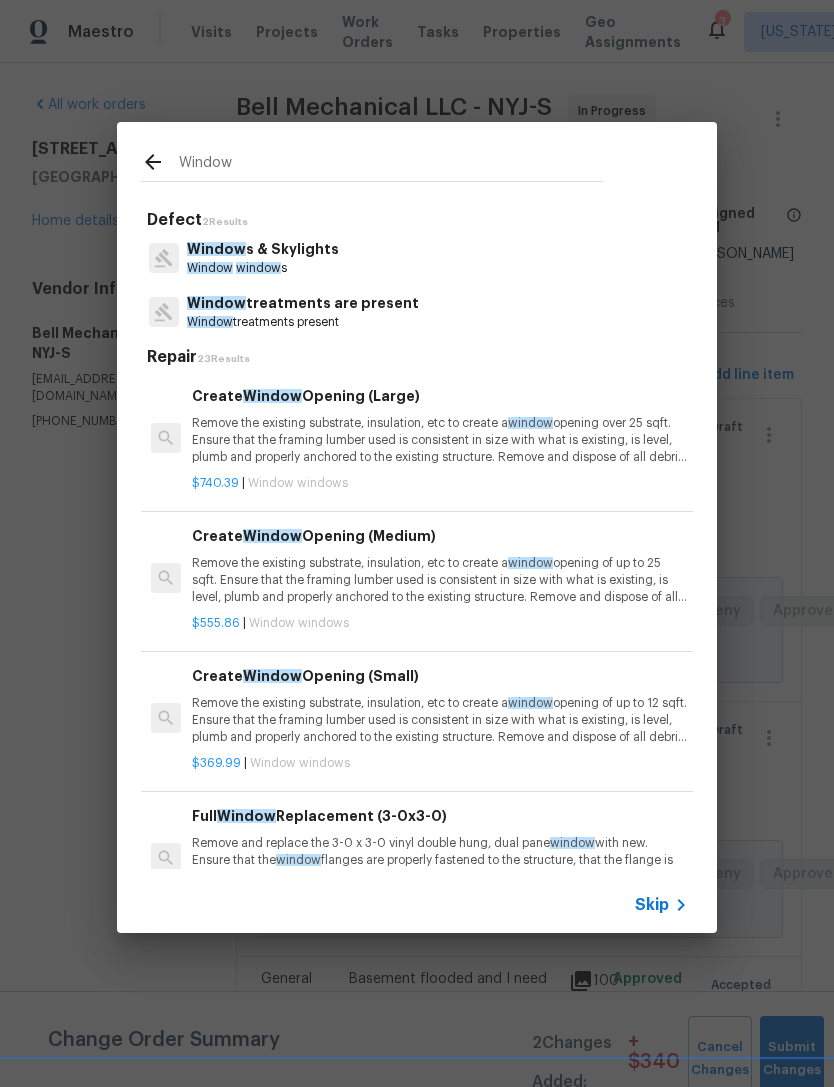 click on "Window   window s" at bounding box center (263, 268) 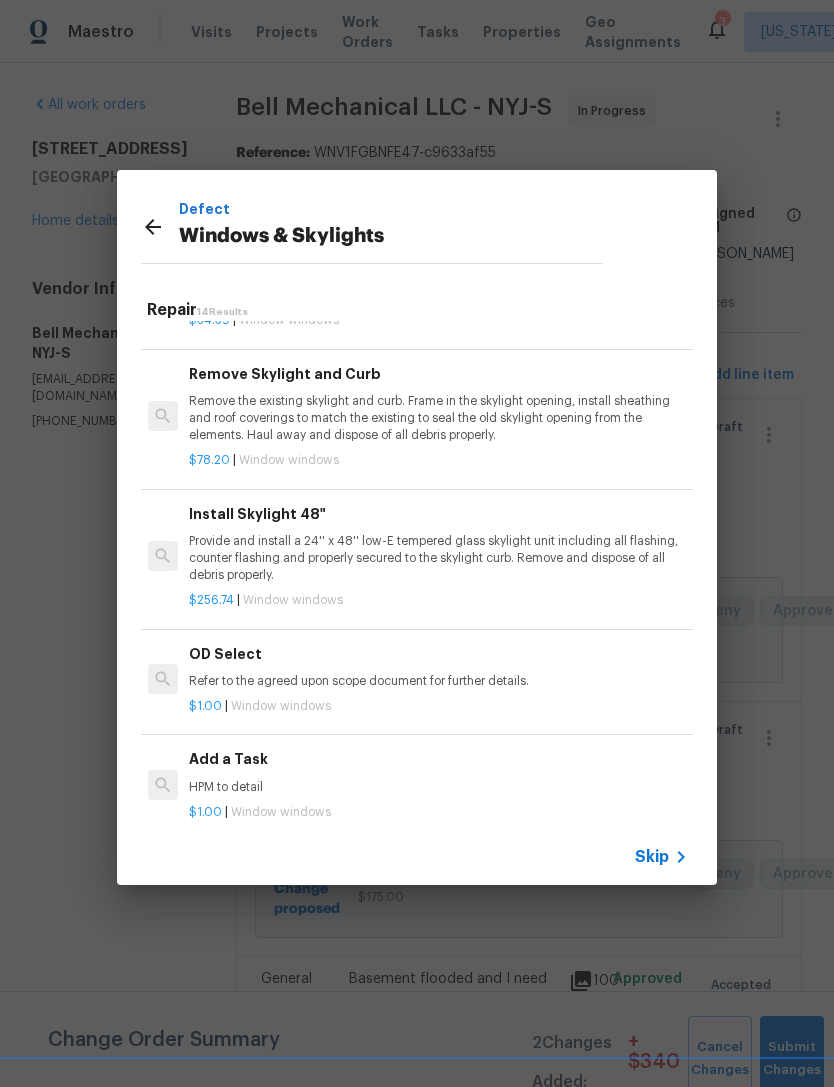 scroll, scrollTop: 1322, scrollLeft: 3, axis: both 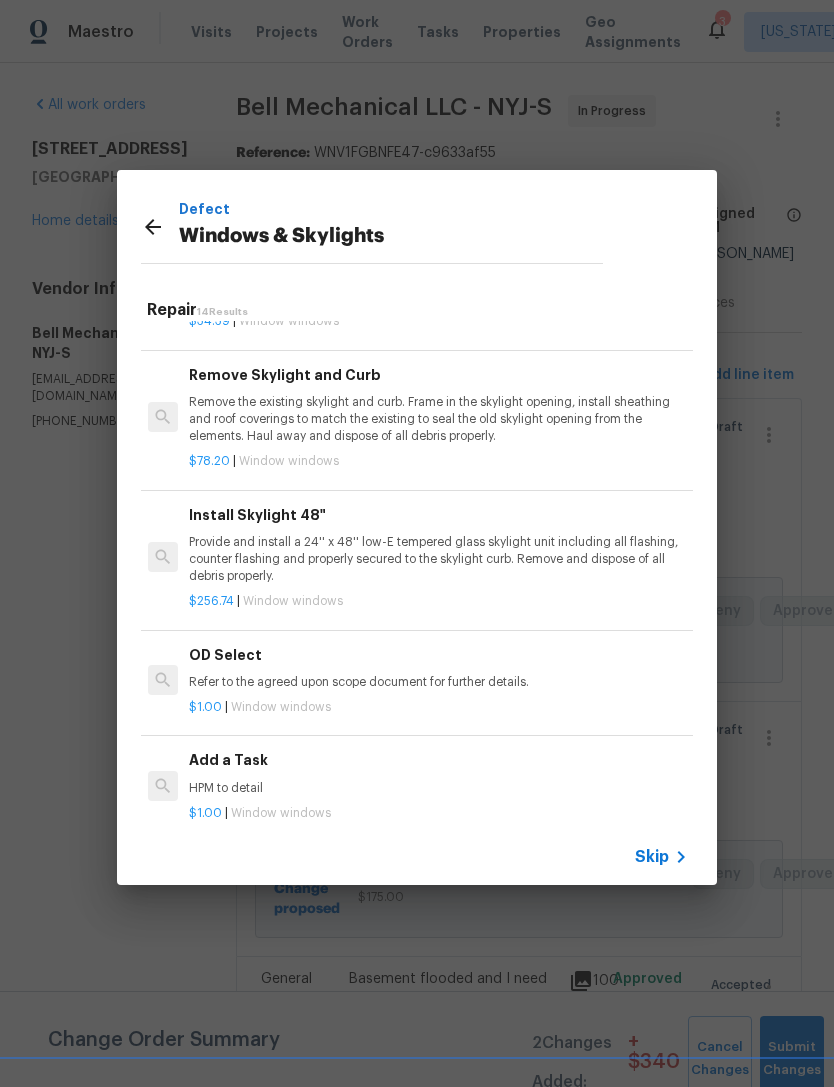 click on "HPM to detail" at bounding box center (437, 788) 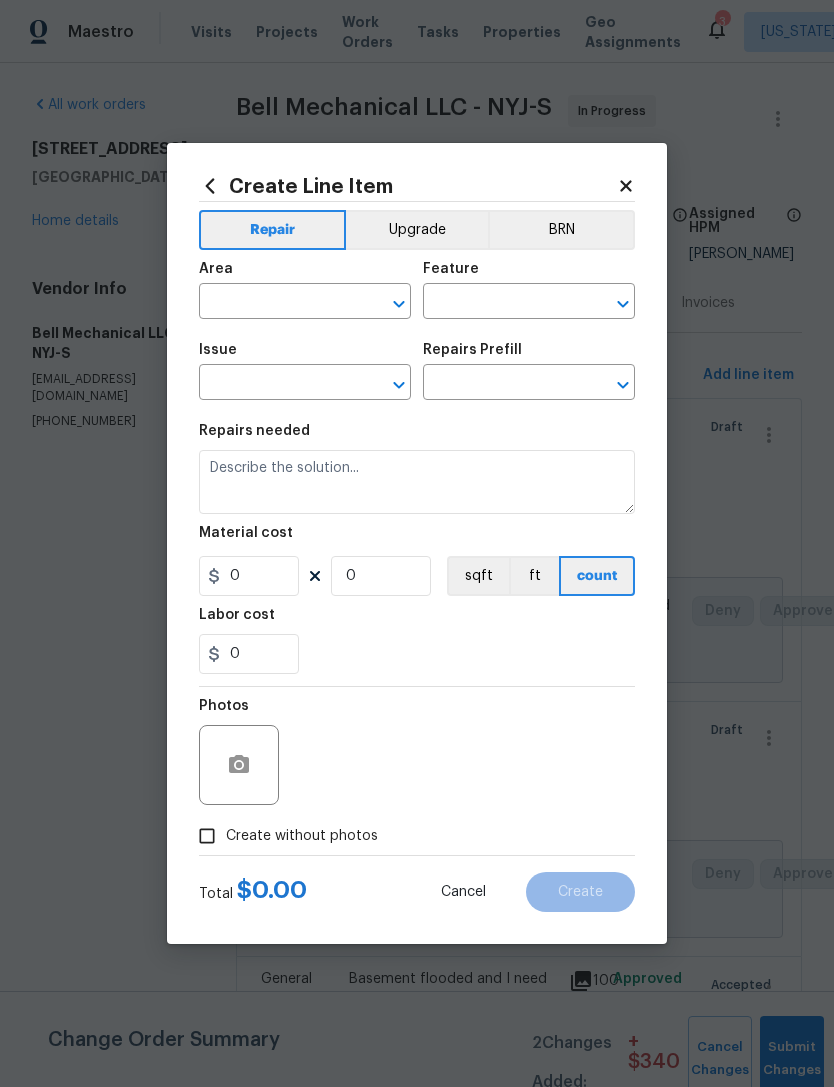 type on "Windows & Skylights" 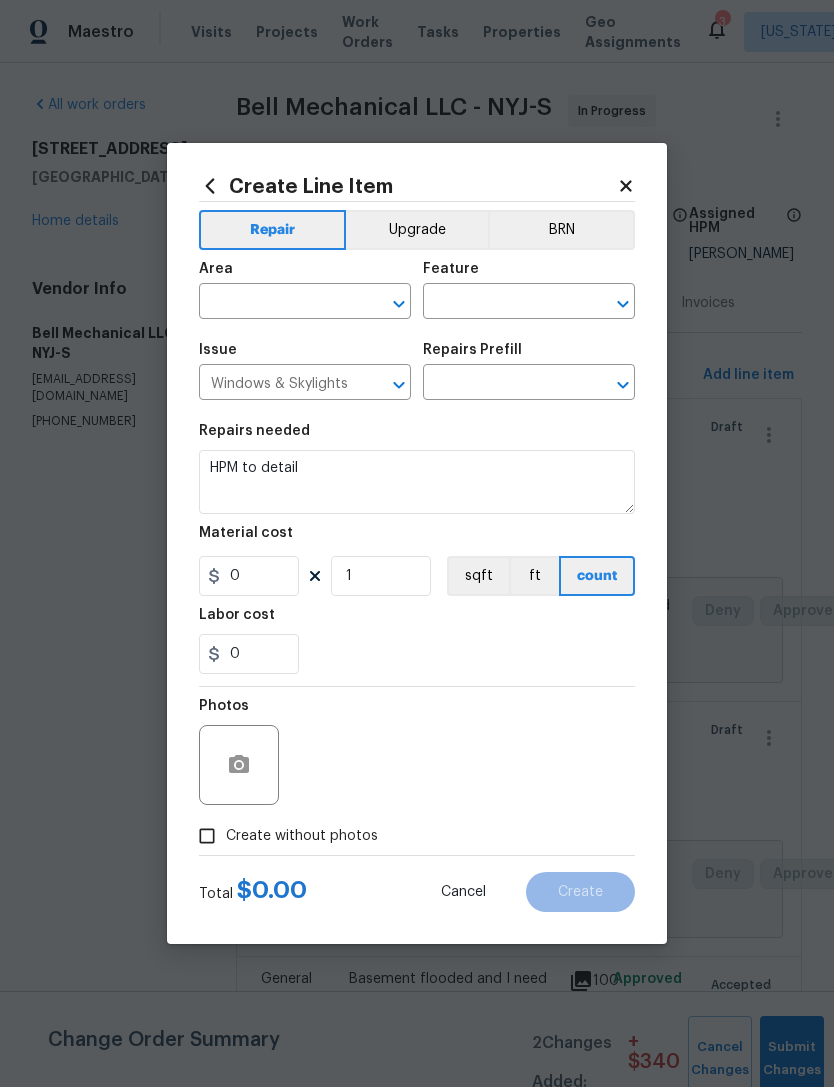 type on "Add a Task $1.00" 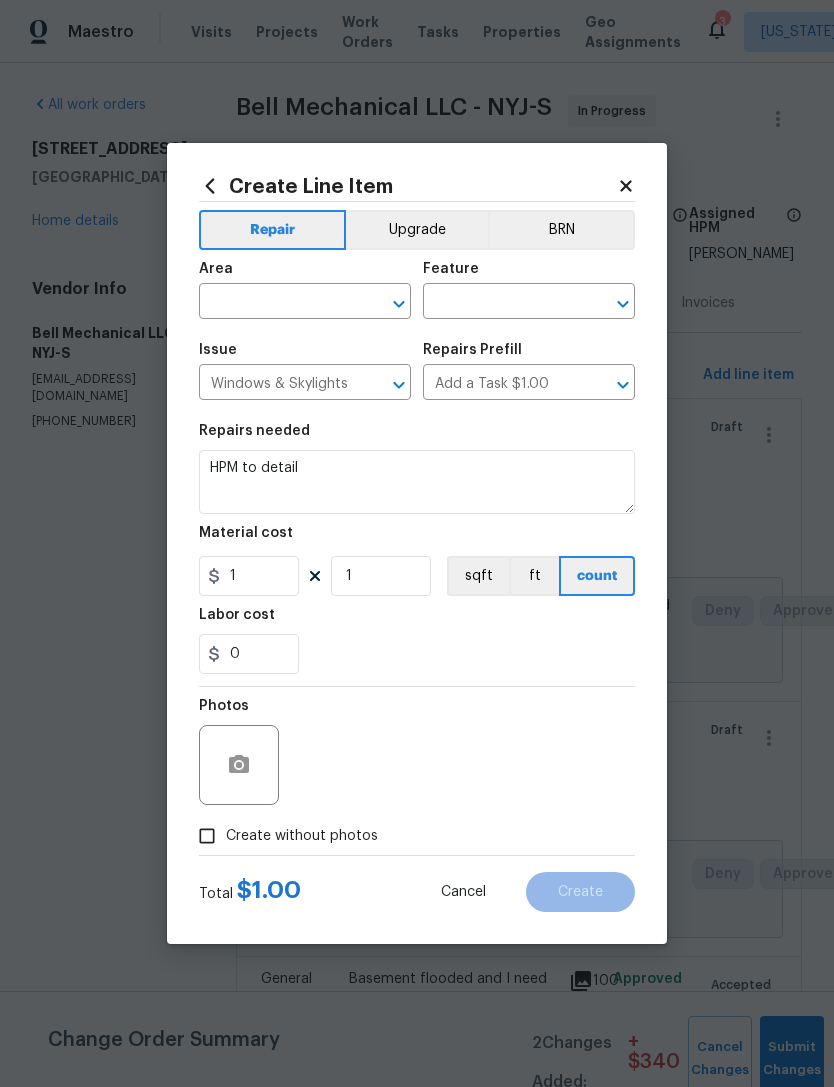 click on "Photos" at bounding box center [417, 752] 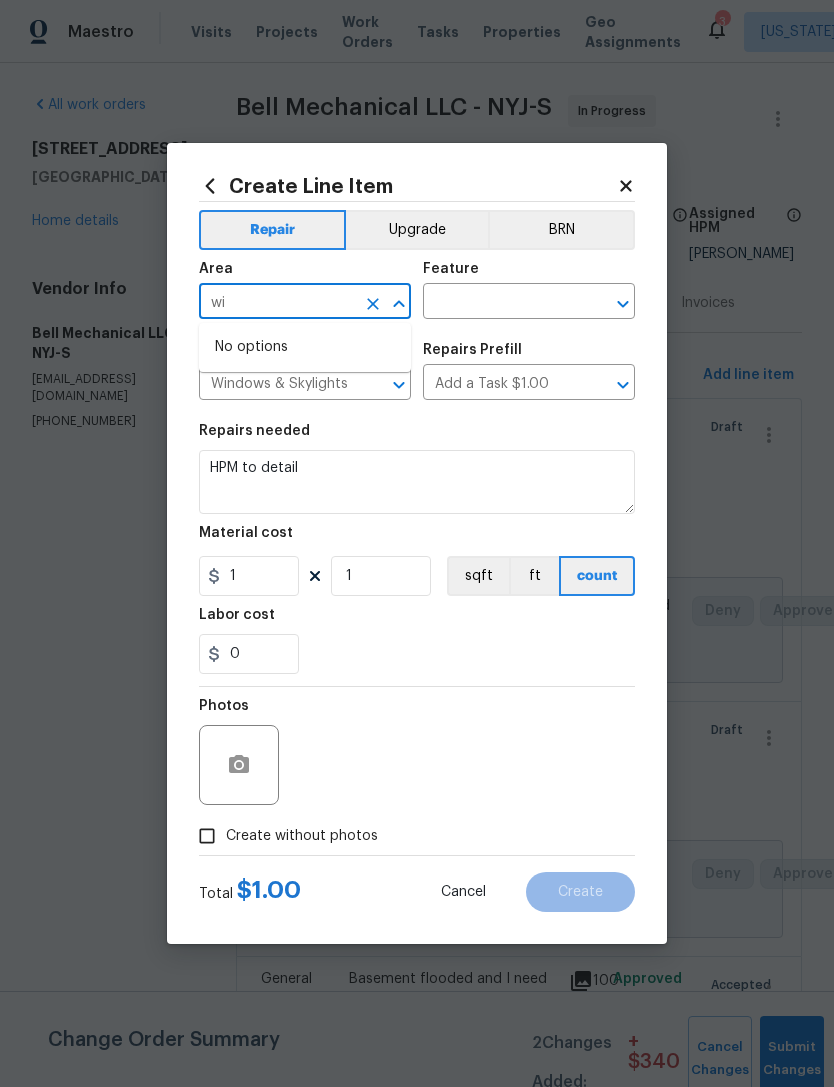 type on "w" 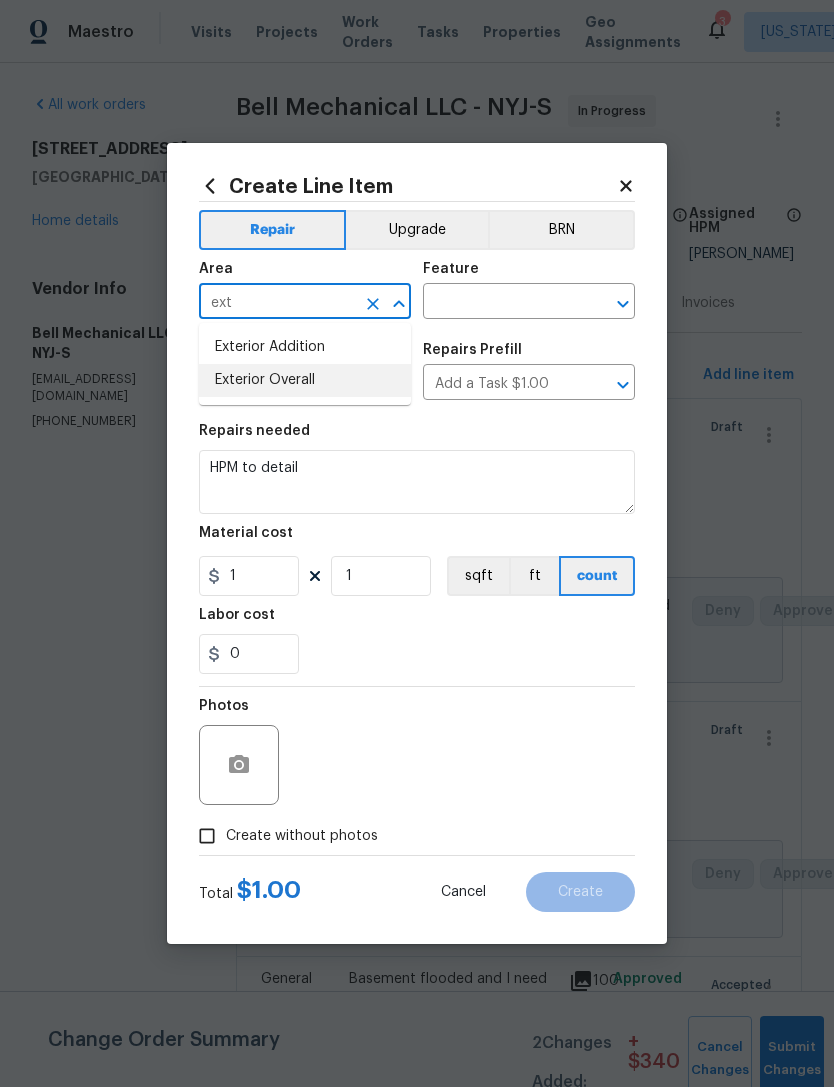 click on "Exterior Overall" at bounding box center [305, 380] 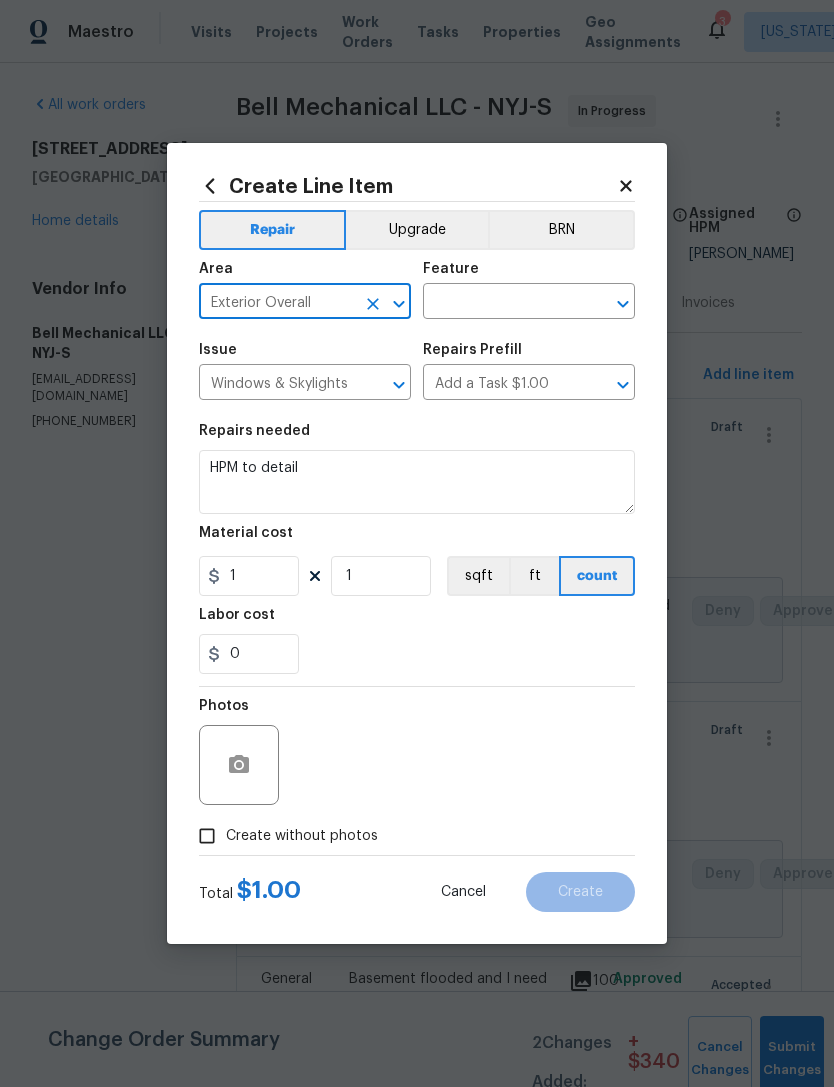 click at bounding box center [501, 303] 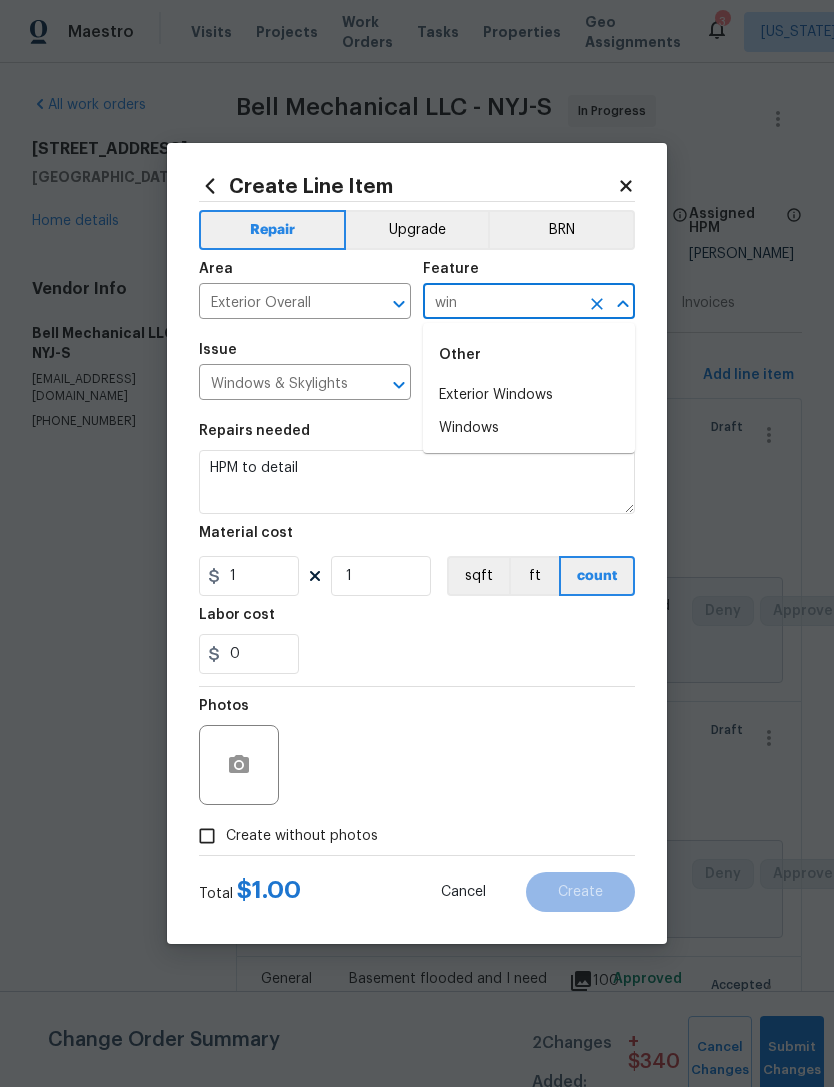 click on "Windows" at bounding box center [529, 428] 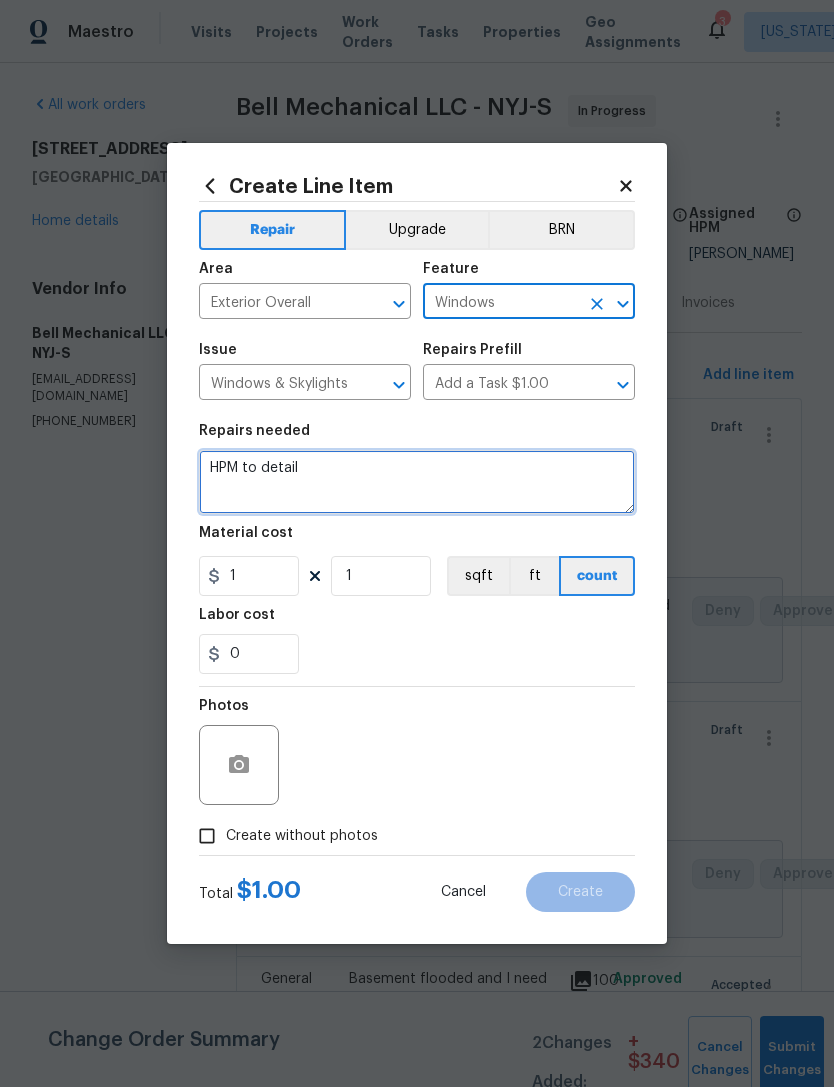 click on "HPM to detail" at bounding box center (417, 482) 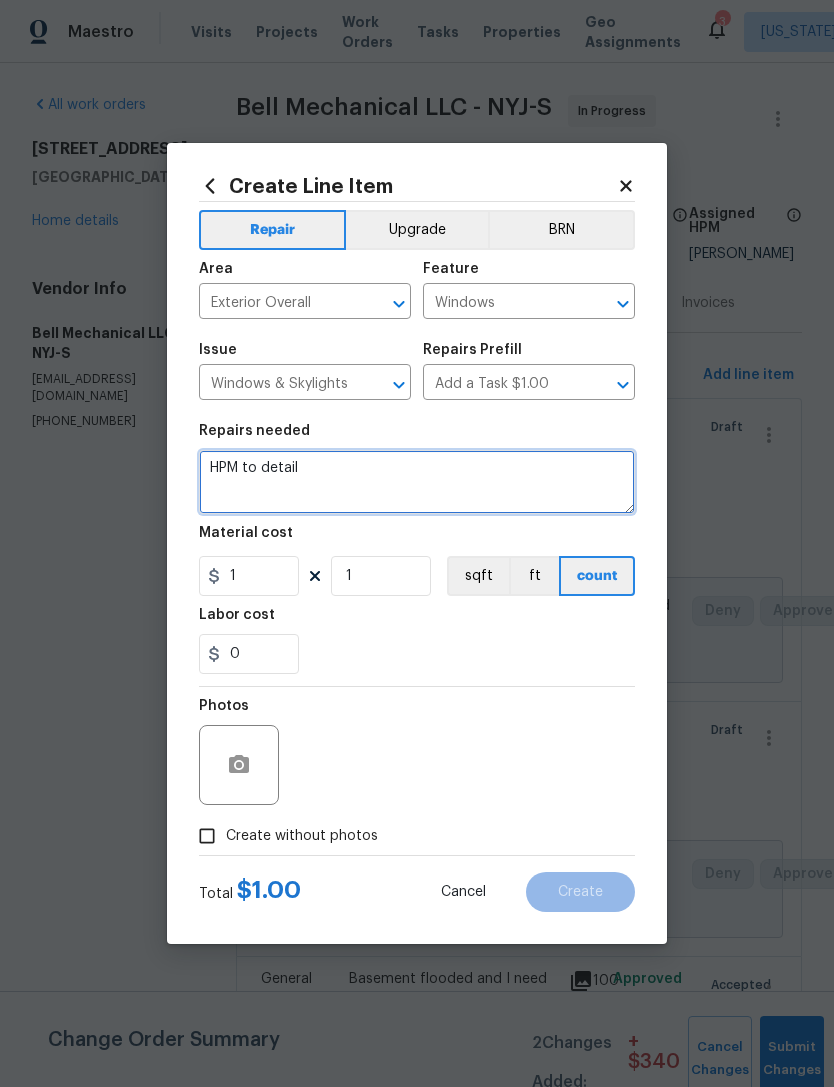 click on "HPM to detail" at bounding box center [417, 482] 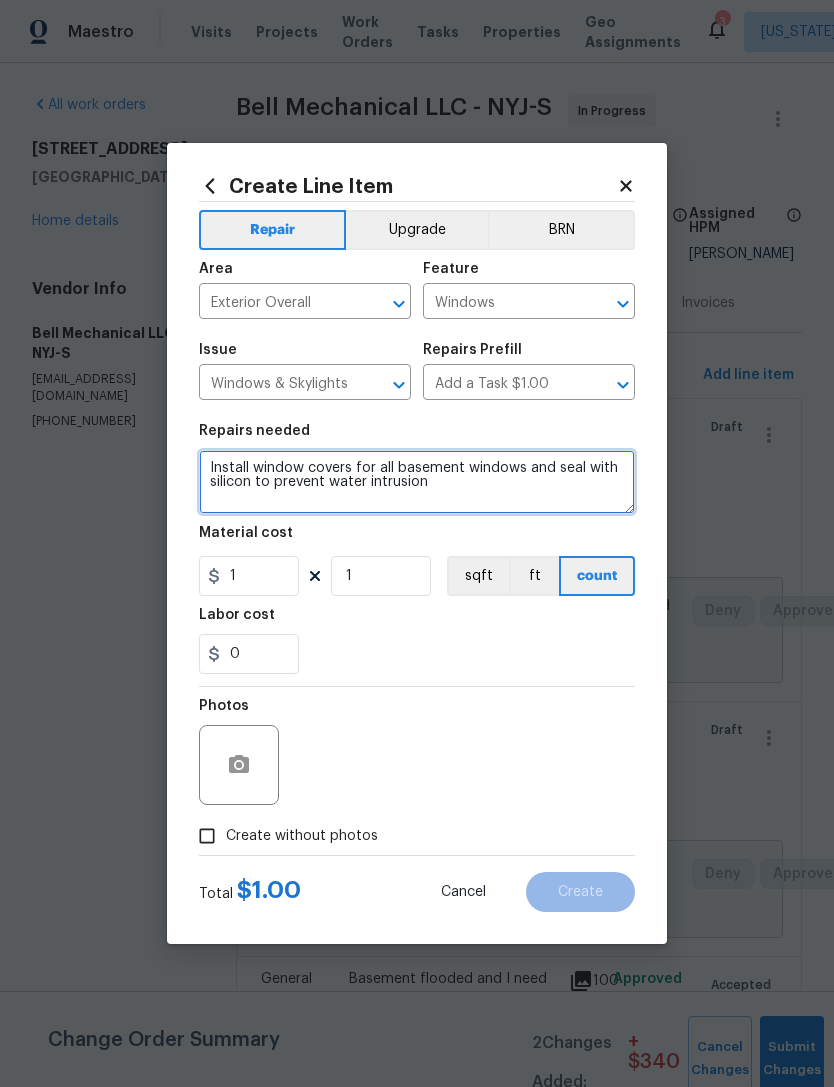 type on "Install window covers for all basement windows and seal with silicon to prevent water intrusion" 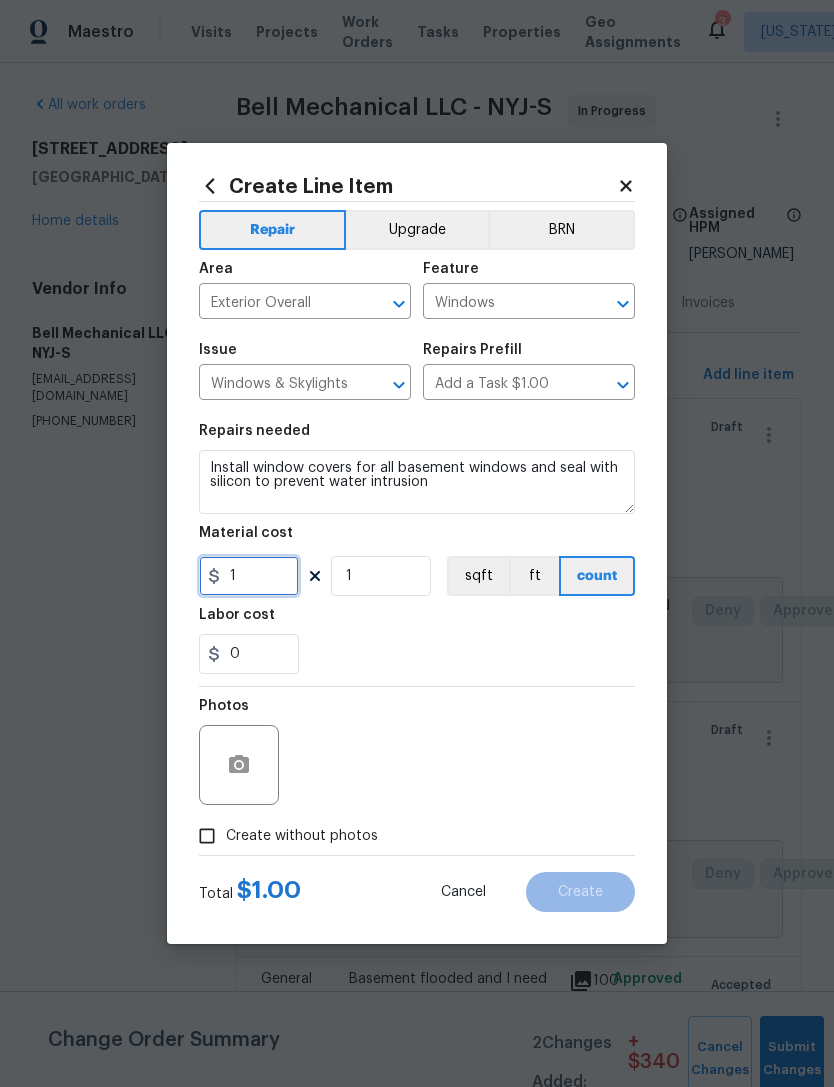 click on "1" at bounding box center [249, 576] 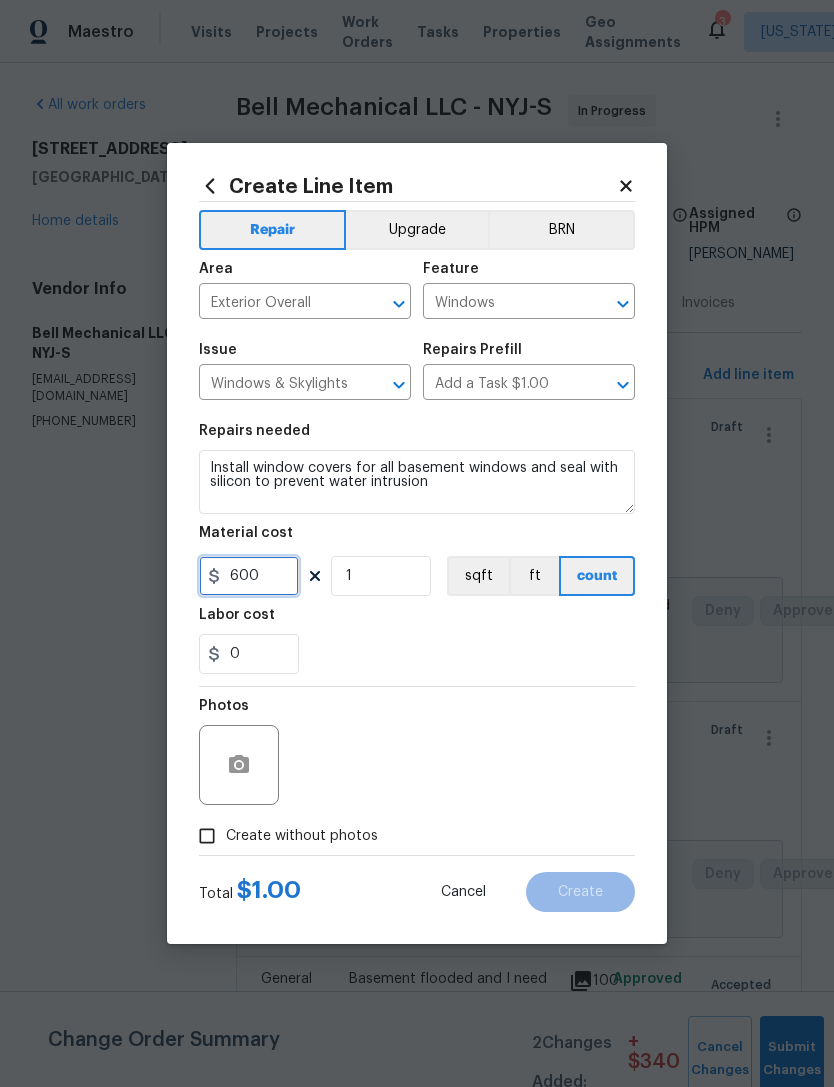 type on "600" 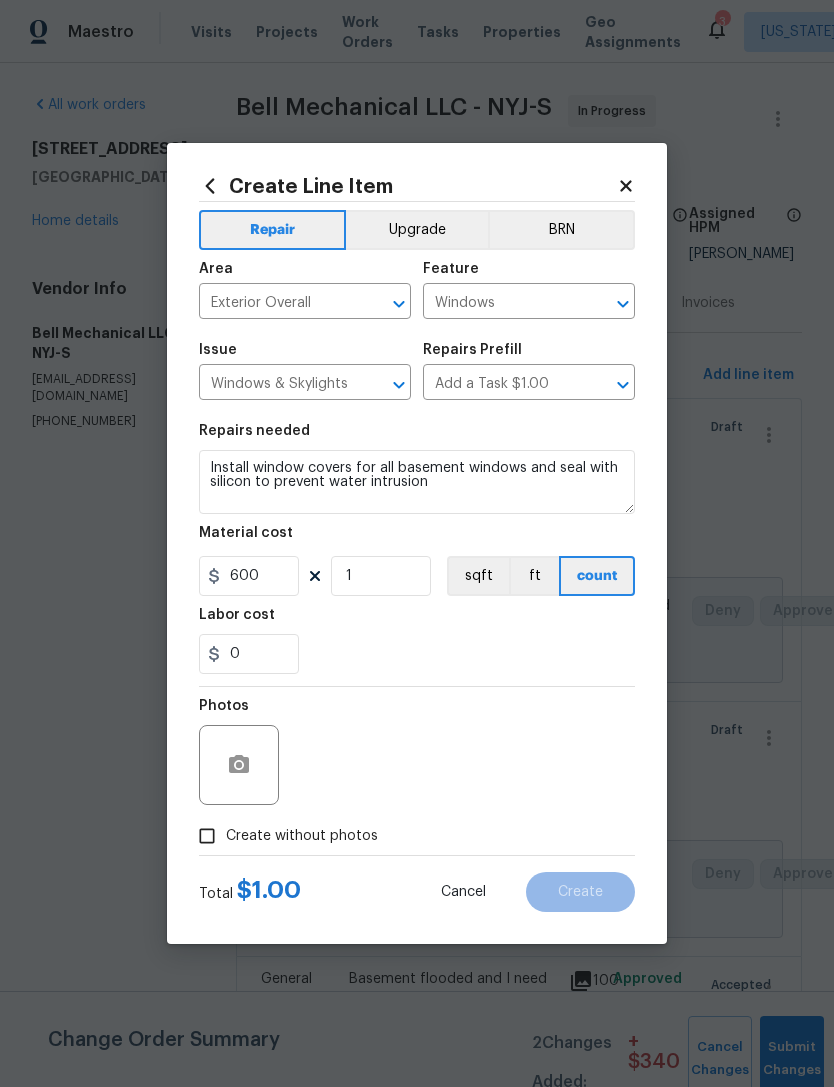 click on "Labor cost" at bounding box center (417, 621) 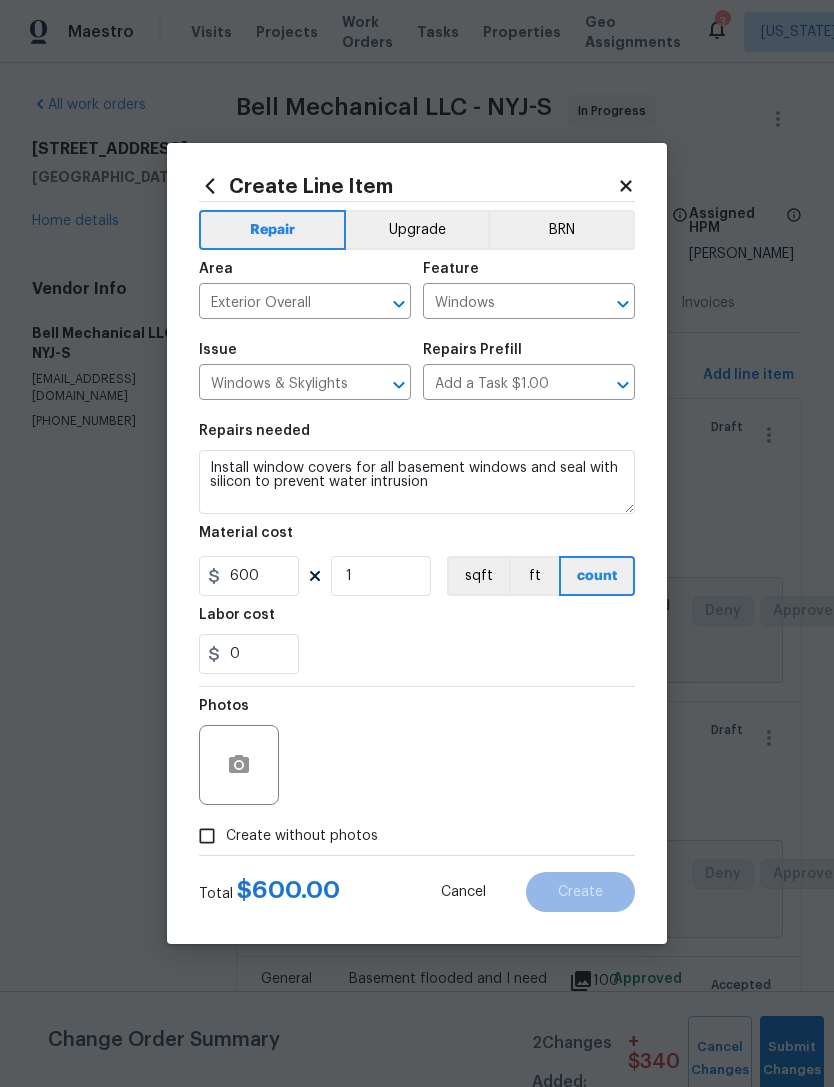 click on "Create without photos" at bounding box center [207, 836] 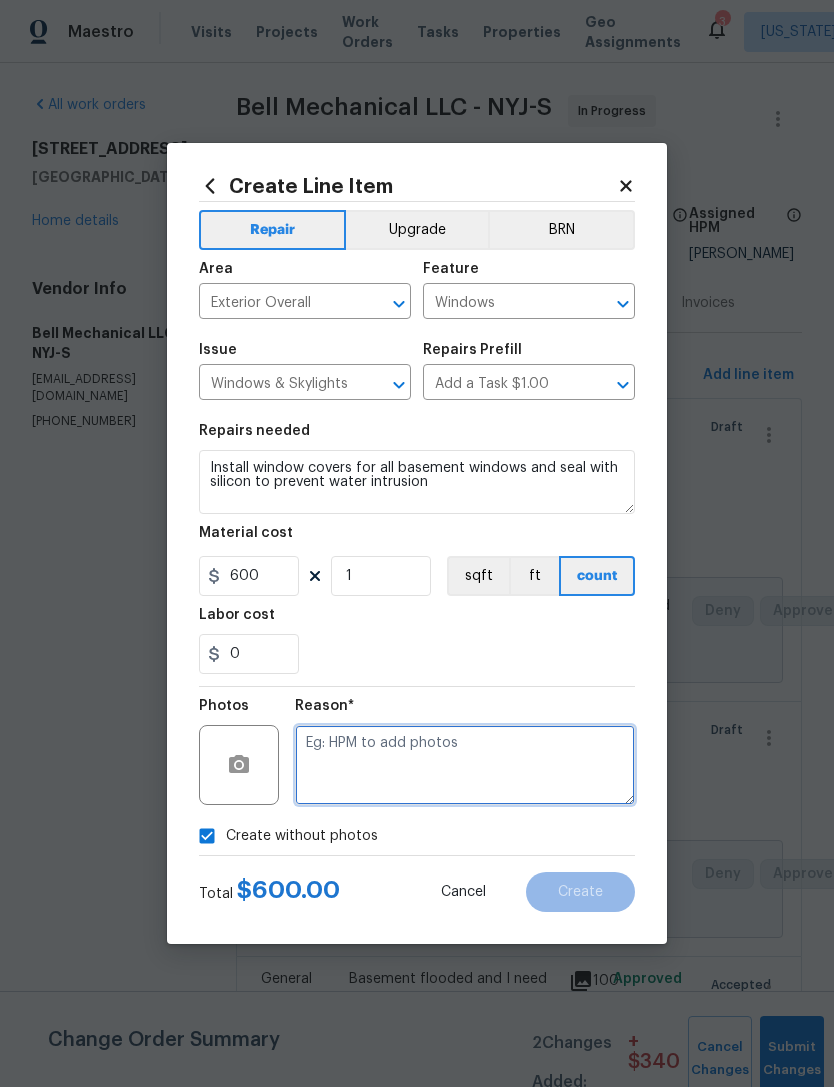 click at bounding box center [465, 765] 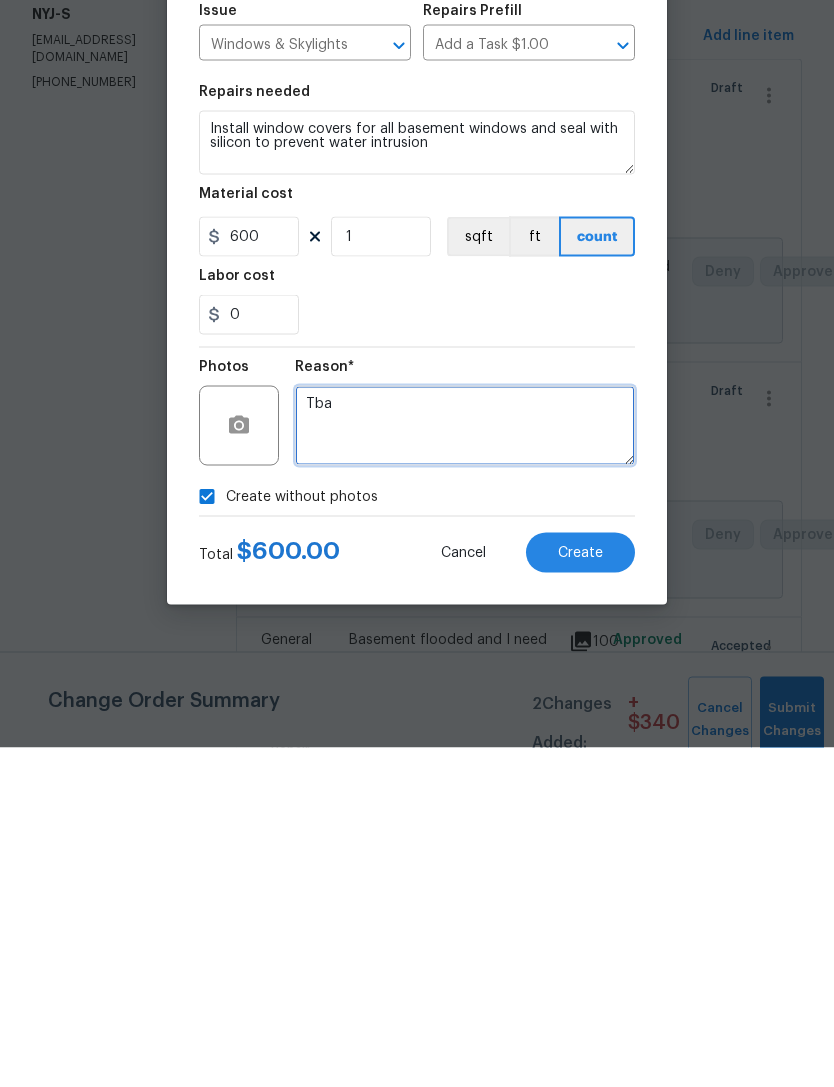type on "Tba" 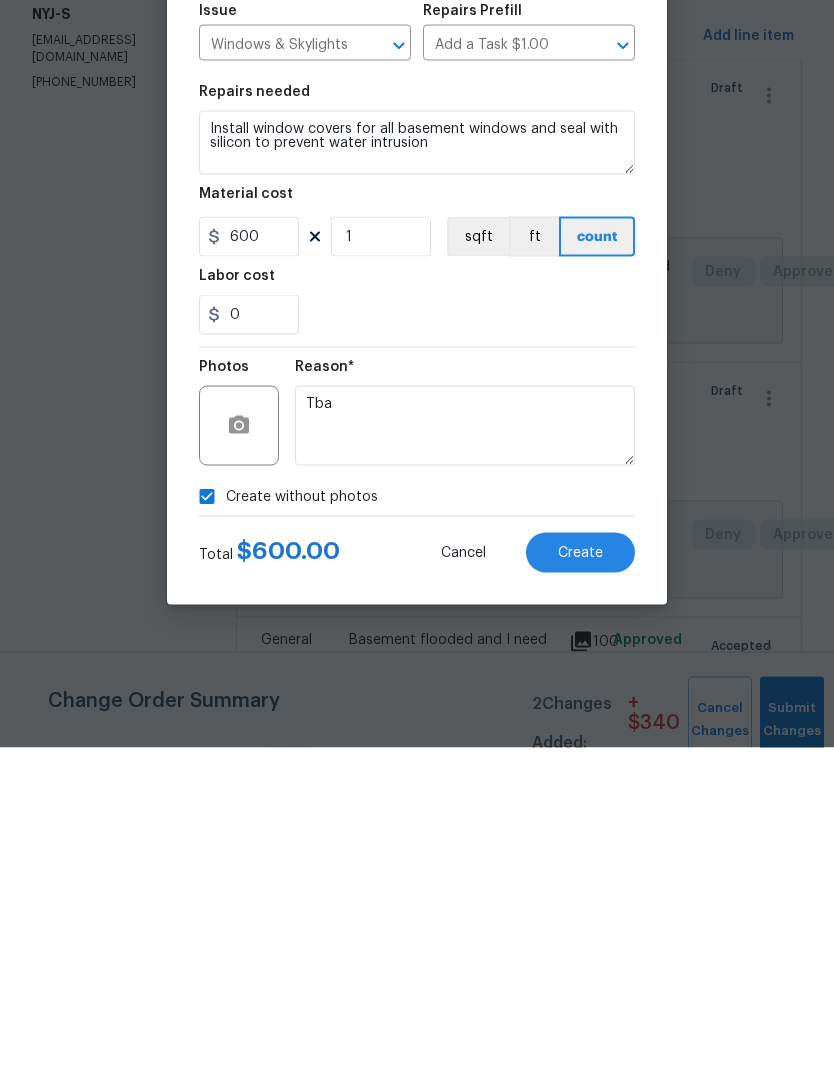 click on "Create" at bounding box center [580, 892] 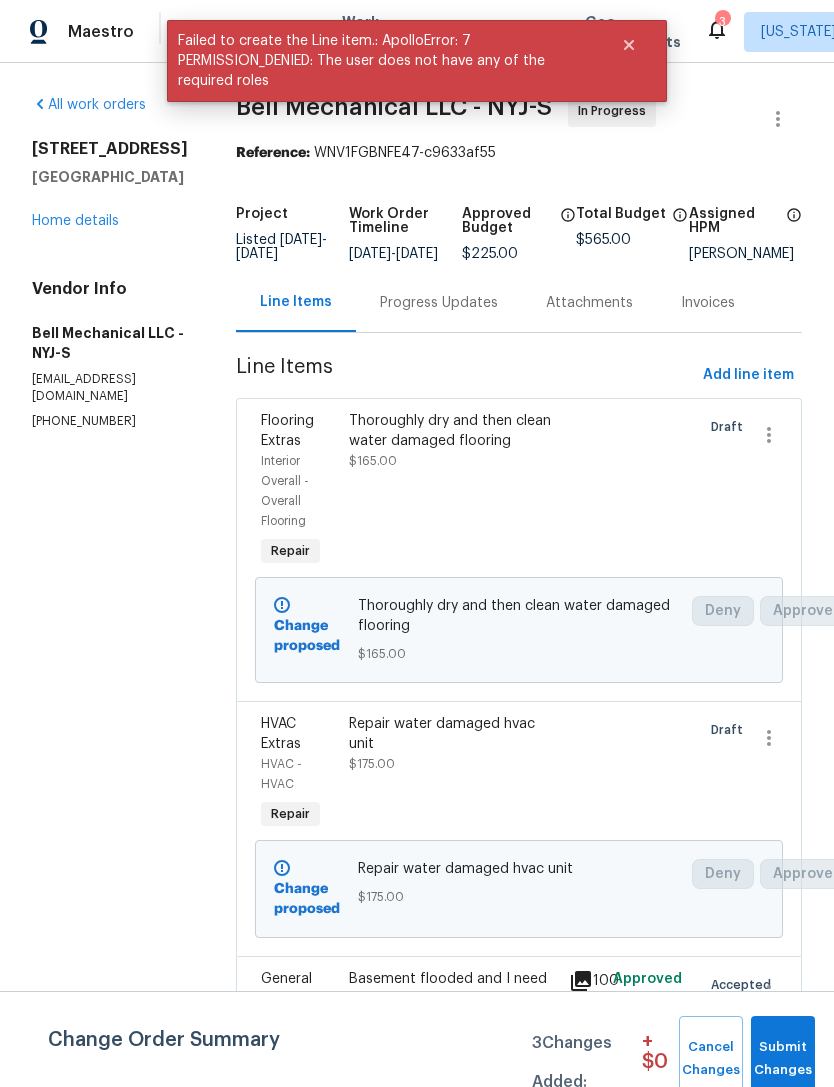scroll, scrollTop: 0, scrollLeft: 0, axis: both 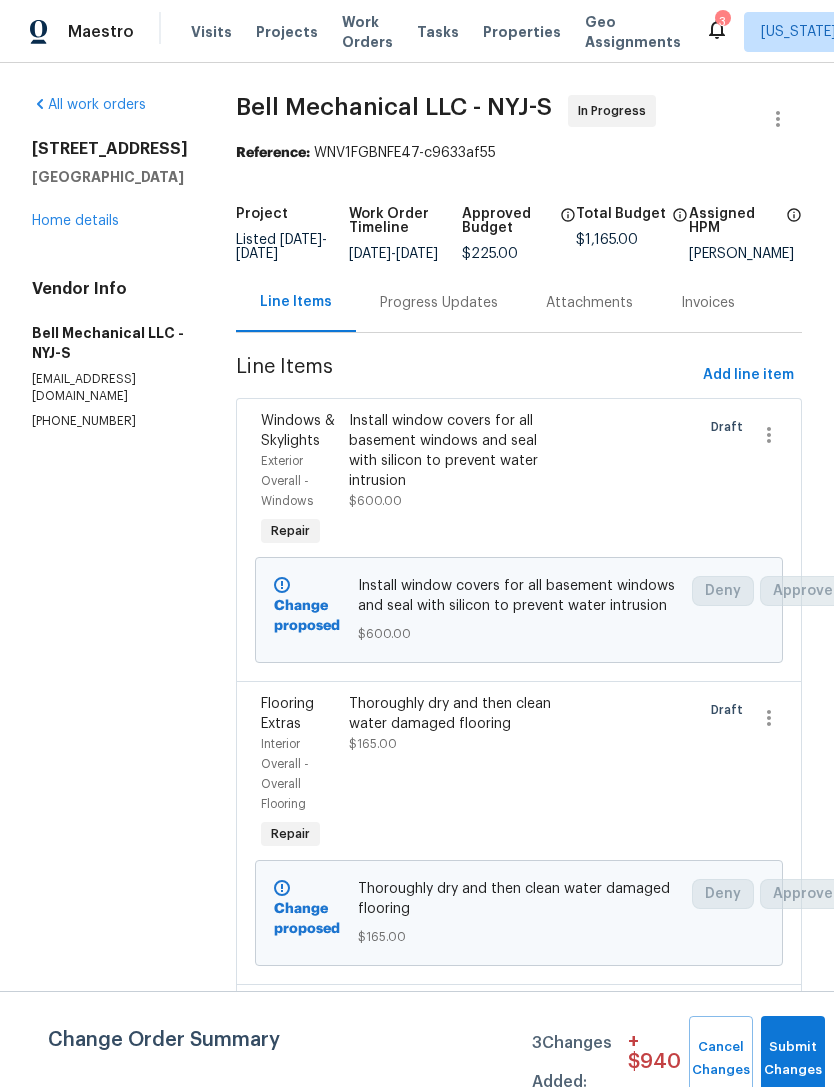 click on "Add line item" at bounding box center (748, 375) 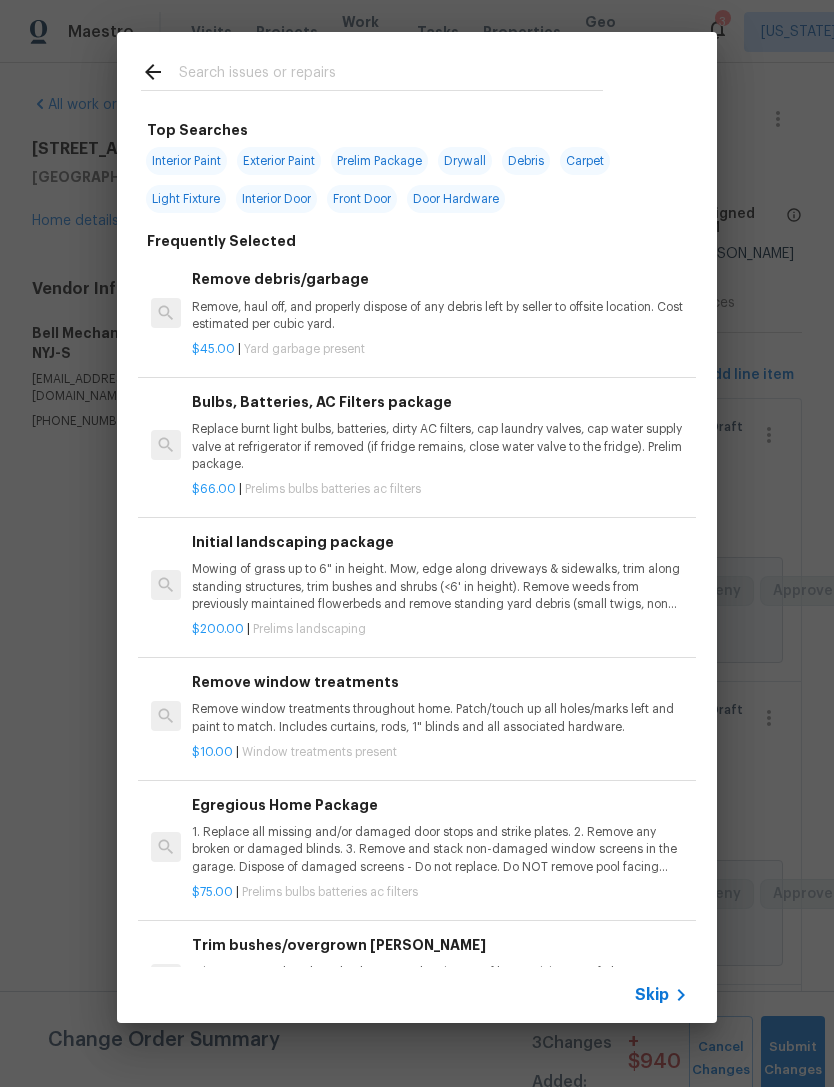 click at bounding box center [391, 75] 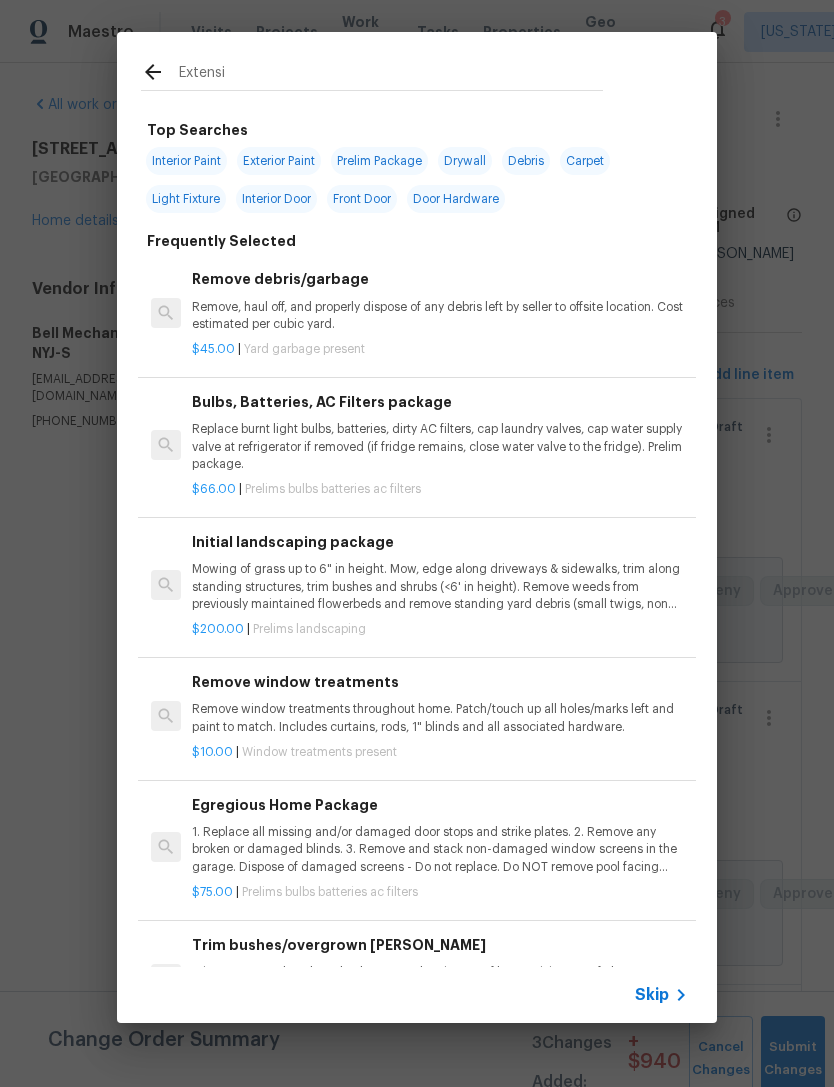 type on "Extensio" 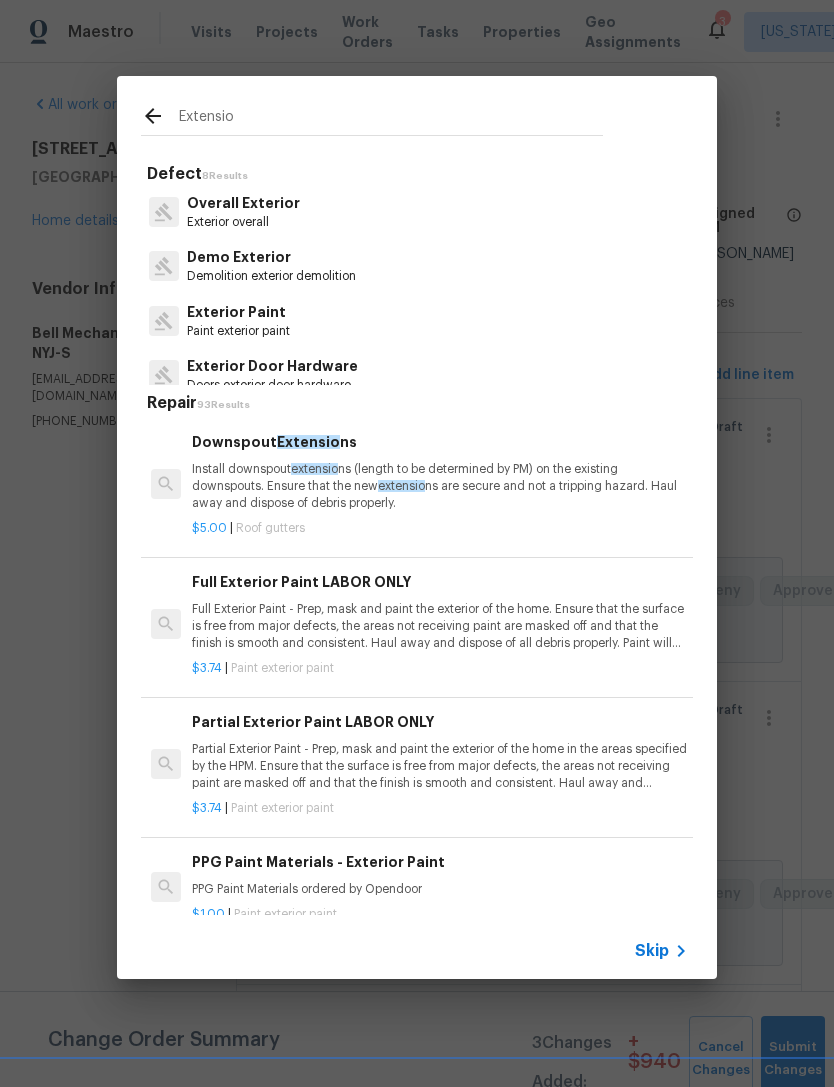 click on "$5.00   |   Roof gutters" at bounding box center (440, 524) 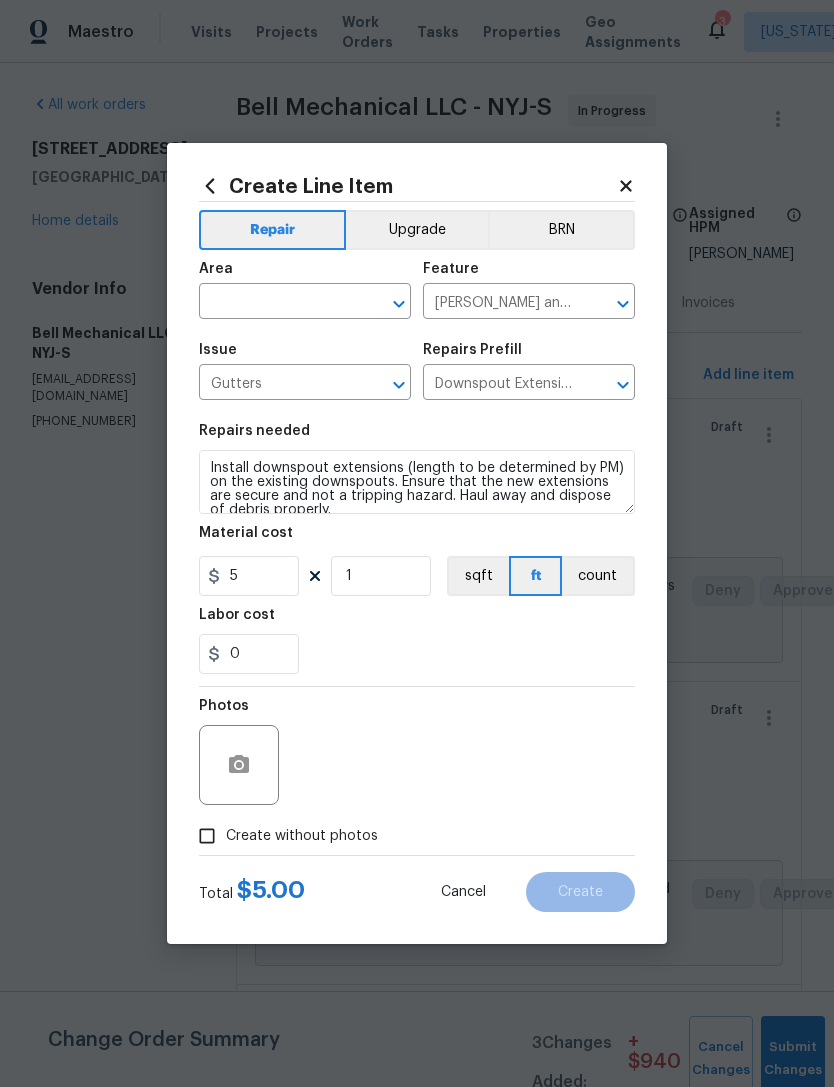 click at bounding box center [277, 303] 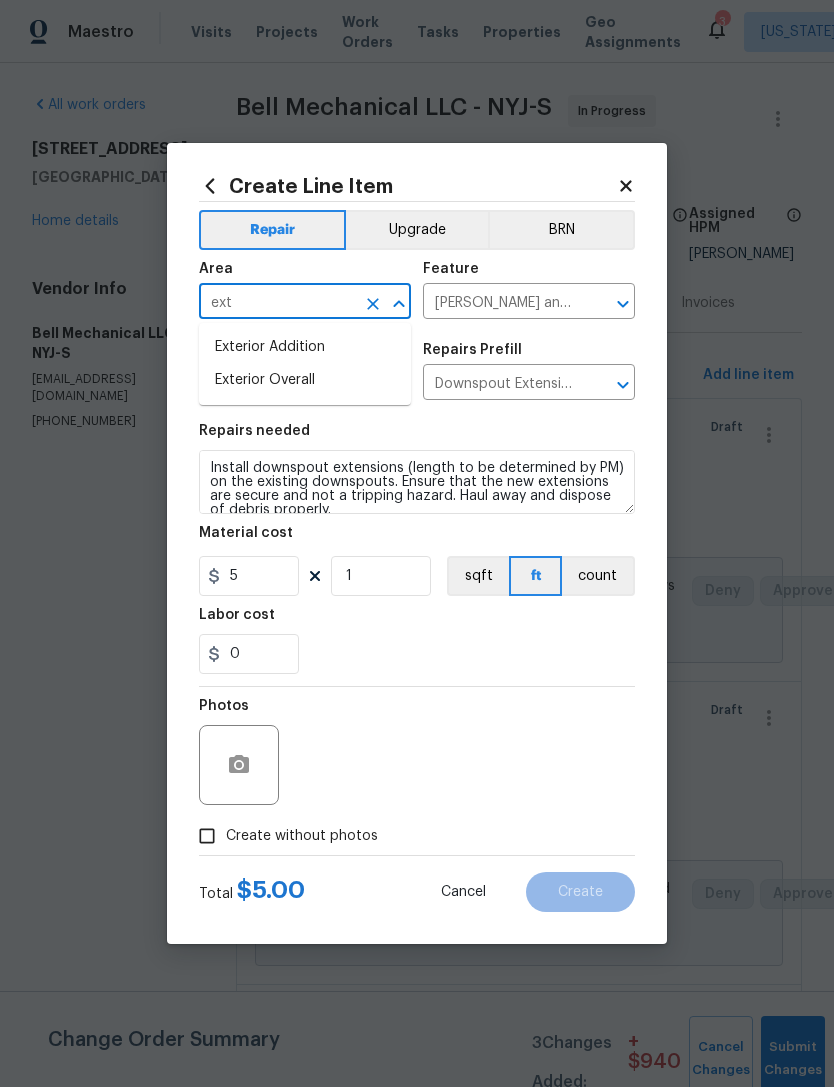 click on "Exterior Overall" at bounding box center [305, 380] 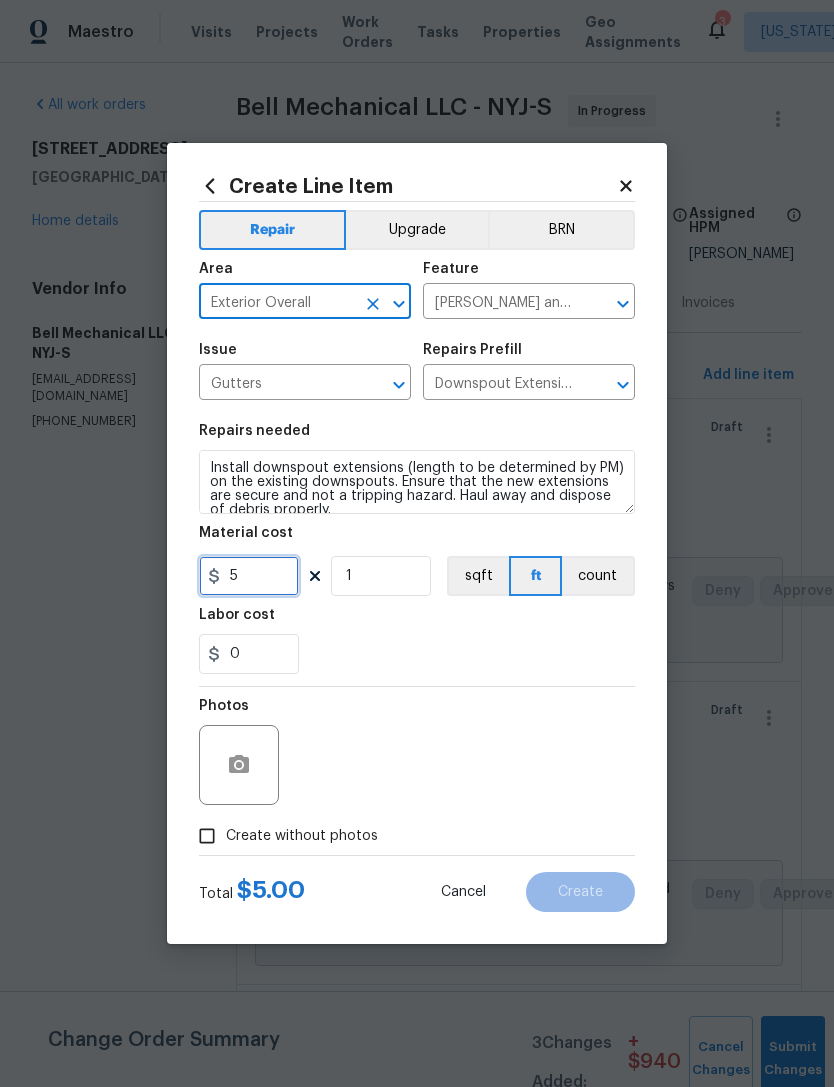 click on "5" at bounding box center (249, 576) 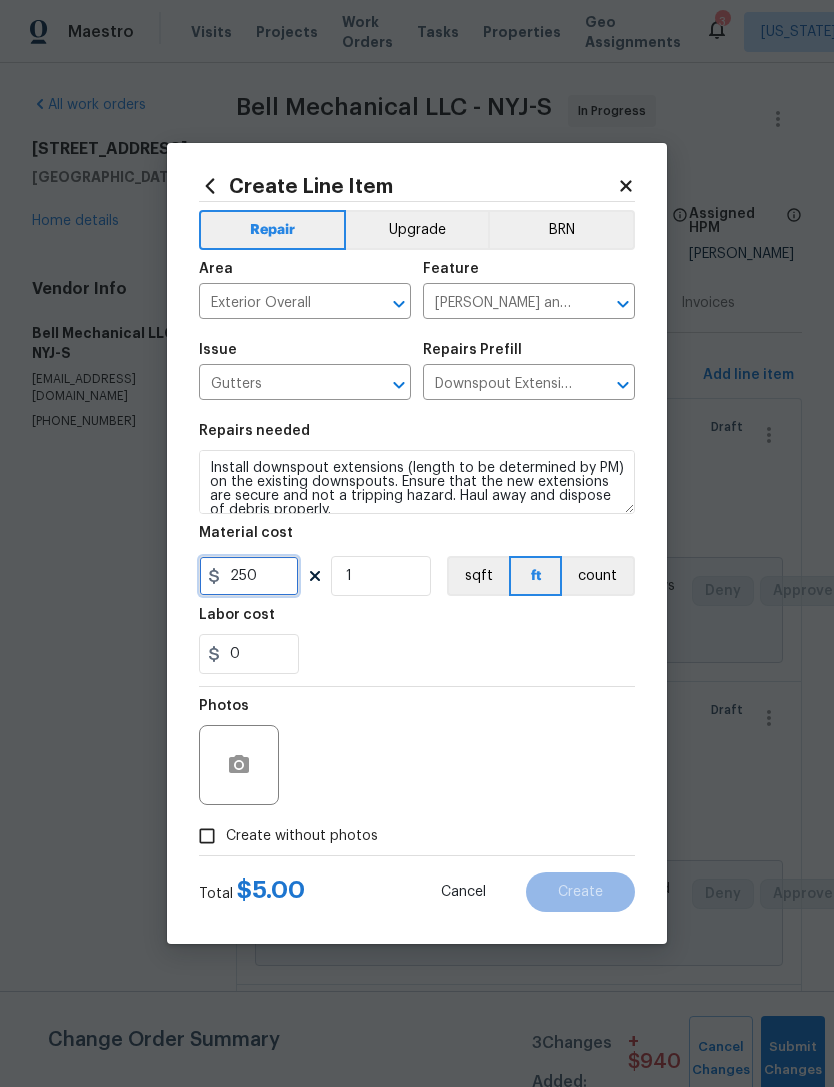 type on "250" 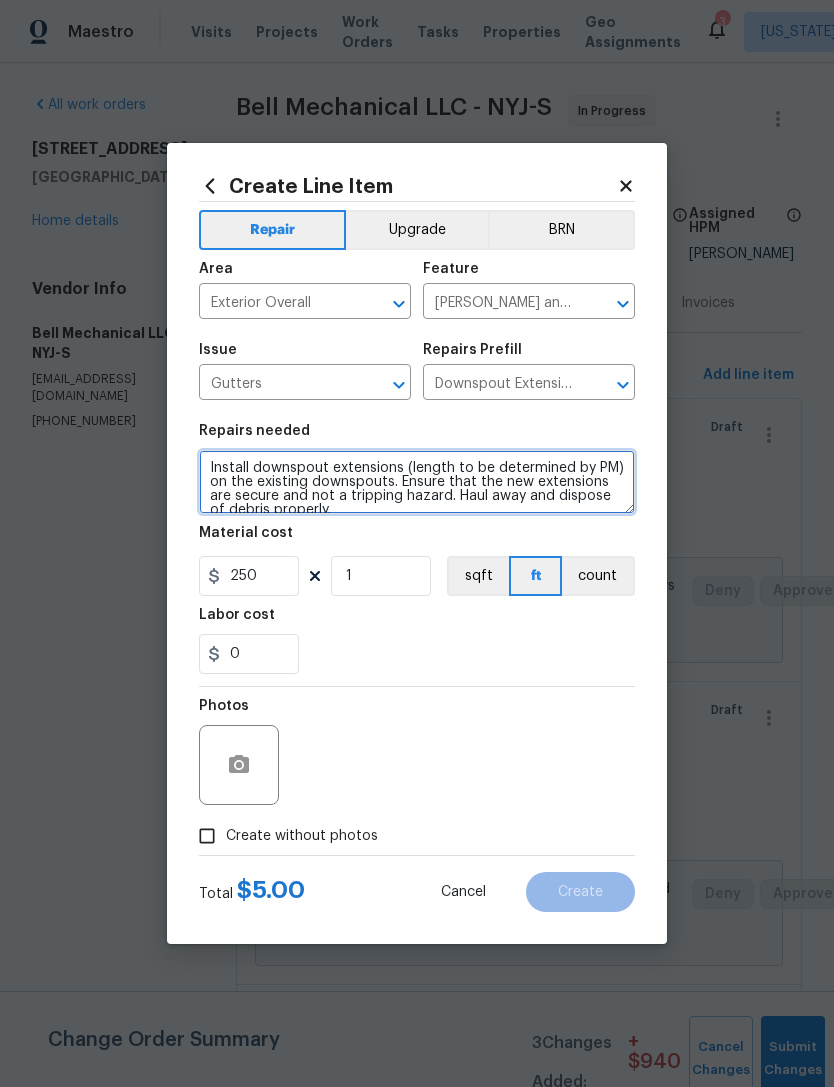 click on "Install downspout extensions (length to be determined by PM) on the existing downspouts. Ensure that the new extensions are secure and not a tripping hazard. Haul away and dispose of debris properly." at bounding box center (417, 482) 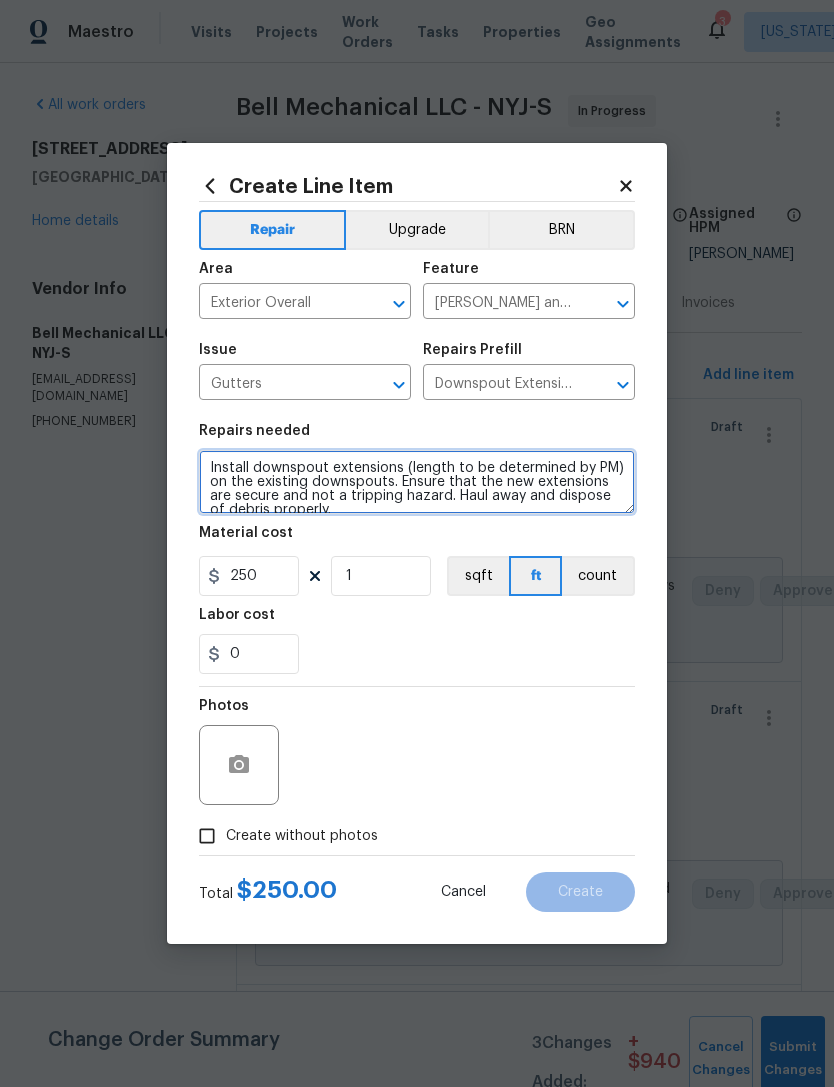 click on "Install downspout extensions (length to be determined by PM) on the existing downspouts. Ensure that the new extensions are secure and not a tripping hazard. Haul away and dispose of debris properly." at bounding box center [417, 482] 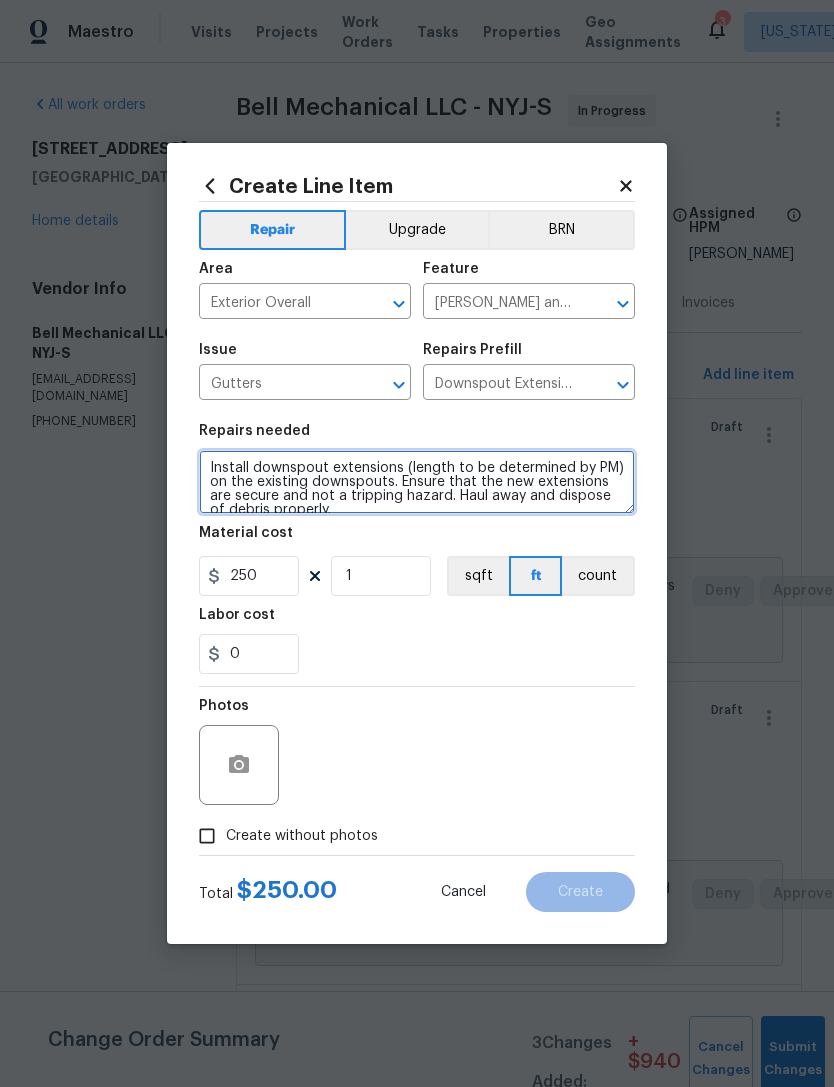 scroll, scrollTop: 18, scrollLeft: 0, axis: vertical 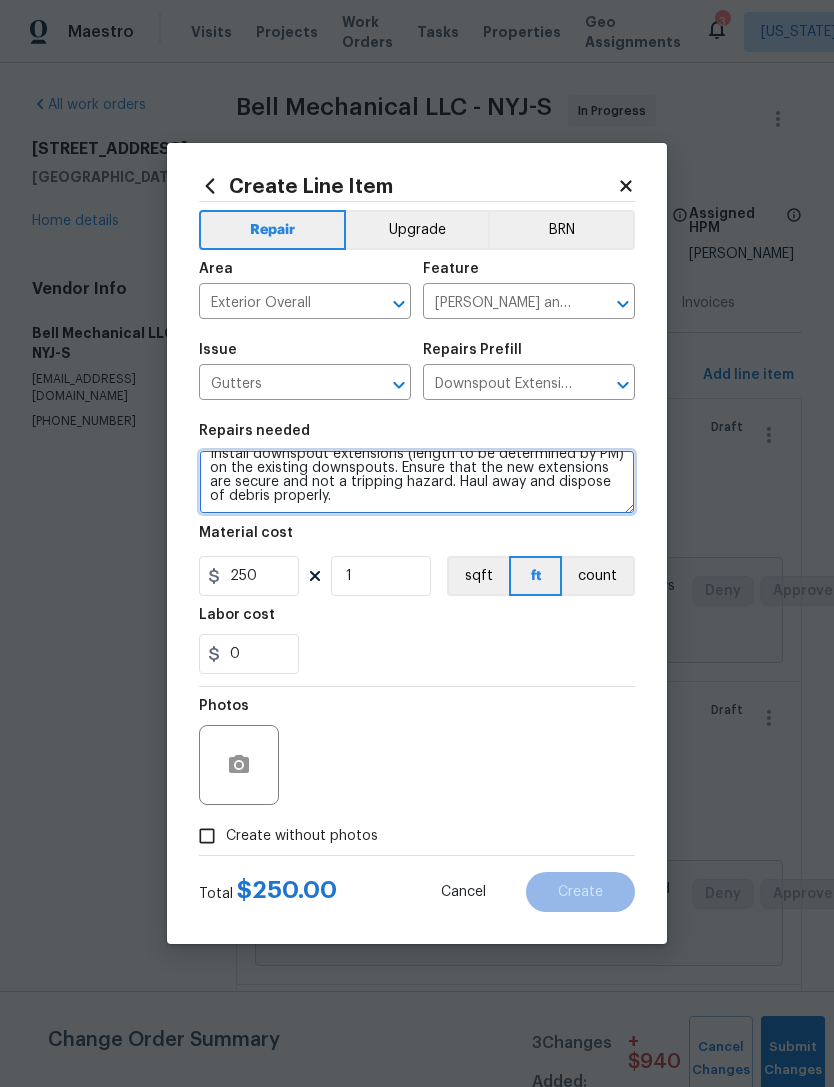 type on "Install downspout extensions (length to be determined by PM) on the existing downspouts. Ensure that the new extensions are secure and not a tripping hazard. Haul away and dispose of debris properly." 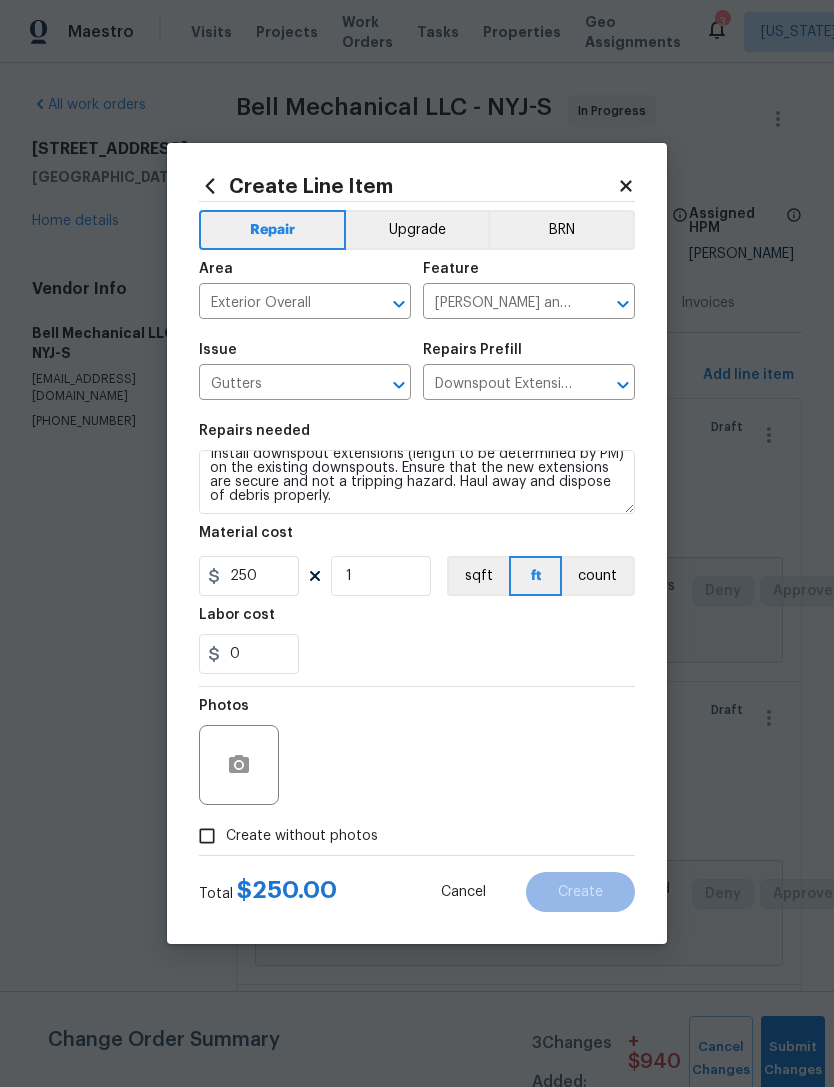 click on "0" at bounding box center [417, 654] 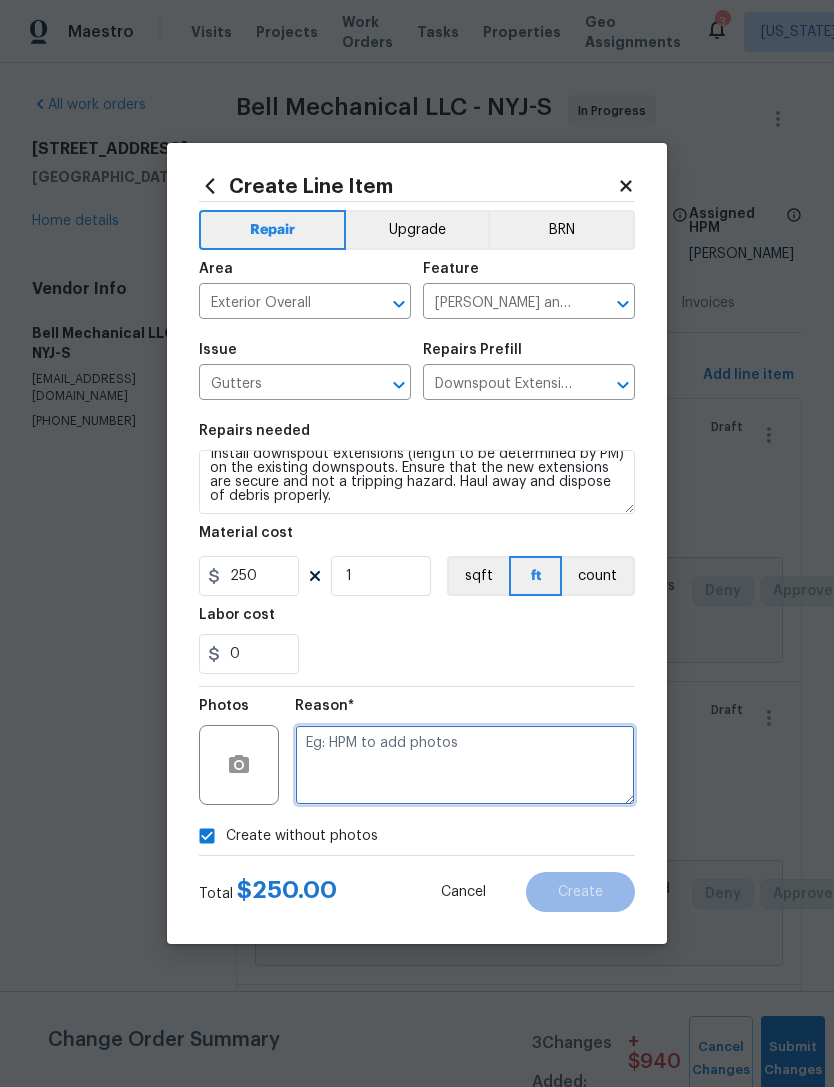 click at bounding box center (465, 765) 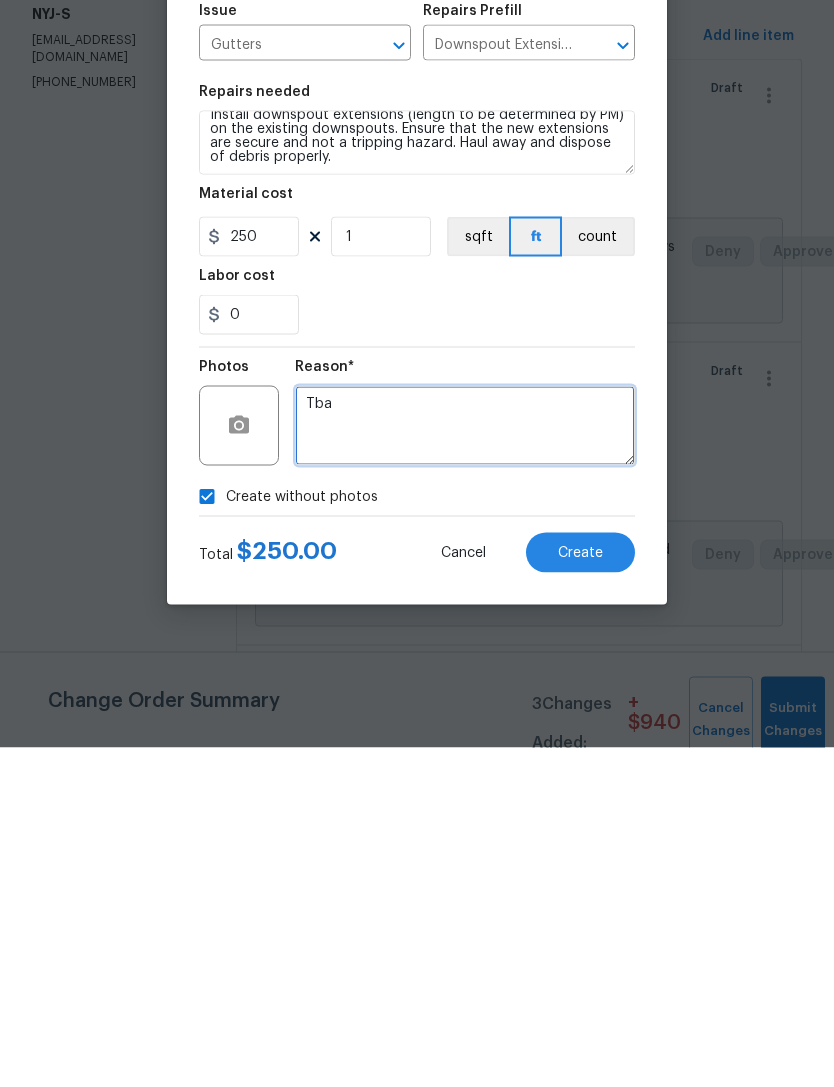 type on "Tba" 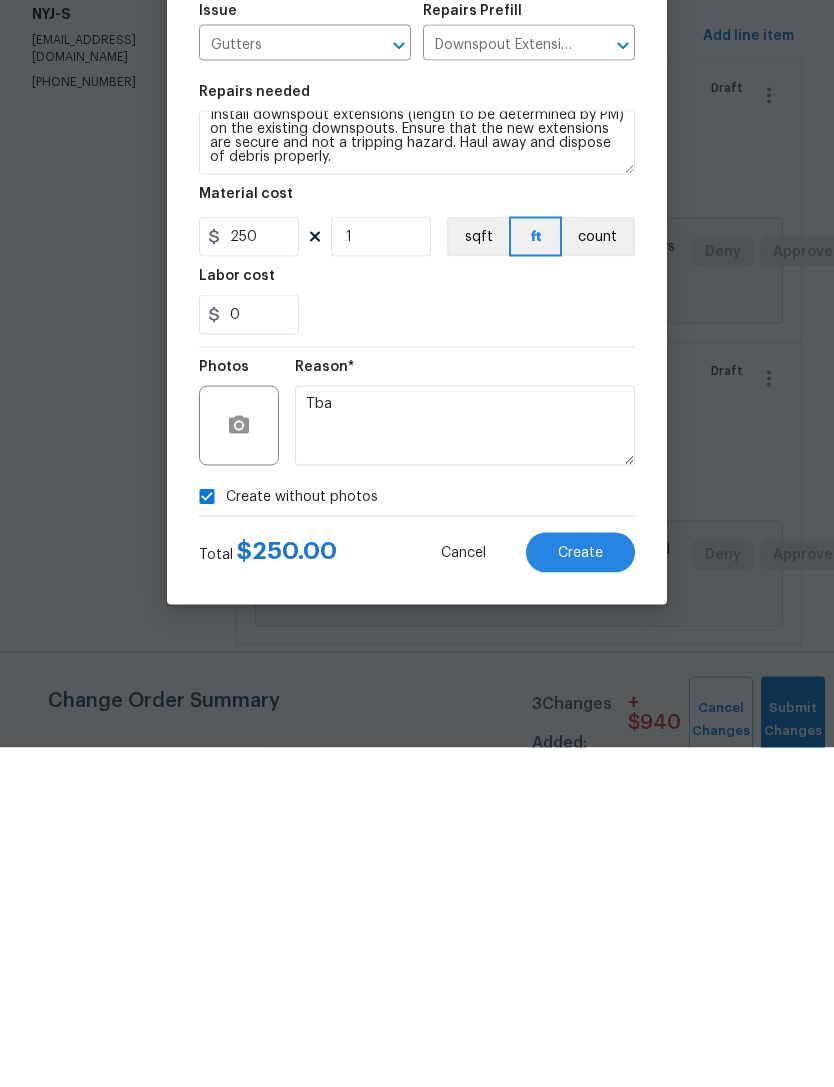 click on "Create" at bounding box center (580, 892) 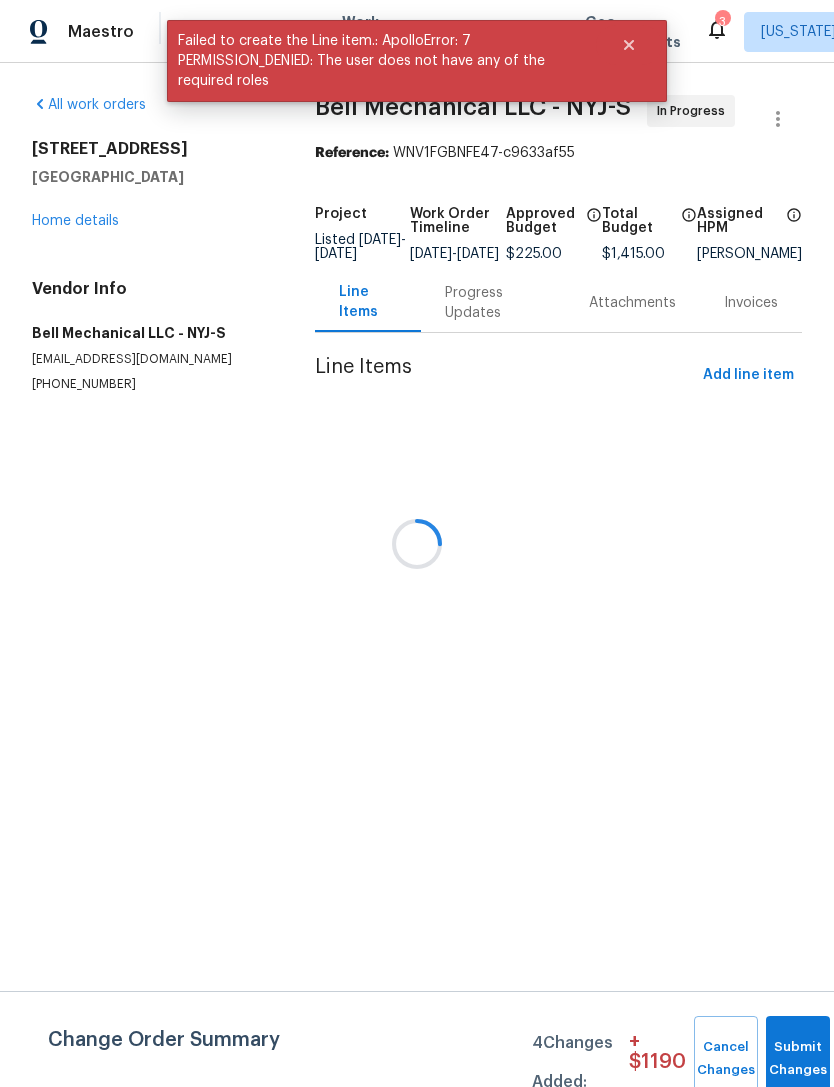 scroll, scrollTop: 0, scrollLeft: 0, axis: both 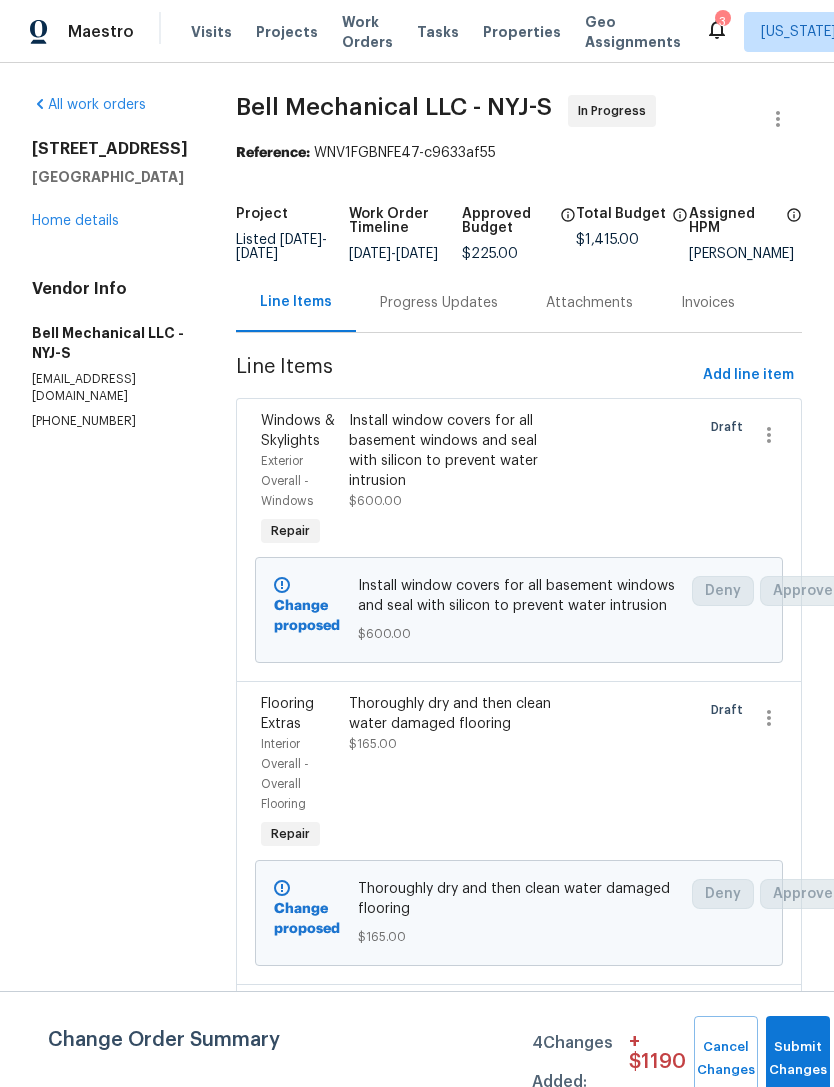 click on "Add line item" at bounding box center [748, 375] 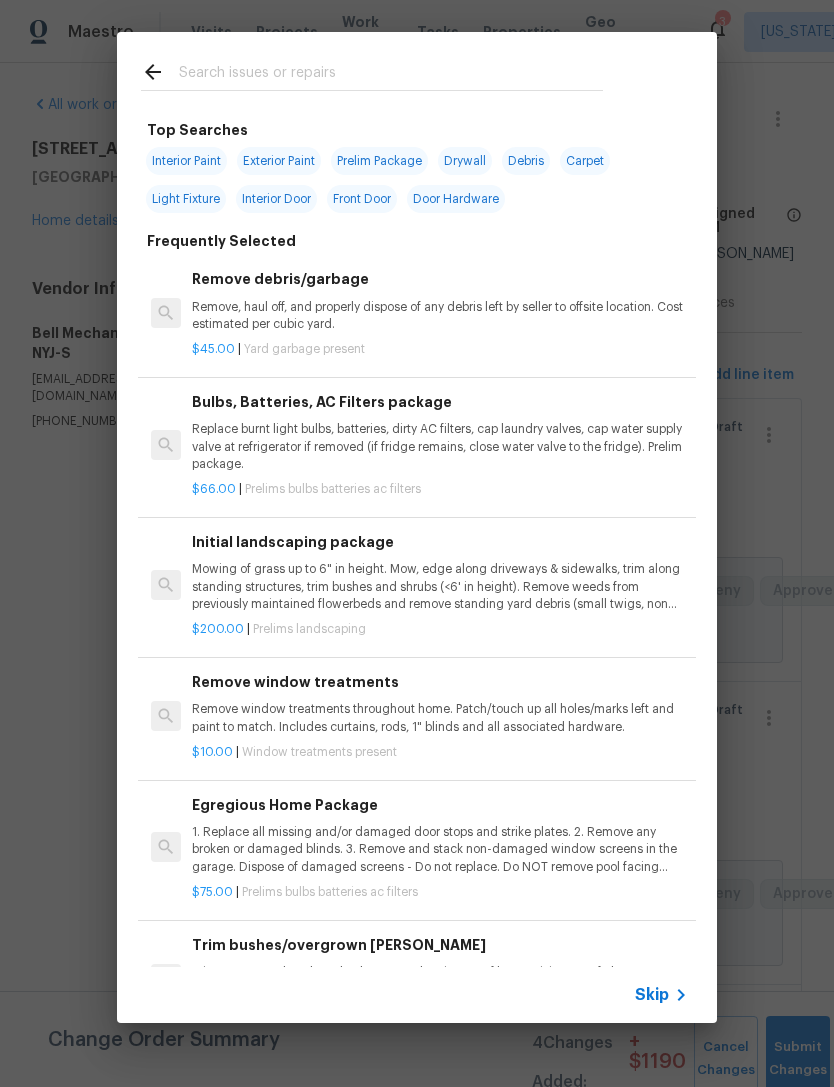 click at bounding box center [391, 75] 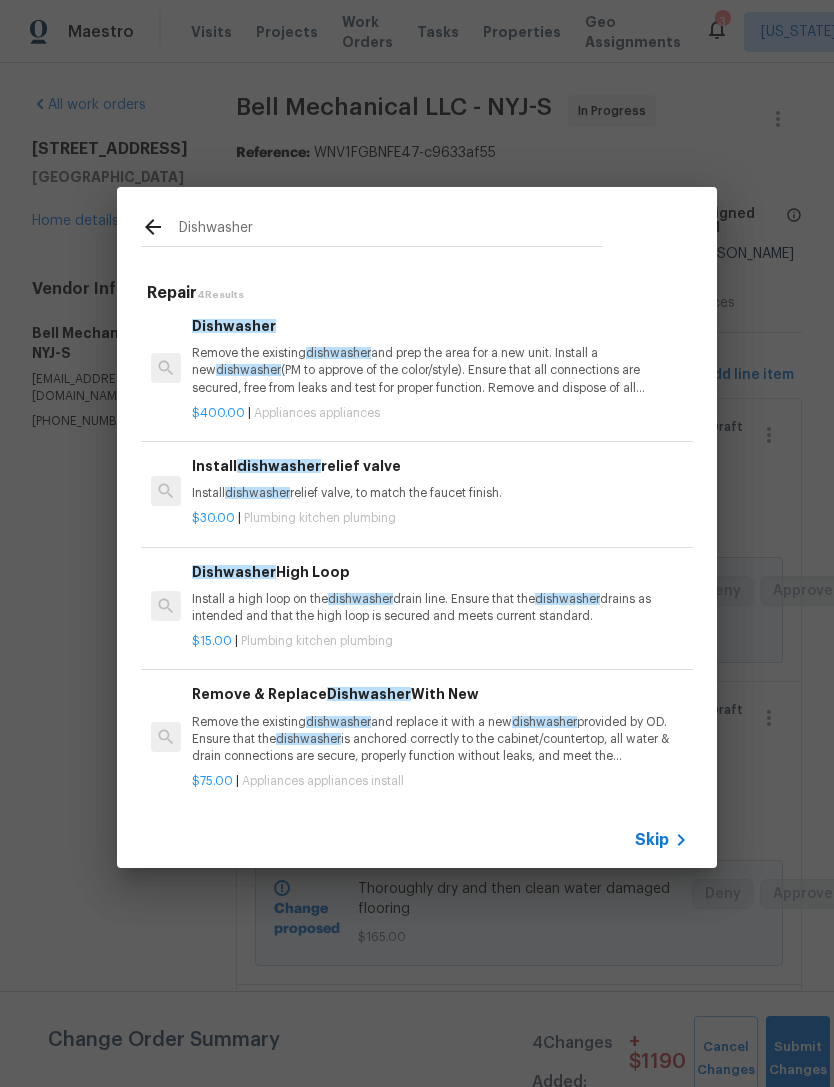 scroll, scrollTop: 4, scrollLeft: 0, axis: vertical 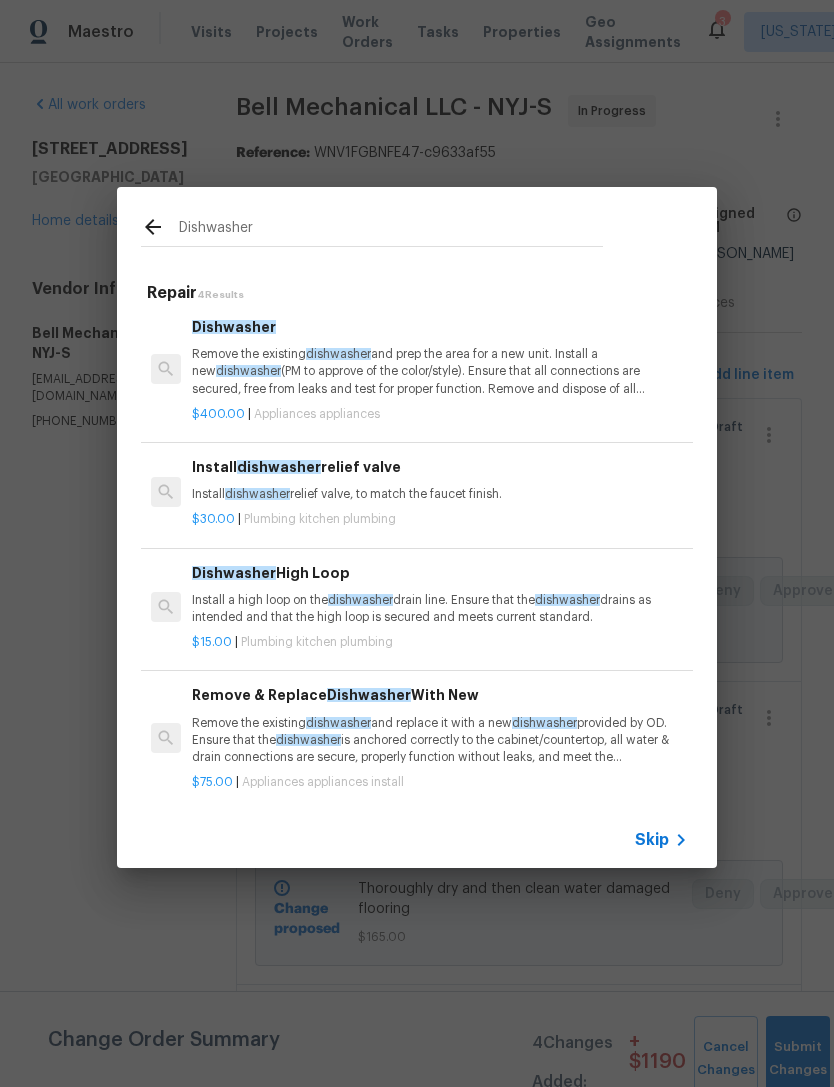 type on "Dishwasher" 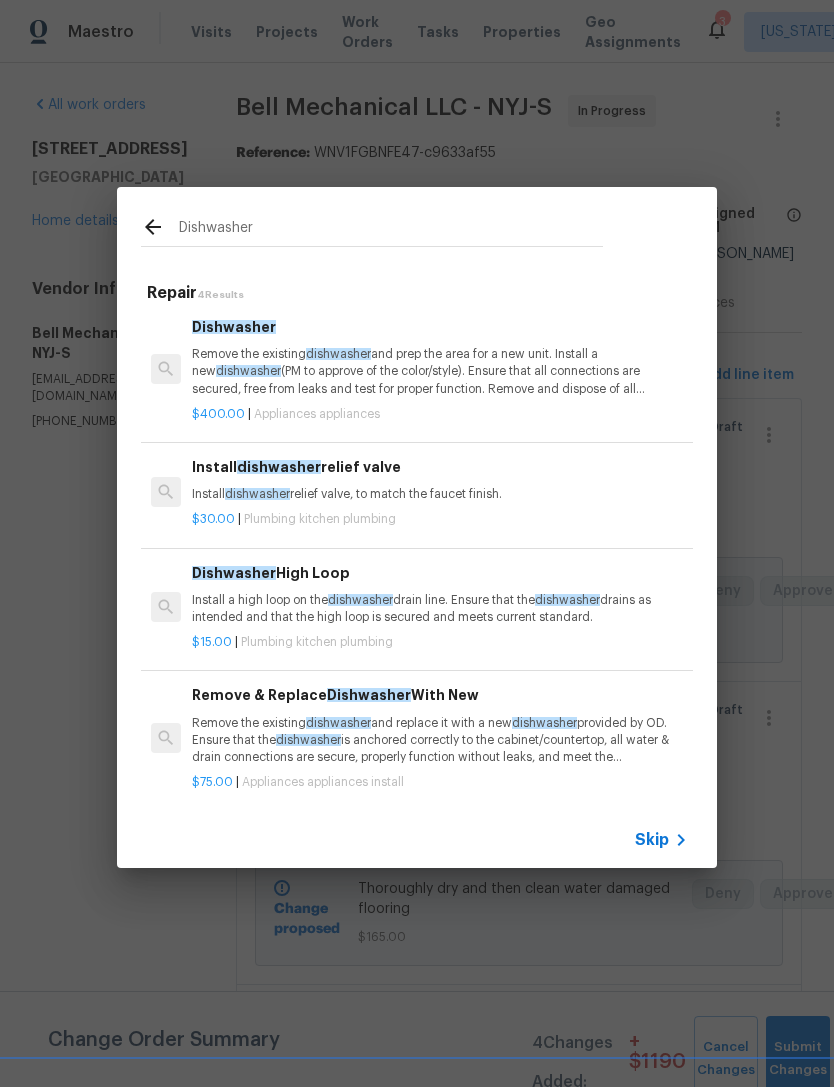 click 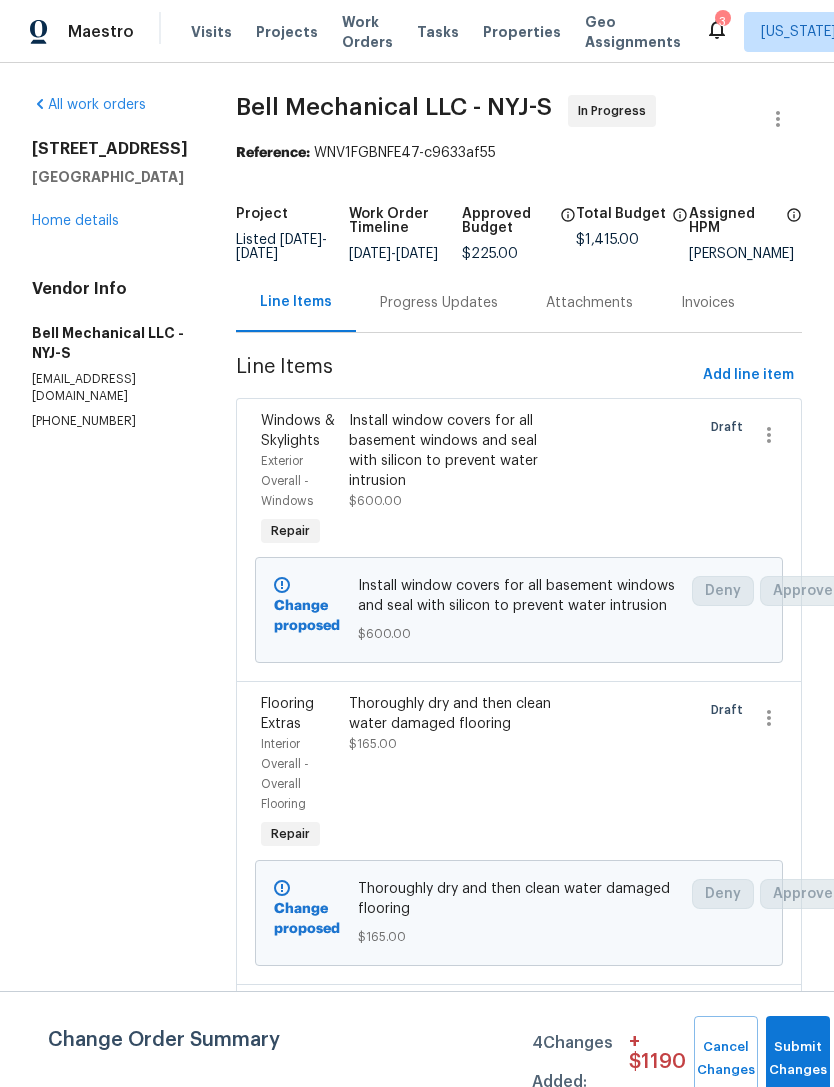 click on "Add line item" at bounding box center (748, 375) 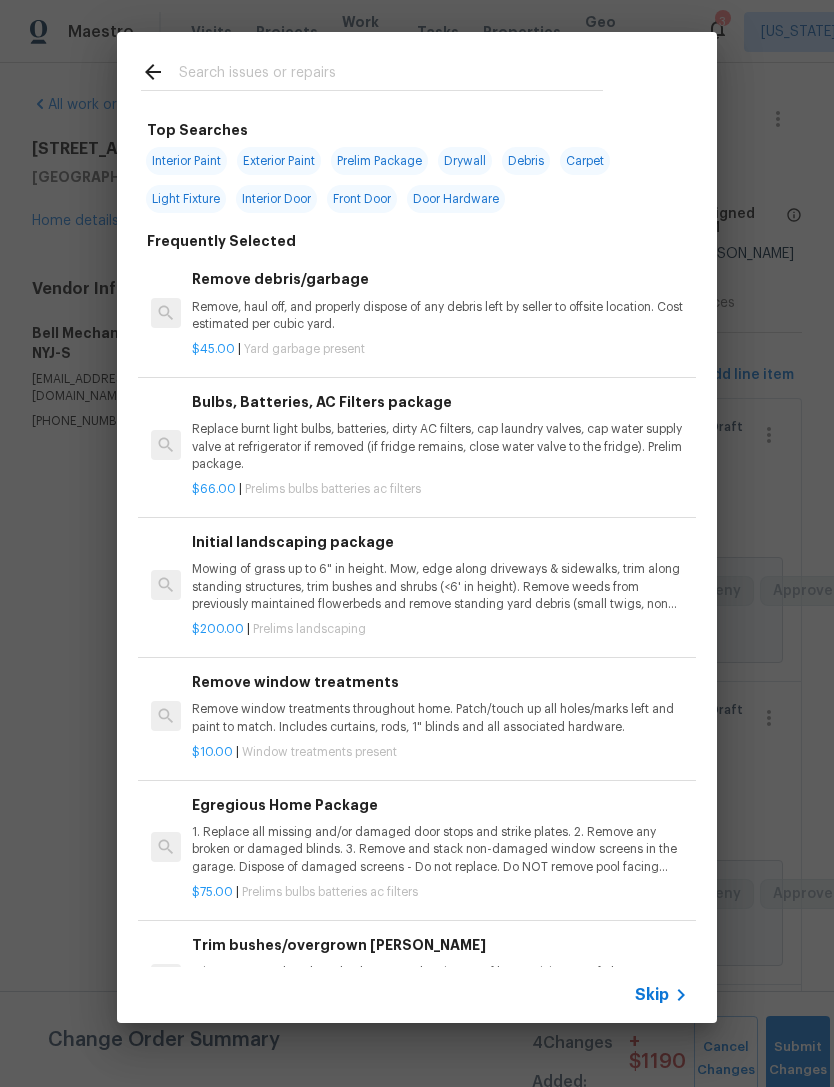 click at bounding box center [391, 75] 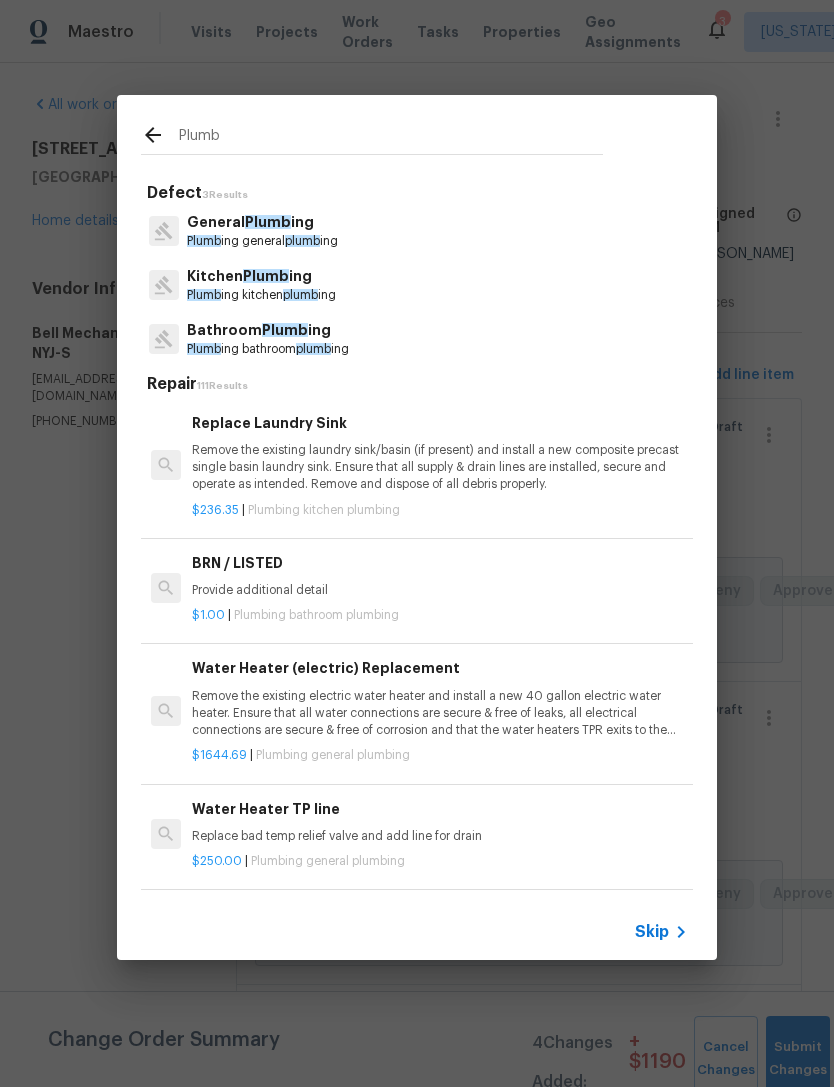 type on "Plumb" 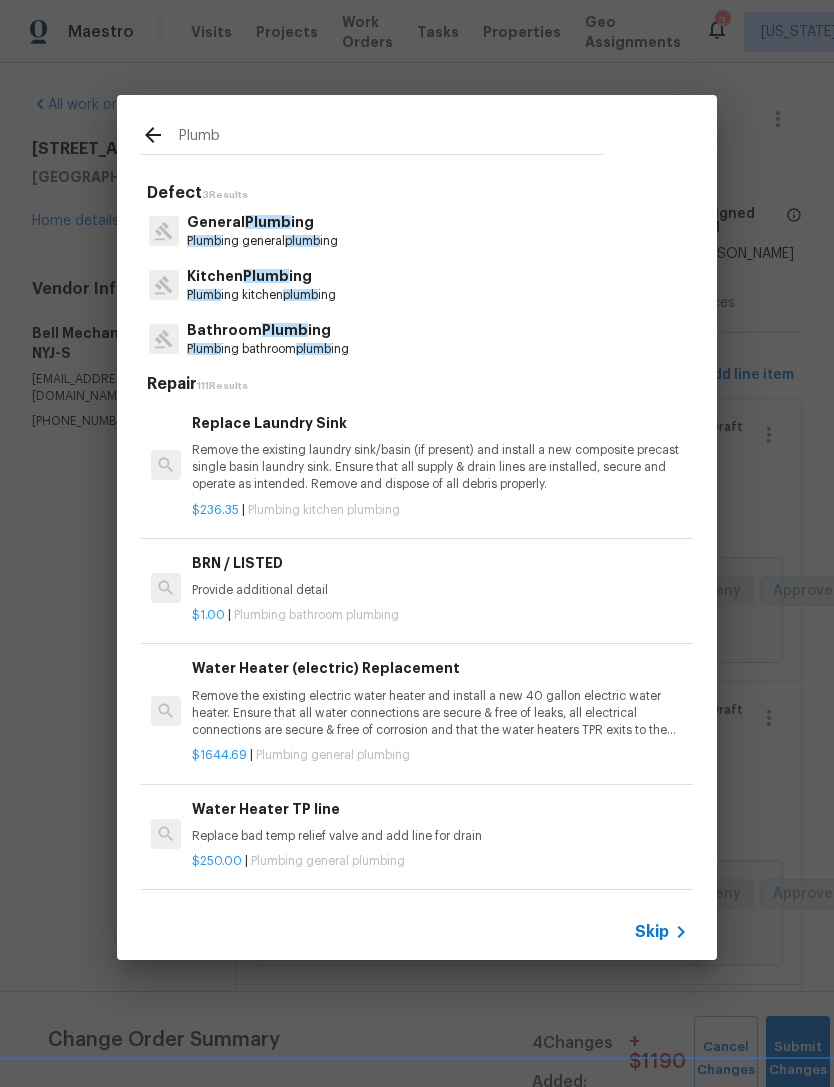 click on "Kitchen  Plumb ing Plumb ing kitchen  plumb ing" at bounding box center [417, 285] 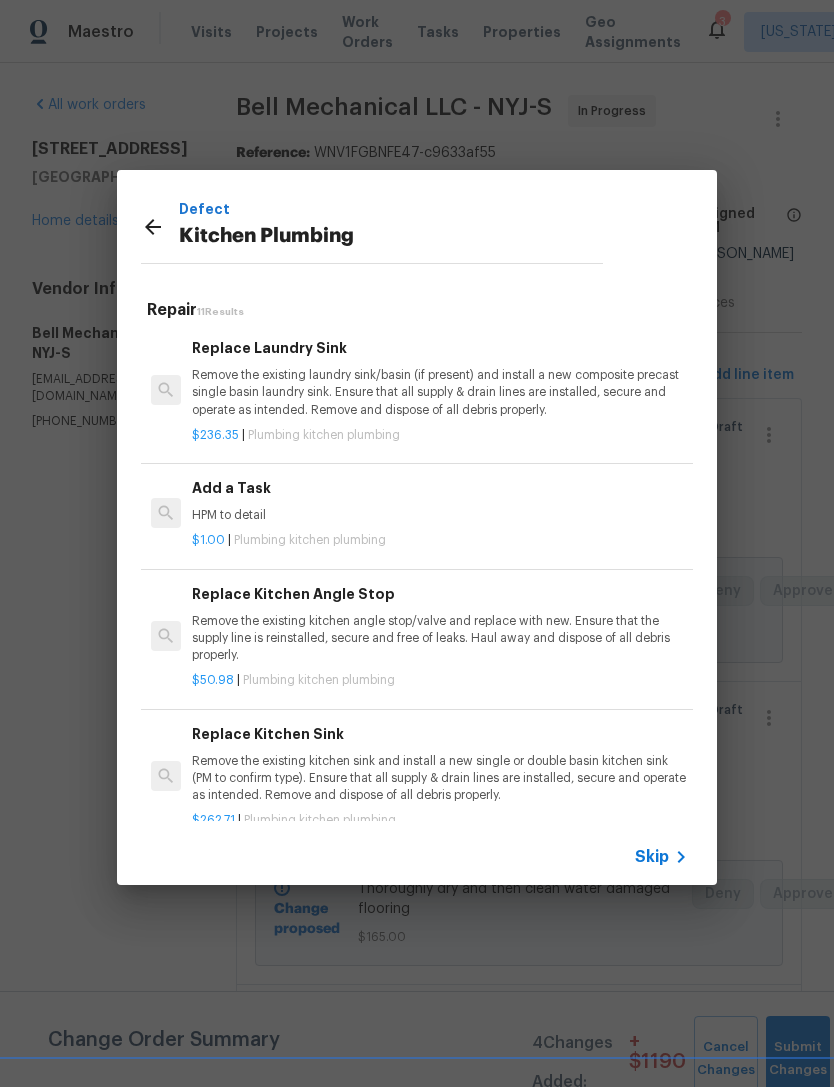 click on "HPM to detail" at bounding box center (440, 515) 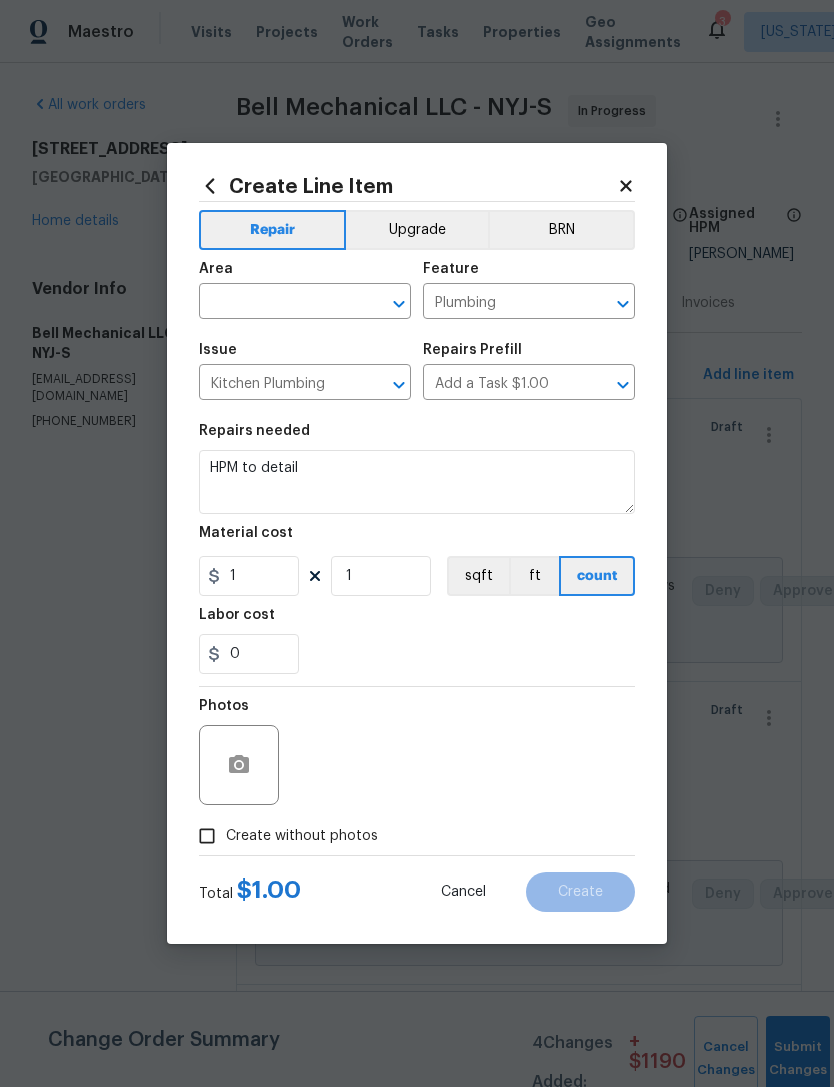 click at bounding box center (277, 303) 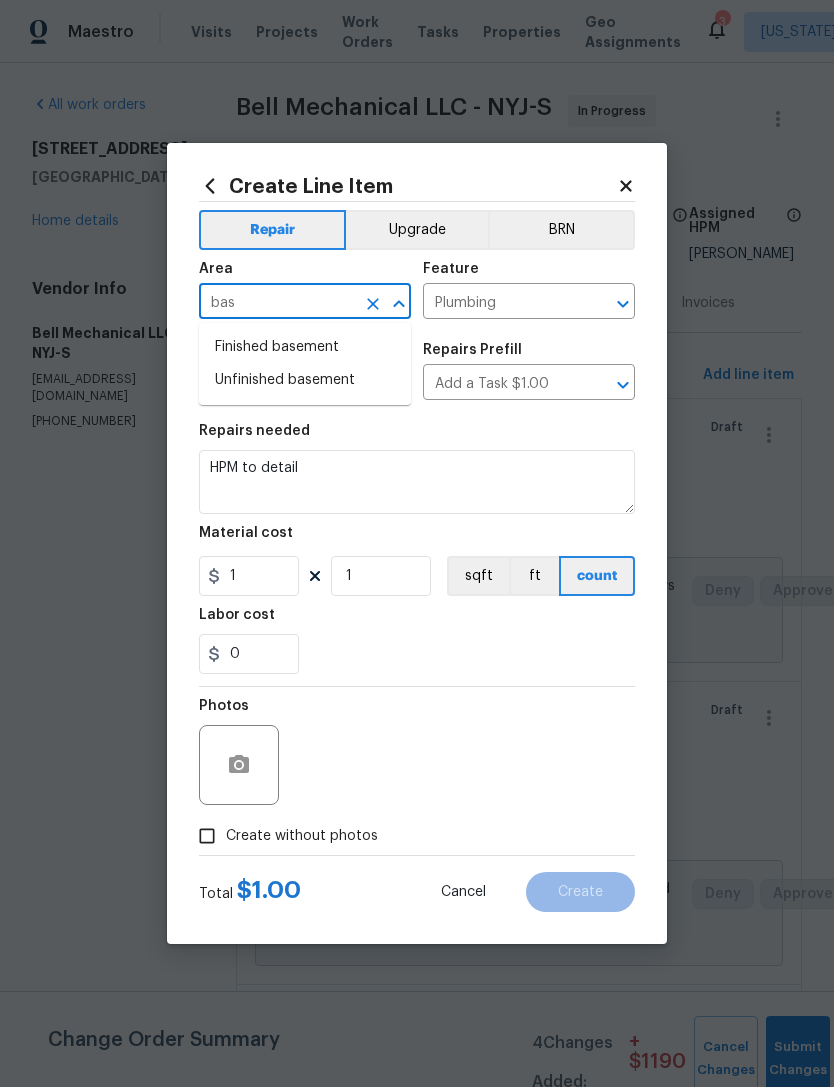 click on "Finished basement" at bounding box center [305, 347] 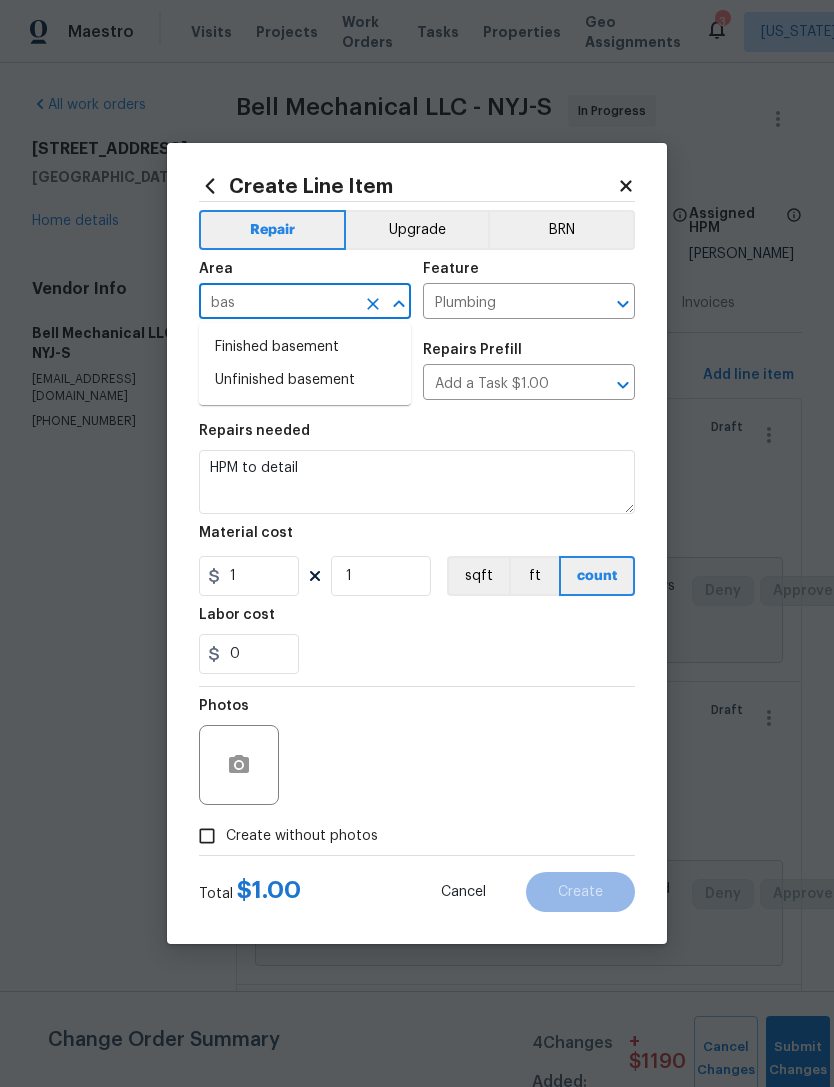 type on "Finished basement" 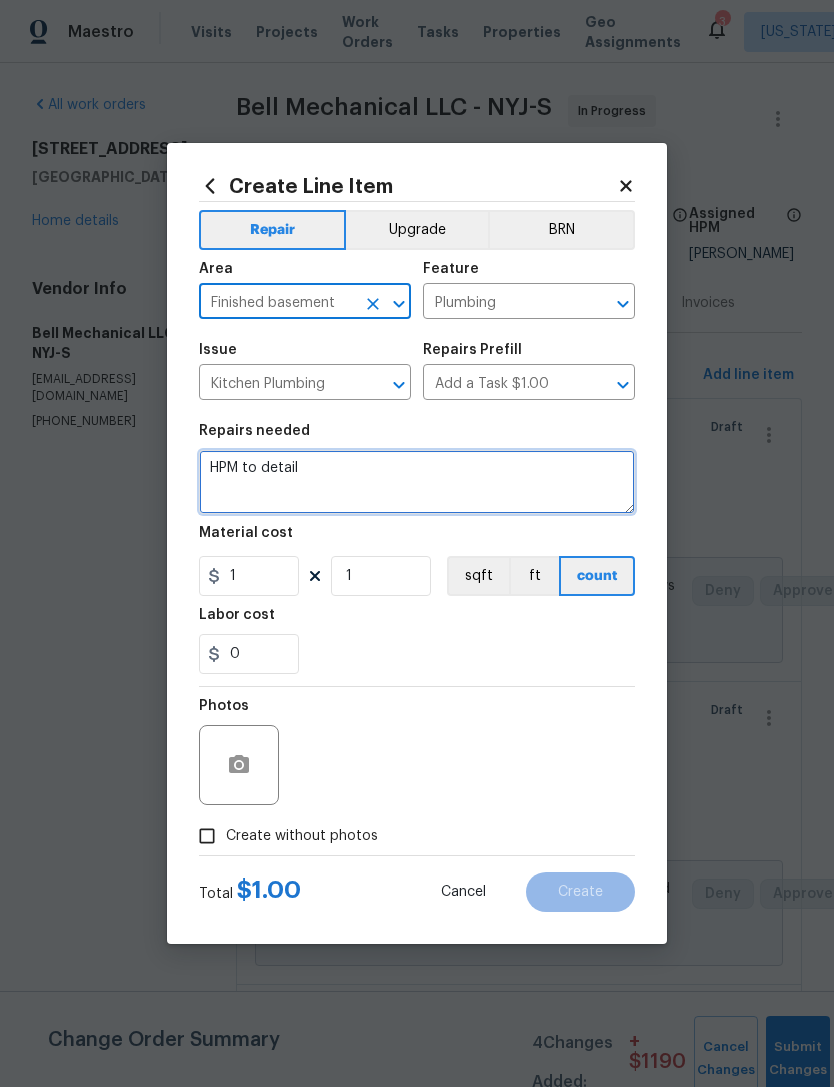 click on "HPM to detail" at bounding box center [417, 482] 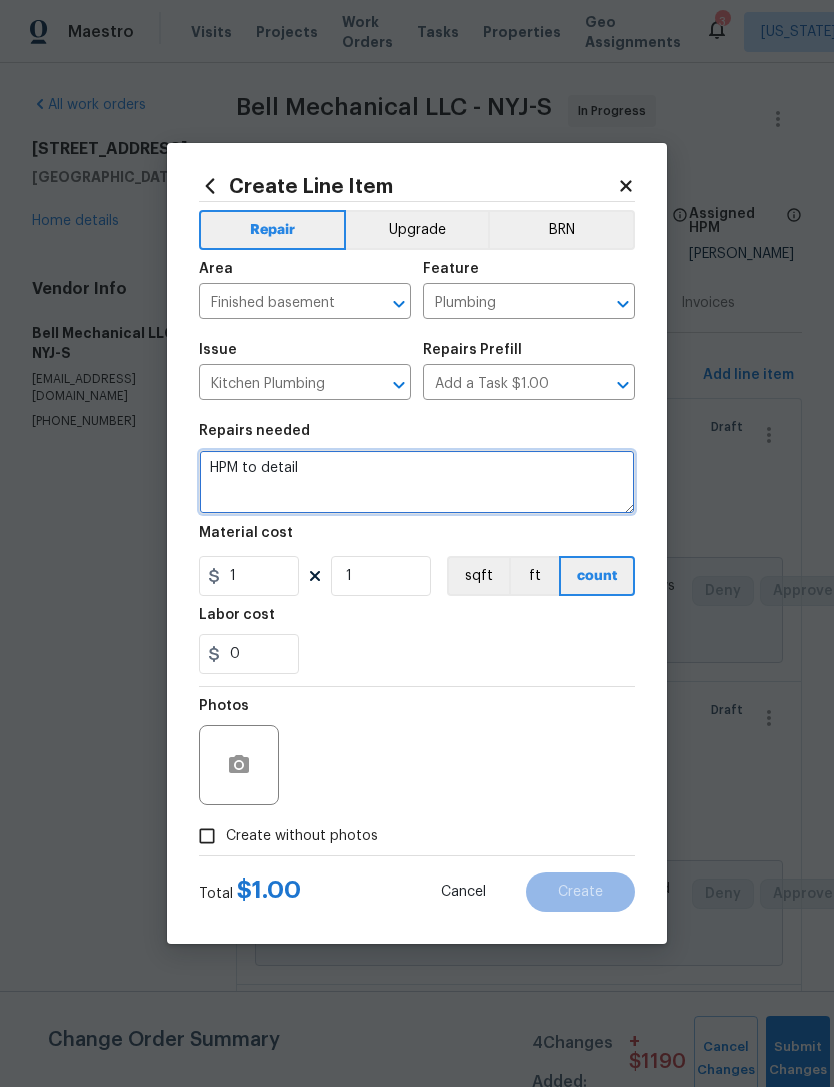 click on "HPM to detail" at bounding box center (417, 482) 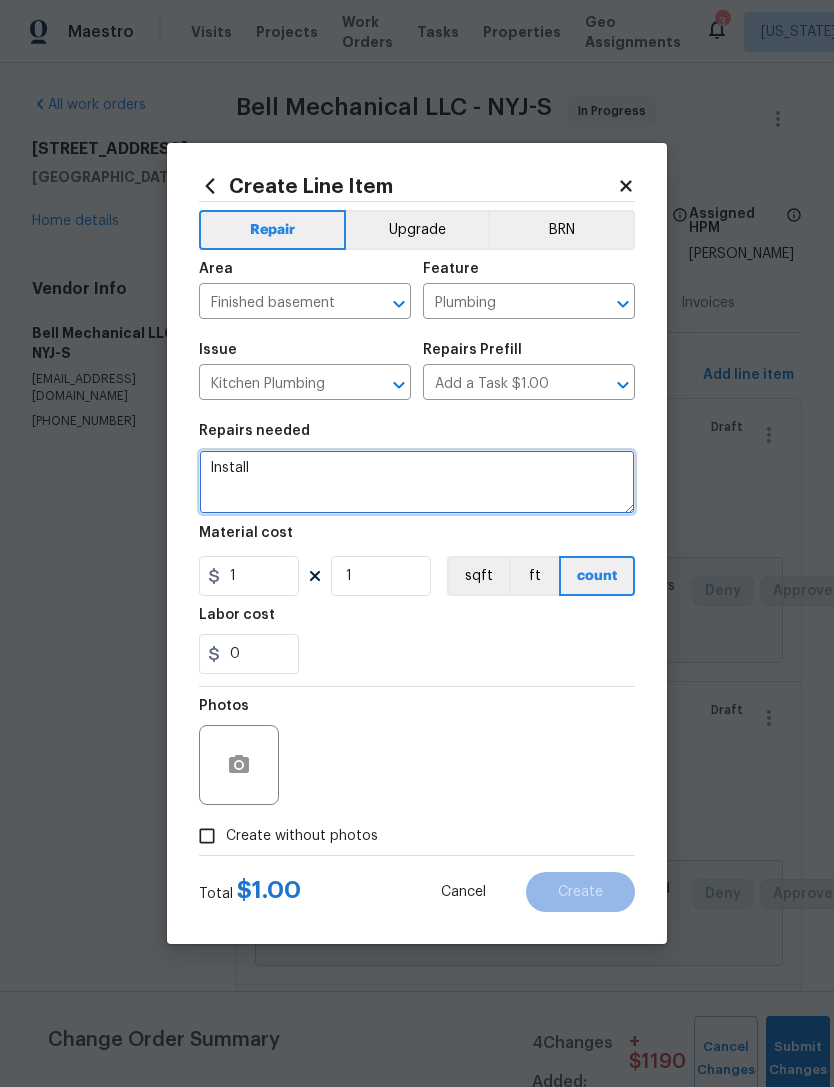 click on "Install" at bounding box center [417, 482] 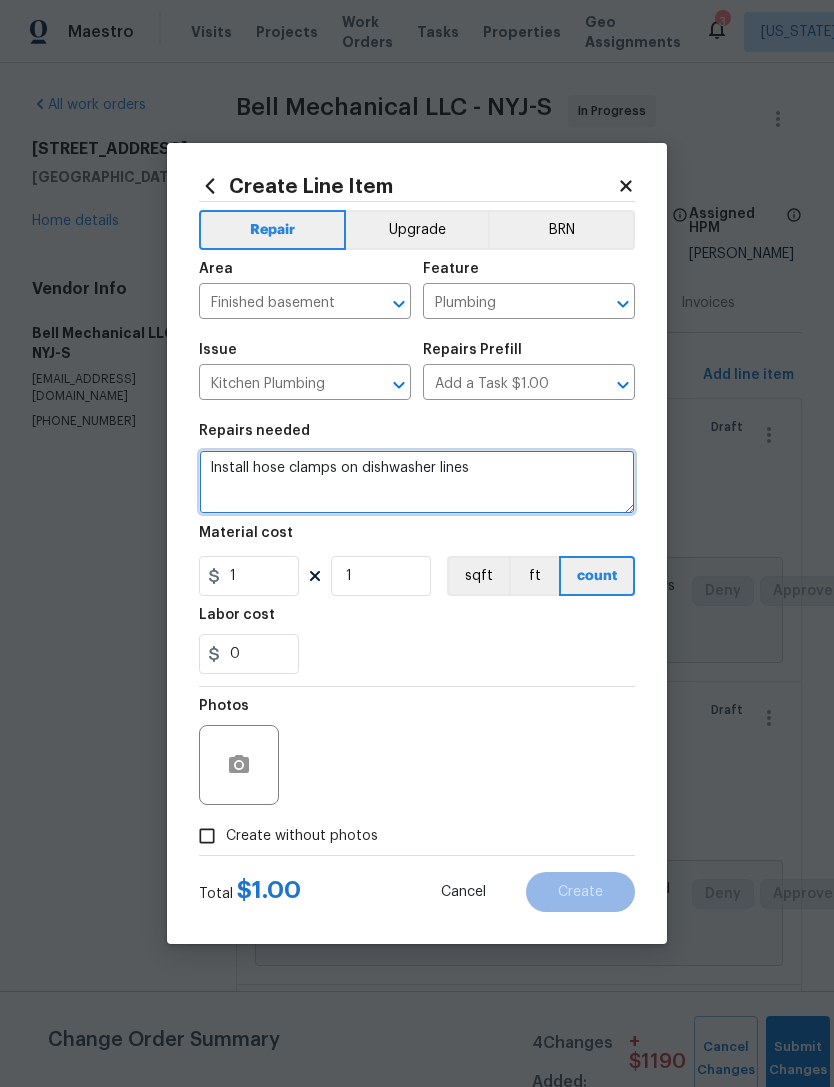 type on "Install hose clamps on dishwasher lines" 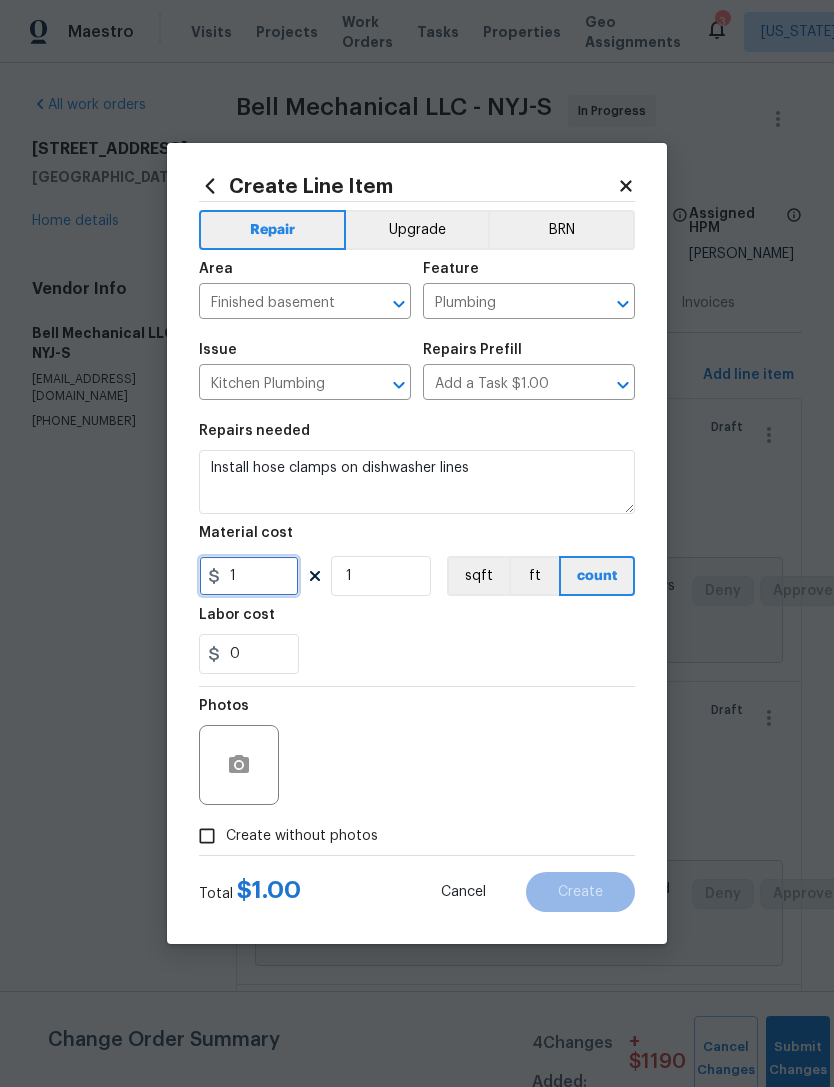 click on "1" at bounding box center [249, 576] 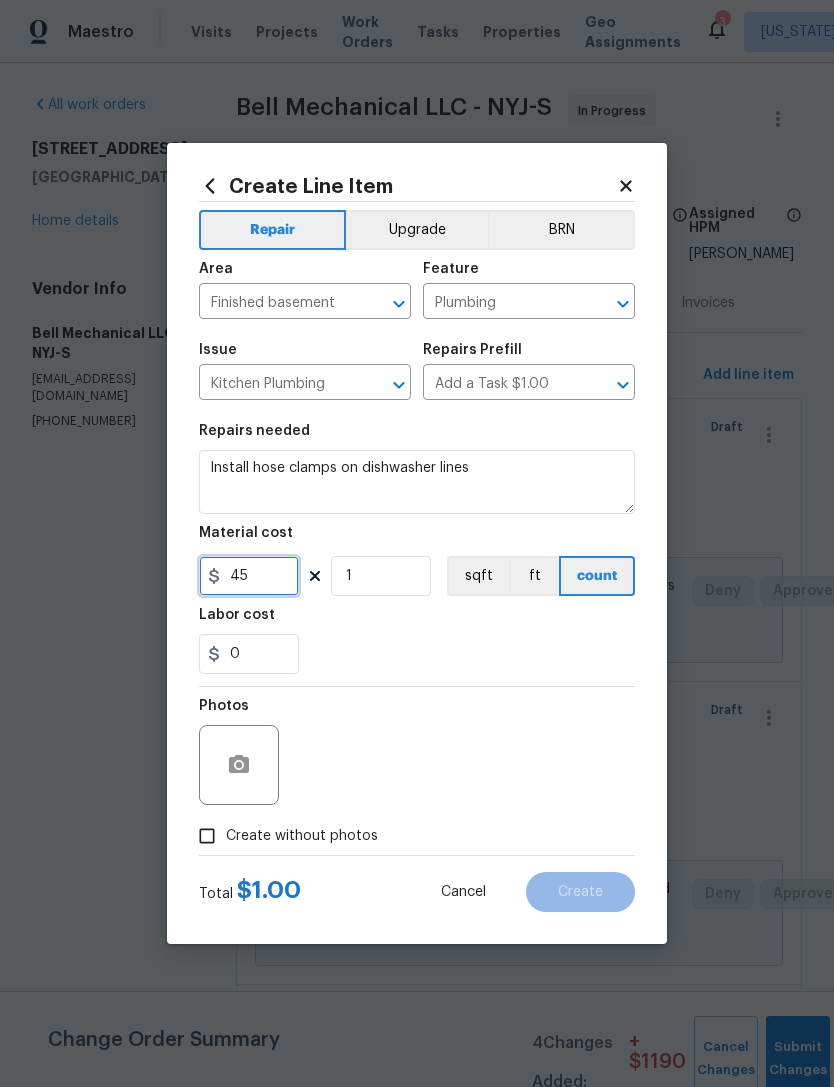 type on "45" 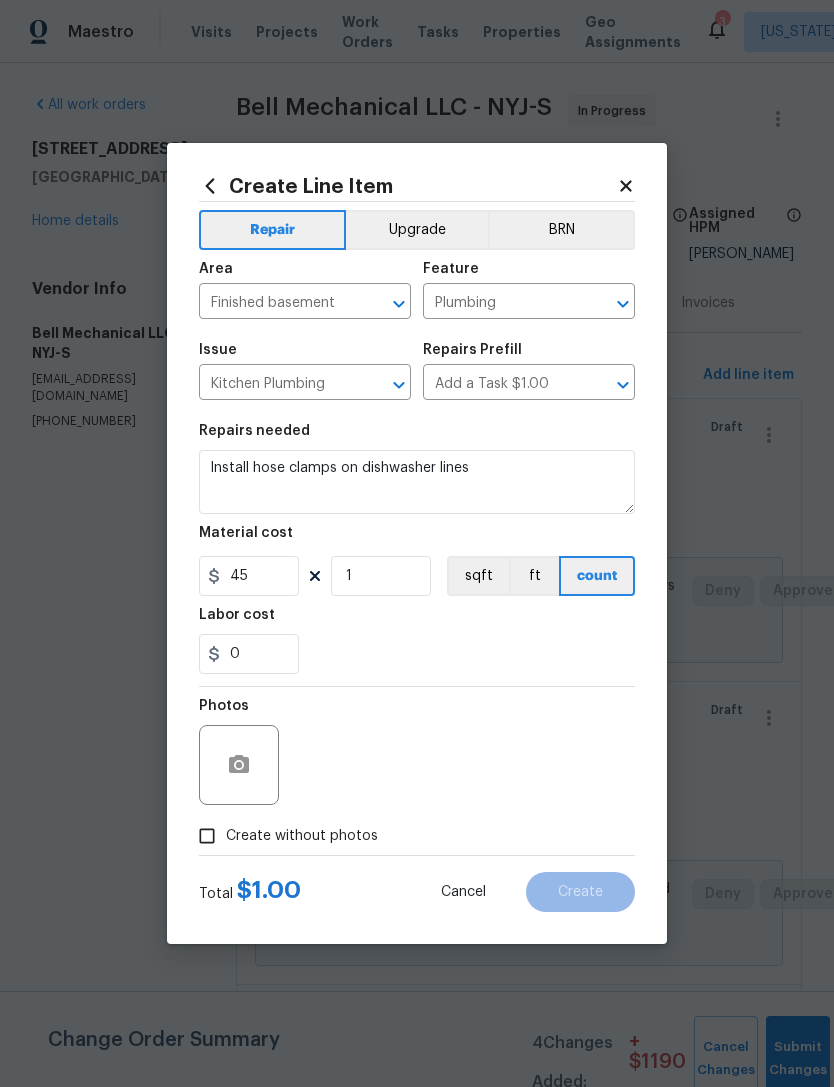 click on "0" at bounding box center [417, 654] 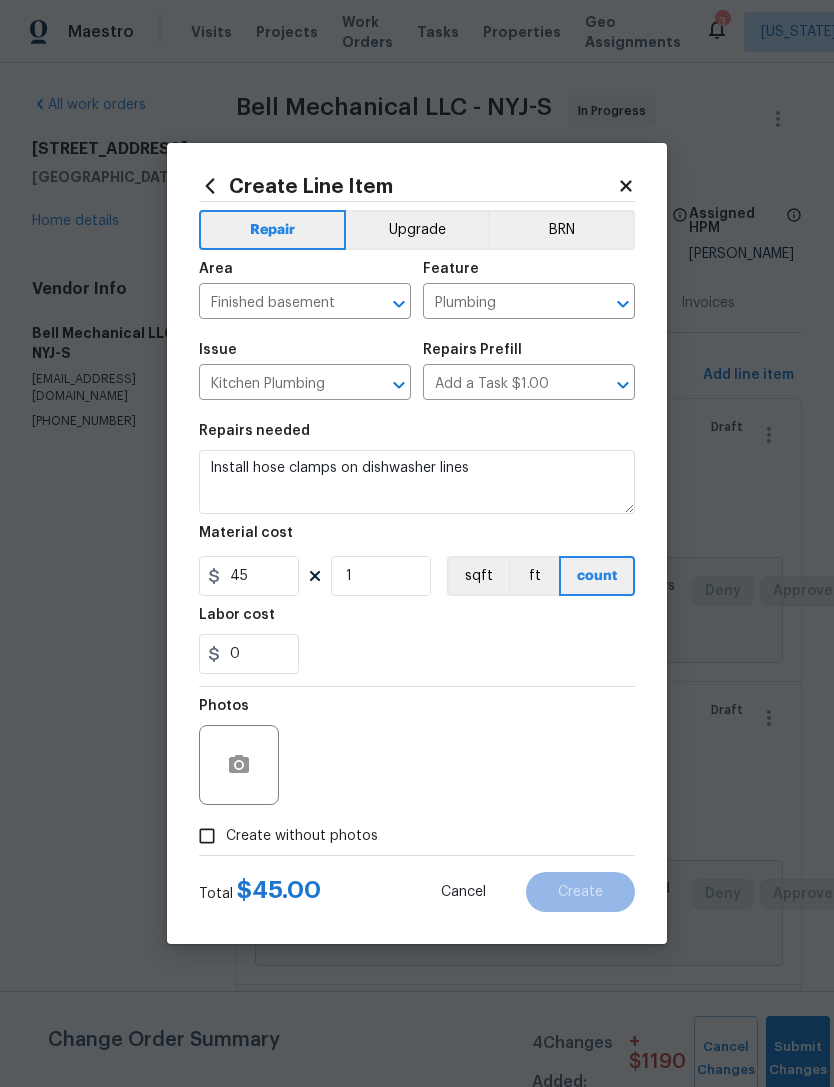 click on "Create without photos" at bounding box center (302, 836) 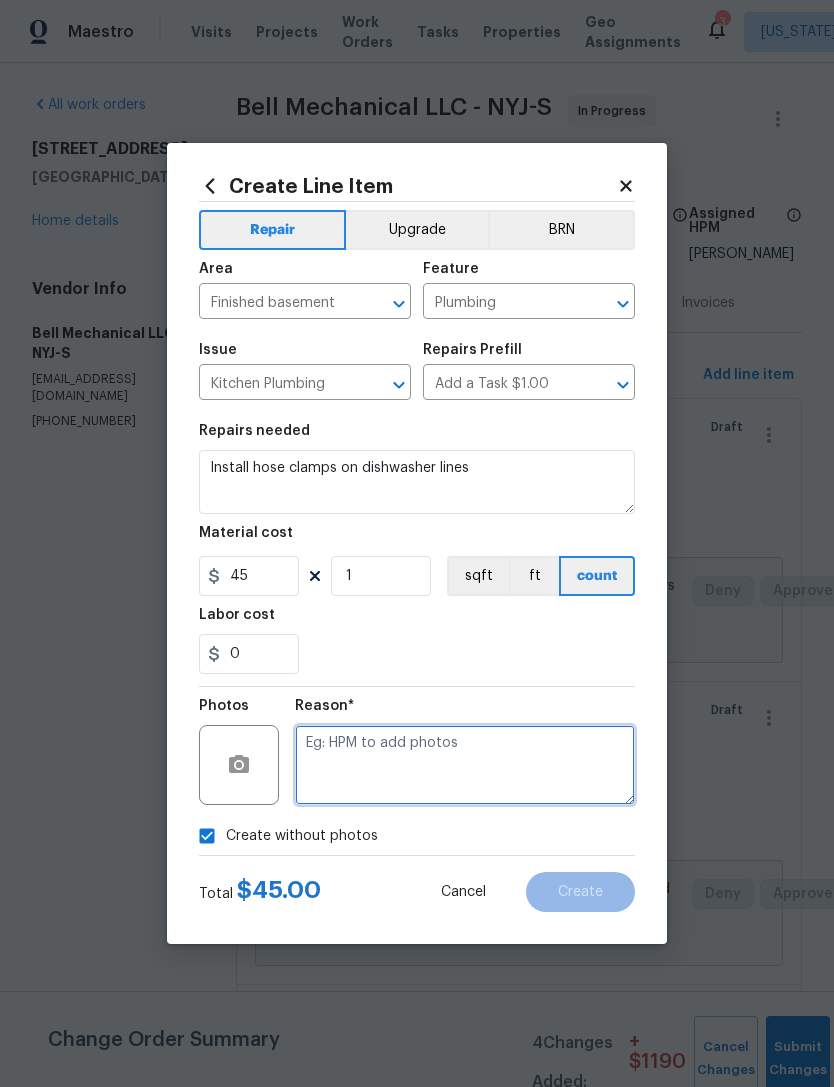 click at bounding box center [465, 765] 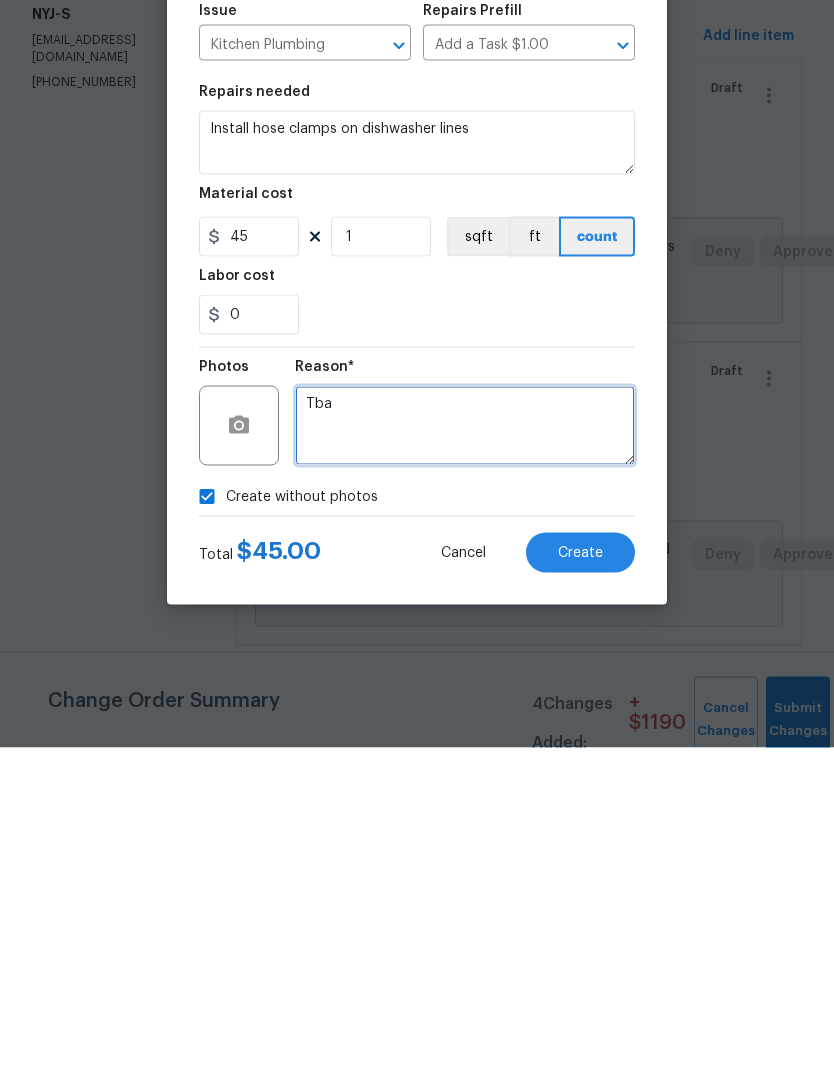 type on "Tba" 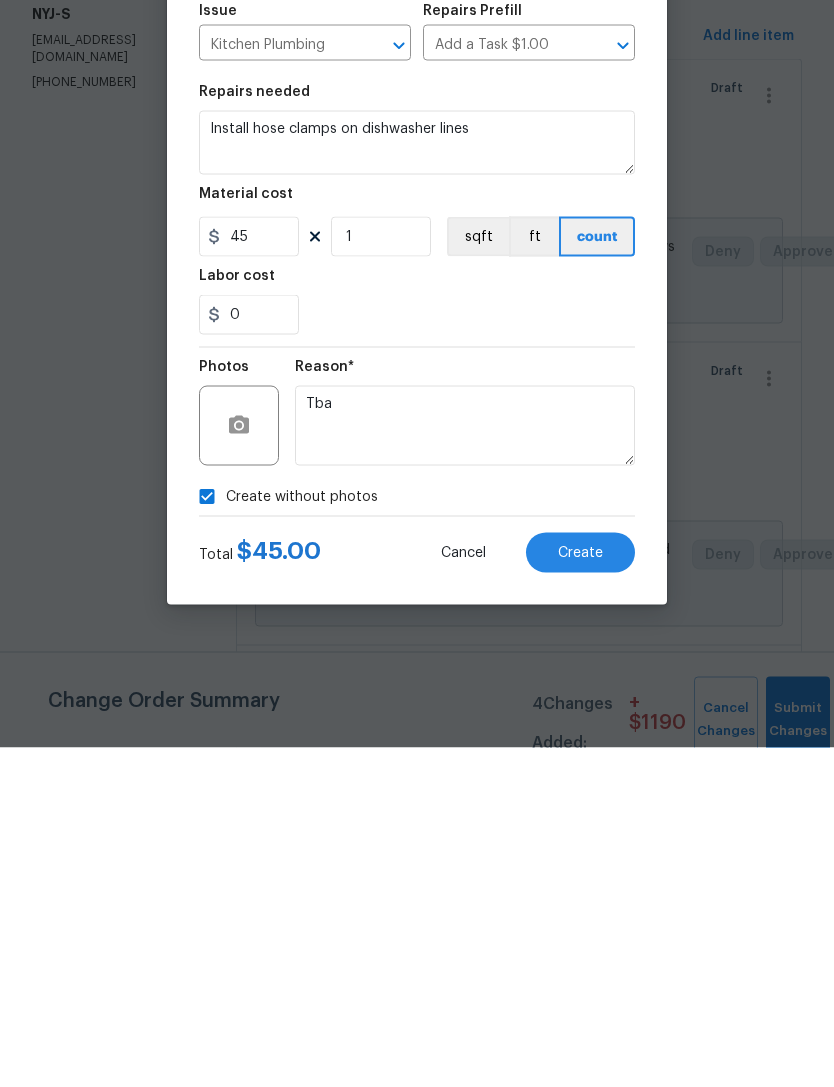 click on "Create" at bounding box center (580, 892) 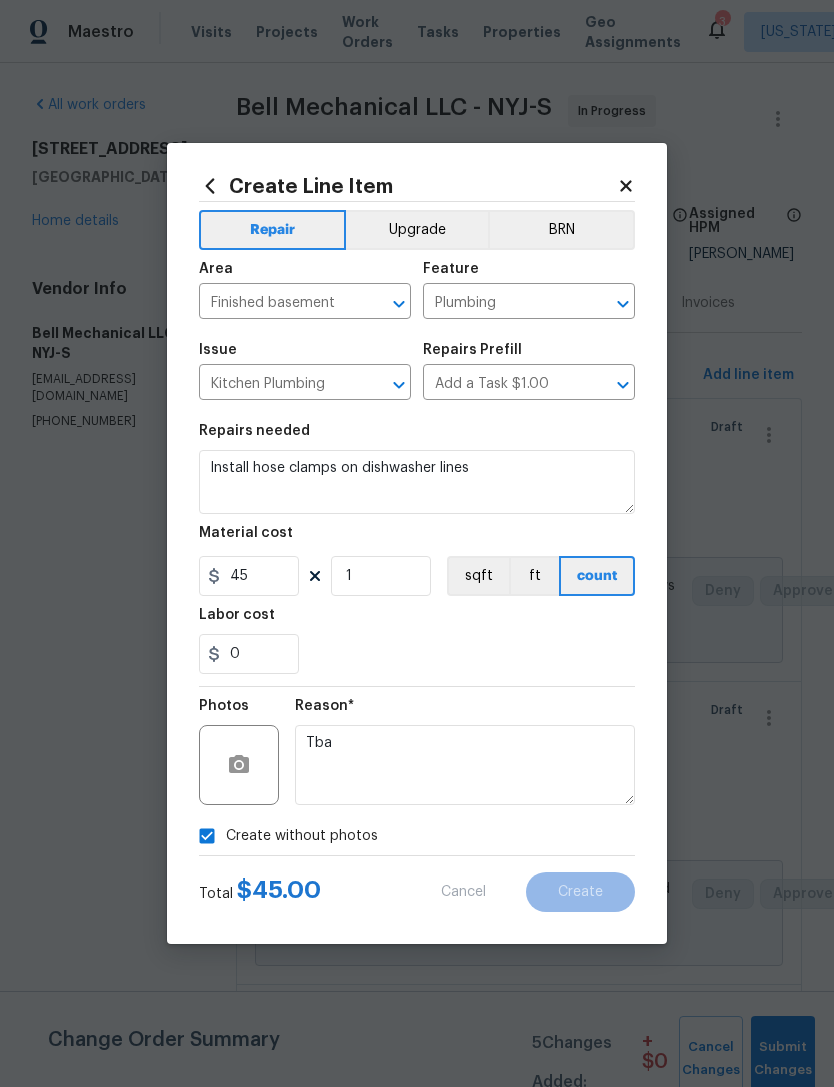 scroll, scrollTop: 0, scrollLeft: 0, axis: both 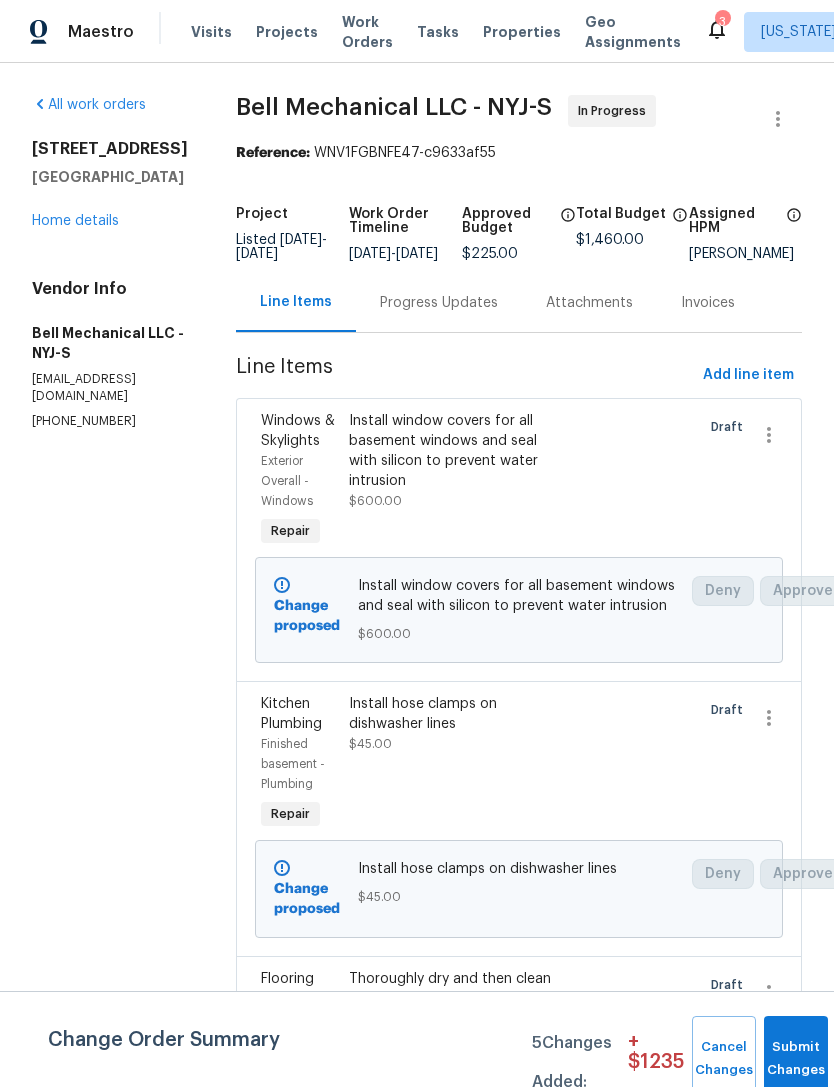 click on "Add line item" at bounding box center (748, 375) 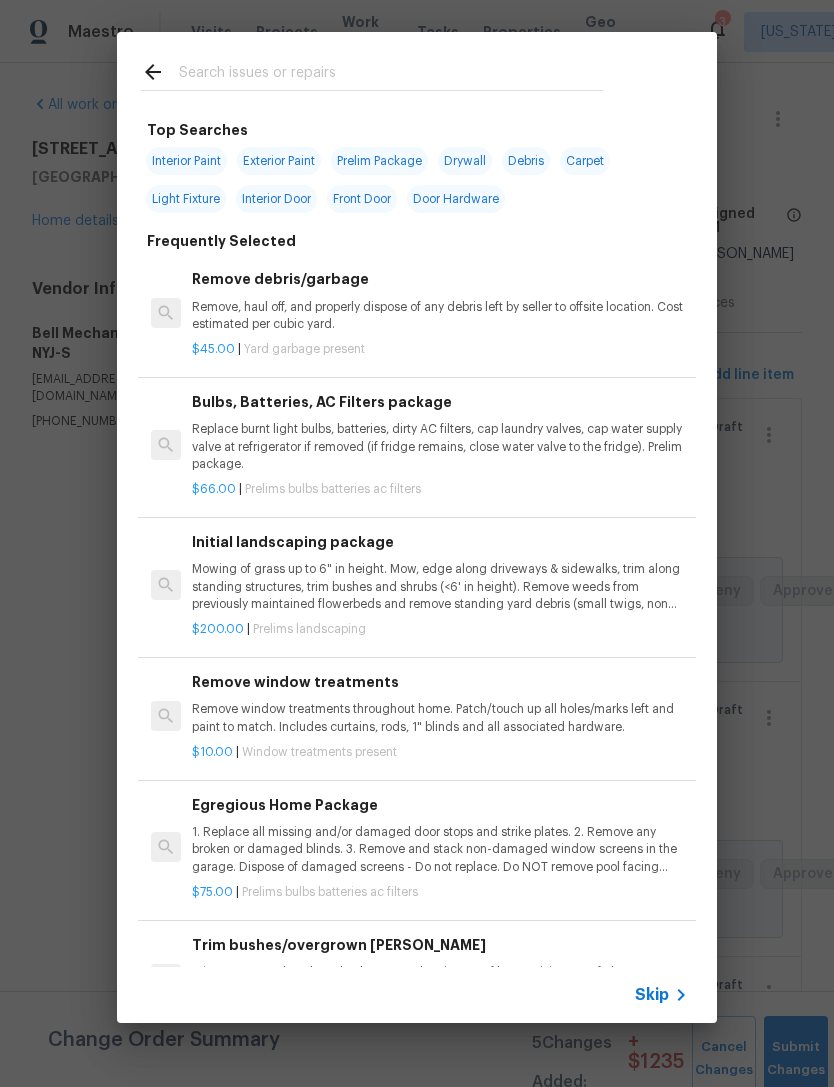 click at bounding box center [391, 75] 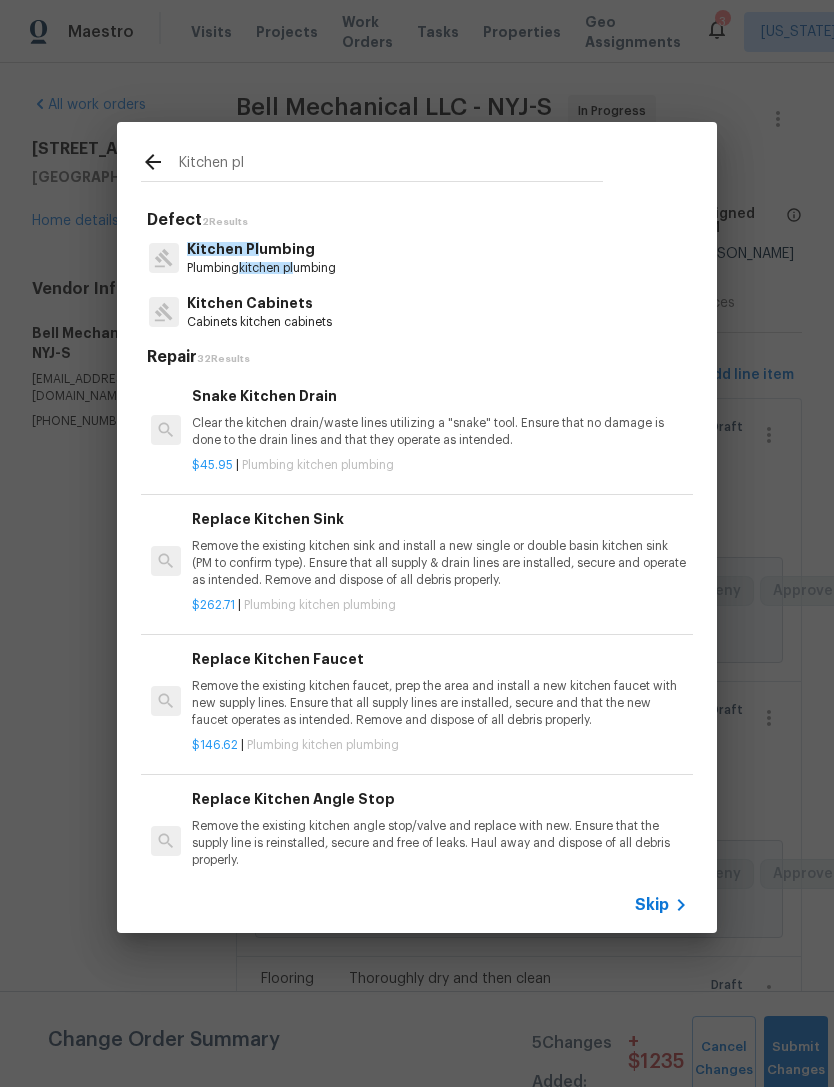 type on "Kitchen pl" 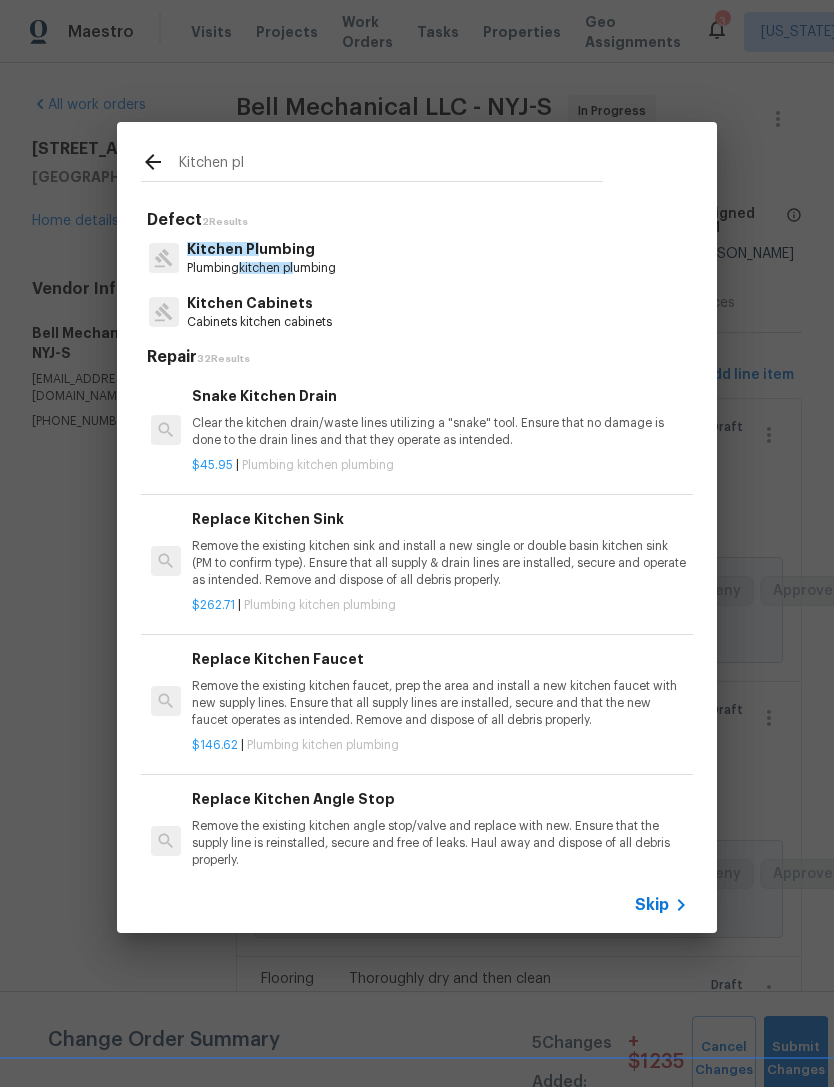 click on "Kitchen Pl umbing Plumbing  kitchen pl umbing" at bounding box center (417, 258) 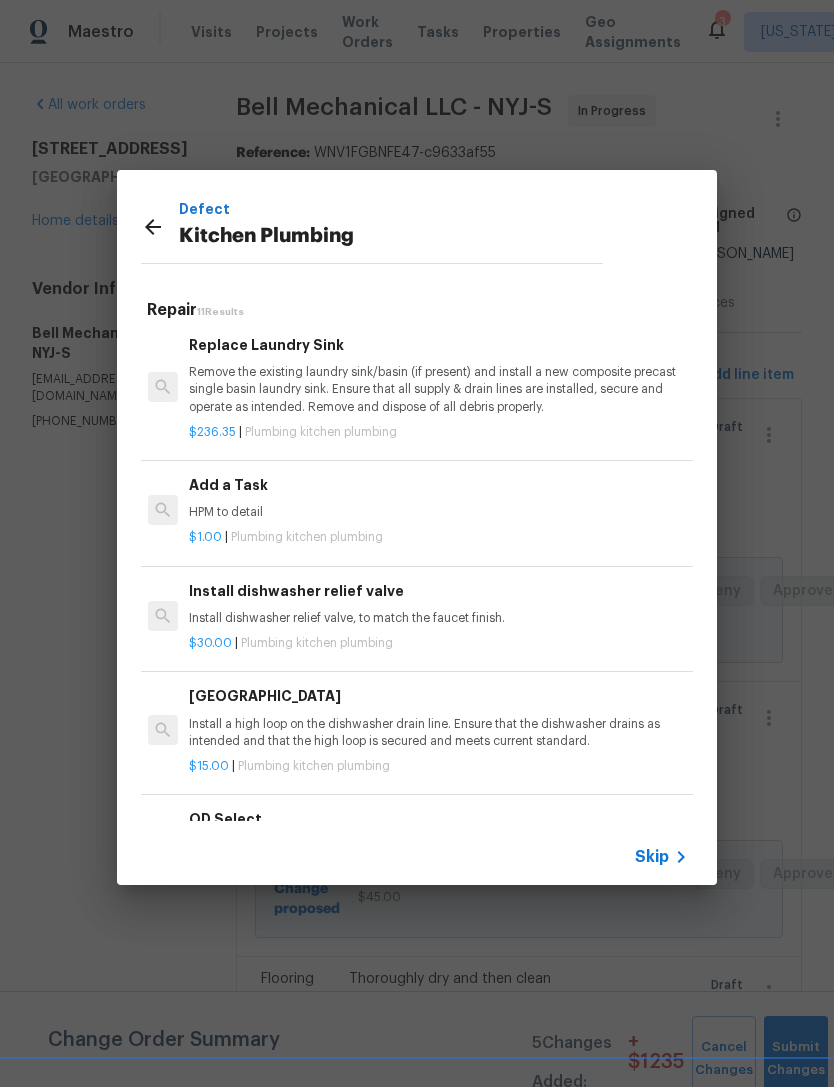 scroll, scrollTop: 821, scrollLeft: 3, axis: both 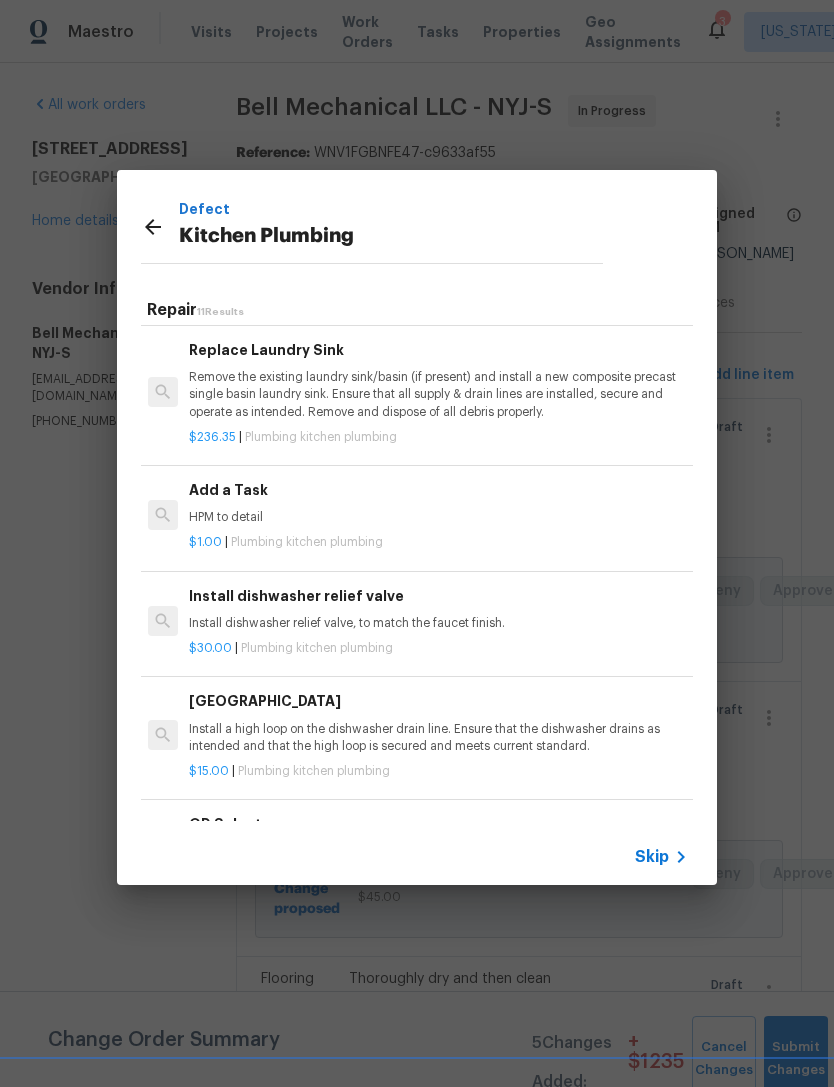 click on "HPM to detail" at bounding box center (437, 517) 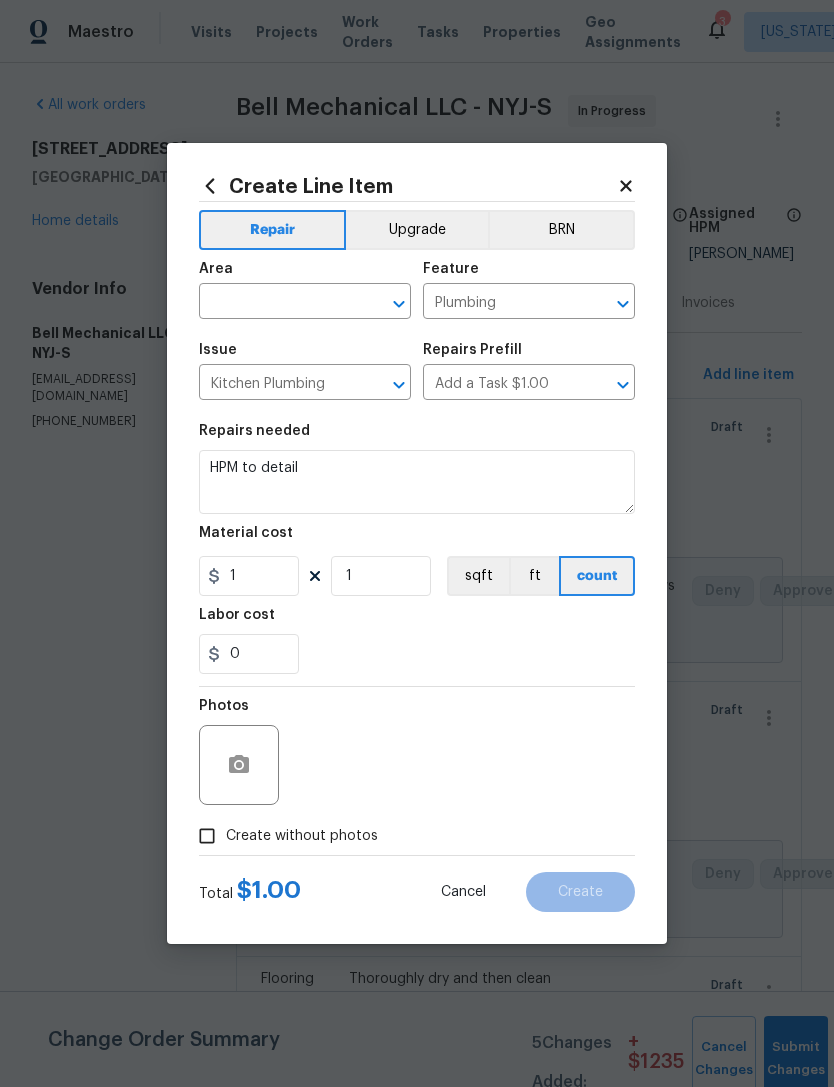 click on "HPM to detail" at bounding box center [417, 482] 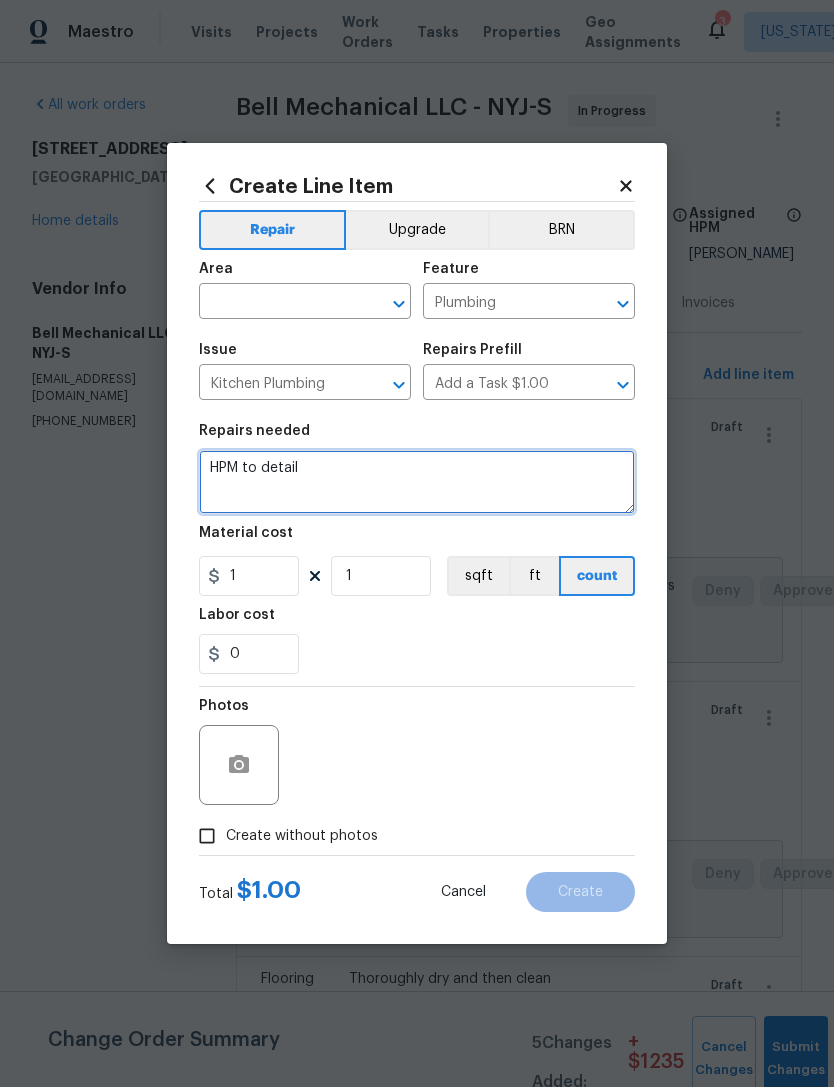 click on "HPM to detail" at bounding box center (417, 482) 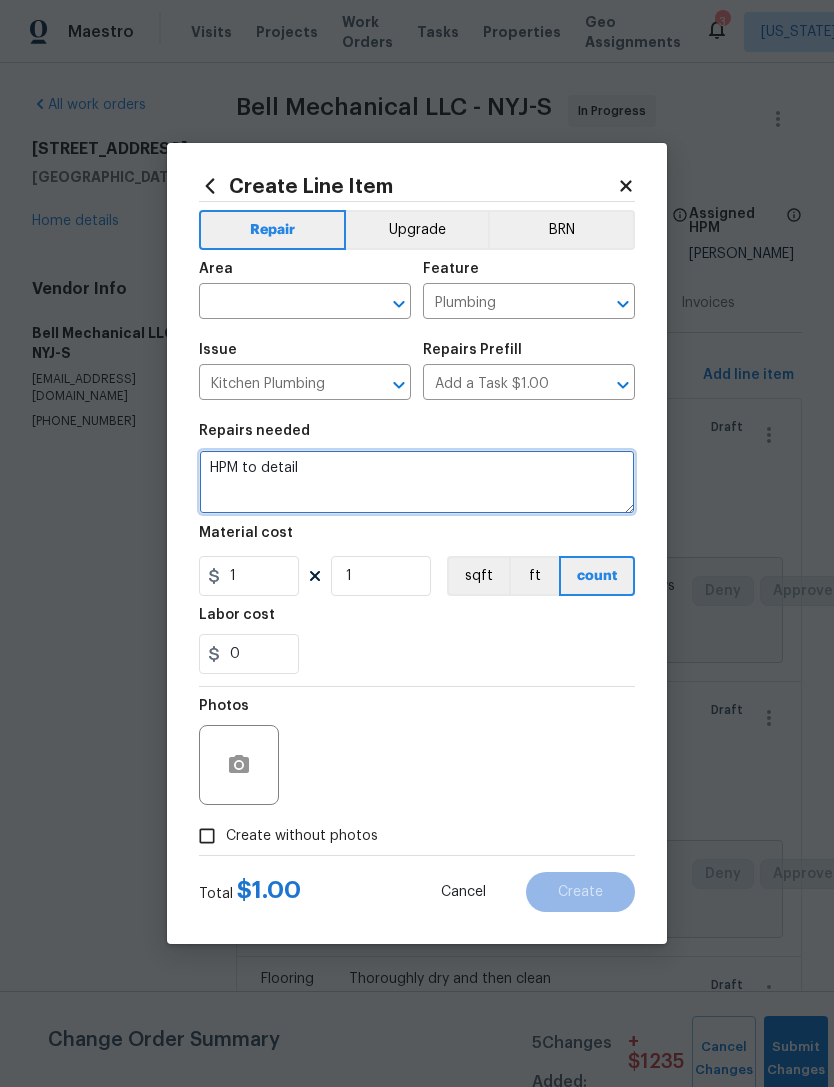 click on "HPM to detail" at bounding box center [417, 482] 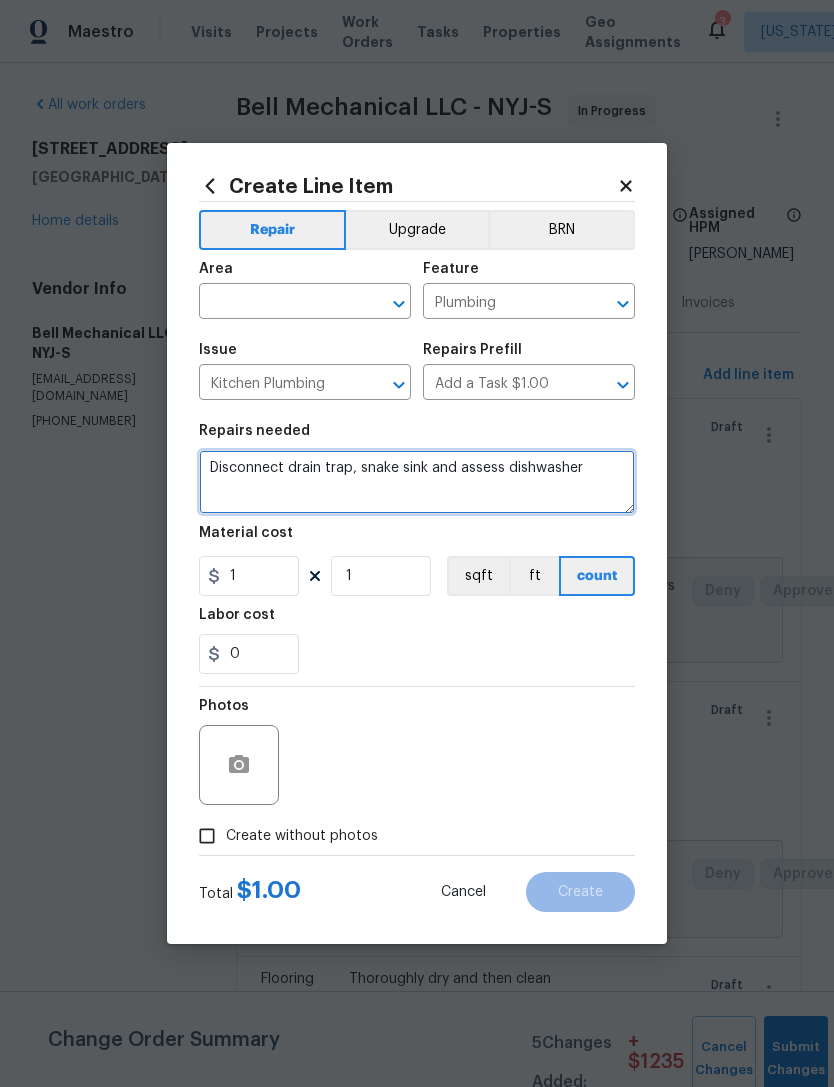 type on "Disconnect drain trap, snake sink and assess dishwasher" 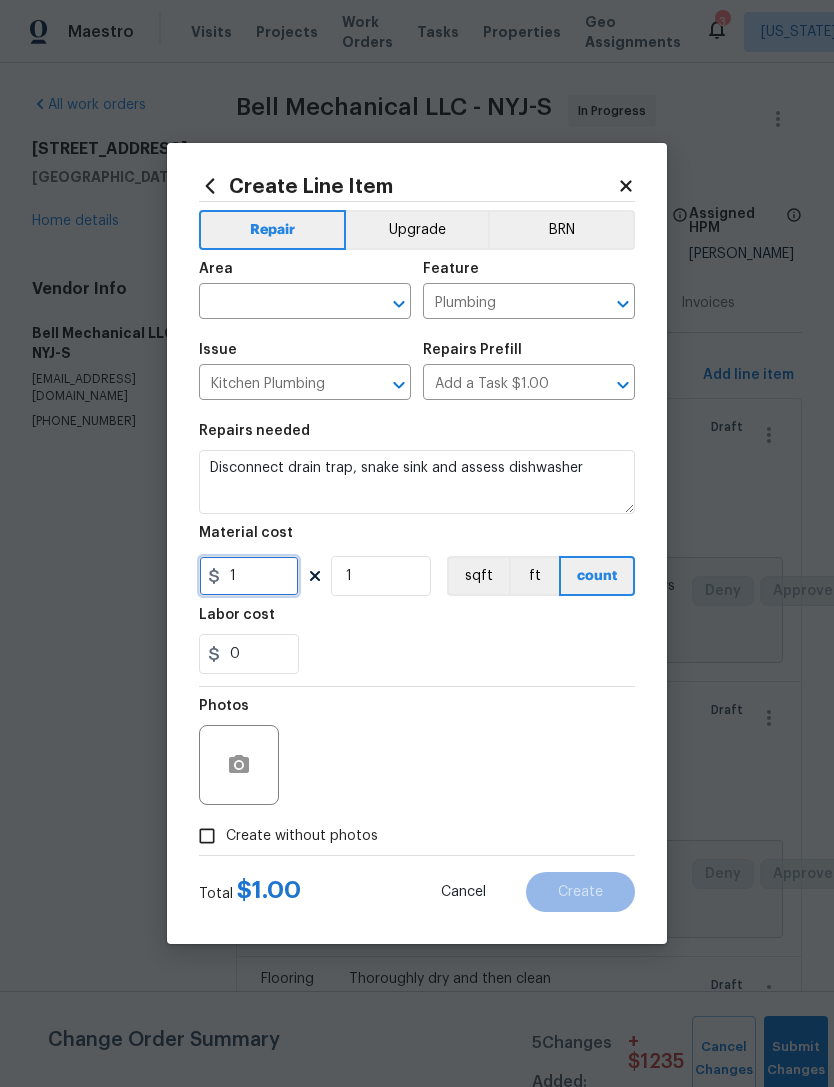 click on "1" at bounding box center (249, 576) 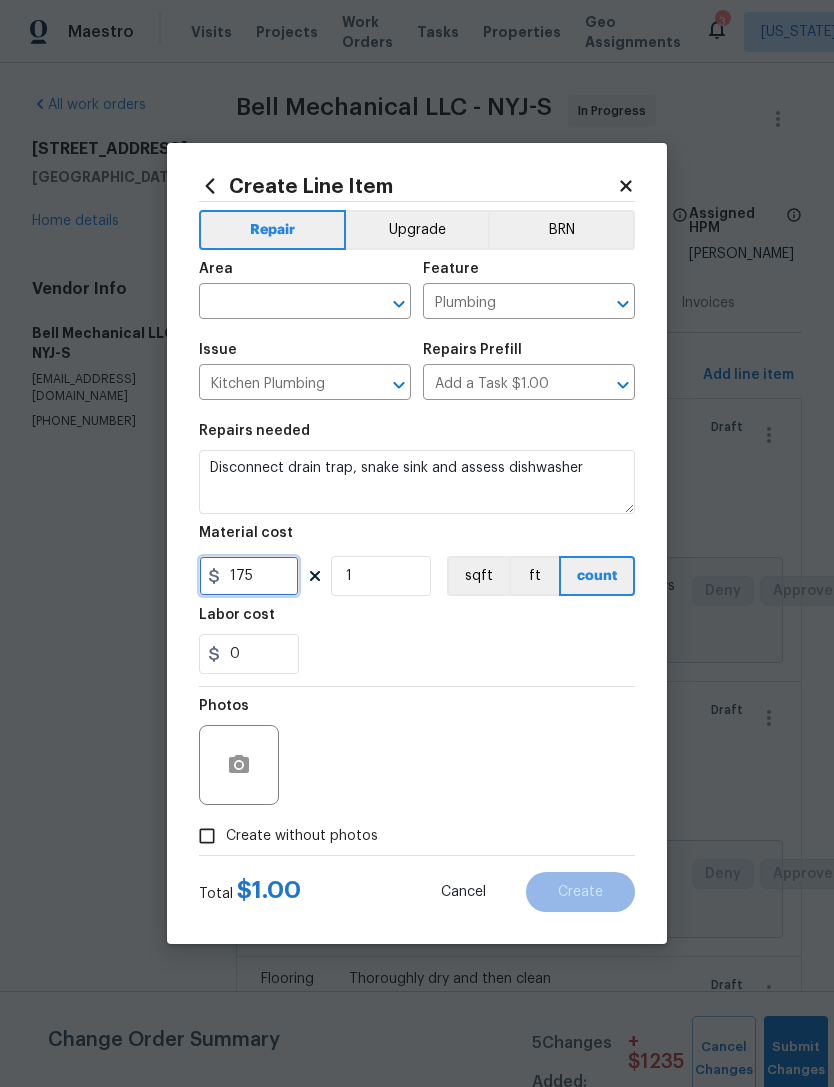 type on "175" 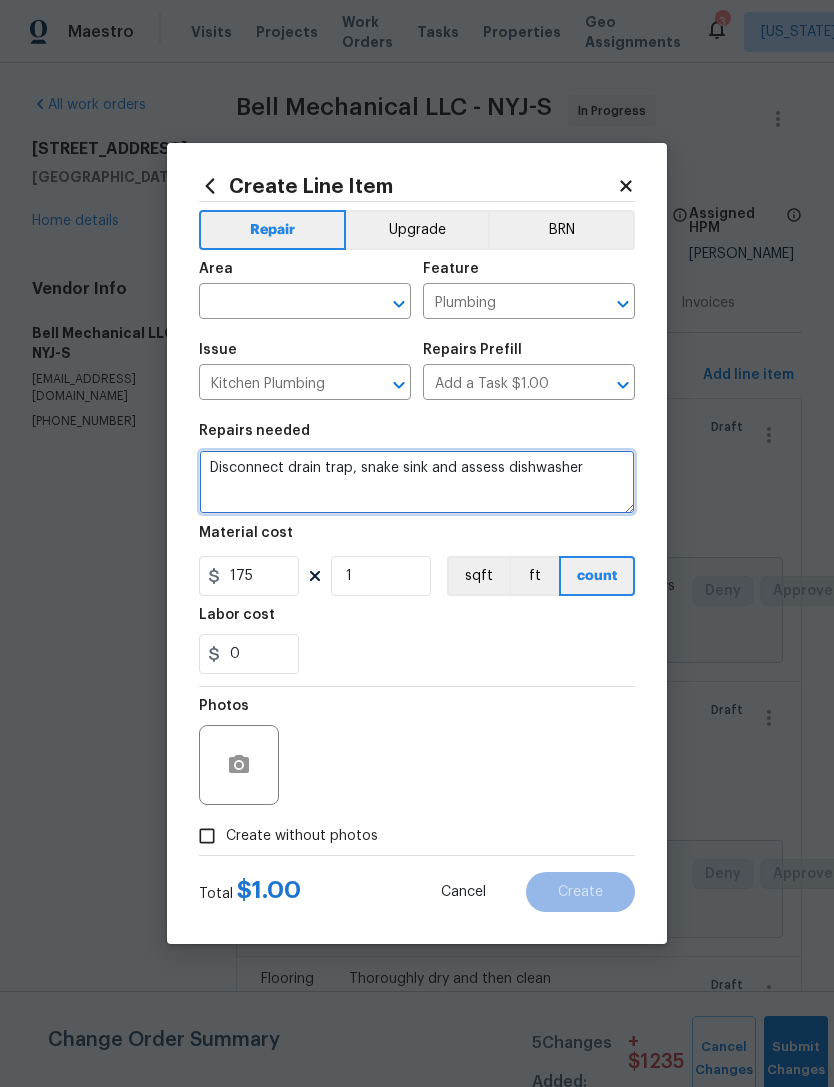 click on "Disconnect drain trap, snake sink and assess dishwasher" at bounding box center (417, 482) 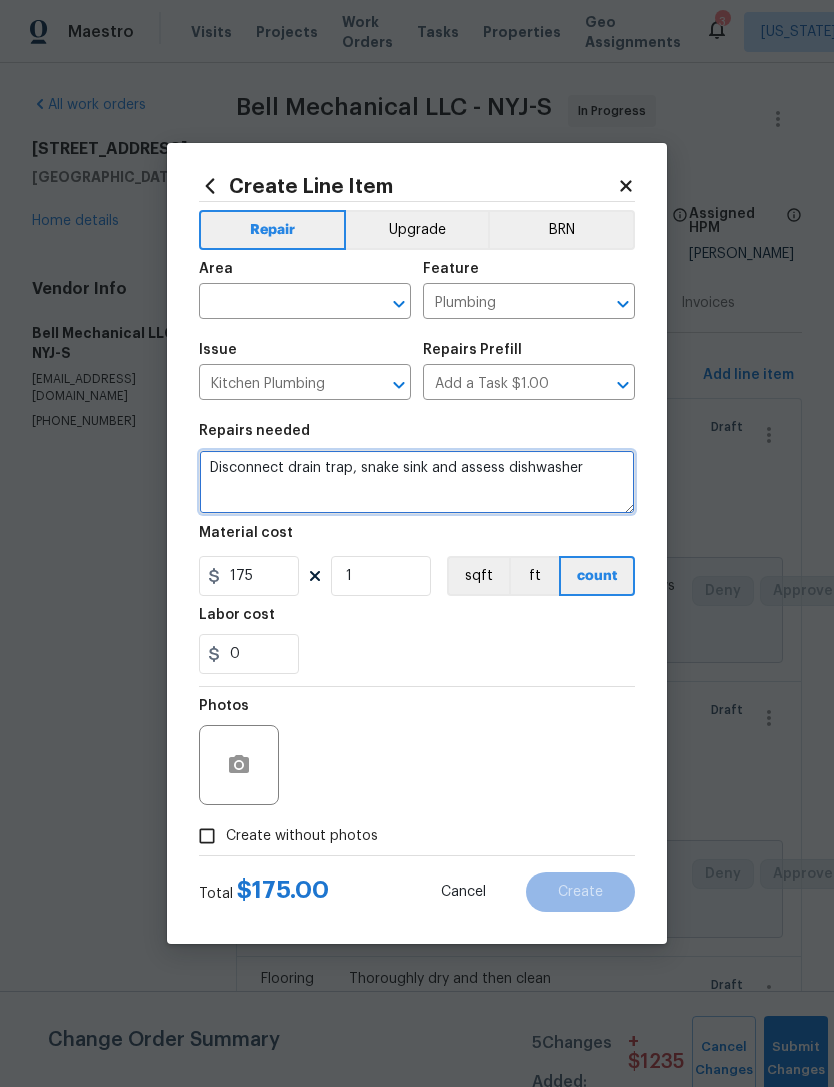 click on "Disconnect drain trap, snake sink and assess dishwasher" at bounding box center [417, 482] 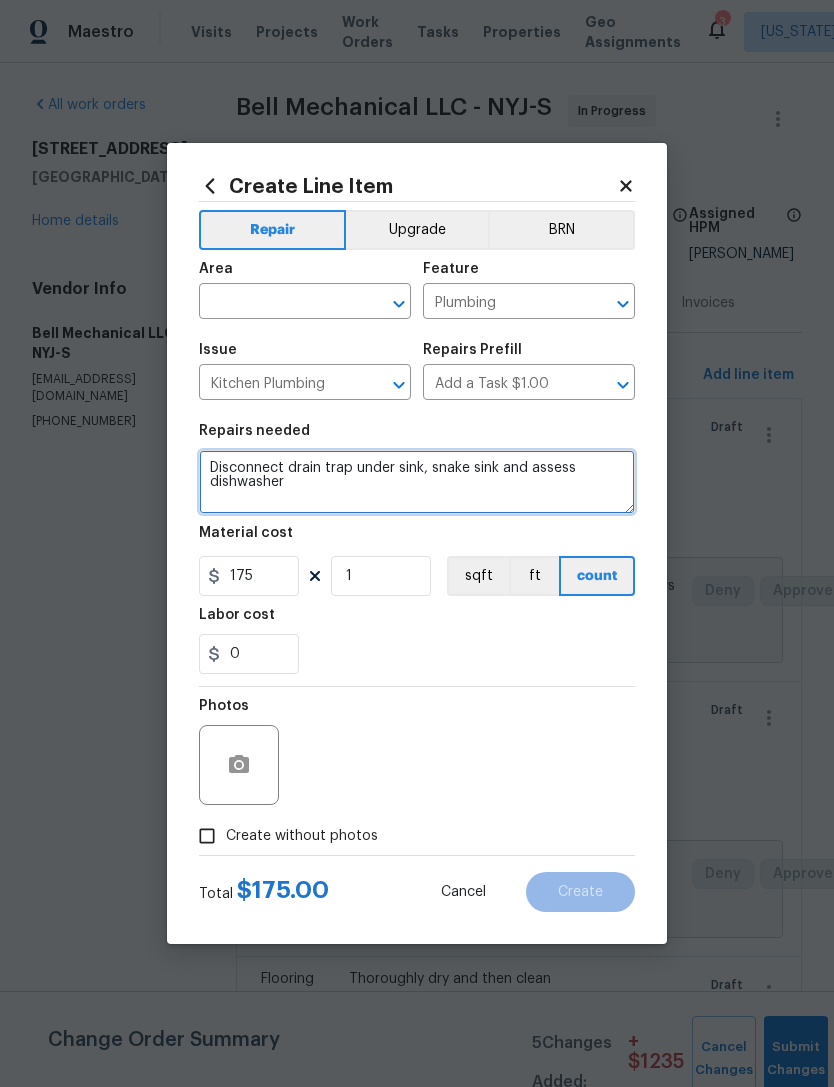 type on "Disconnect drain trap under sink, snake sink and assess dishwasher" 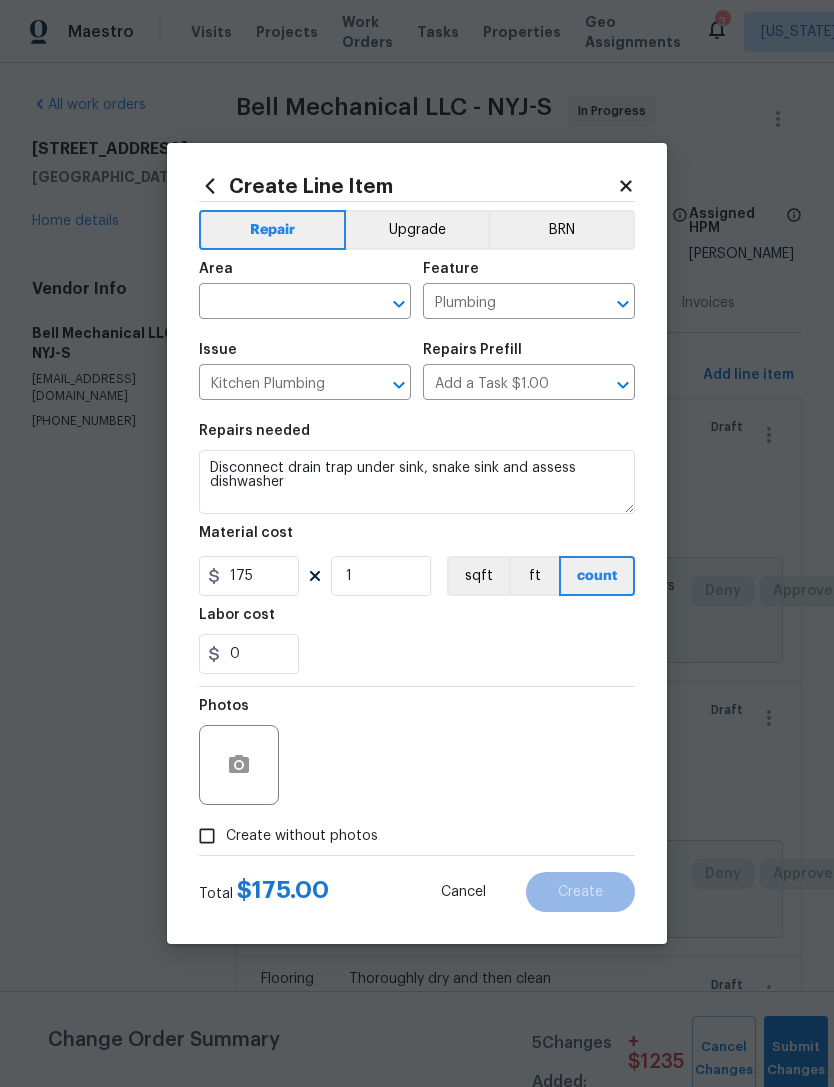 click at bounding box center [277, 303] 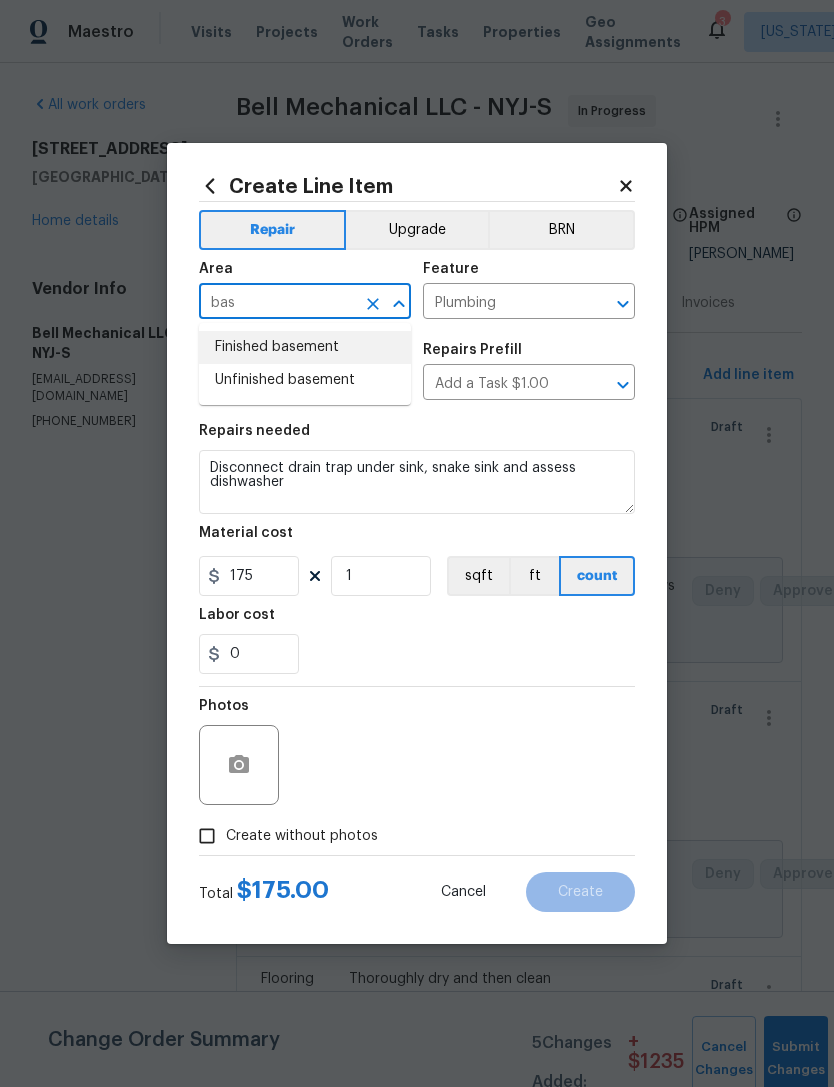 click on "Finished basement" at bounding box center (305, 347) 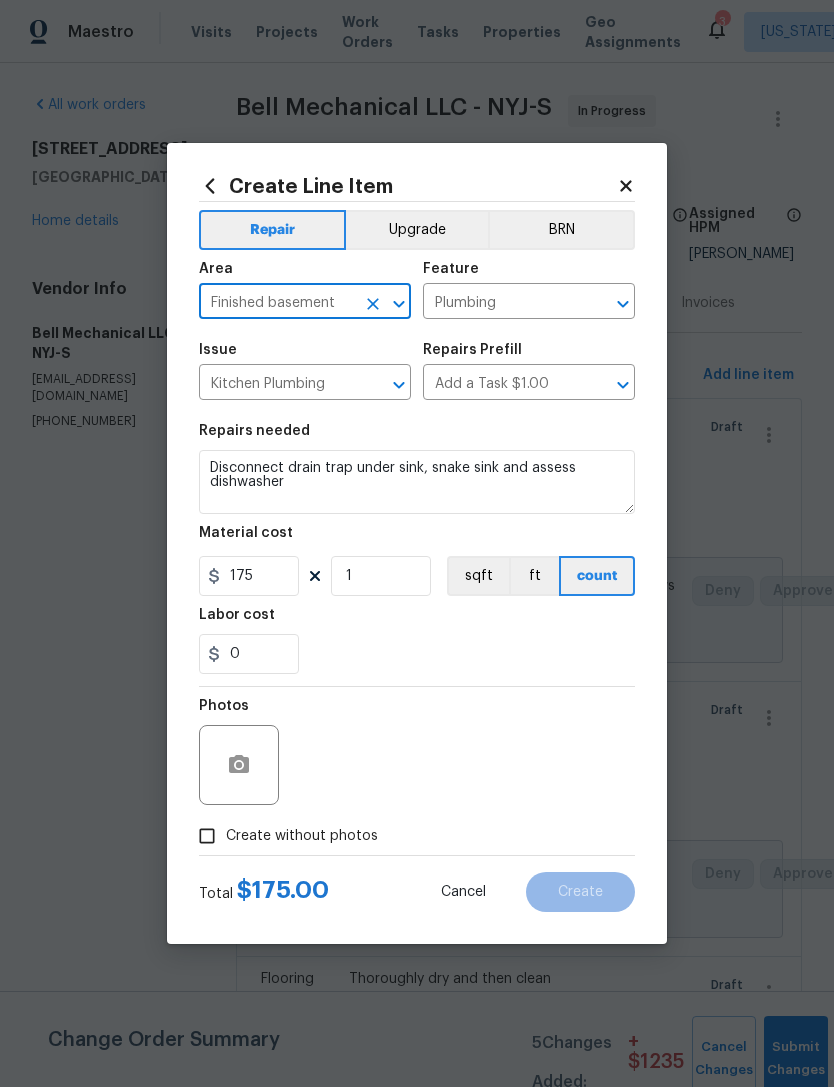 click on "0" at bounding box center [417, 654] 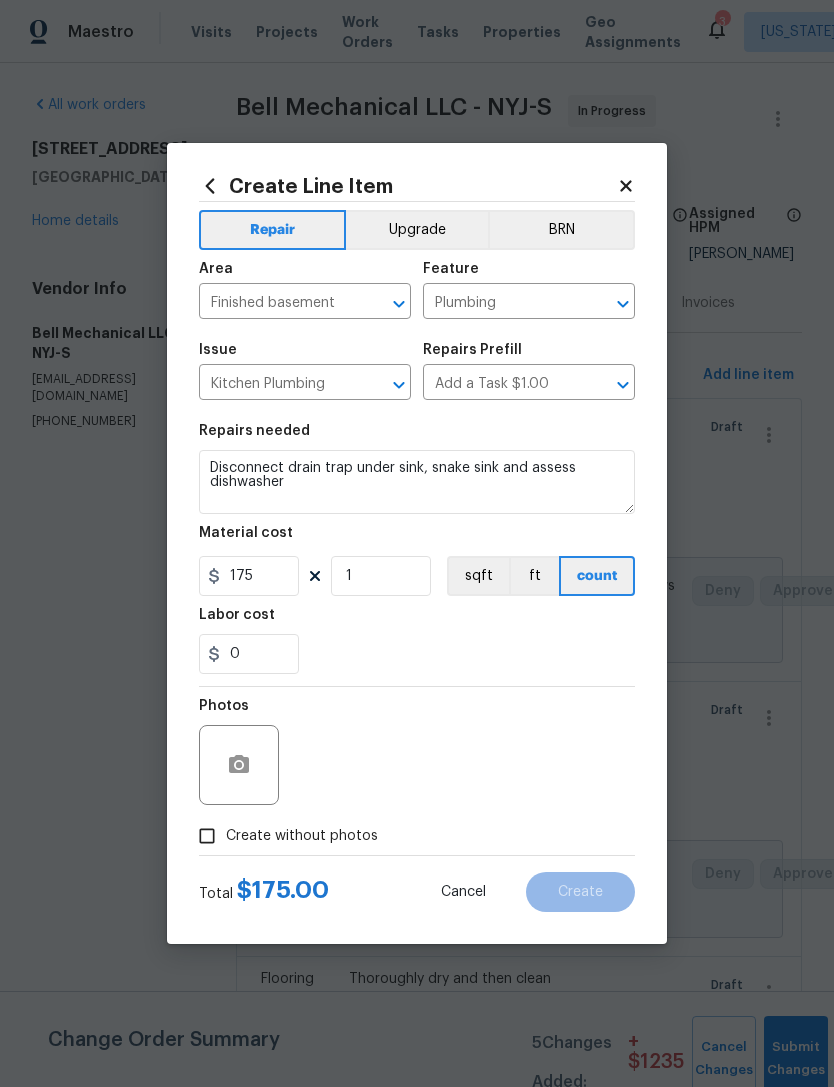 click on "Create without photos" at bounding box center (302, 836) 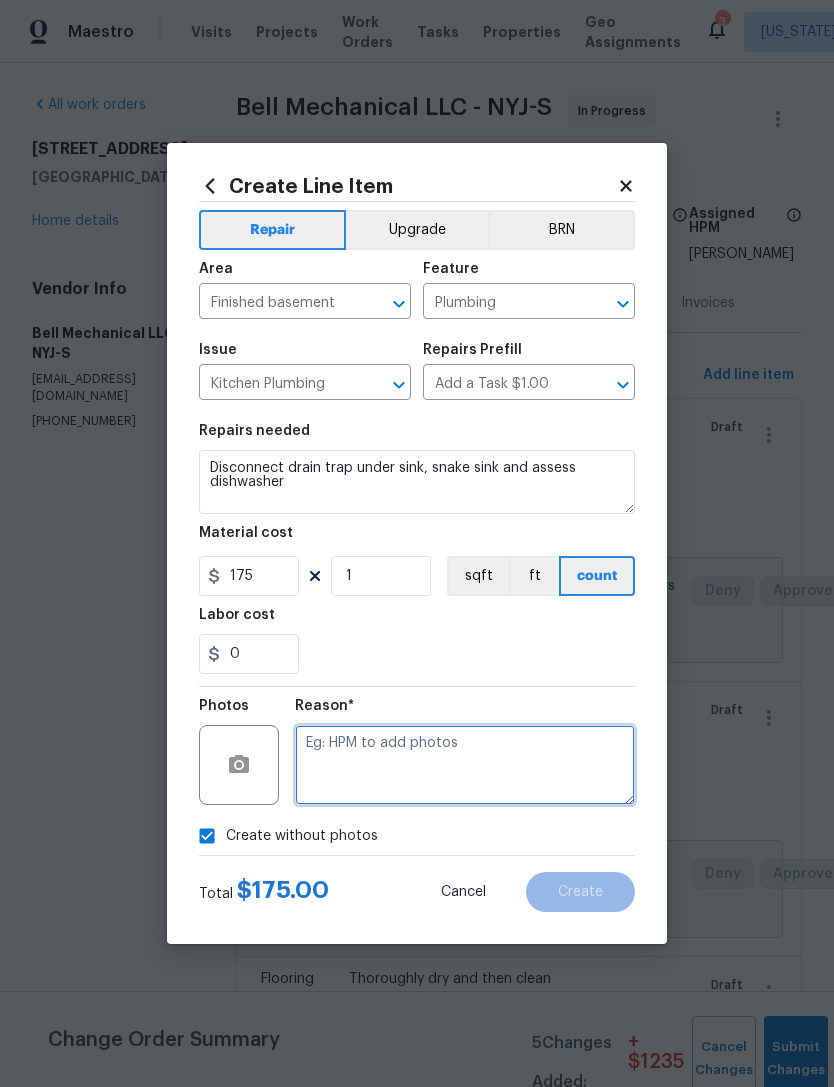 click at bounding box center [465, 765] 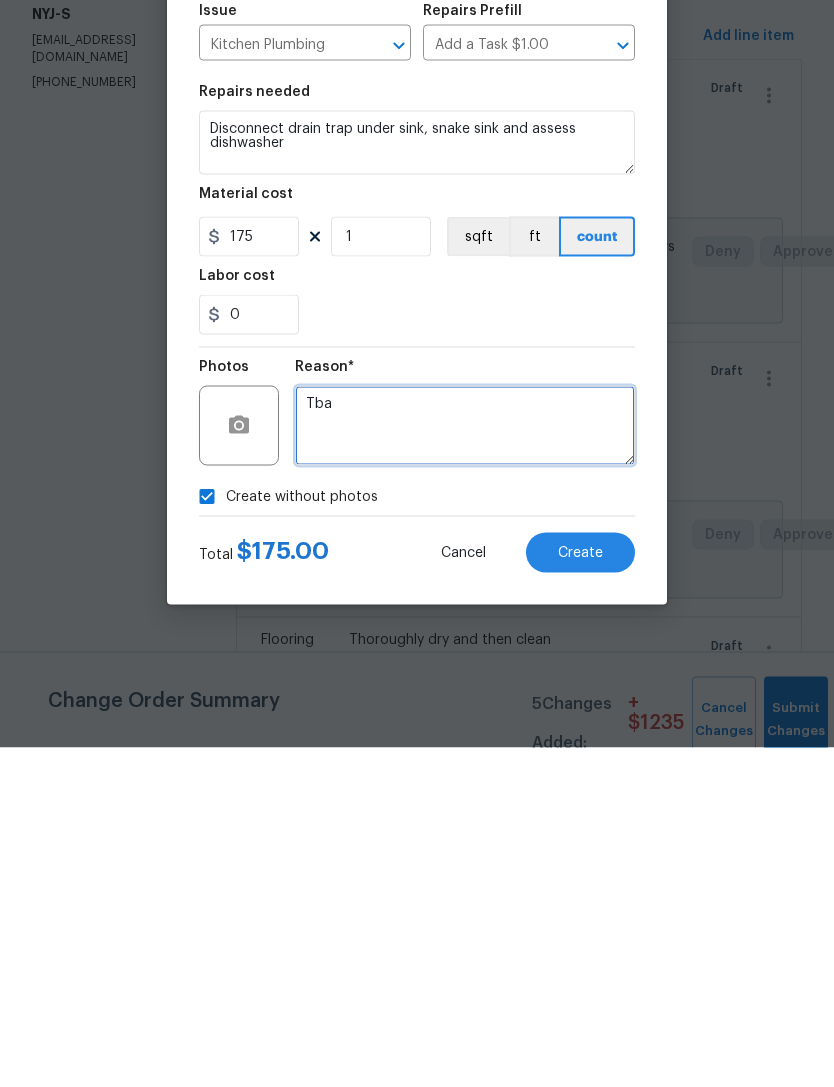 type on "Tba" 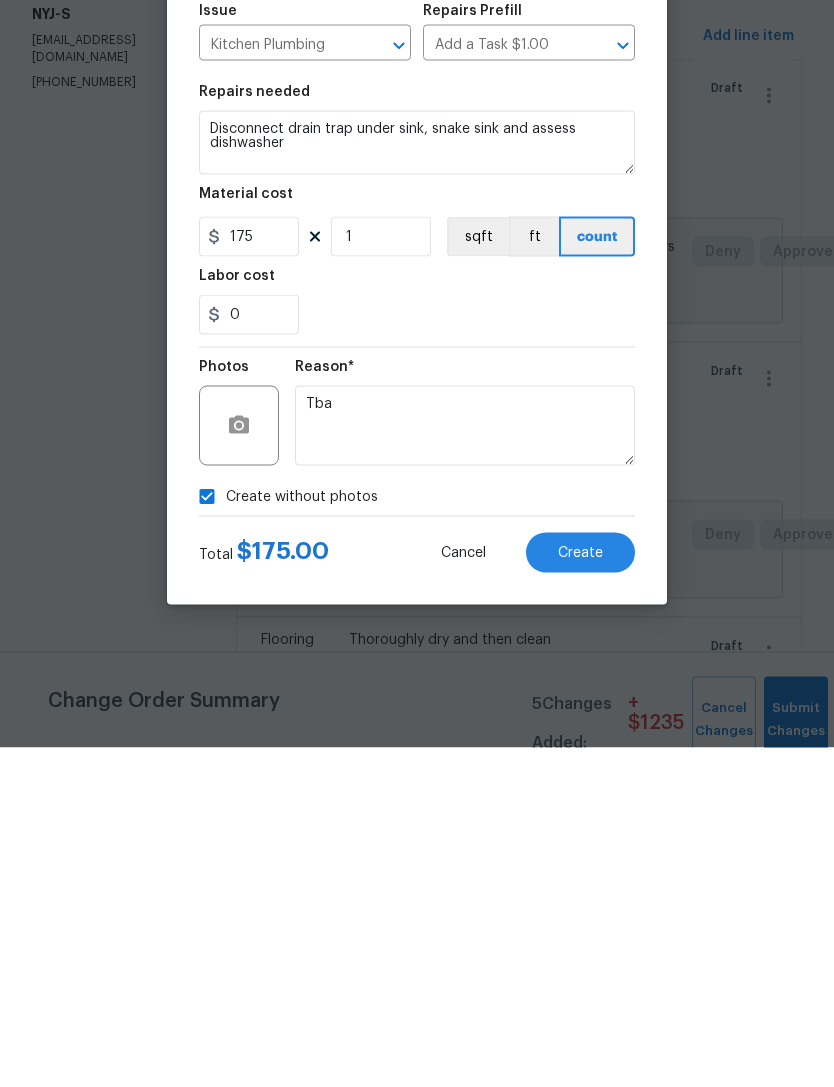 click on "Create" at bounding box center [580, 892] 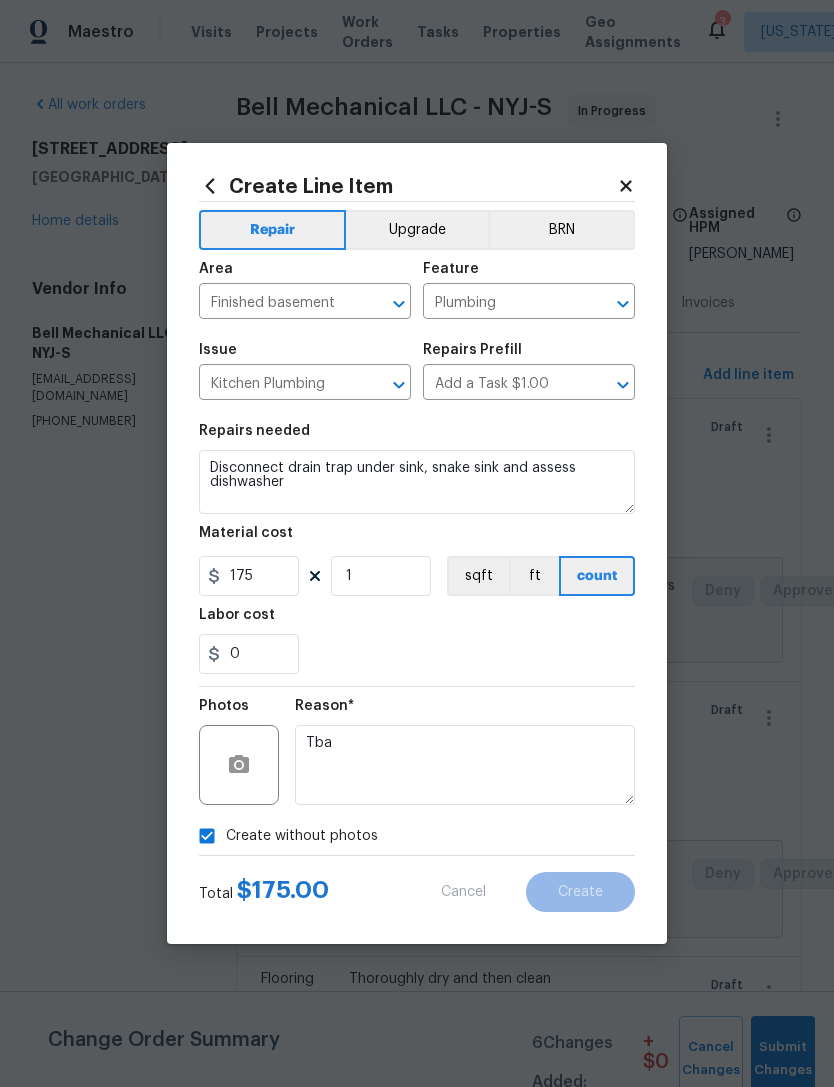 scroll, scrollTop: 0, scrollLeft: 0, axis: both 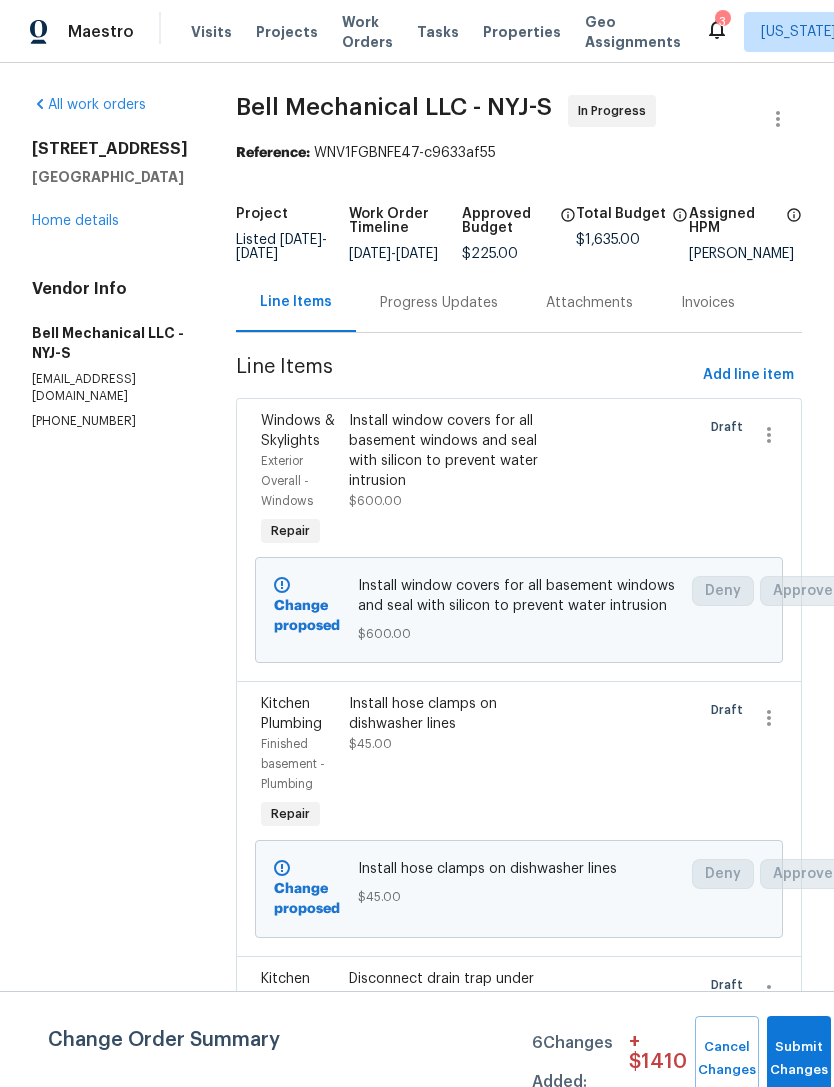 click on "Add line item" at bounding box center (748, 375) 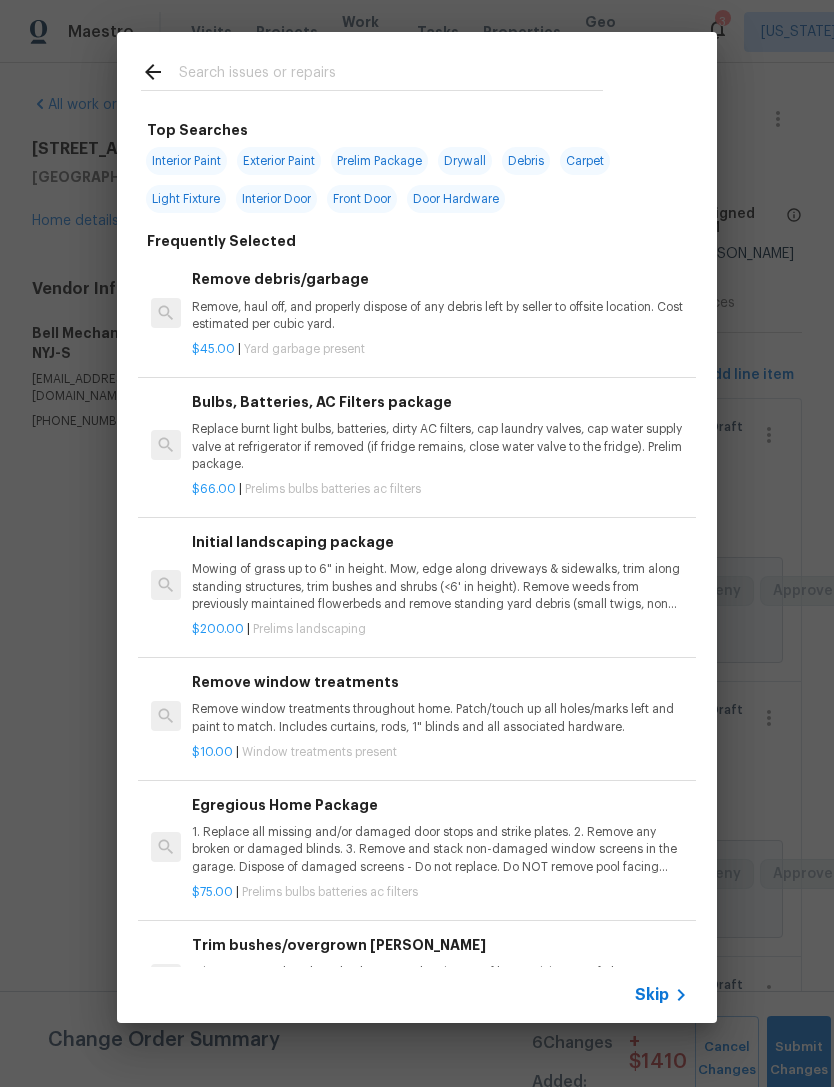 click at bounding box center (391, 75) 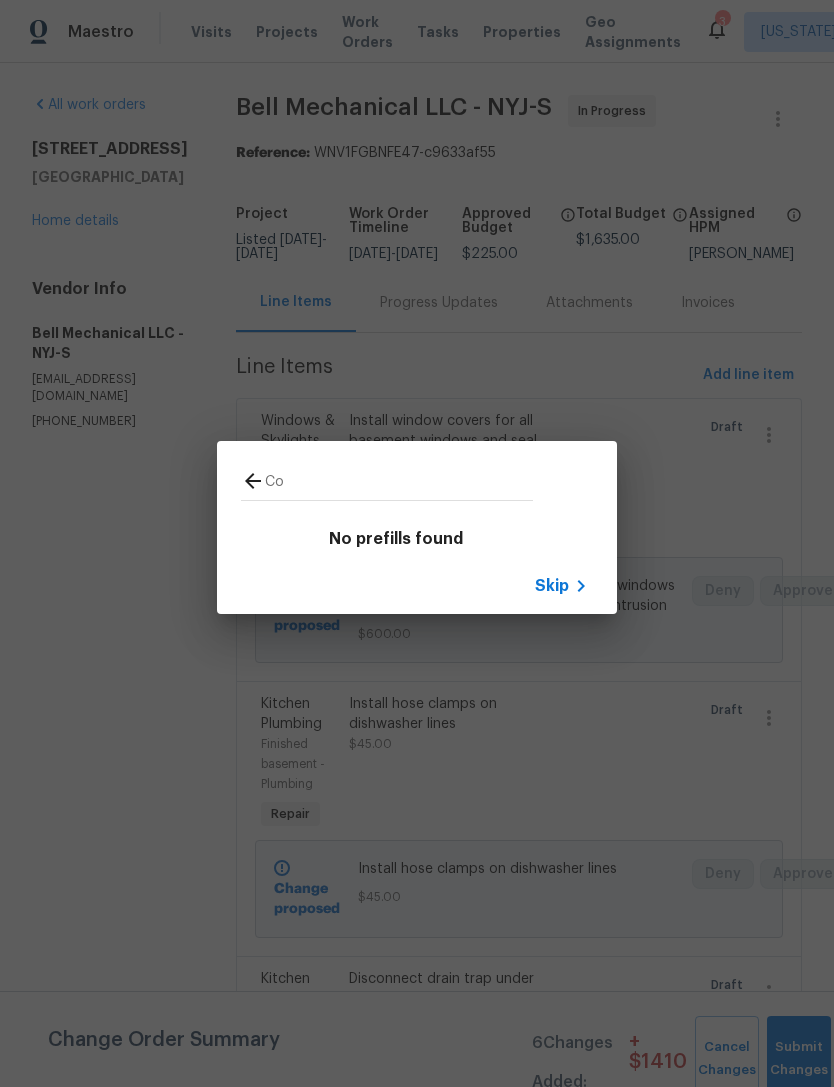 type on "C" 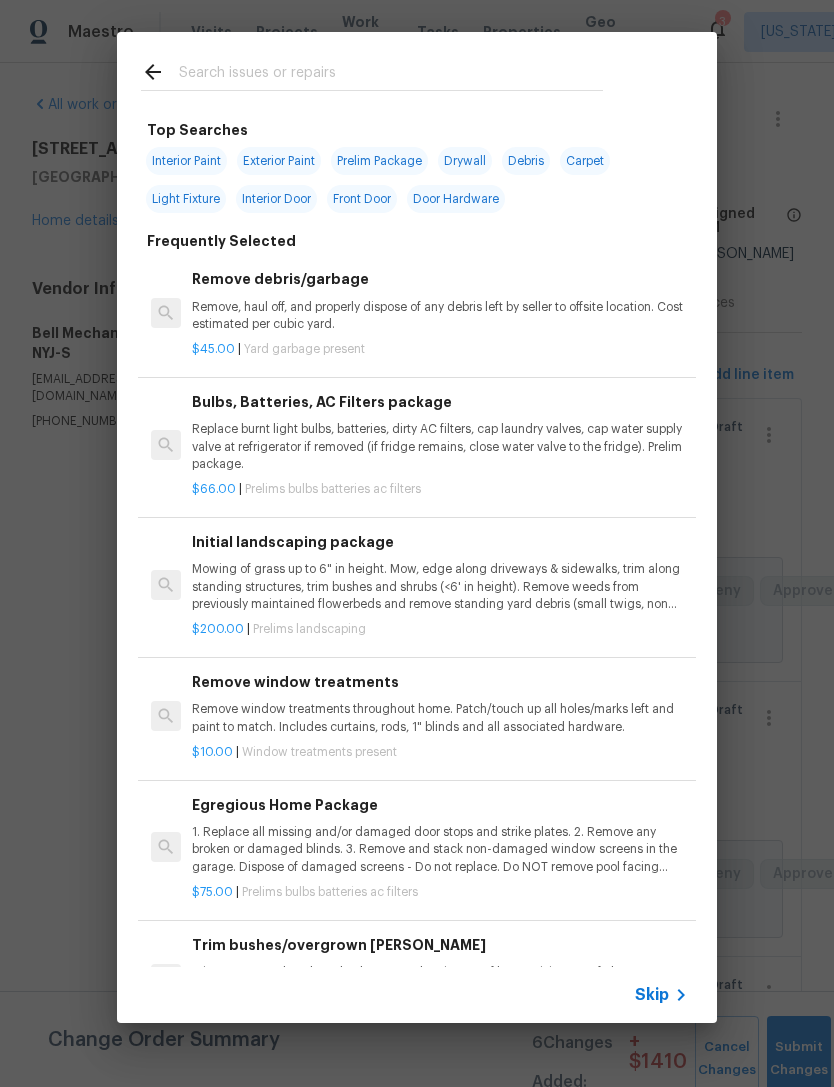 type on "B" 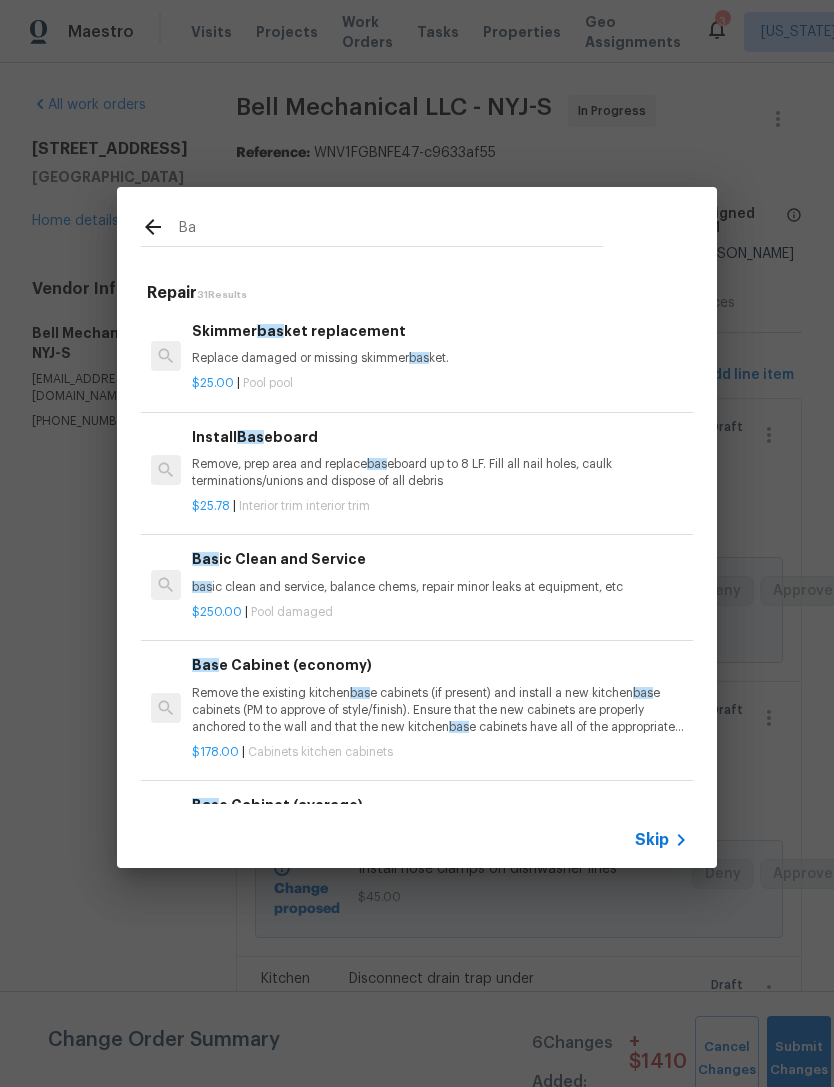 type on "B" 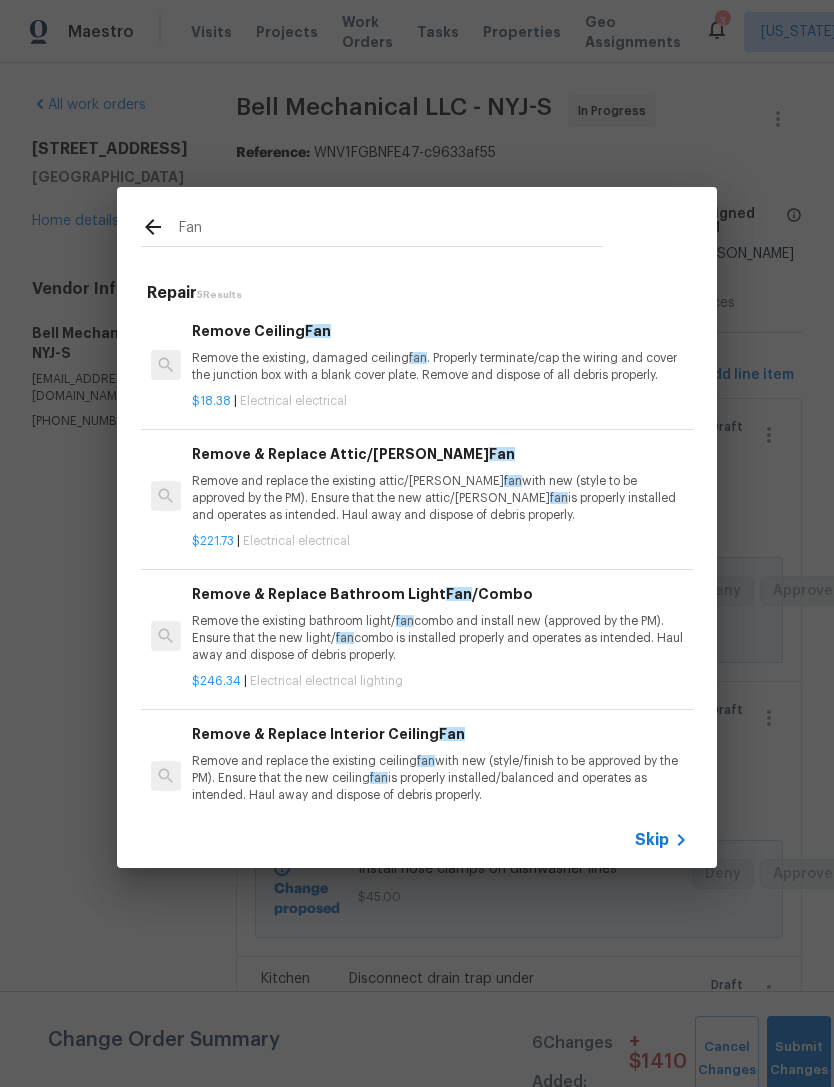 scroll, scrollTop: 0, scrollLeft: 0, axis: both 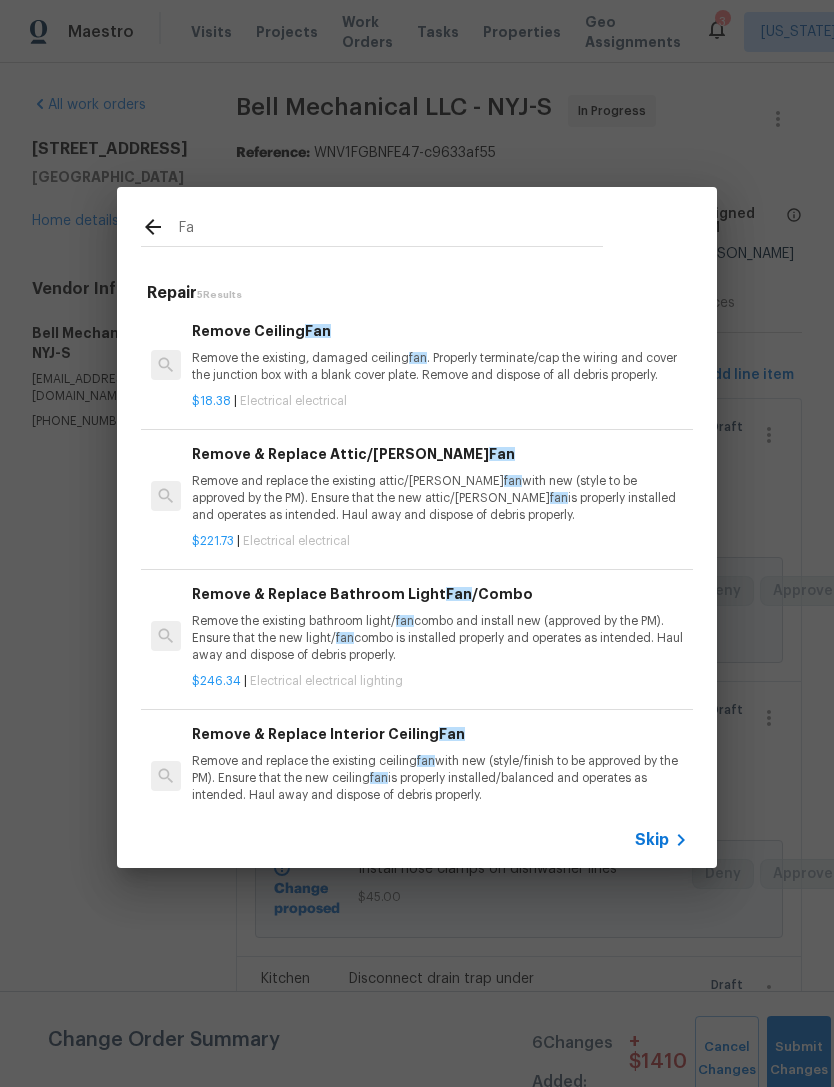 type on "F" 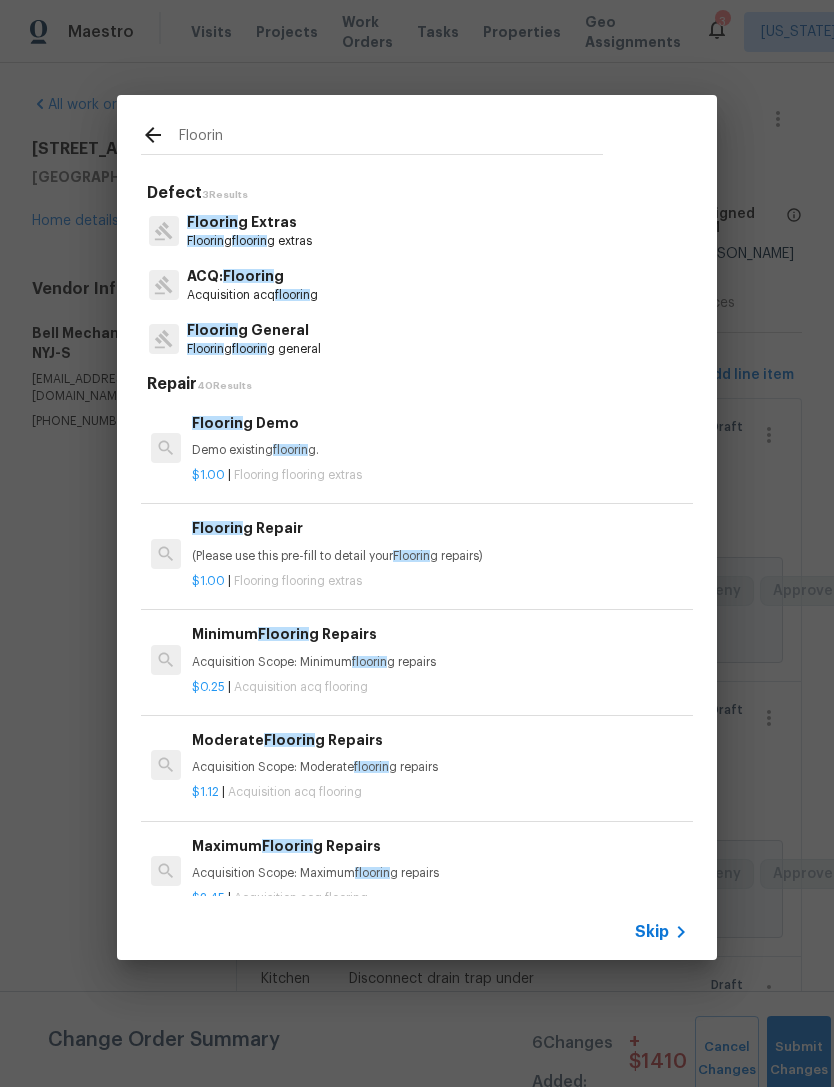 type on "Floorin" 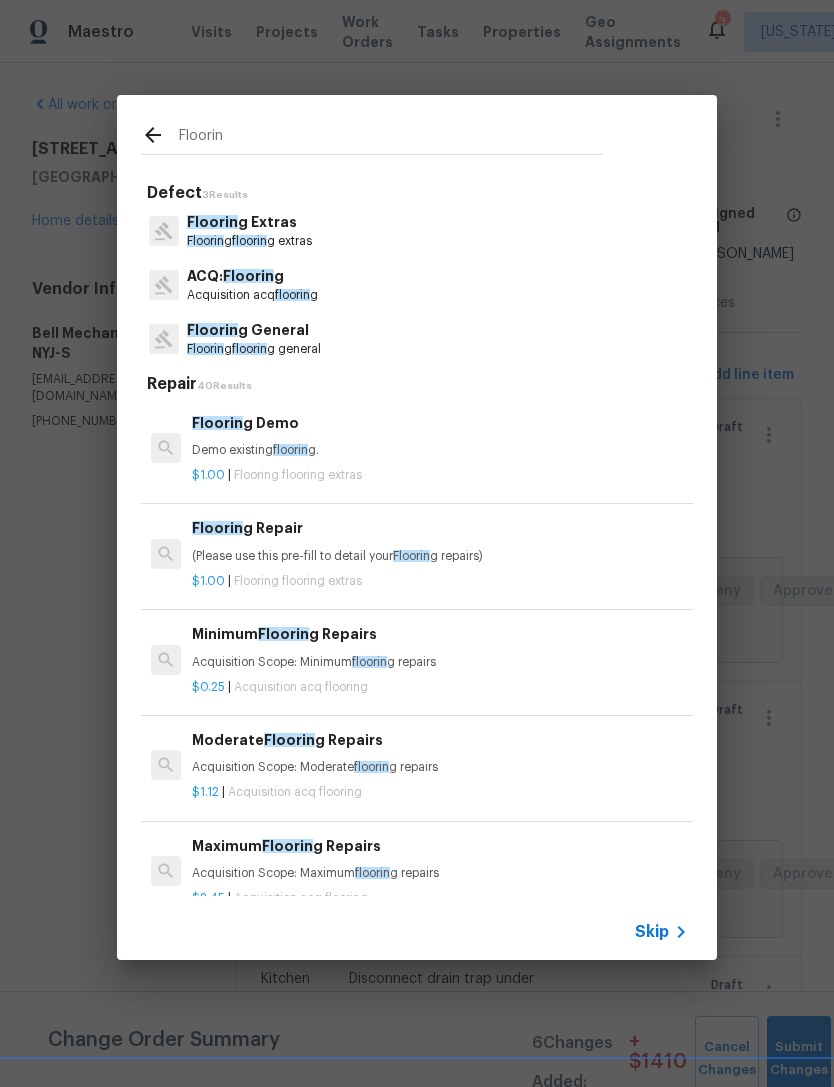 click on "Floorin g Extras Floorin g  floorin g extras" at bounding box center [417, 231] 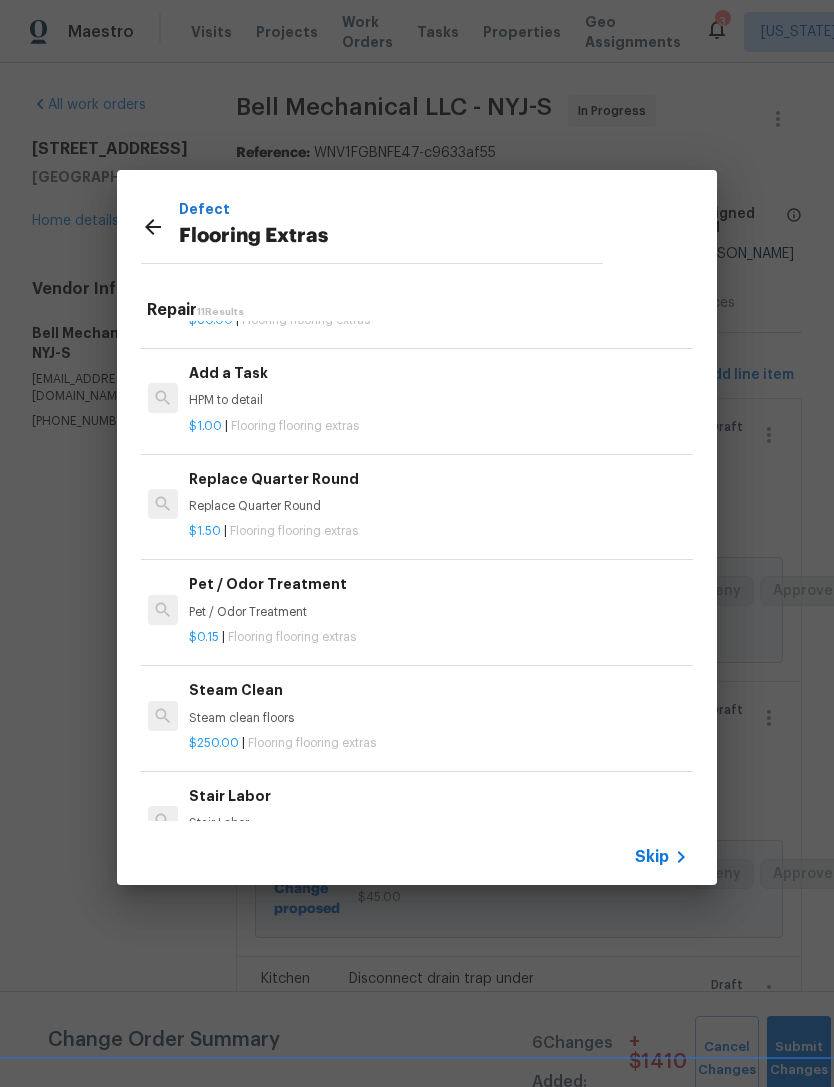 scroll, scrollTop: 644, scrollLeft: 3, axis: both 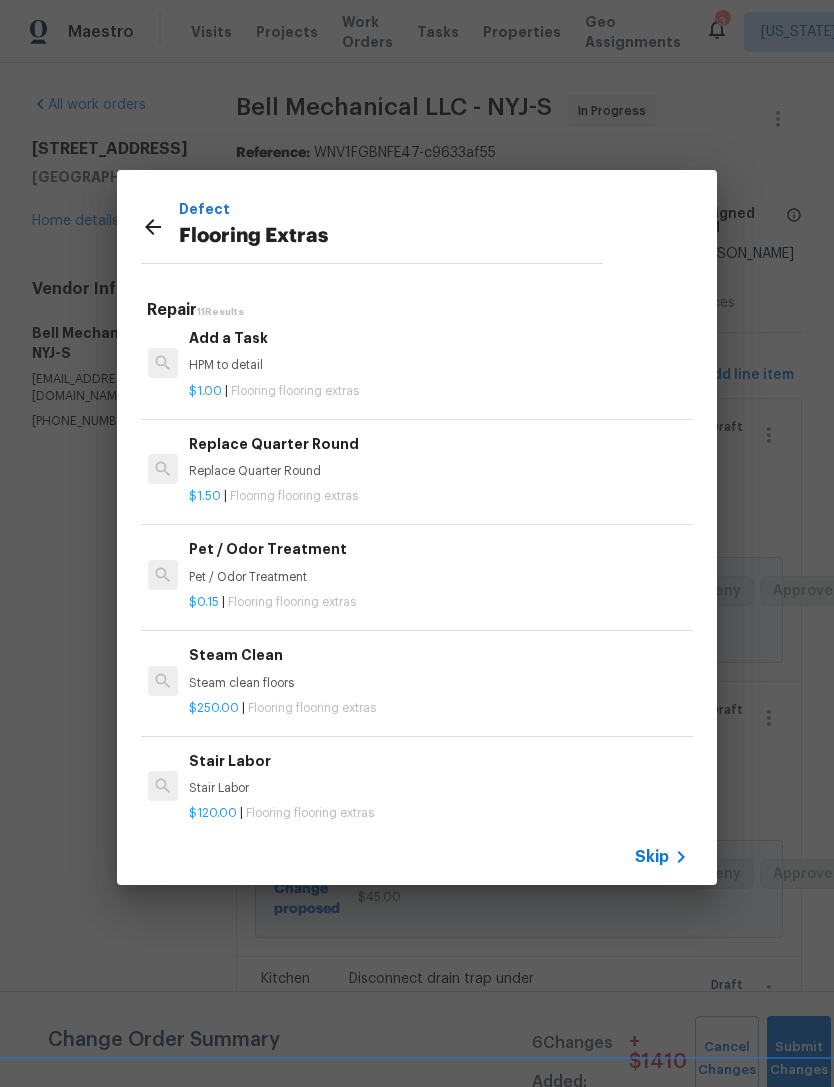 click on "$1.00   |   Flooring flooring extras" at bounding box center (437, 387) 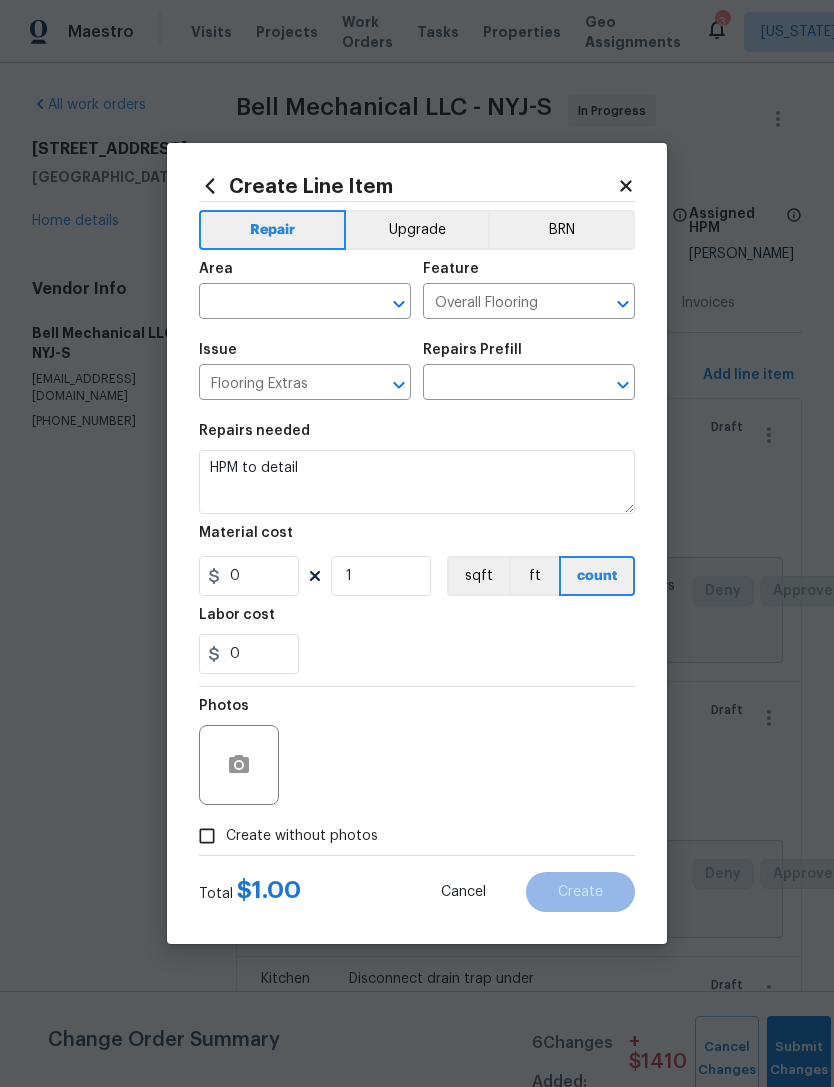 type on "Add a Task $1.00" 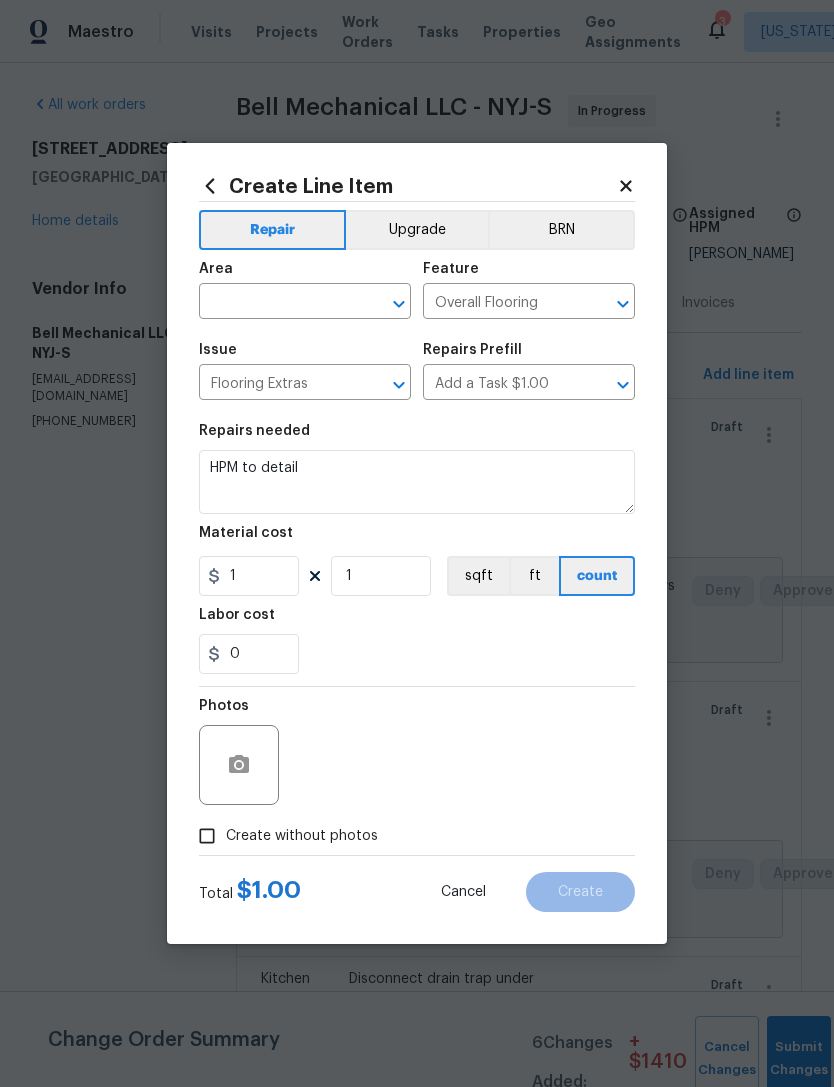 click at bounding box center [277, 303] 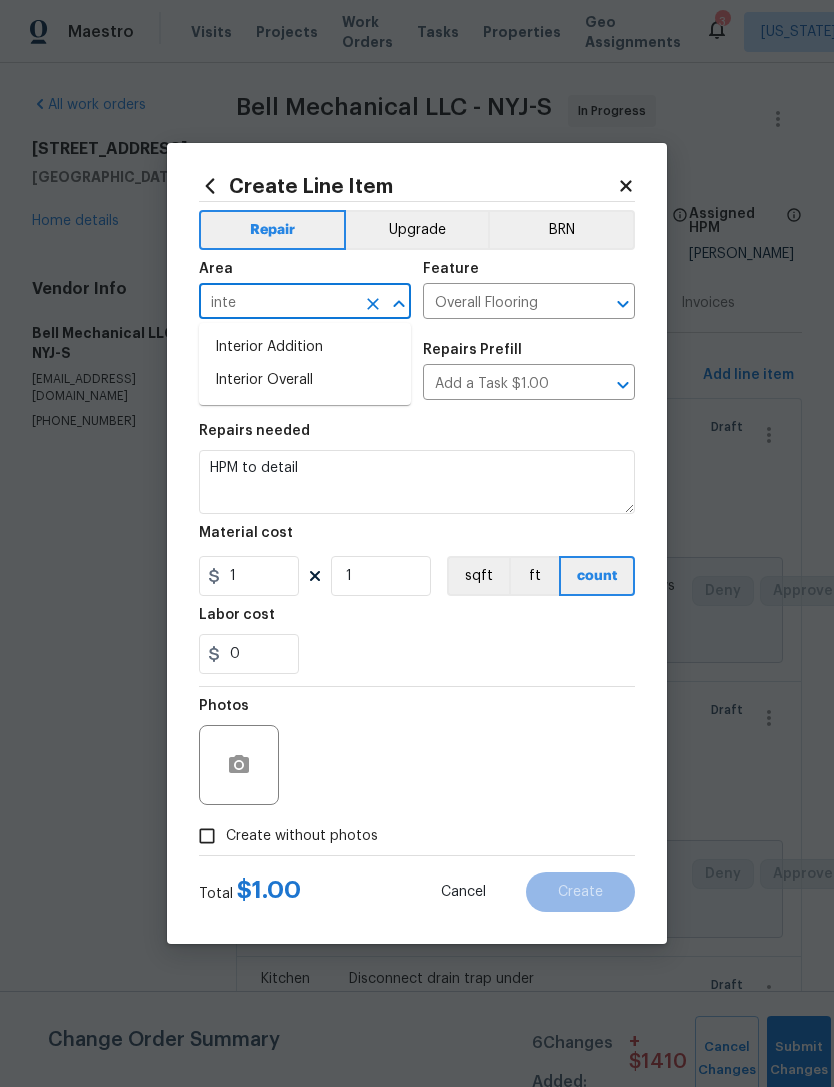 type on "inter" 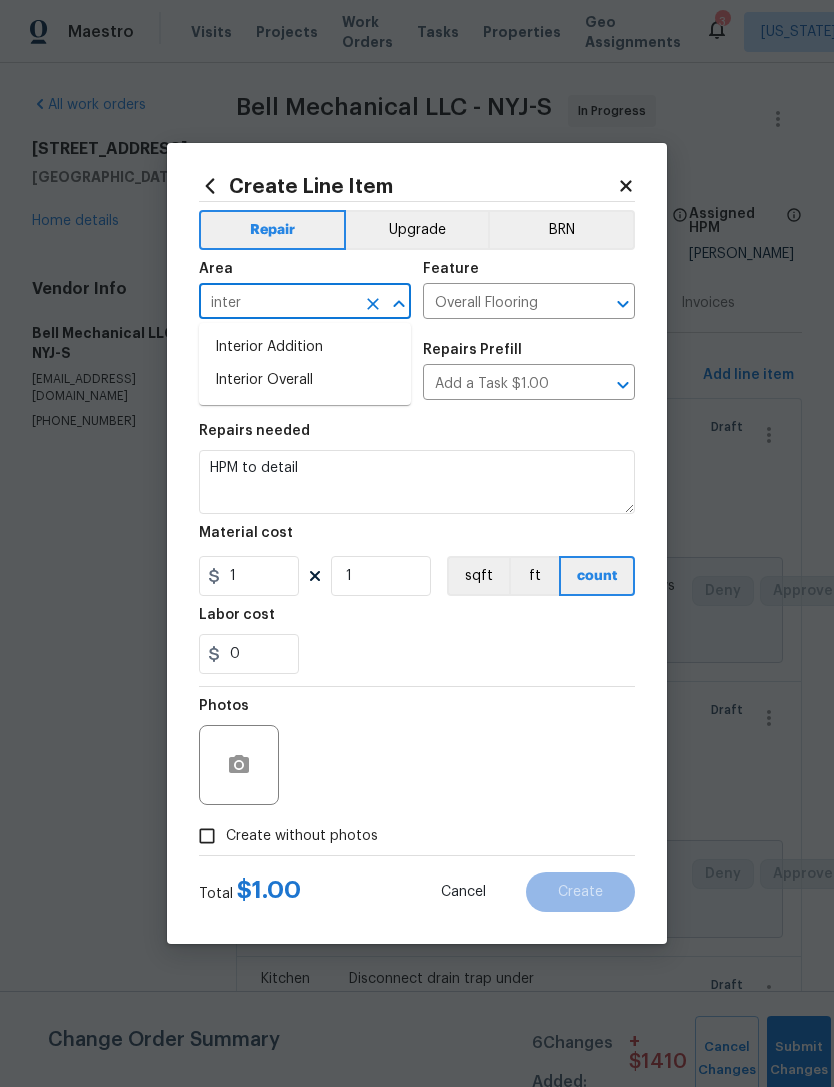 click 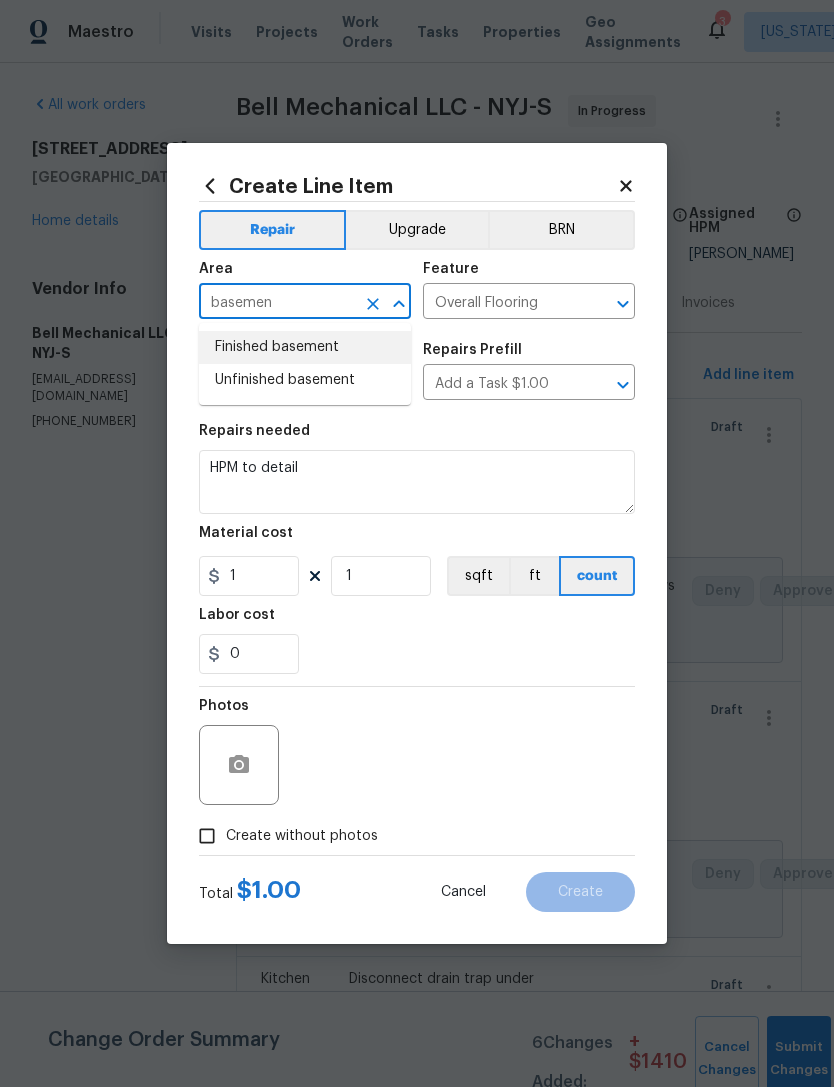 click on "Finished basement" at bounding box center [305, 347] 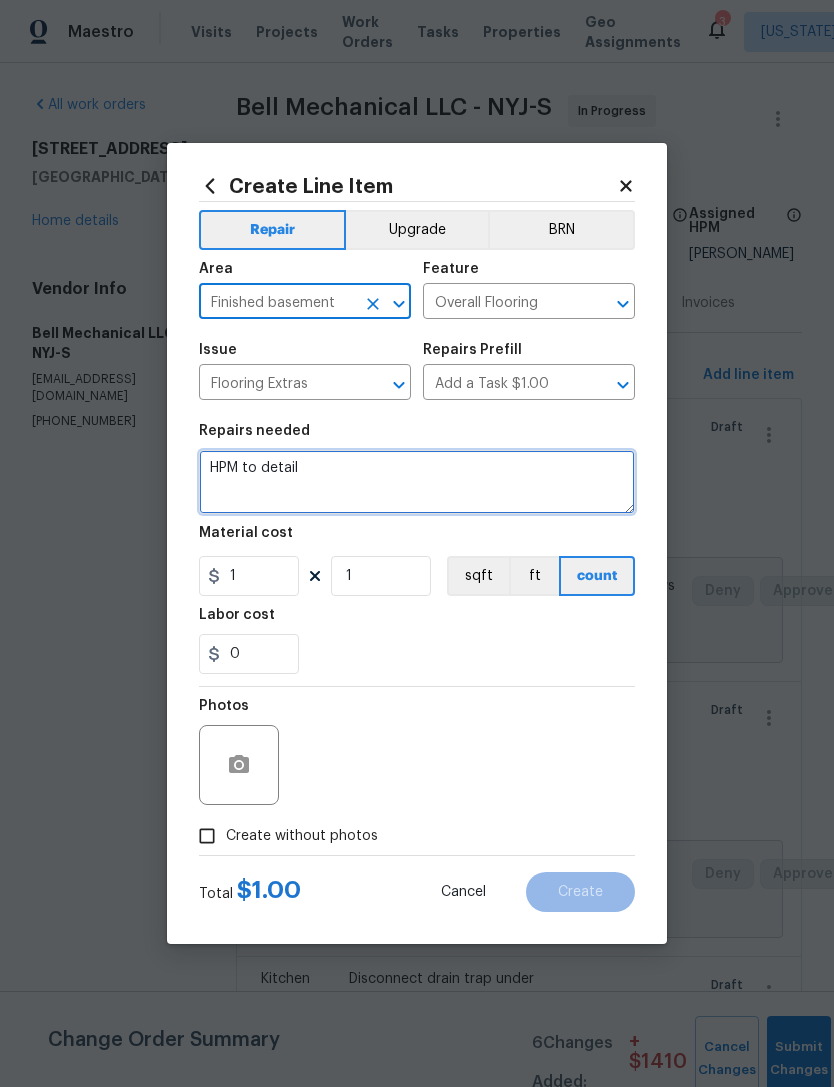click on "HPM to detail" at bounding box center [417, 482] 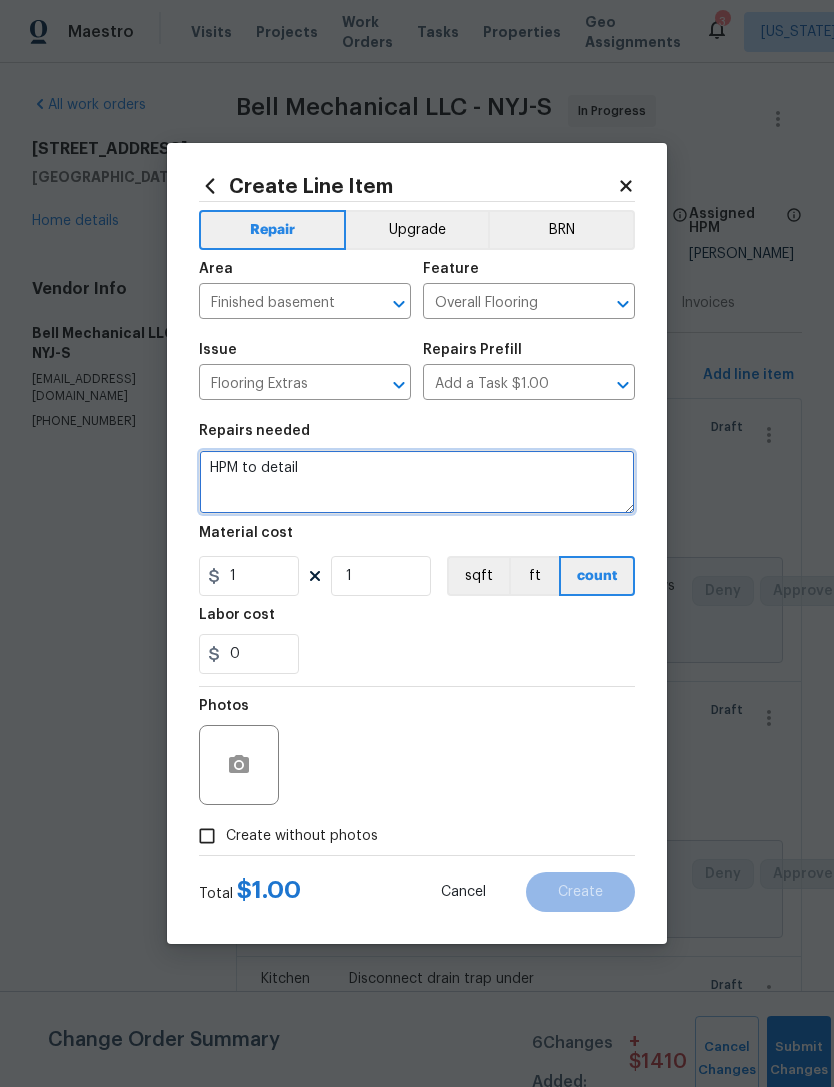 click on "HPM to detail" at bounding box center [417, 482] 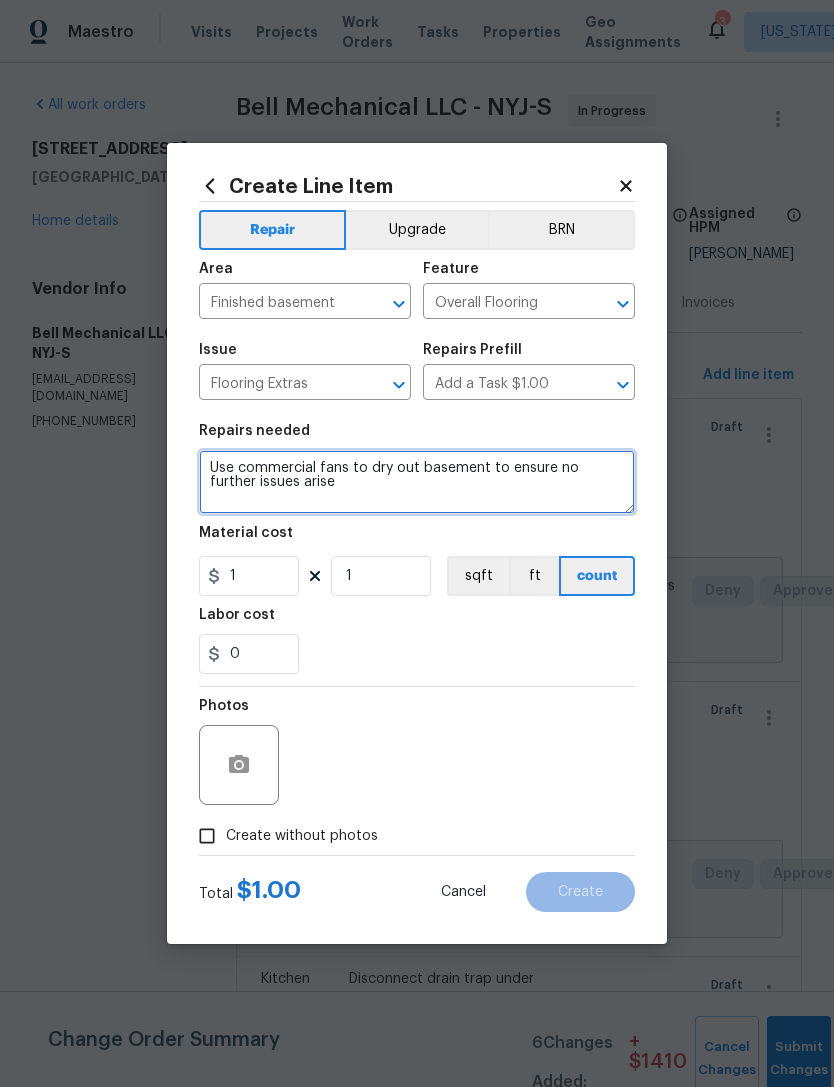 type on "Use commercial fans to dry out basement to ensure no further issues arise" 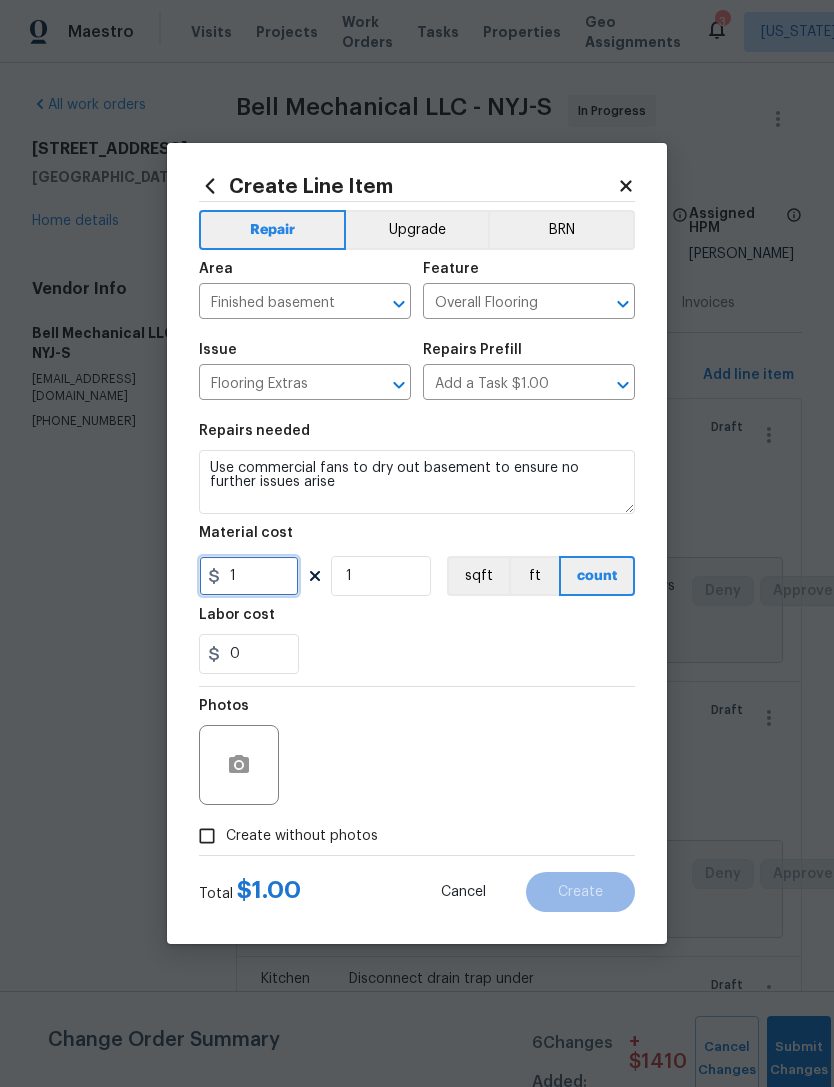 click on "1" at bounding box center [249, 576] 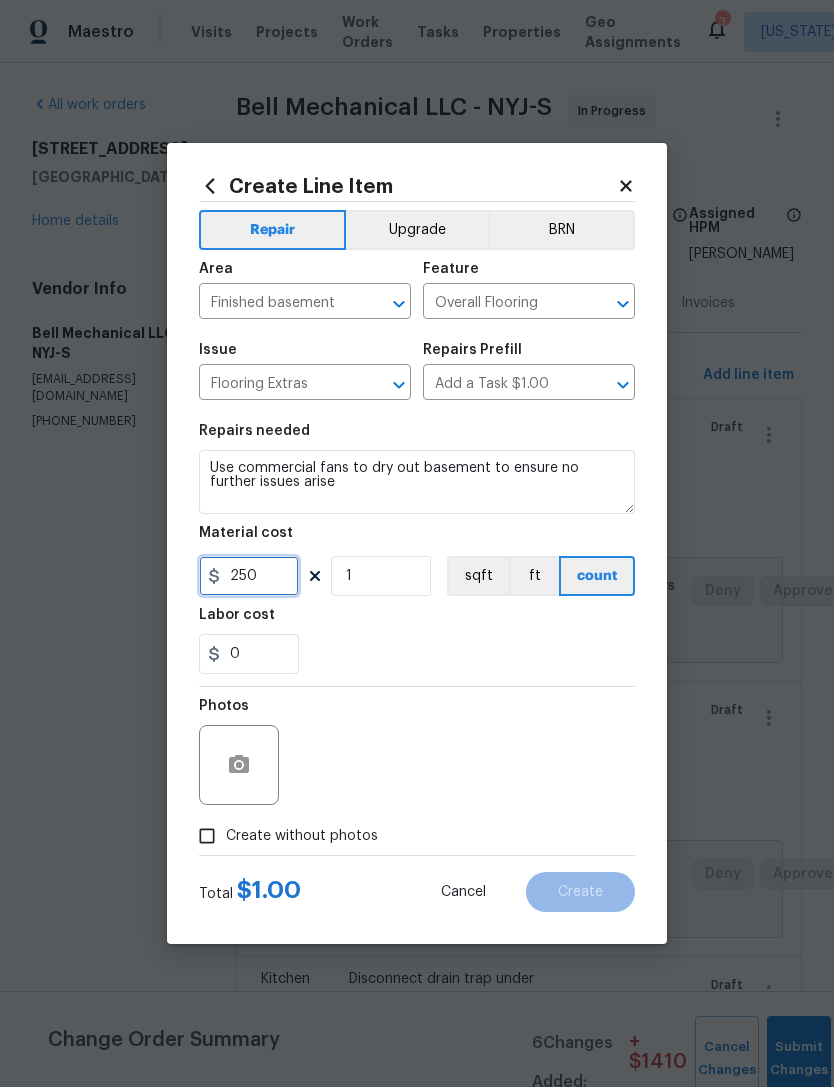 type on "250" 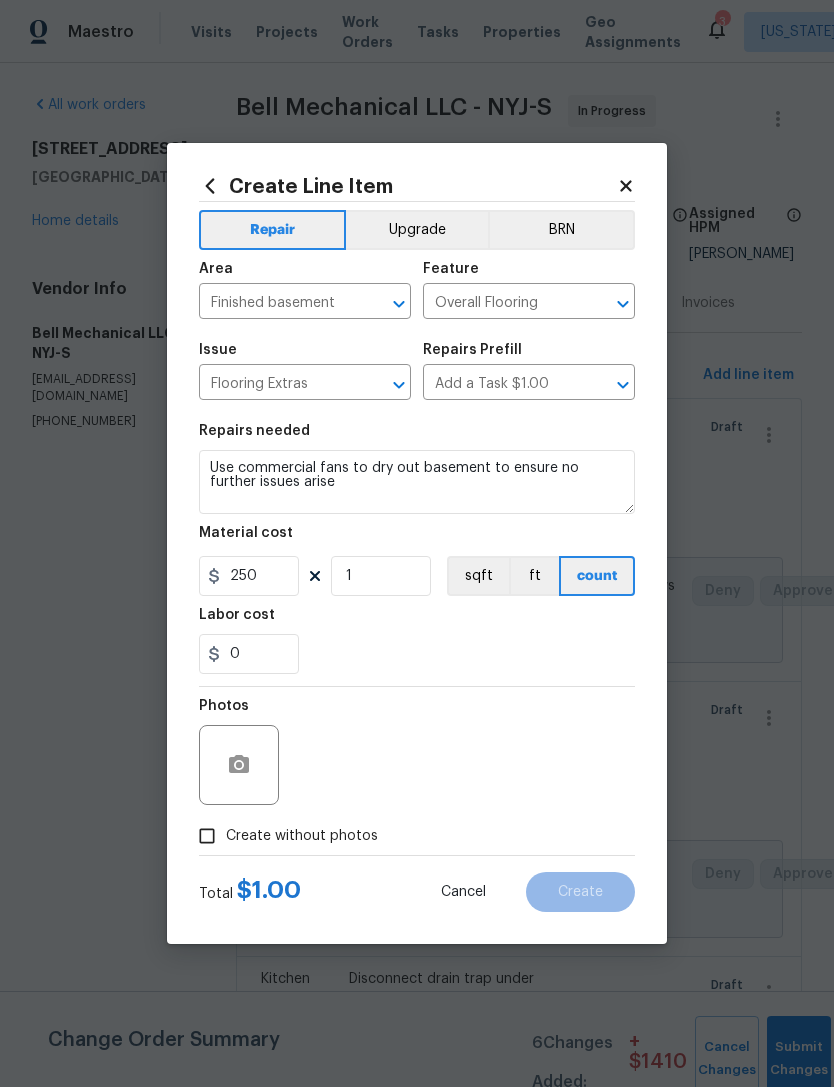 click on "0" at bounding box center (417, 654) 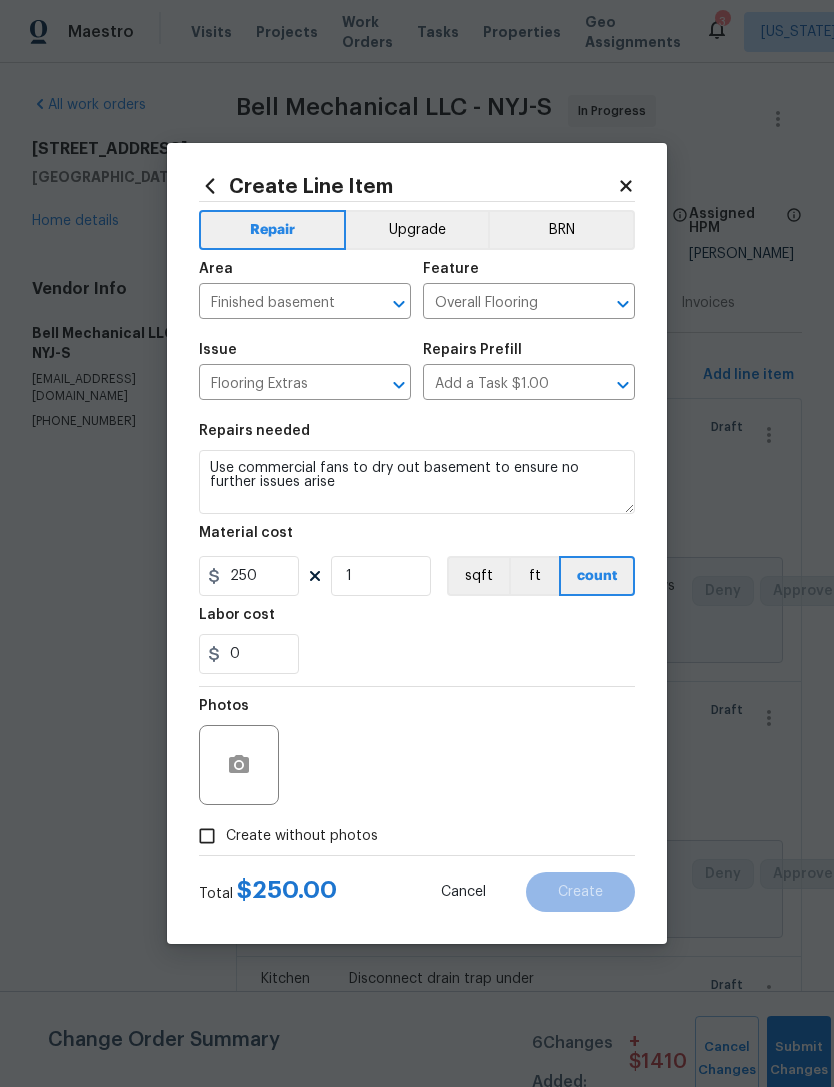 click on "Create without photos" at bounding box center [207, 836] 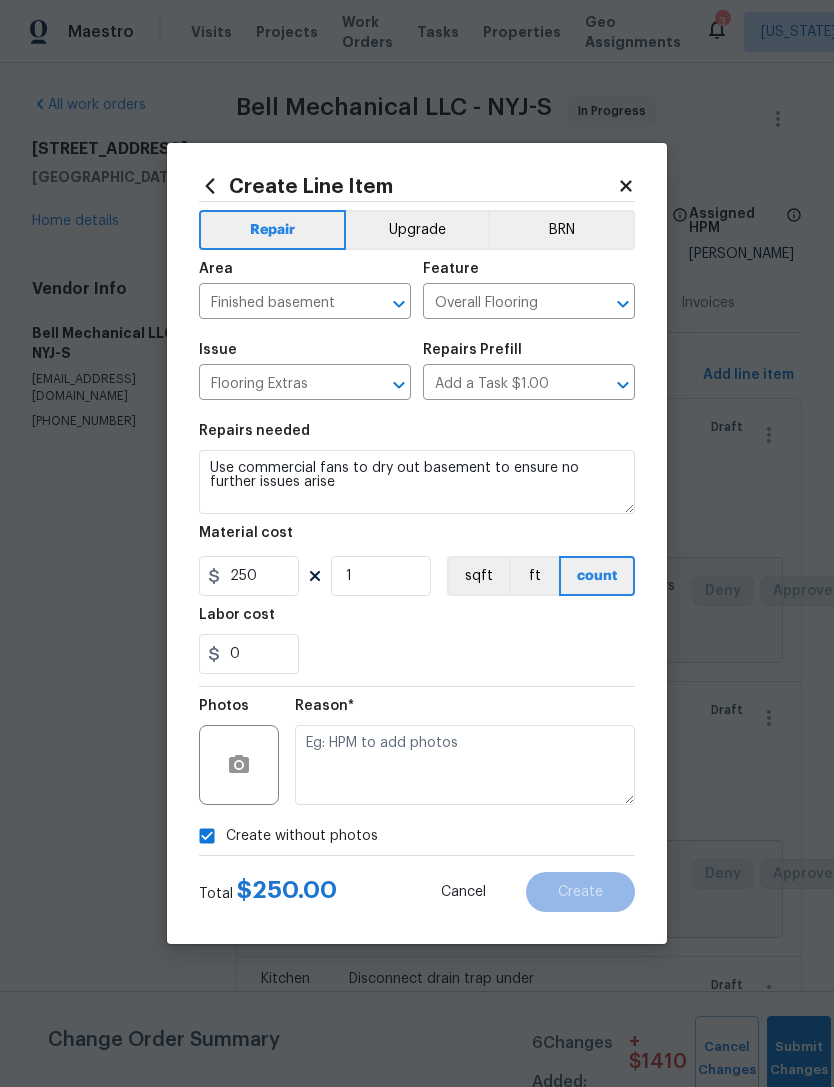 click at bounding box center (465, 765) 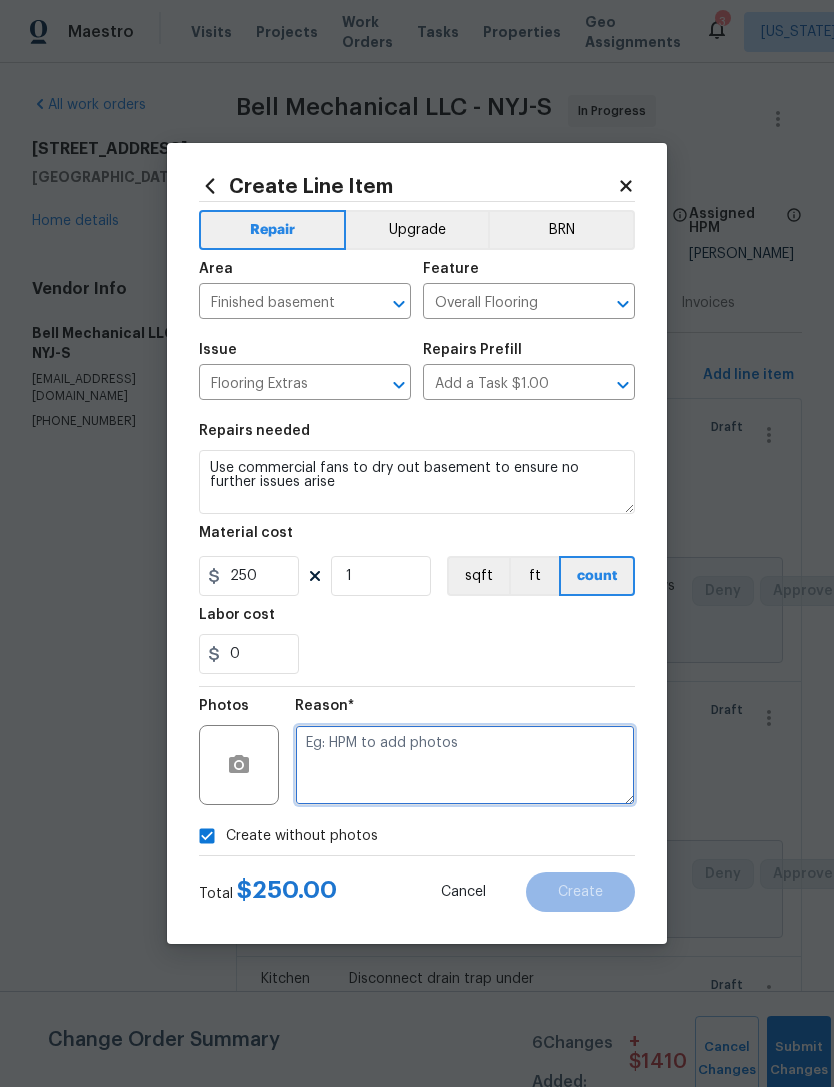 scroll, scrollTop: 53, scrollLeft: 0, axis: vertical 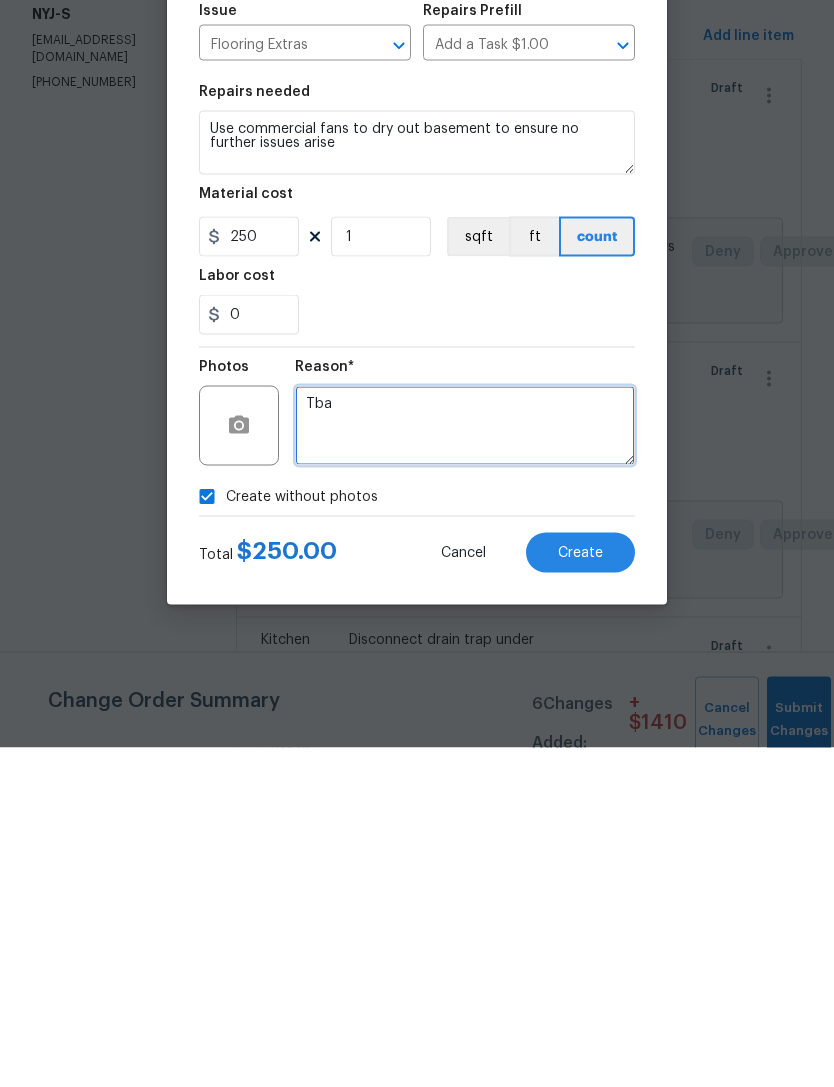 type on "Tba" 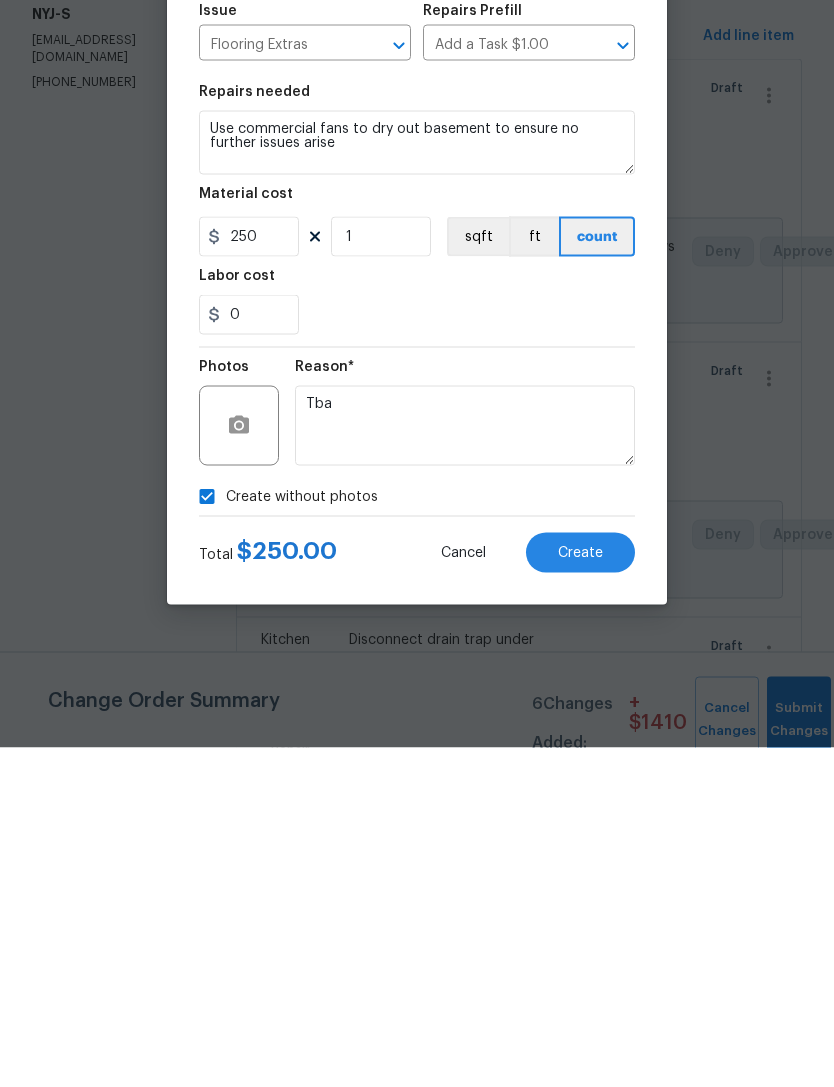 click on "Create" at bounding box center (580, 892) 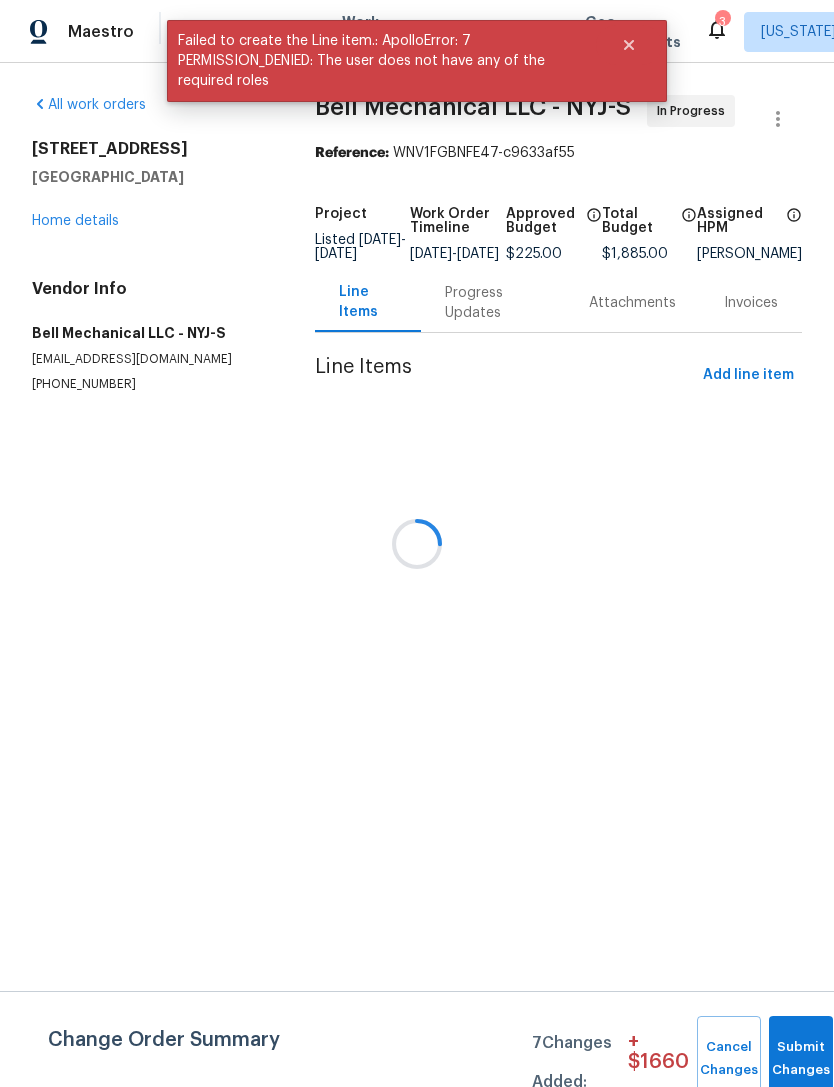 scroll, scrollTop: 0, scrollLeft: 0, axis: both 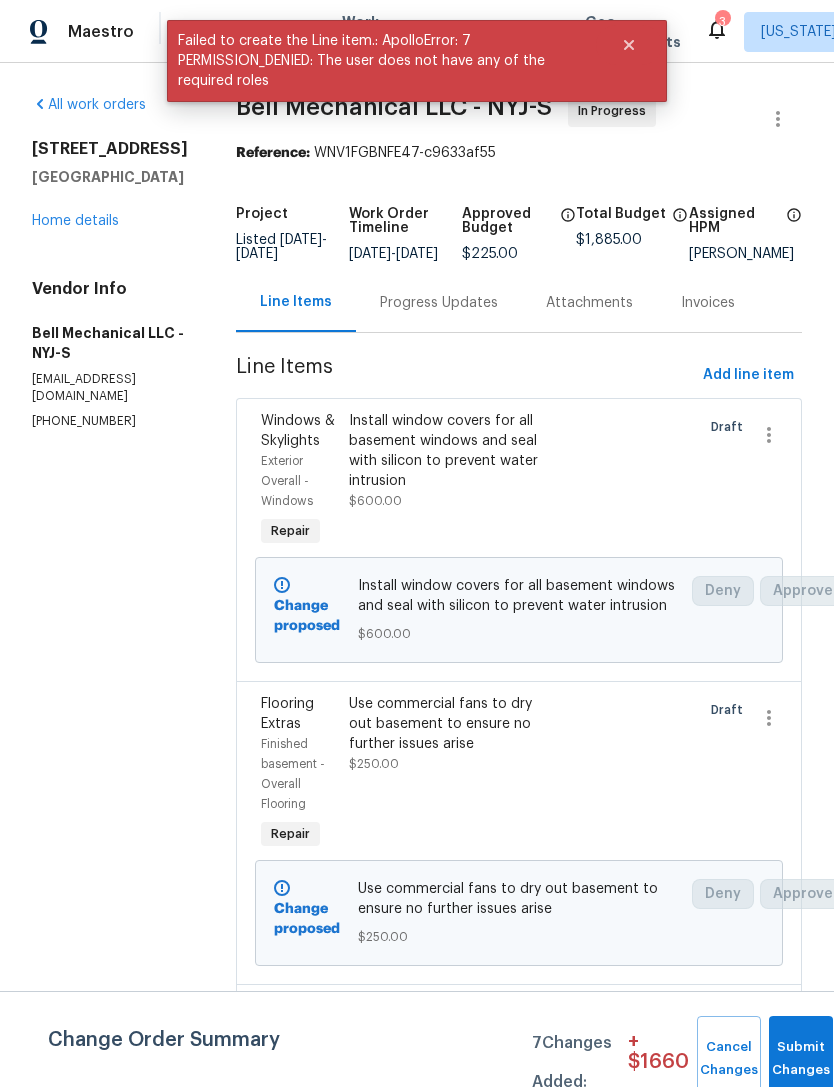 click on "Submit Changes" at bounding box center [801, 1059] 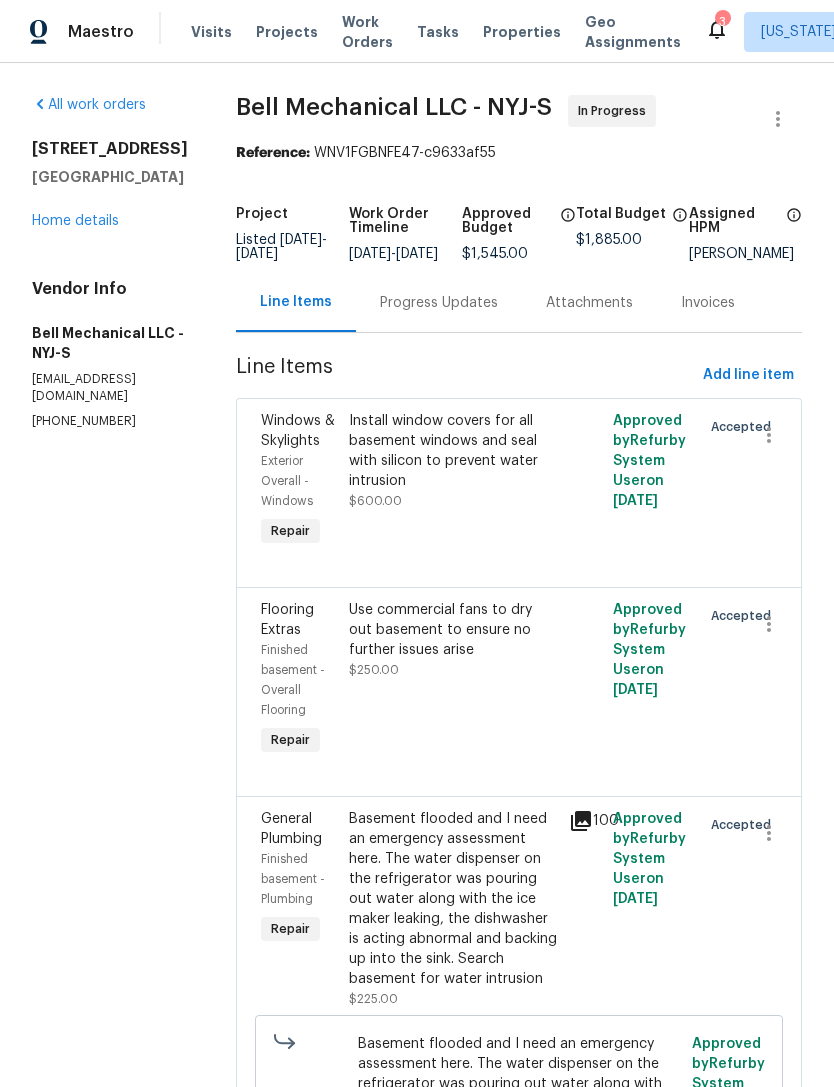 click on "Work Orders" at bounding box center [367, 32] 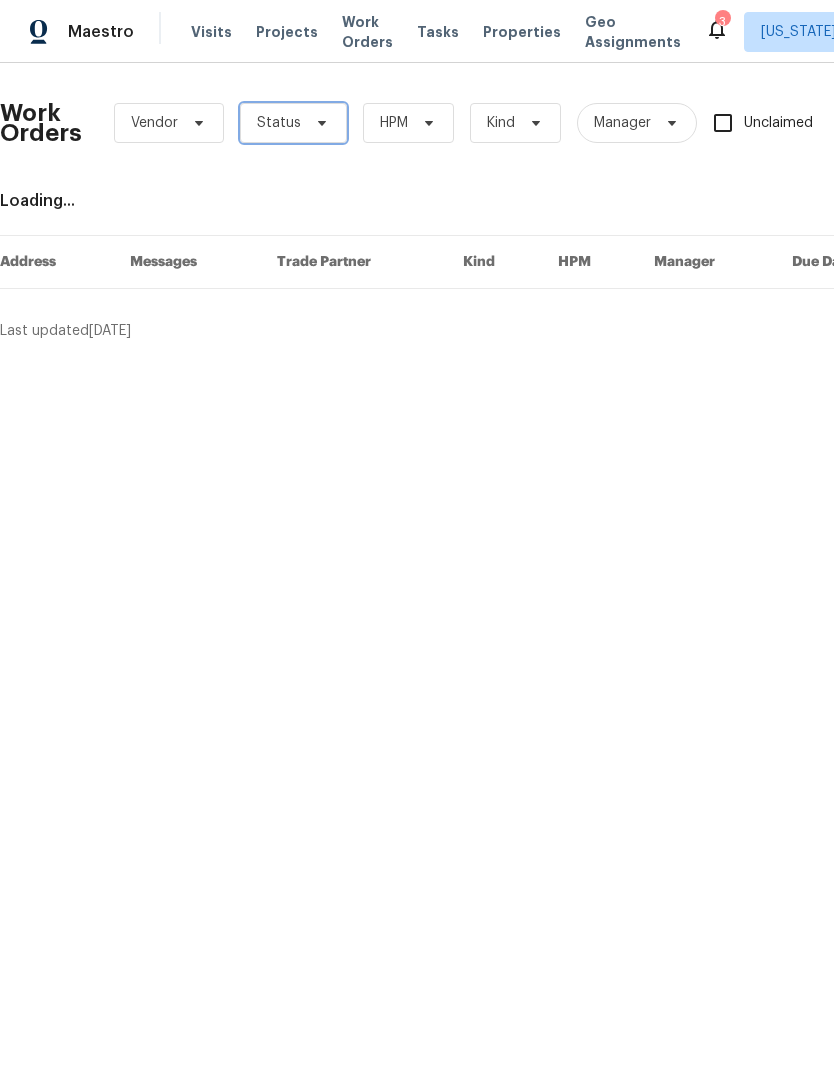 click on "Status" at bounding box center (293, 123) 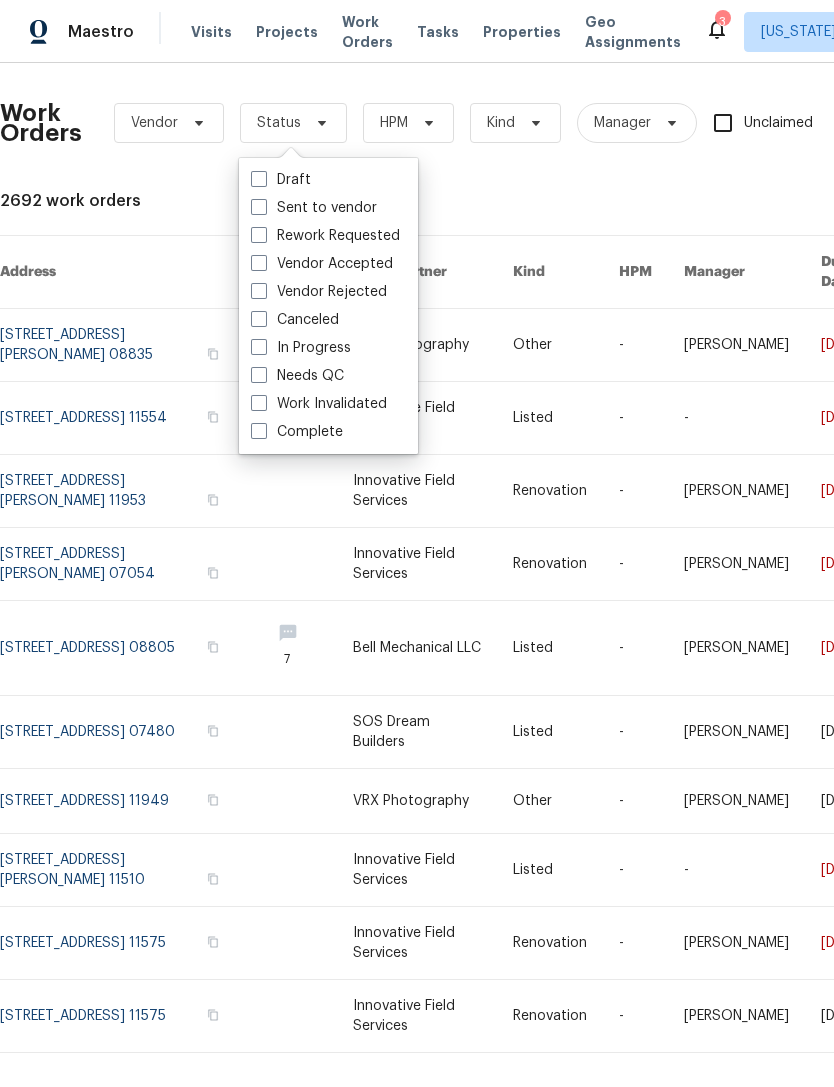click on "Needs QC" at bounding box center (328, 376) 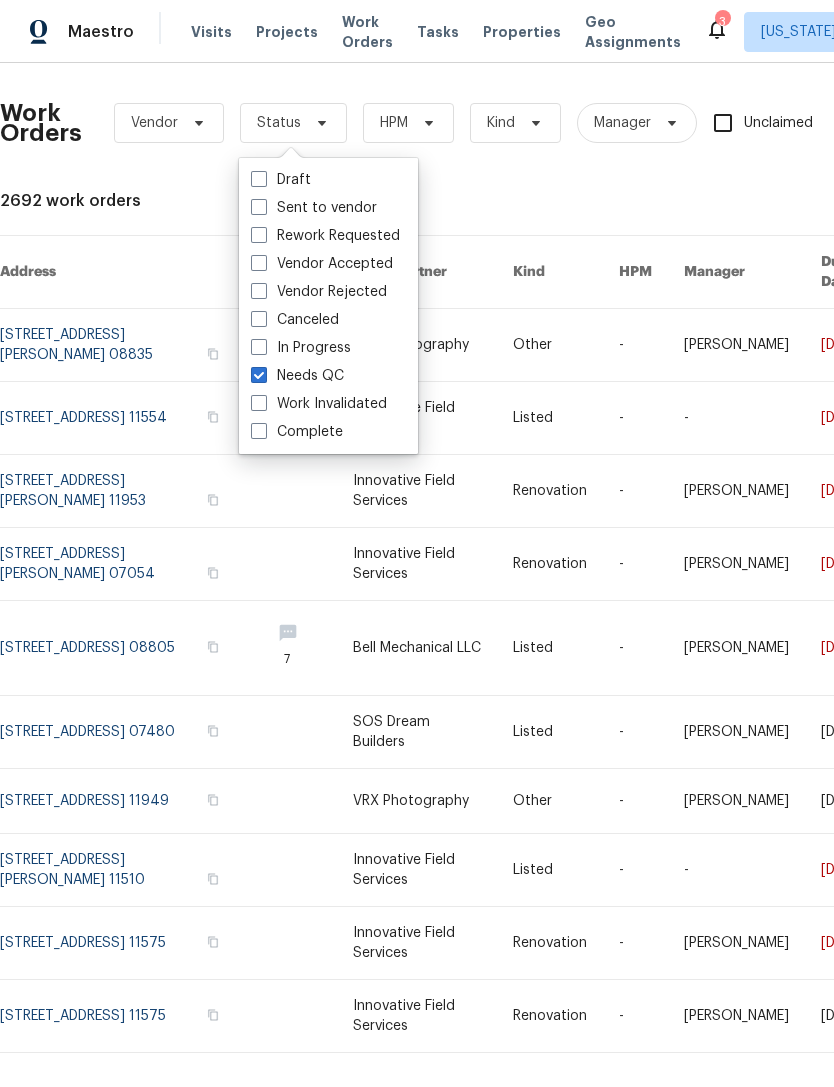 checkbox on "true" 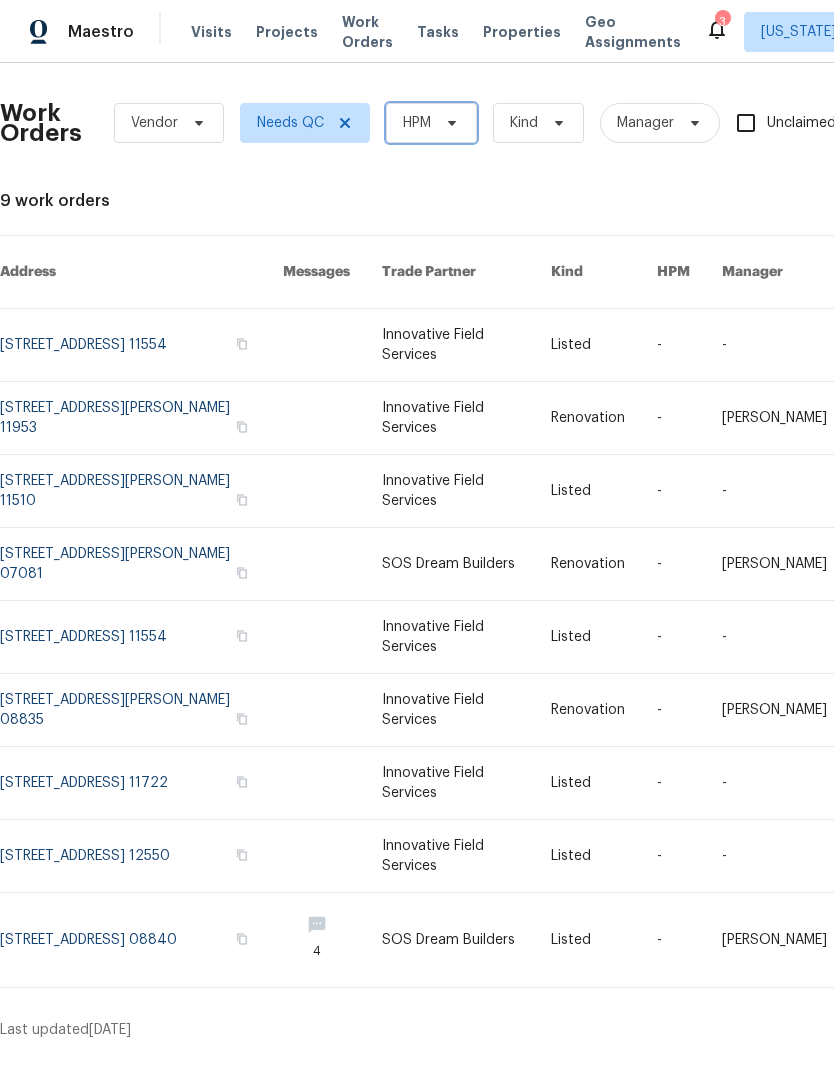 click on "HPM" at bounding box center [431, 123] 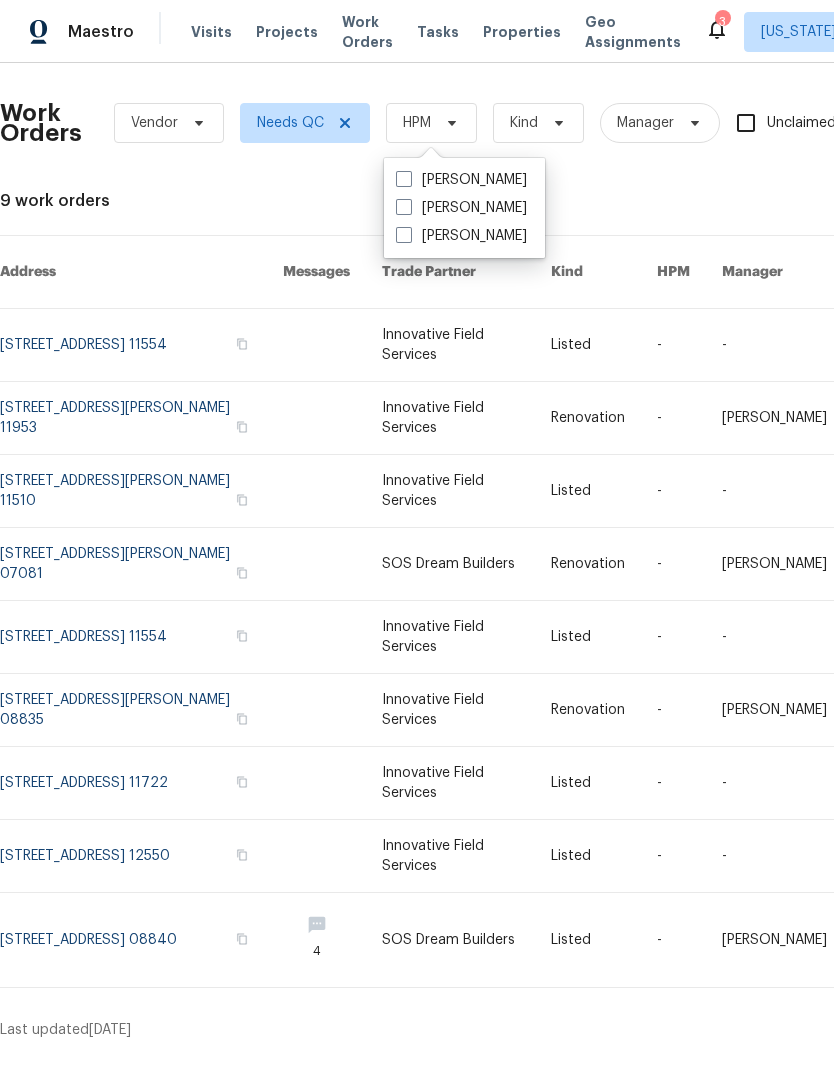 click on "[PERSON_NAME]" at bounding box center [461, 208] 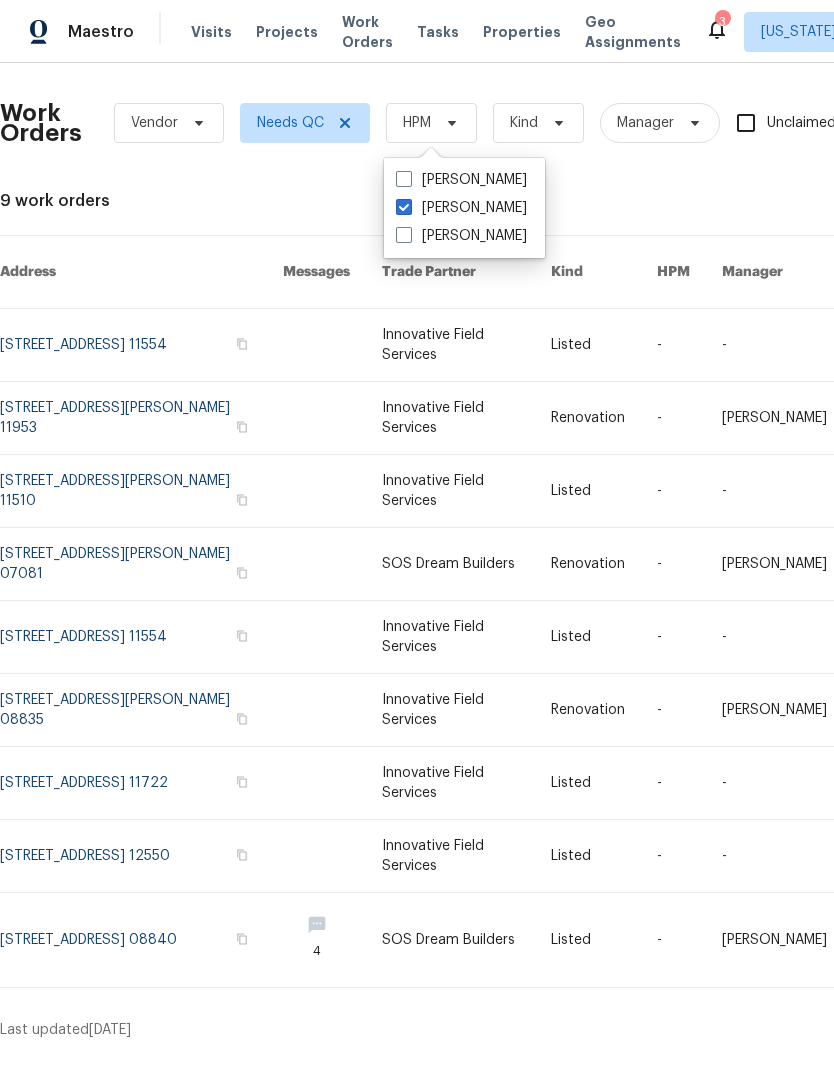 checkbox on "true" 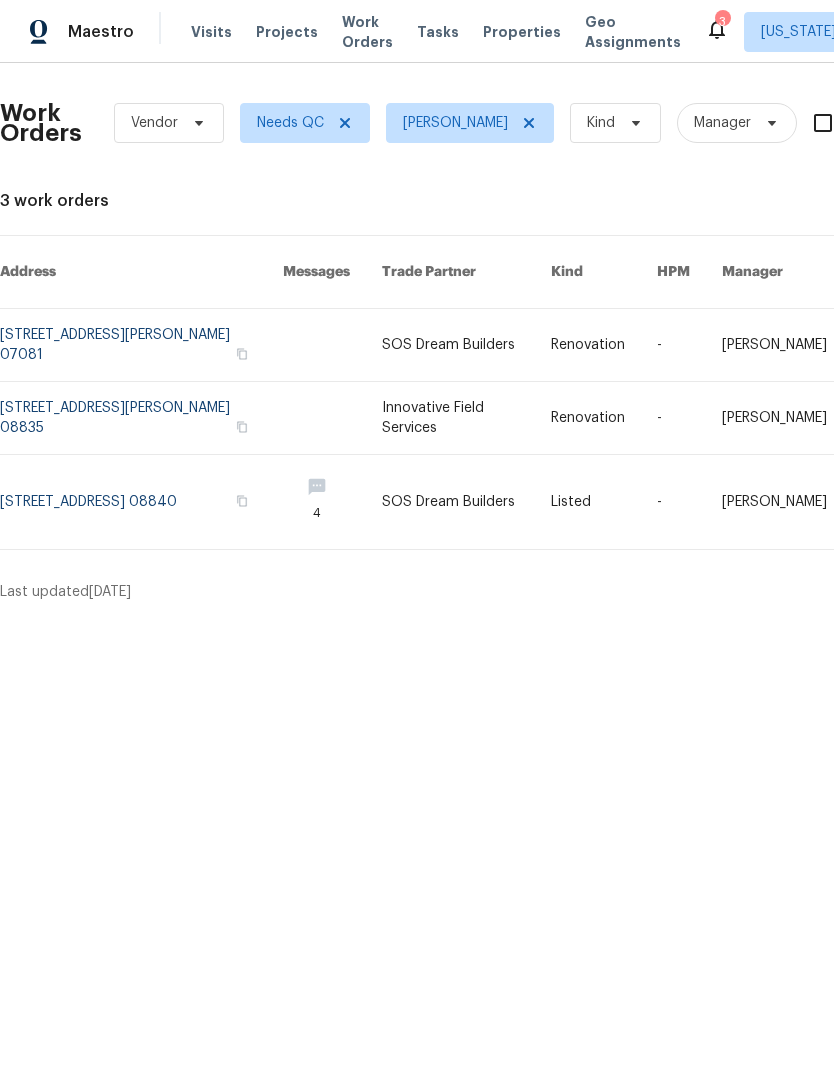 scroll, scrollTop: 0, scrollLeft: 0, axis: both 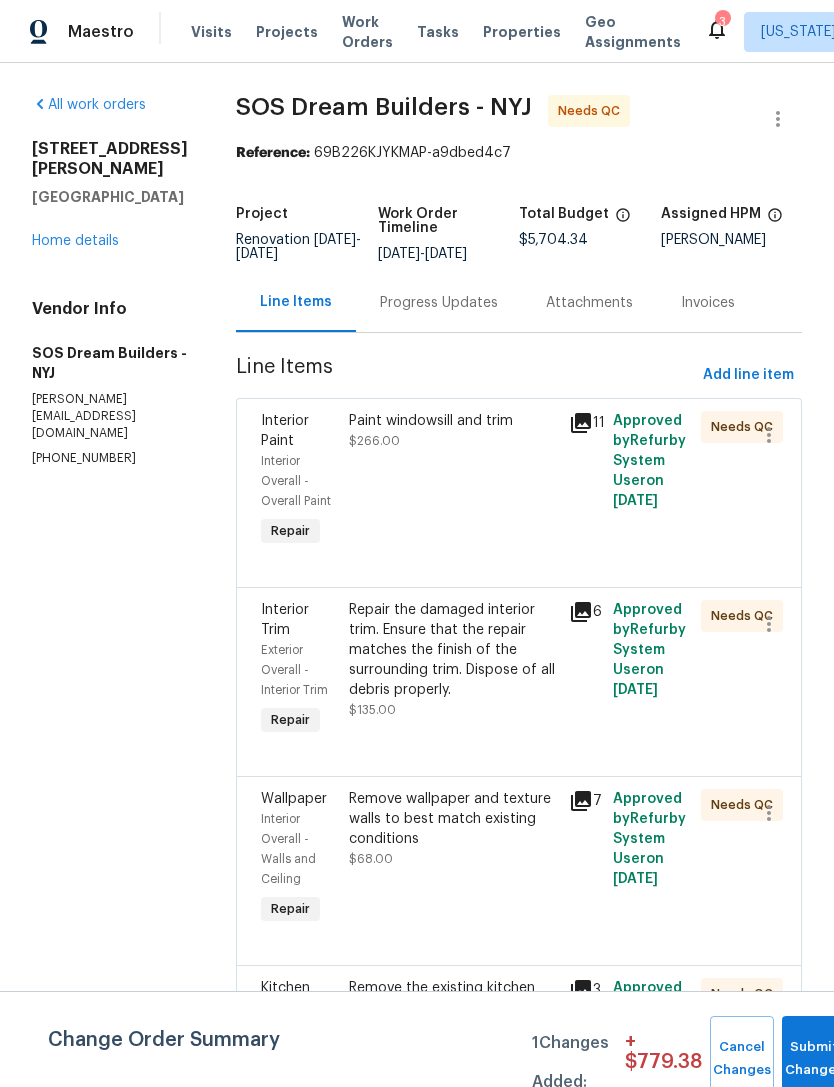 click on "Paint windowsill and trim $266.00" at bounding box center (453, 481) 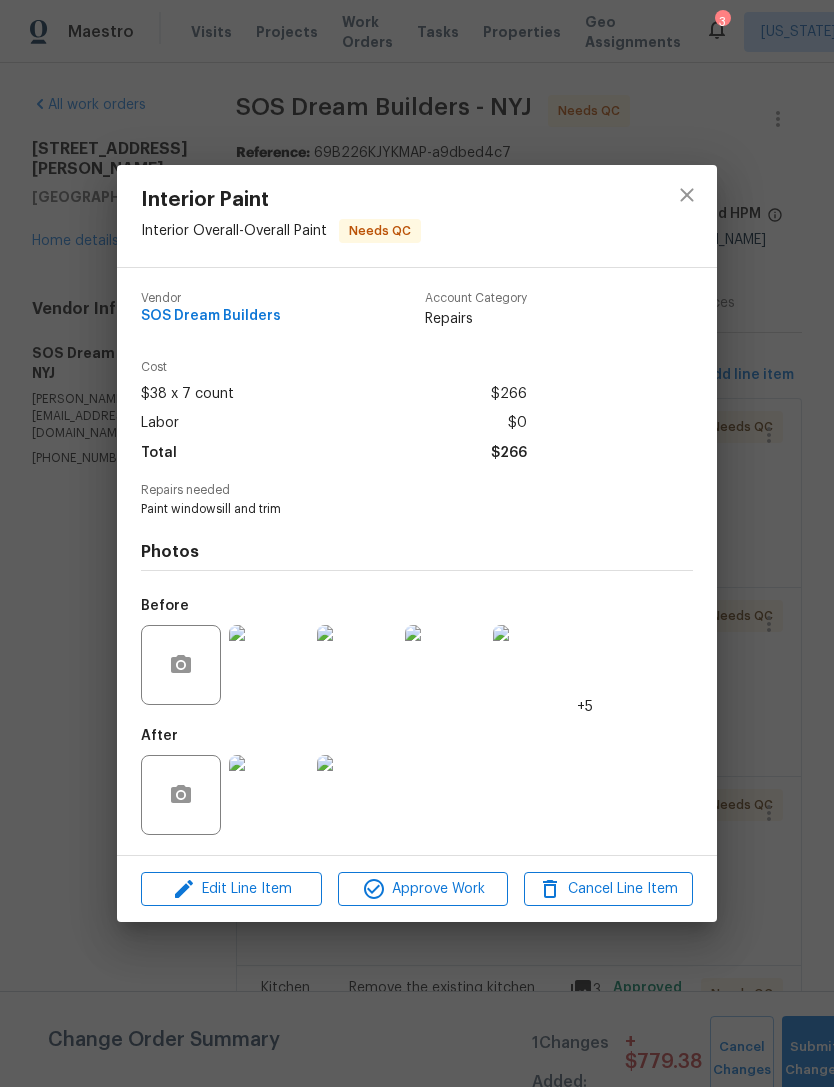 click at bounding box center (269, 665) 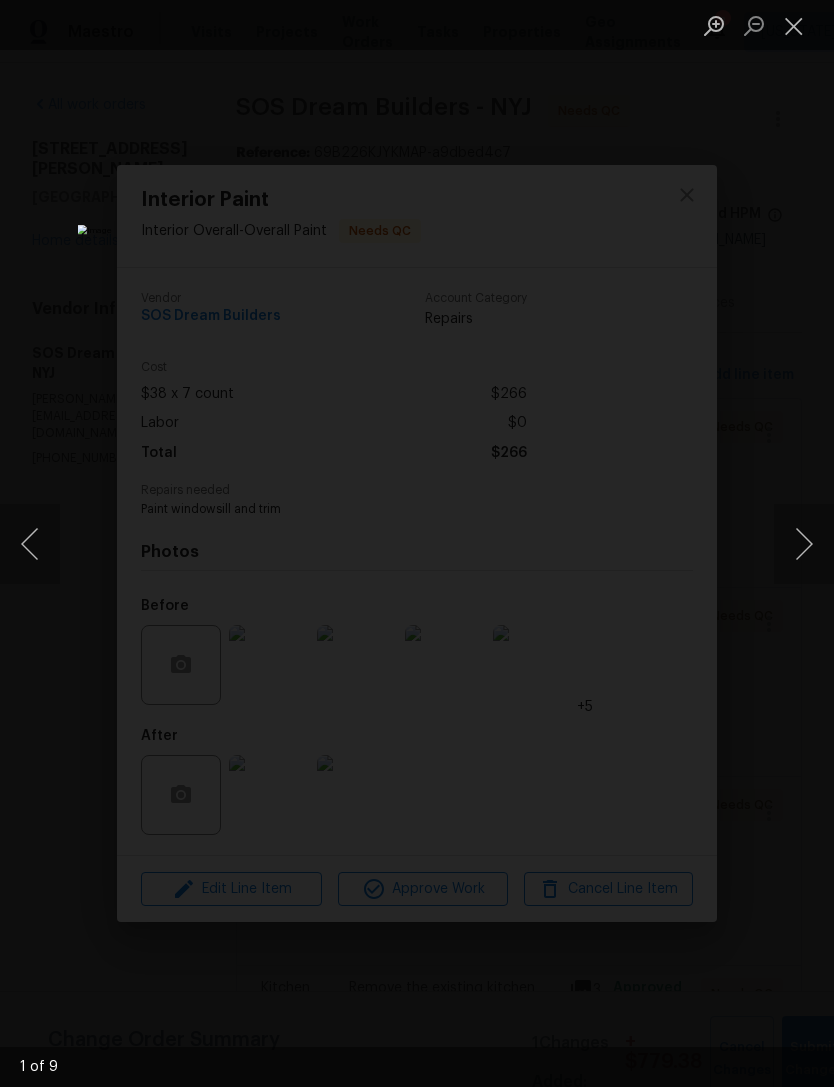 click at bounding box center (794, 25) 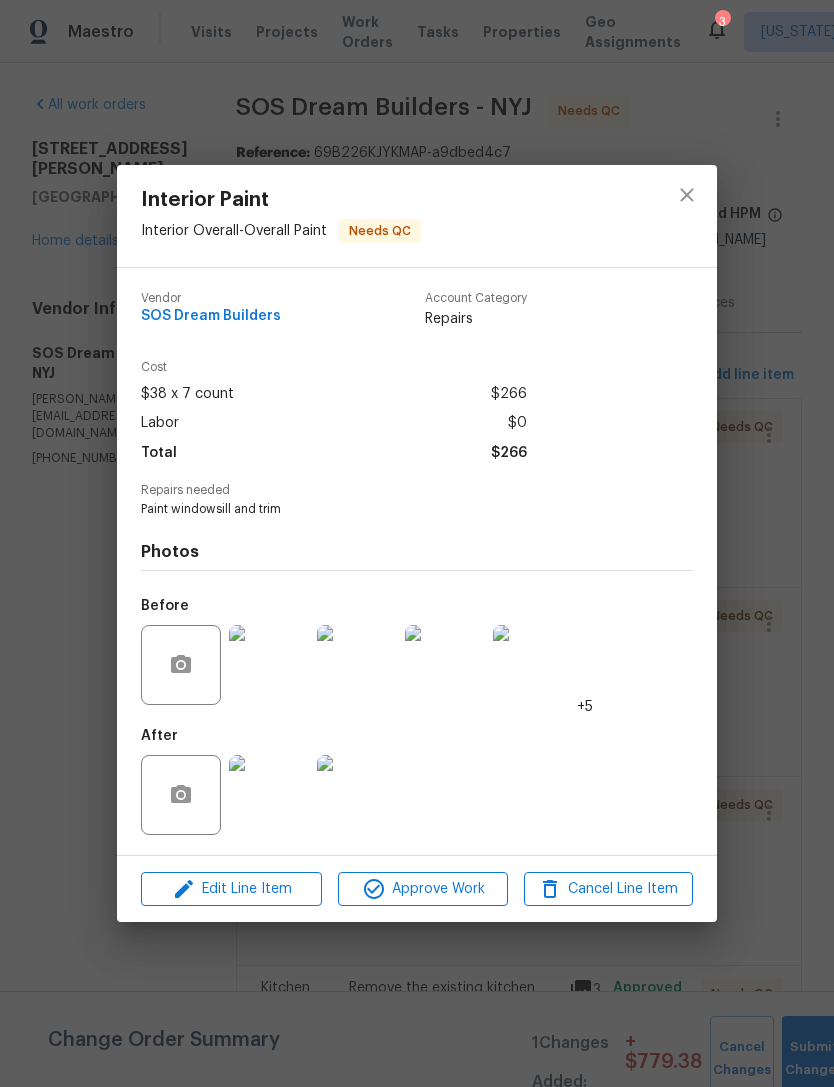 click at bounding box center (269, 795) 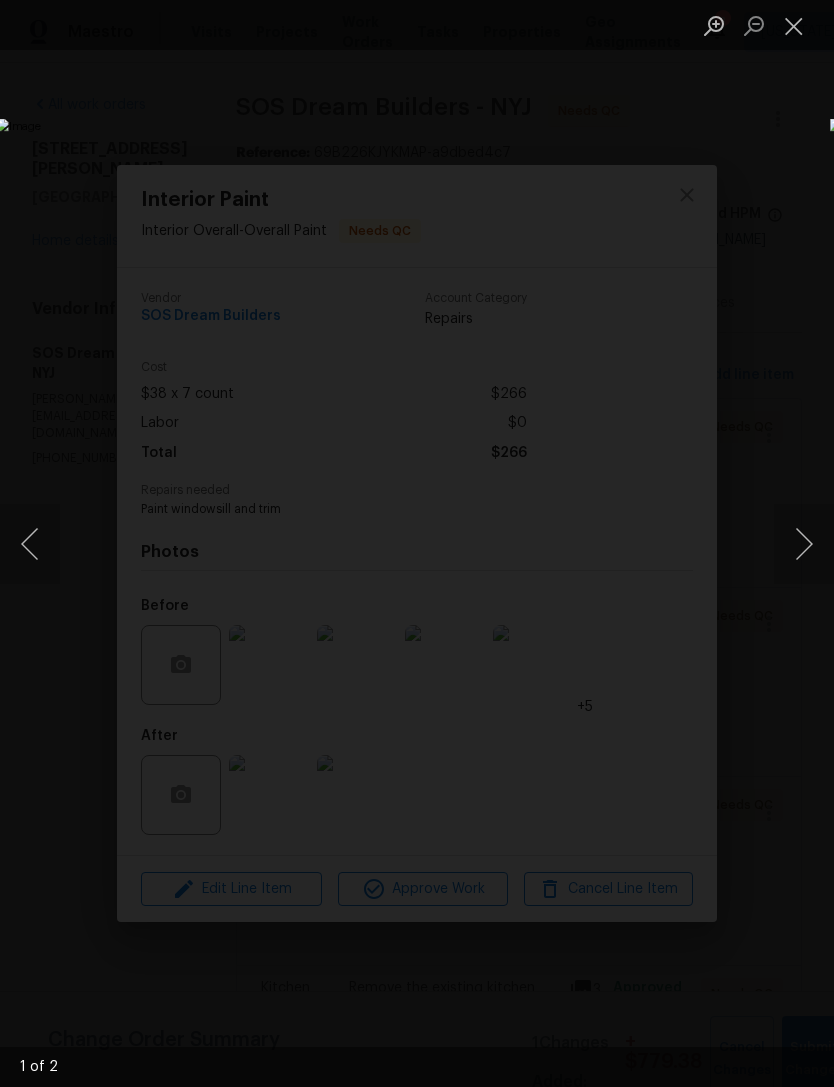 click at bounding box center [804, 544] 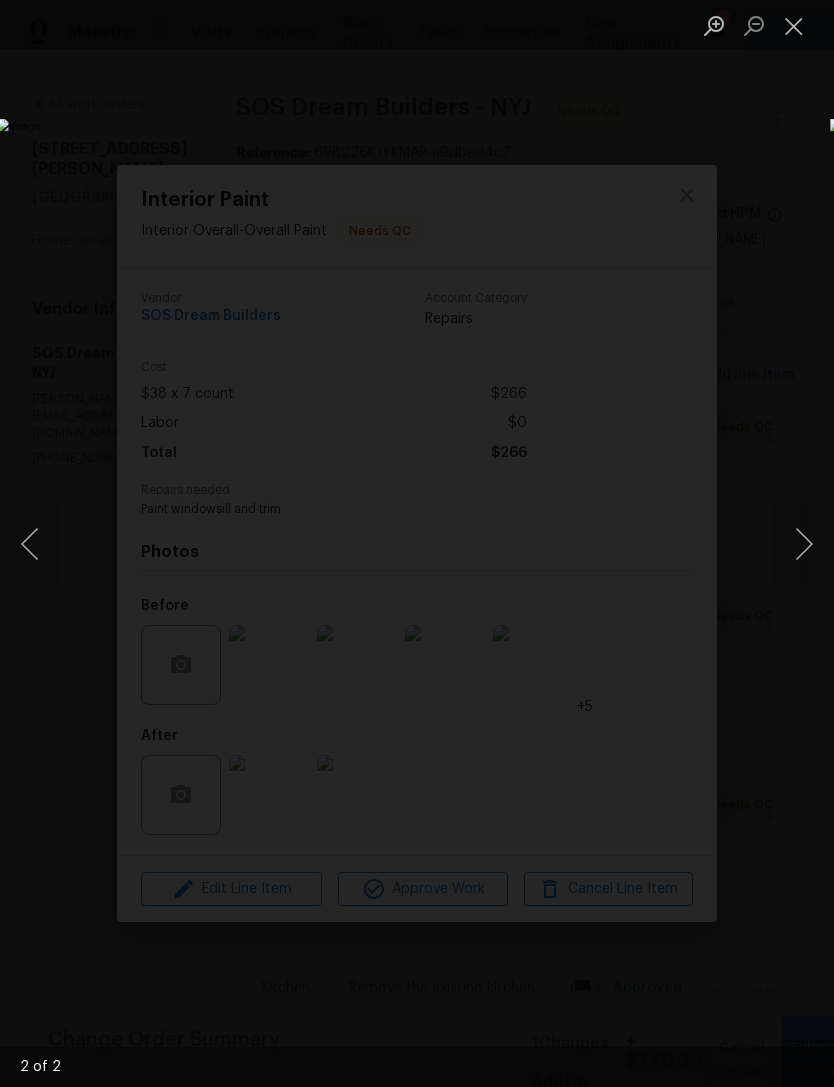 click at bounding box center [794, 25] 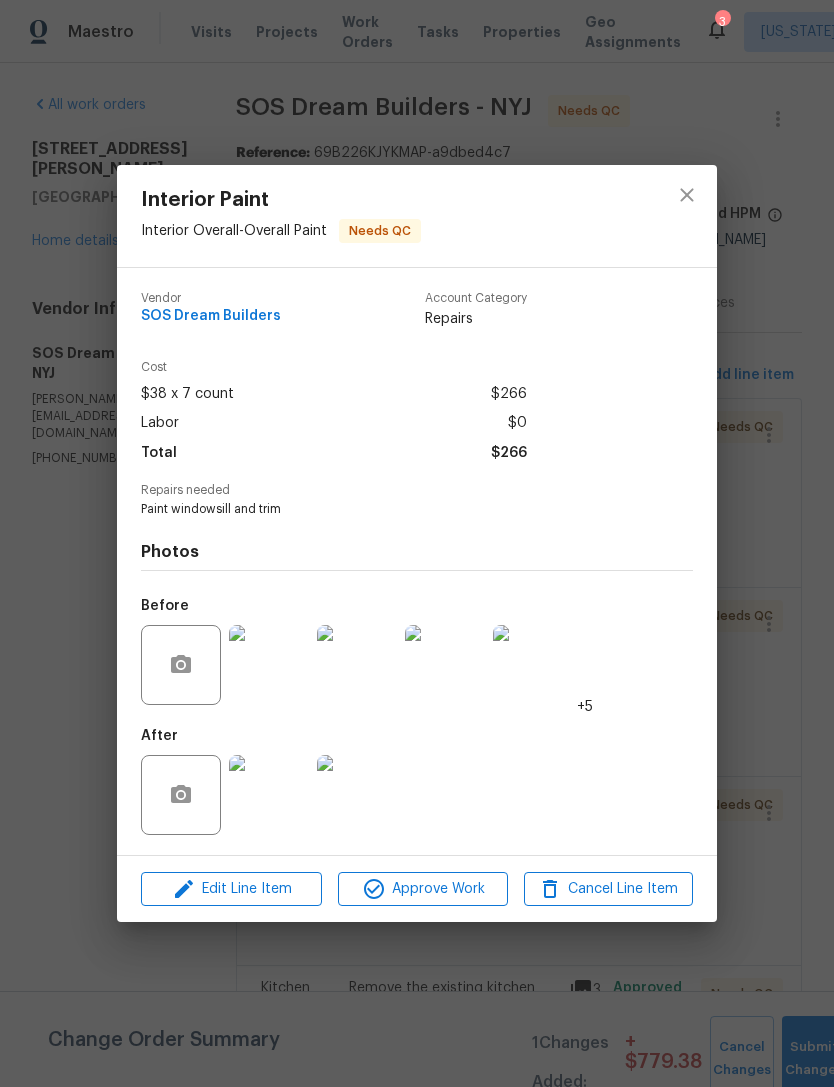 click on "Approve Work" at bounding box center (422, 889) 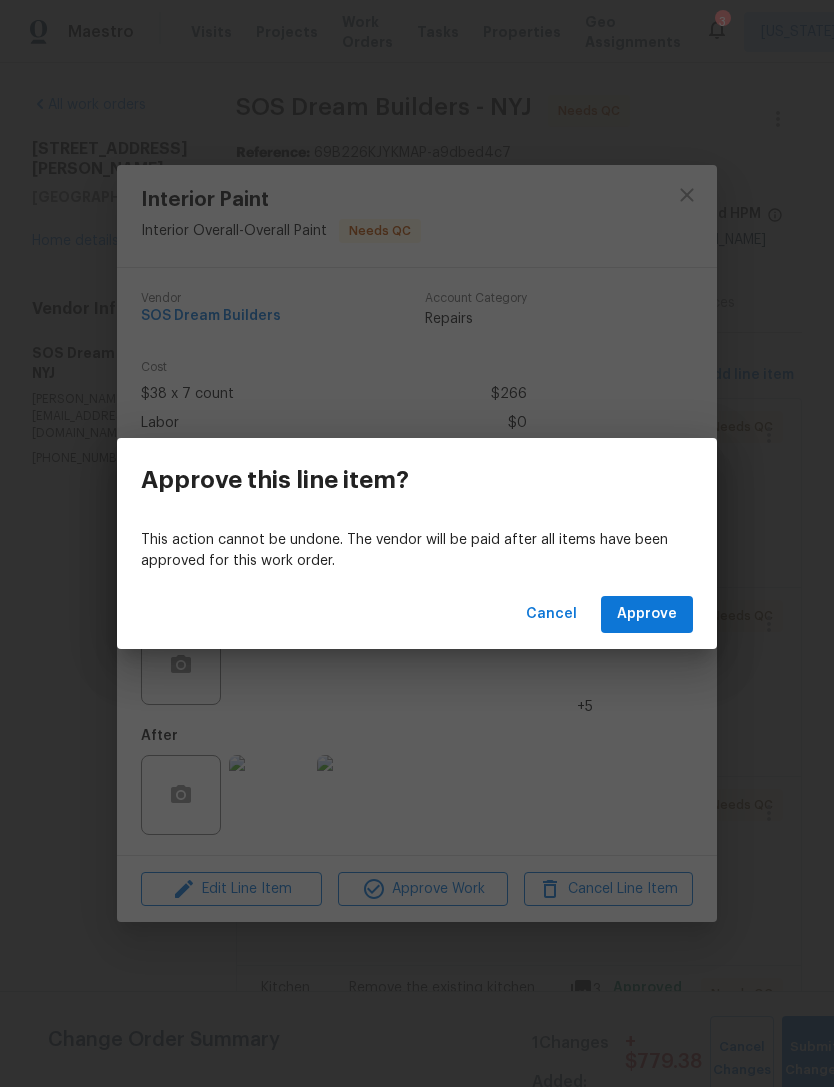 click on "Approve" at bounding box center (647, 614) 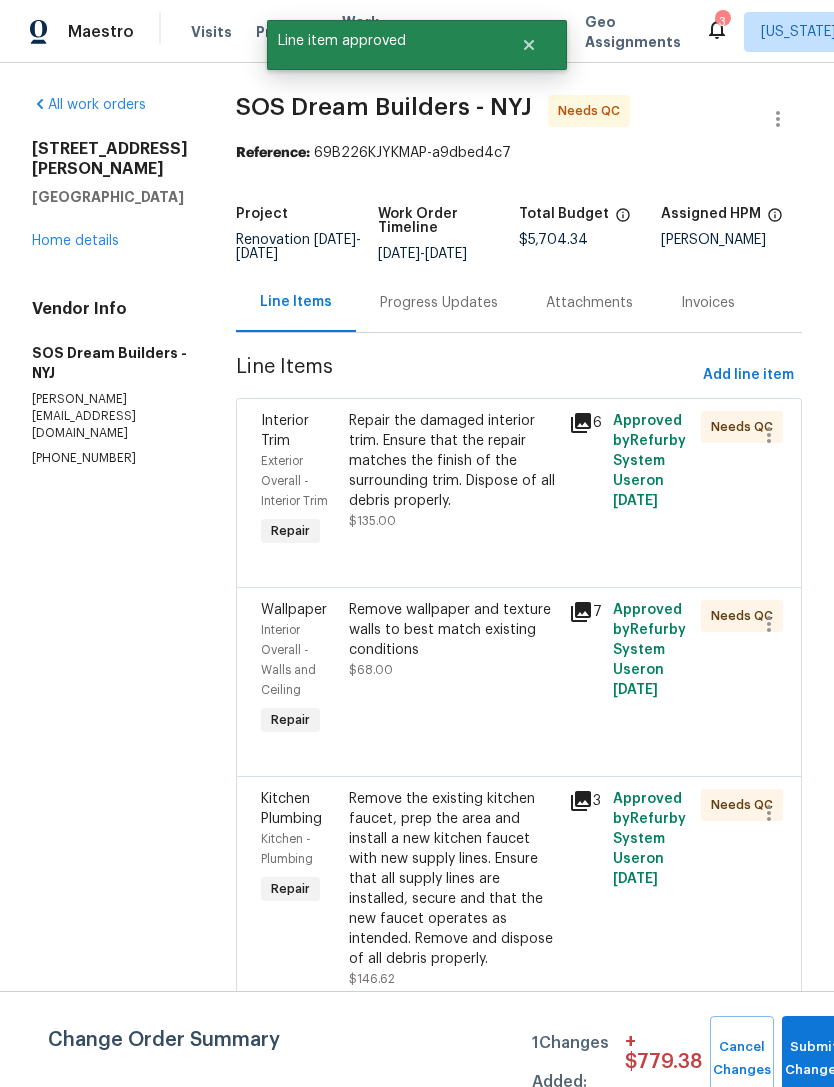 click on "Repair the damaged interior trim. Ensure that the repair matches the finish of the surrounding trim. Dispose of all debris properly. $135.00" at bounding box center [453, 471] 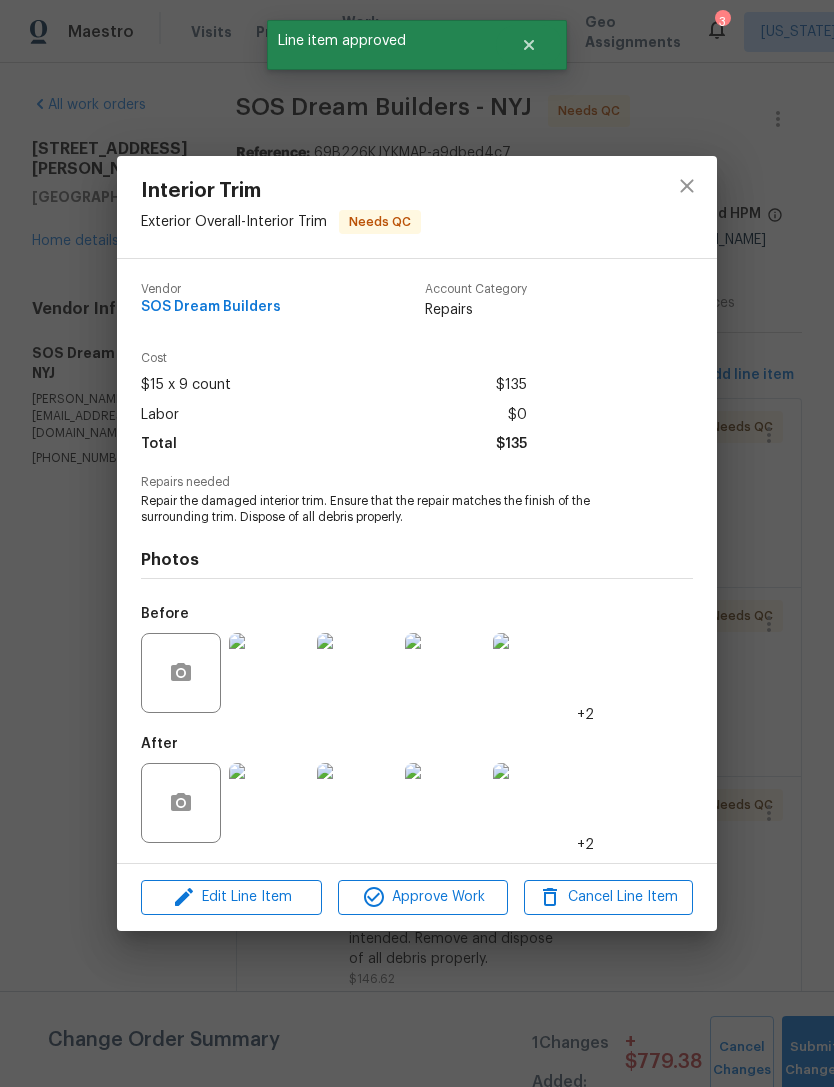click at bounding box center (269, 803) 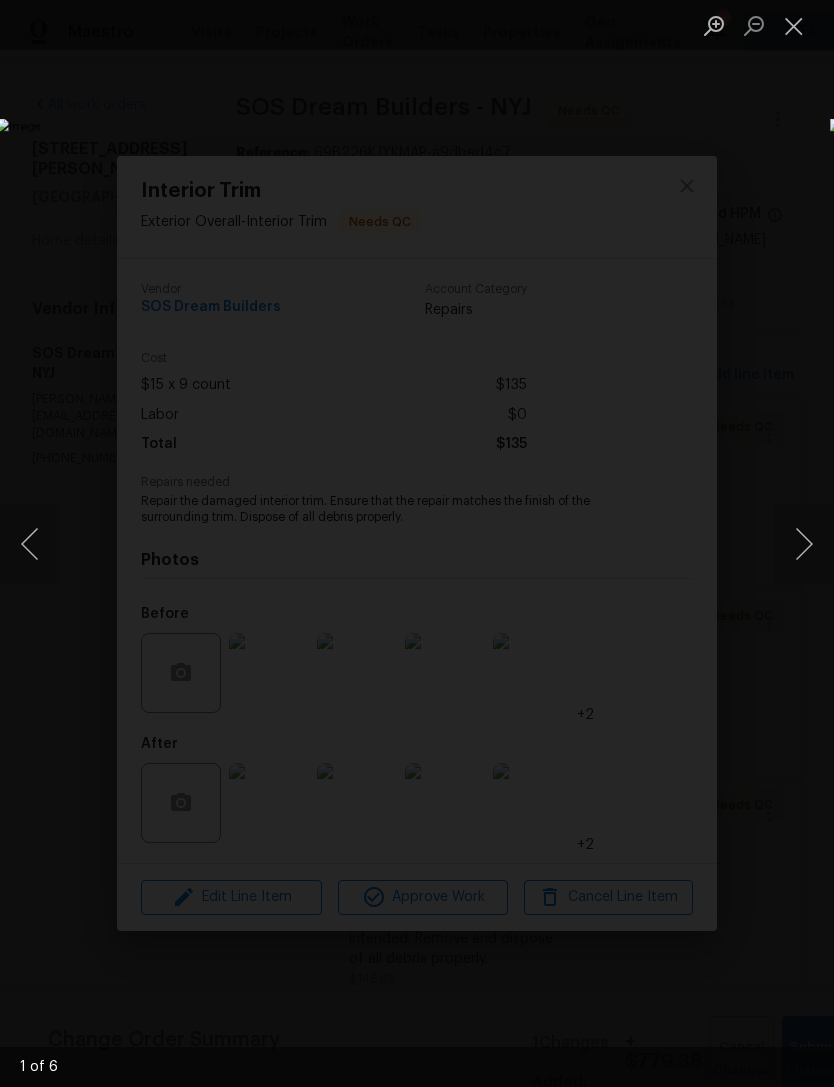click at bounding box center (794, 25) 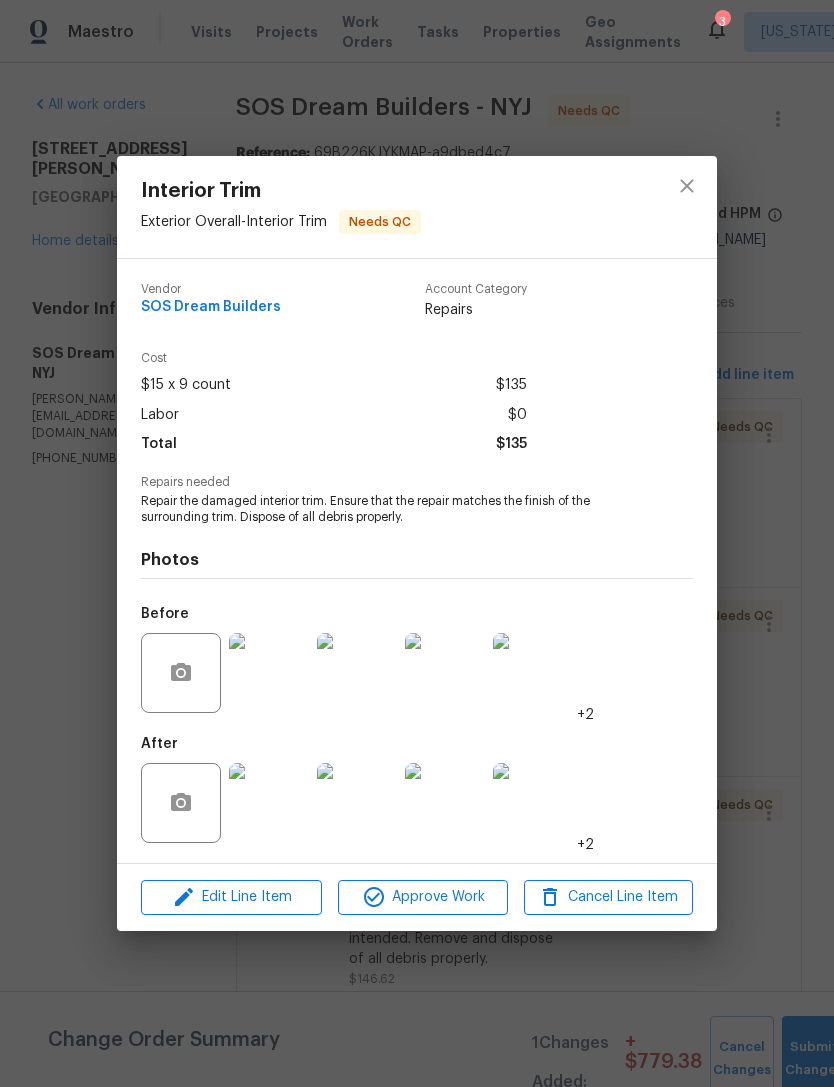 click at bounding box center (269, 803) 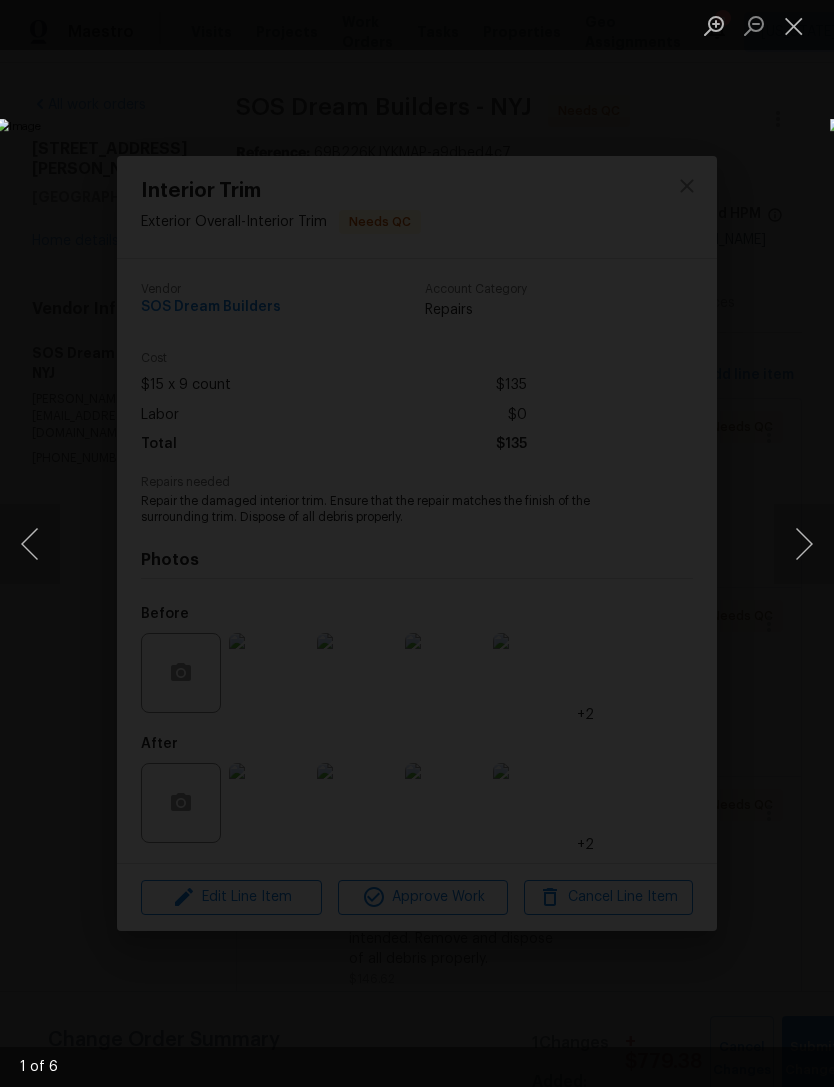 click at bounding box center (804, 544) 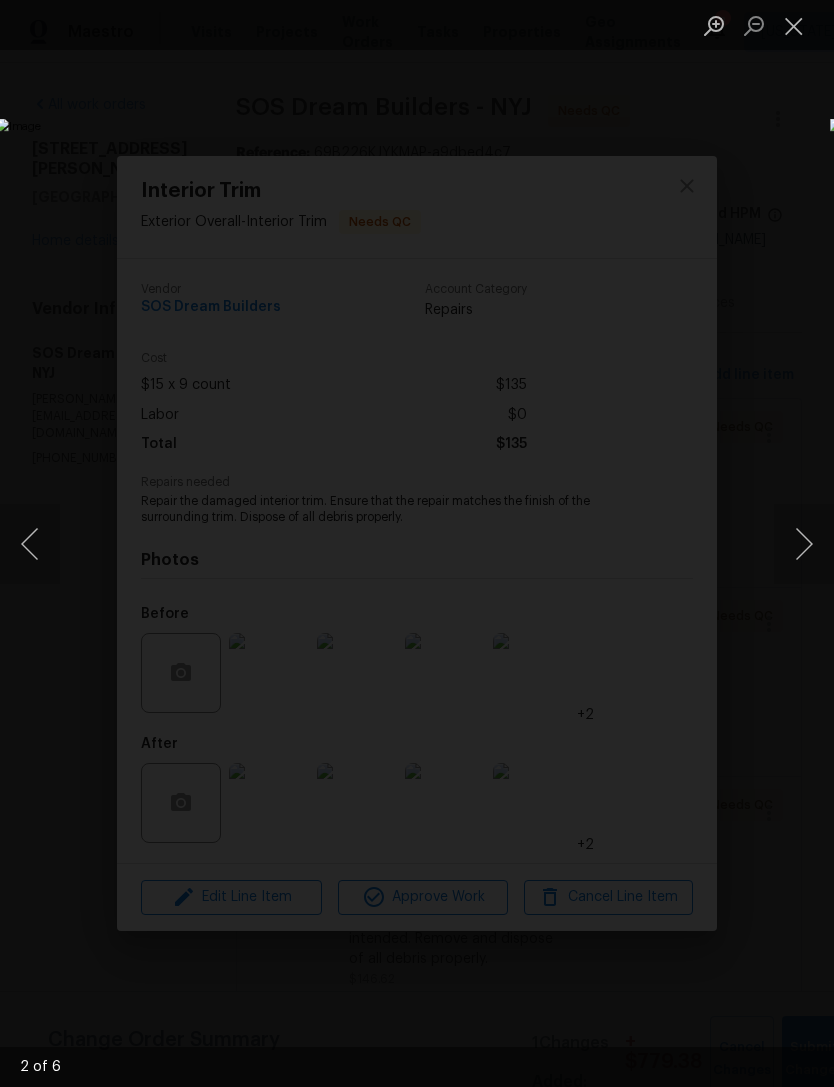 click at bounding box center [804, 544] 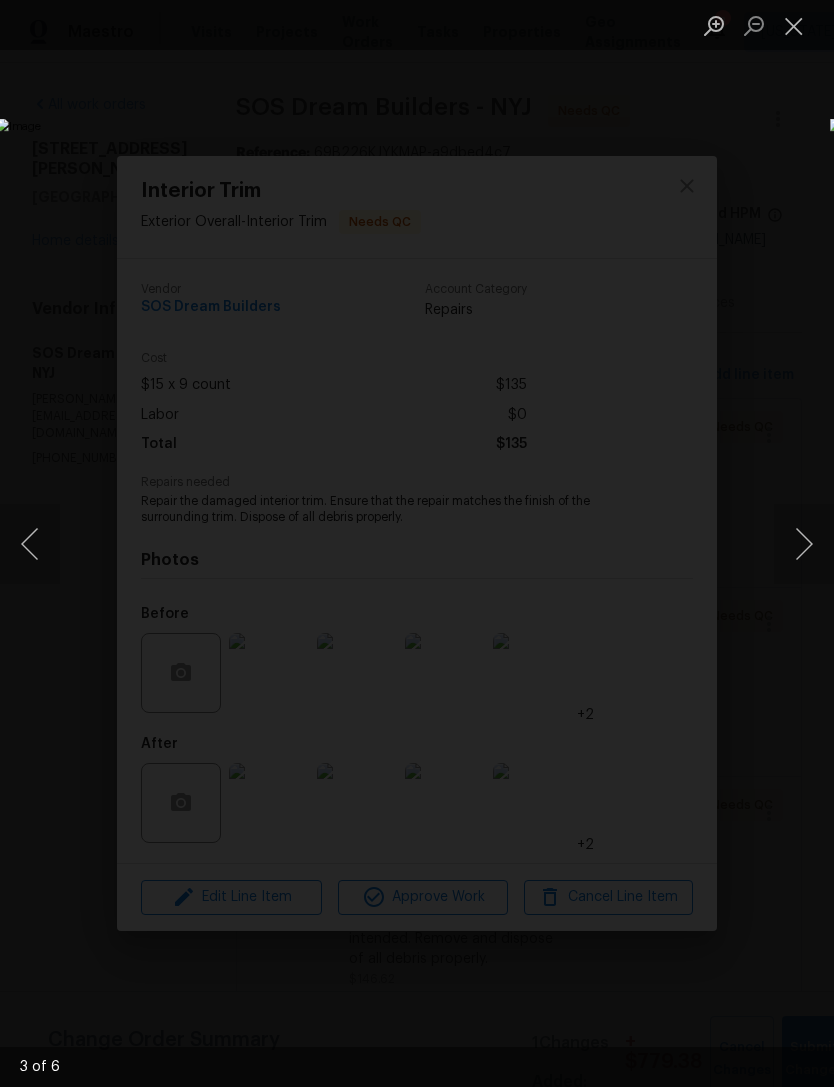 click at bounding box center (804, 544) 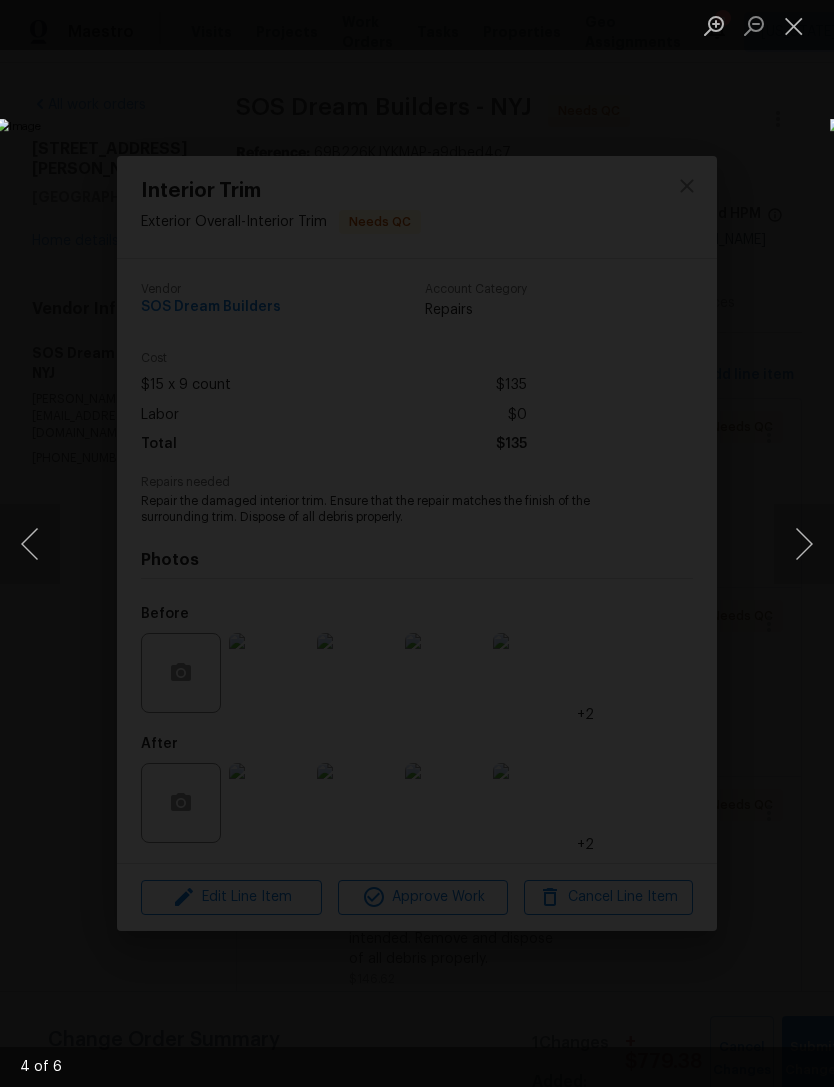 click at bounding box center [804, 544] 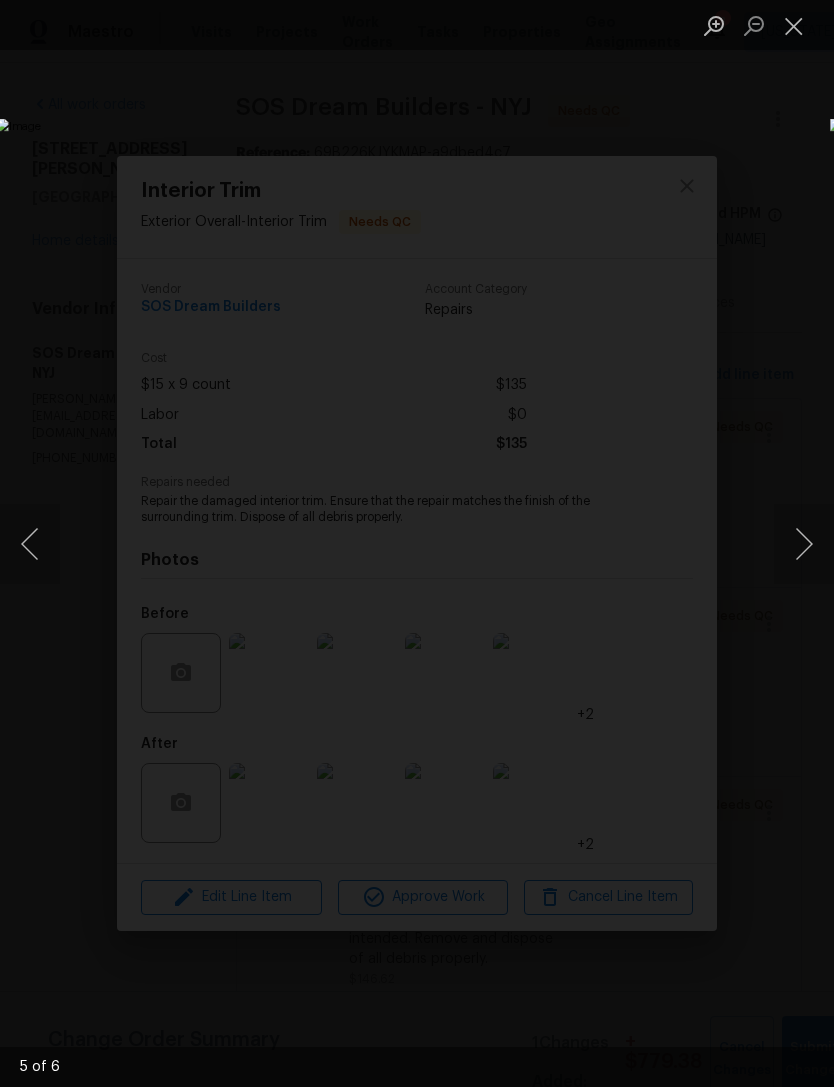 click at bounding box center [804, 544] 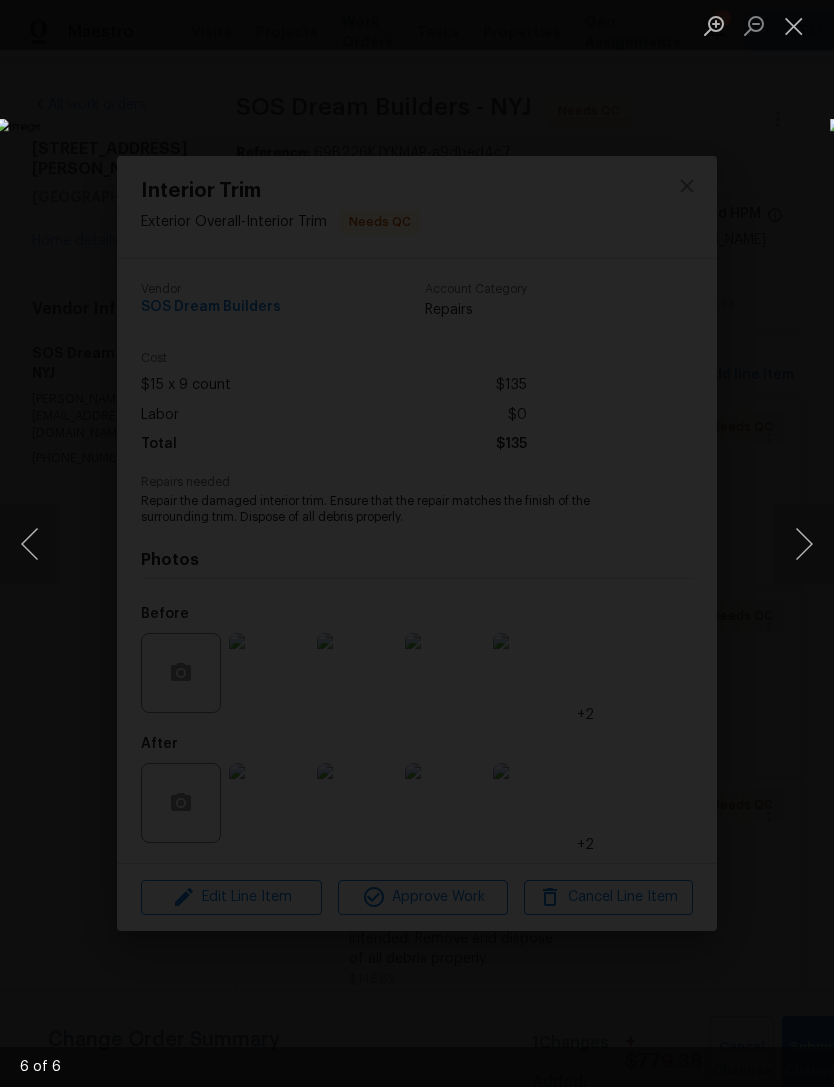 click at bounding box center (804, 544) 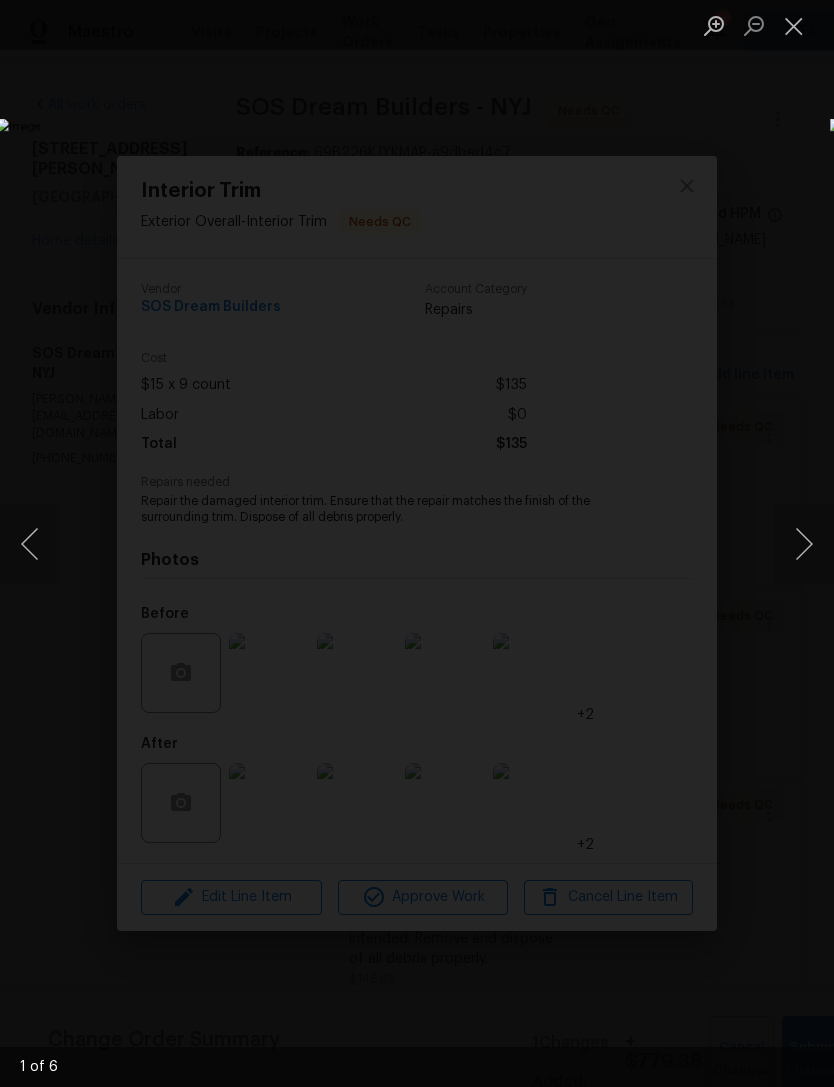 click at bounding box center (794, 25) 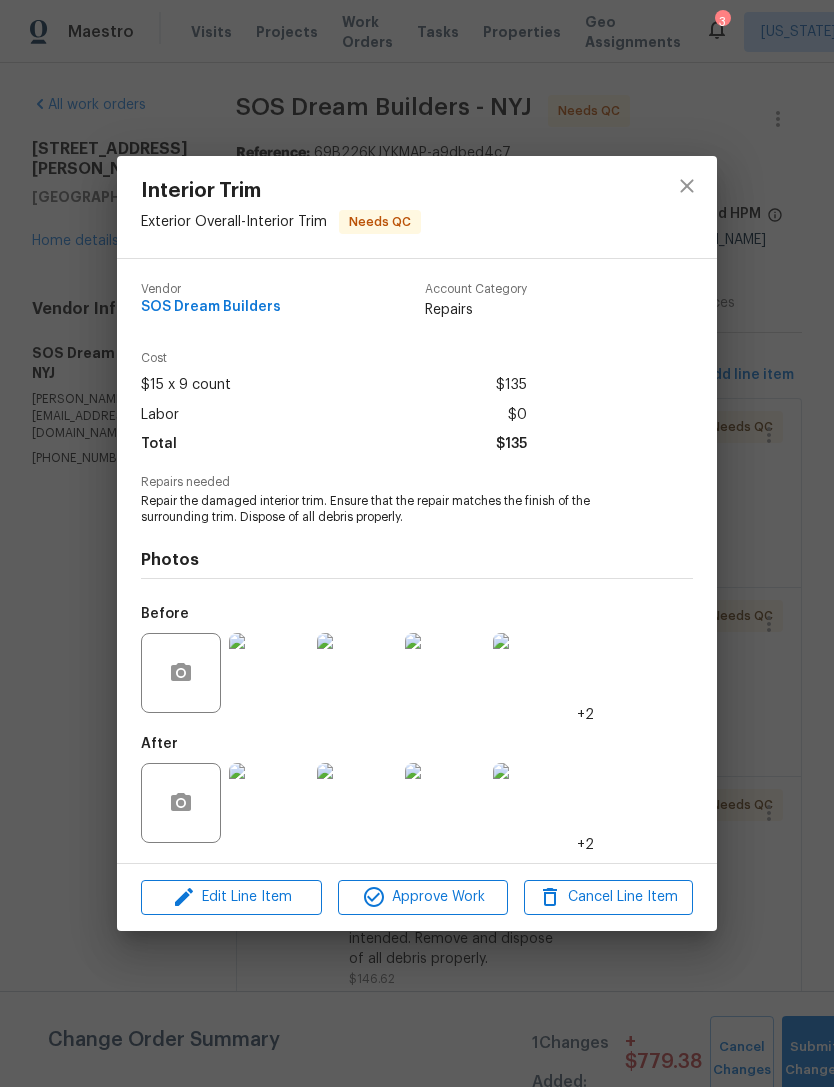 click at bounding box center (269, 673) 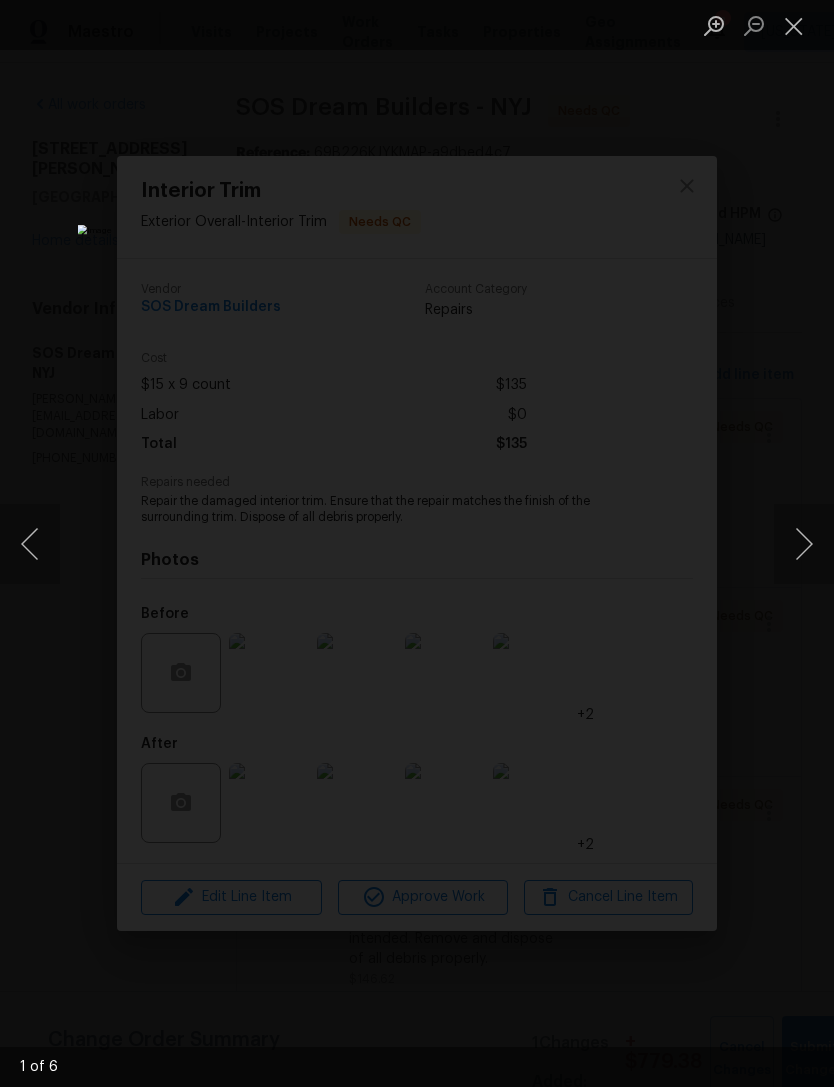 click at bounding box center (804, 544) 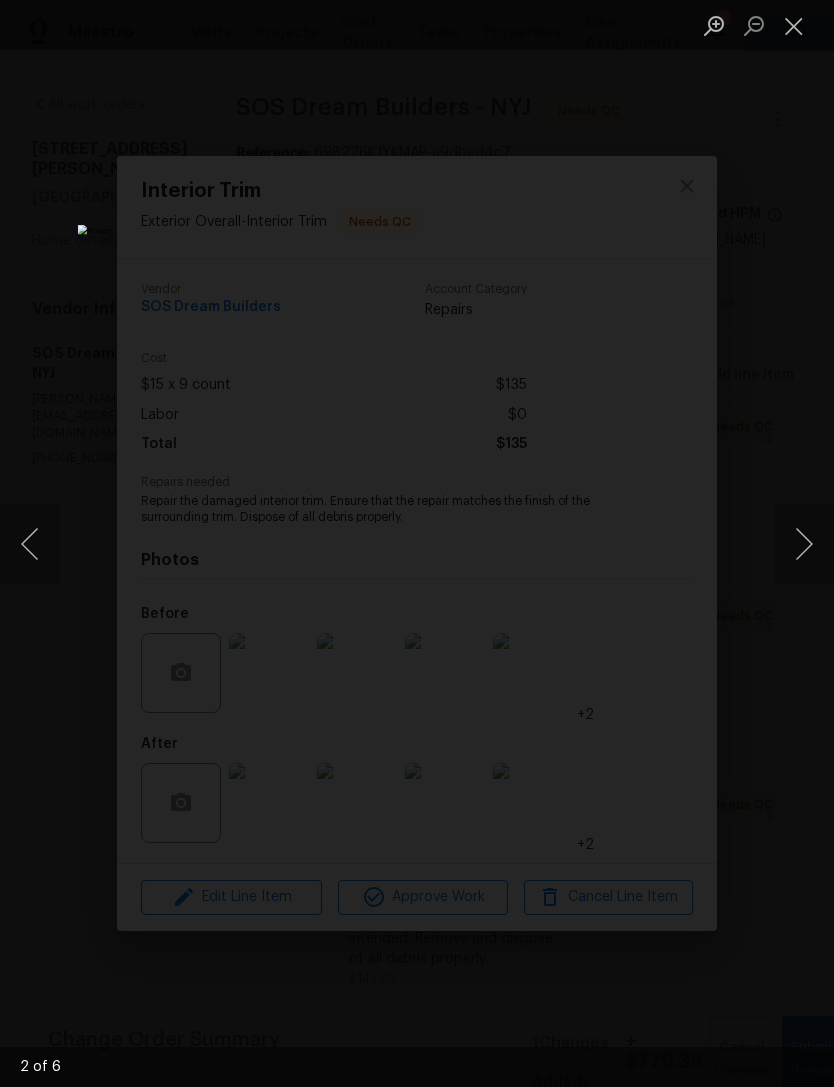 click at bounding box center [804, 544] 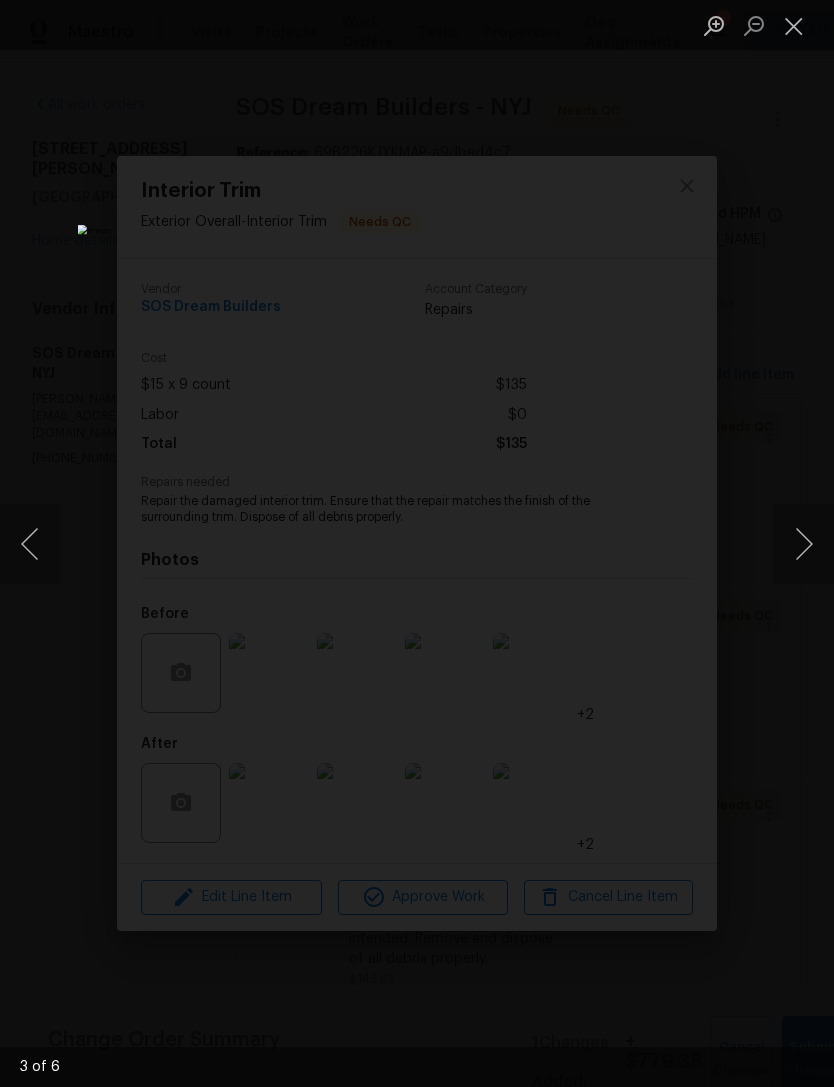click at bounding box center [804, 544] 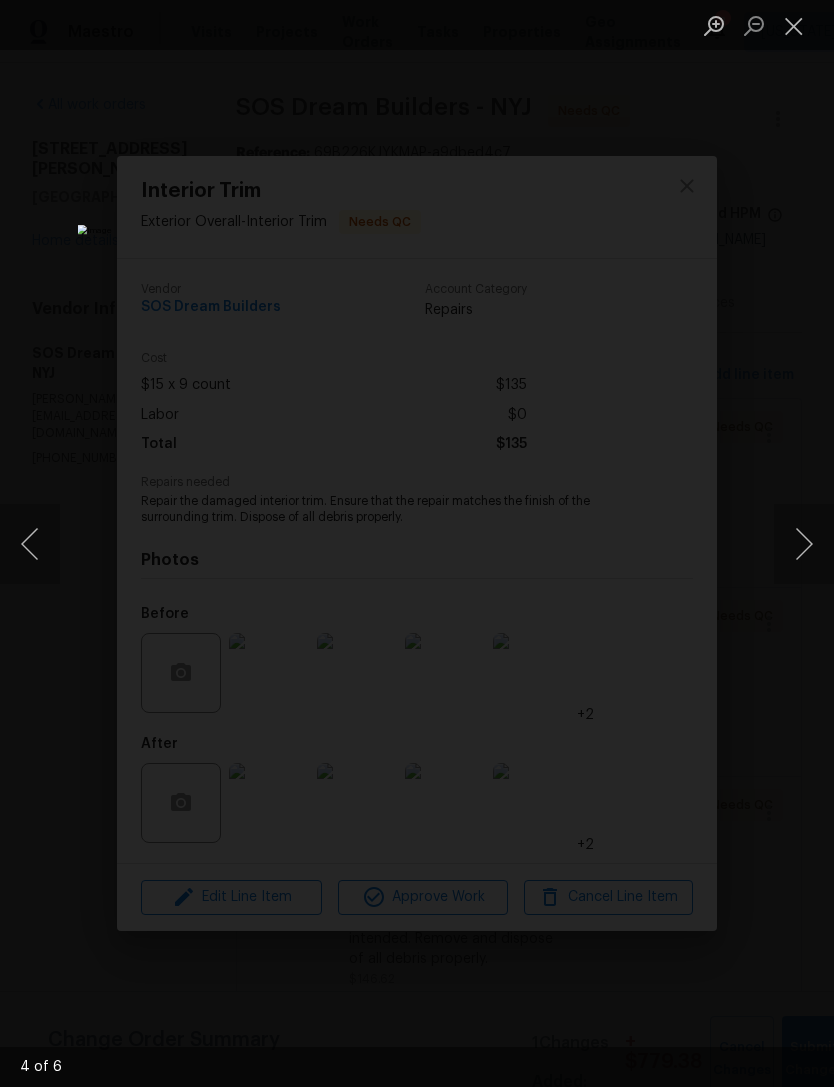 click at bounding box center [794, 25] 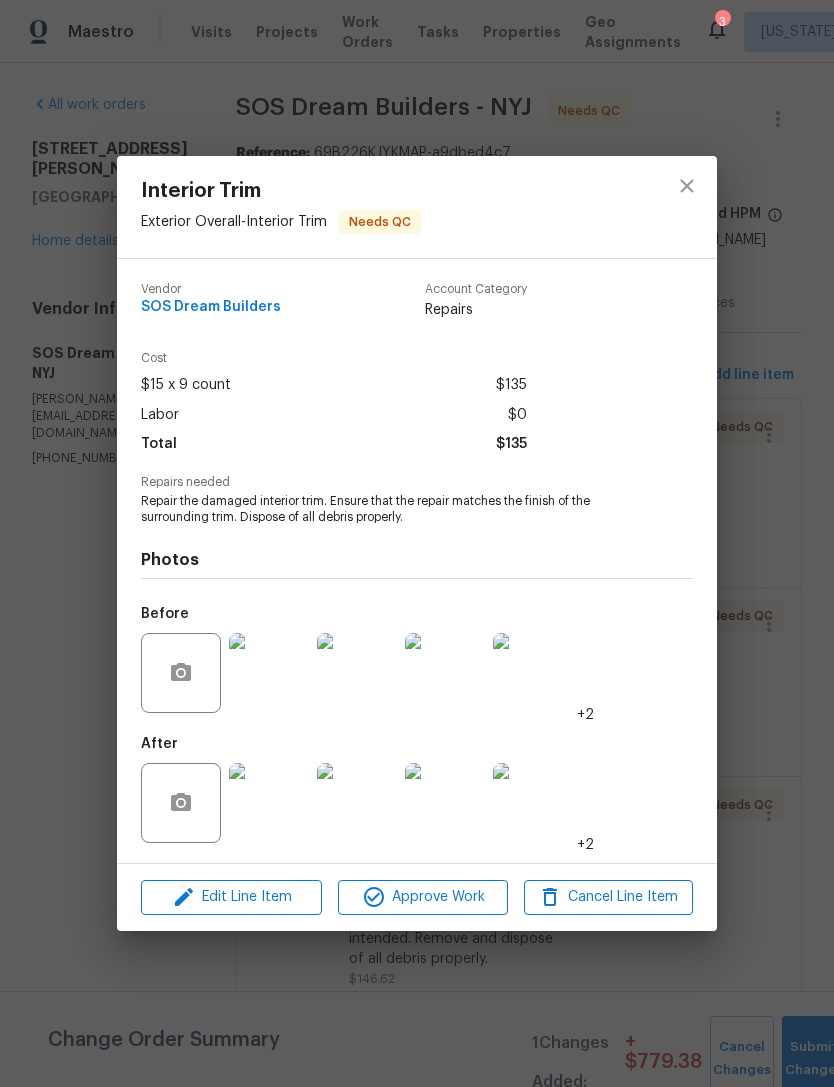 click on "Interior Trim Exterior Overall  -  Interior Trim Needs QC Vendor SOS Dream Builders Account Category Repairs Cost $15 x 9 count $135 Labor $0 Total $135 Repairs needed Repair the damaged interior trim. Ensure that the repair matches the finish of the surrounding trim. Dispose of all debris properly. Photos Before  +2 After  +2  Edit Line Item  Approve Work  Cancel Line Item" at bounding box center (417, 543) 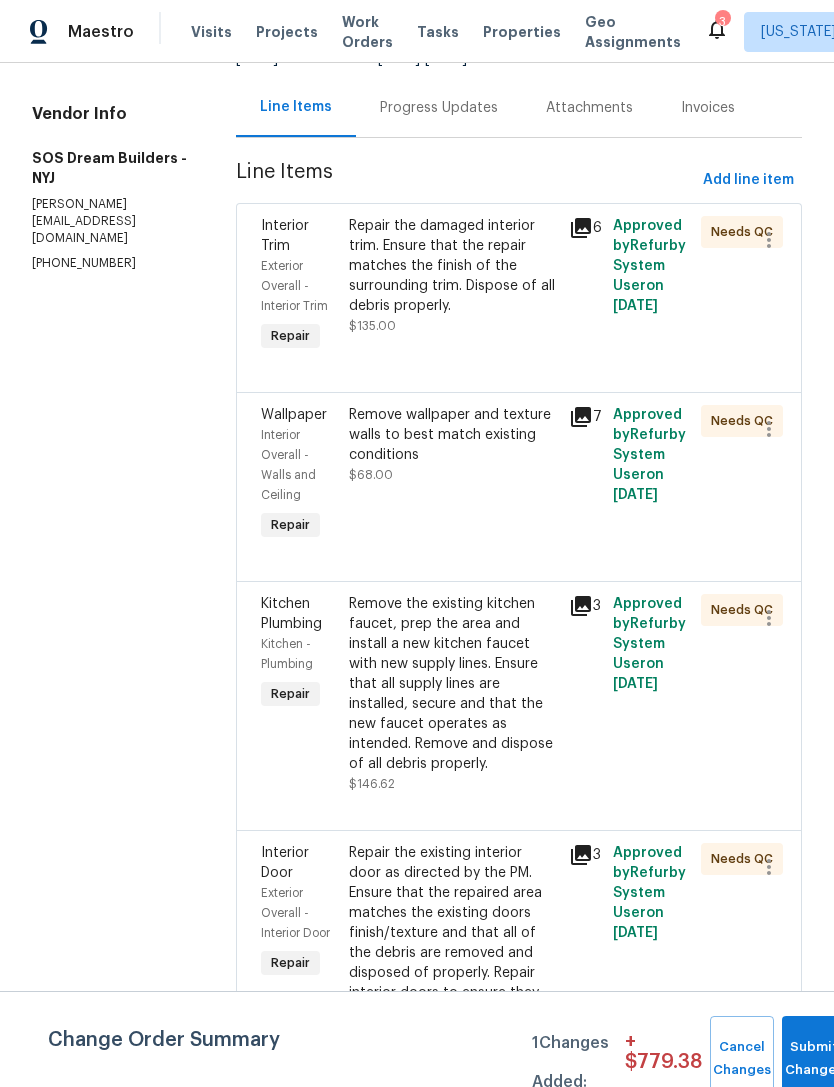 scroll, scrollTop: 200, scrollLeft: 0, axis: vertical 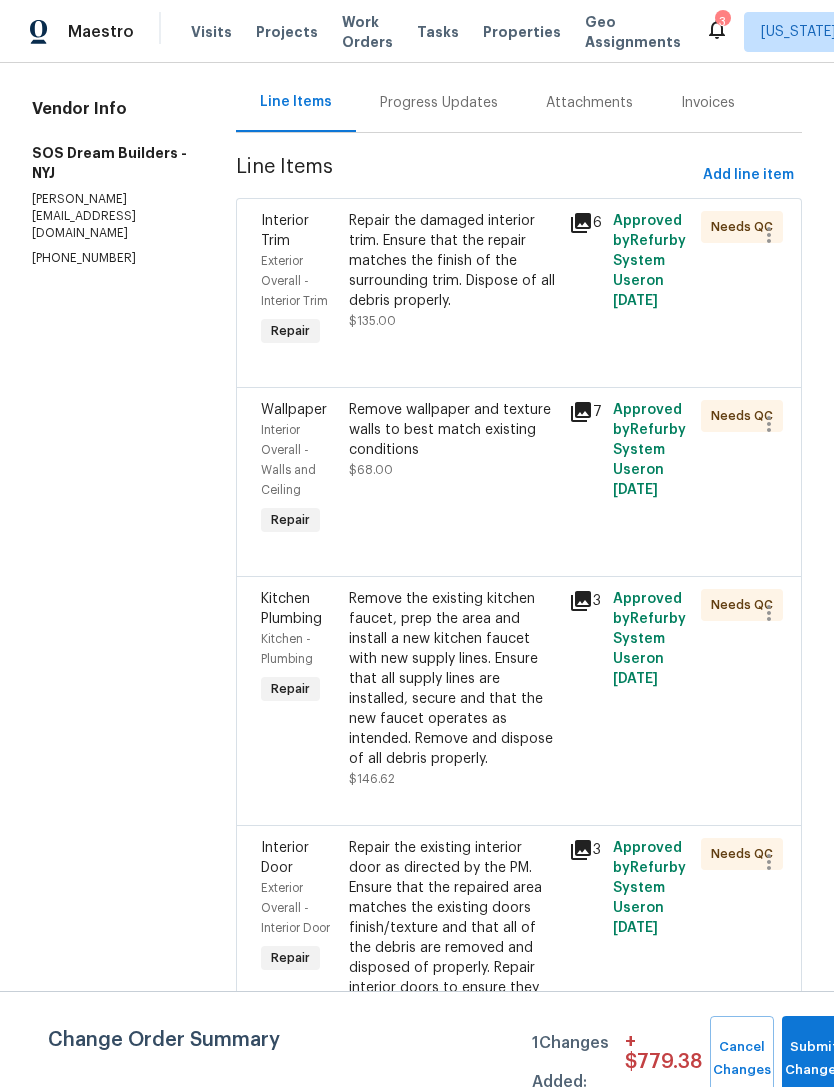click on "Remove wallpaper and texture walls to best match existing conditions $68.00" at bounding box center [453, 470] 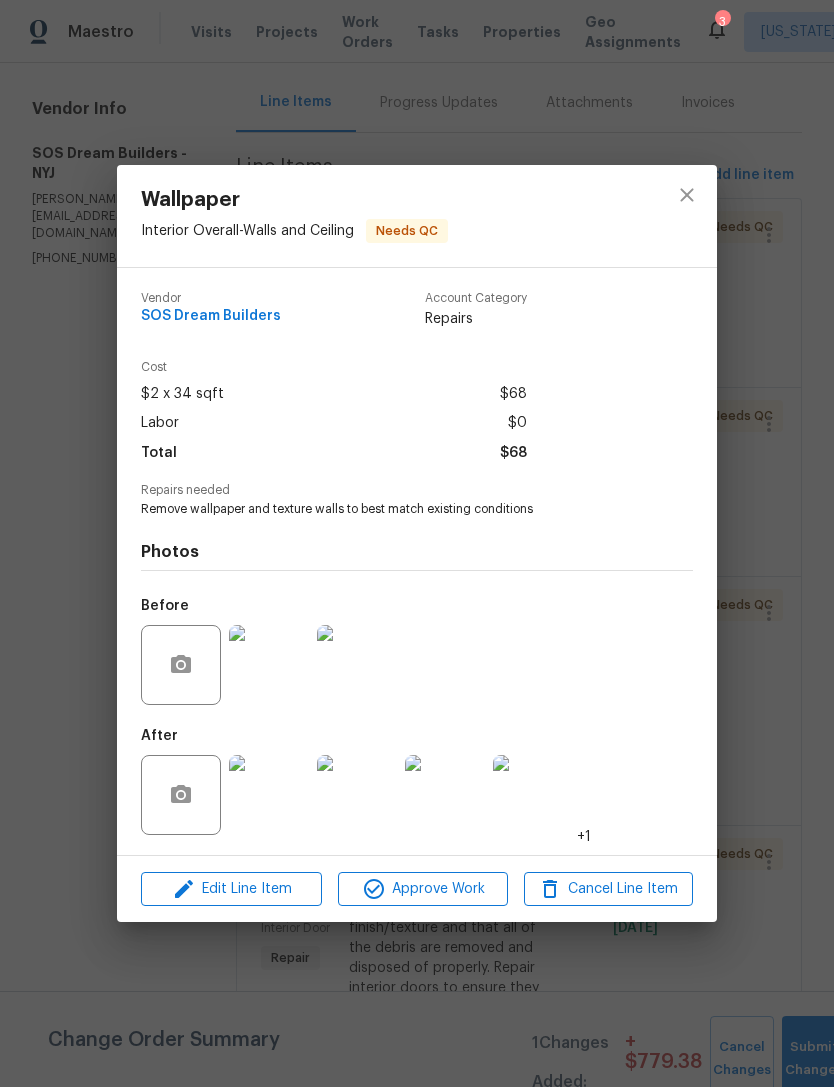 click at bounding box center [269, 795] 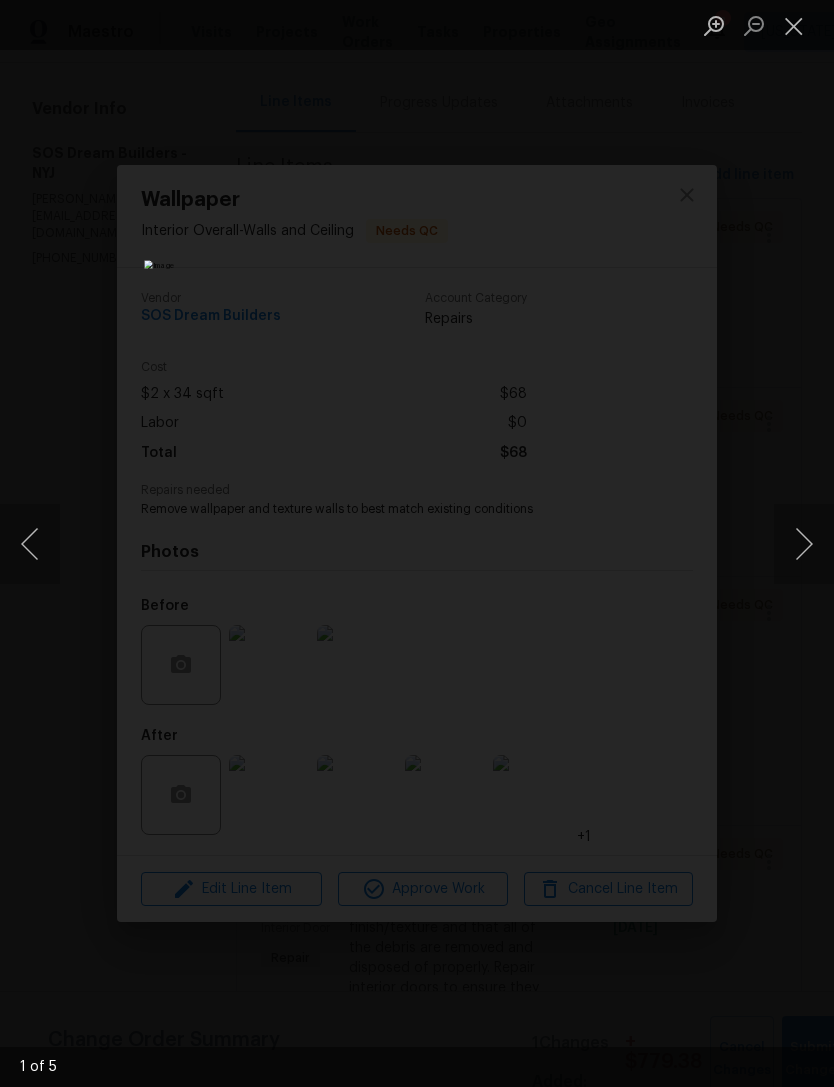 click at bounding box center [804, 544] 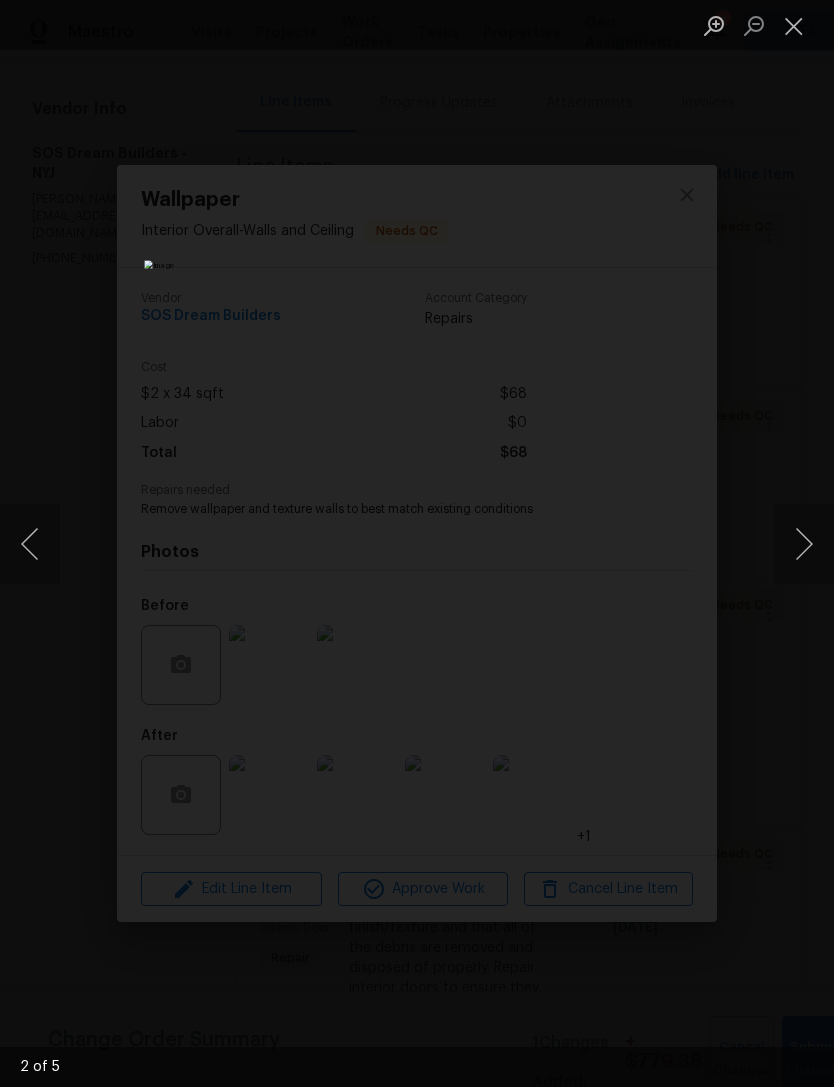 click at bounding box center (804, 544) 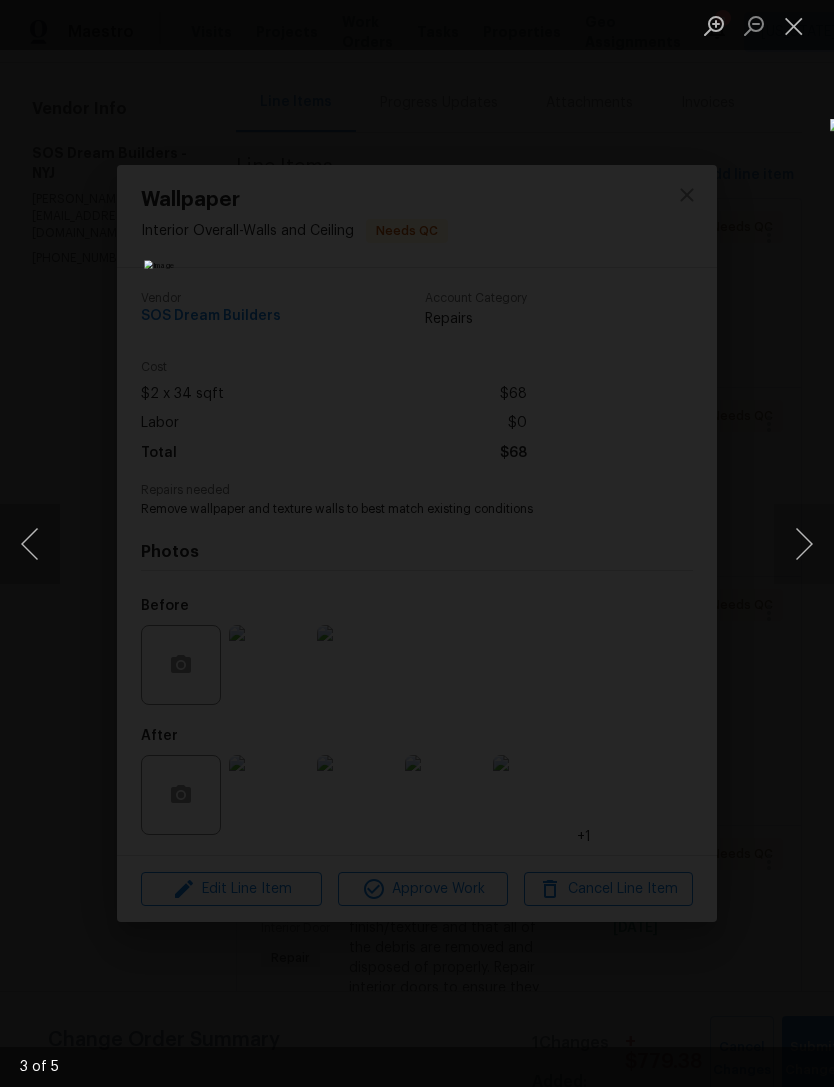 click at bounding box center [804, 544] 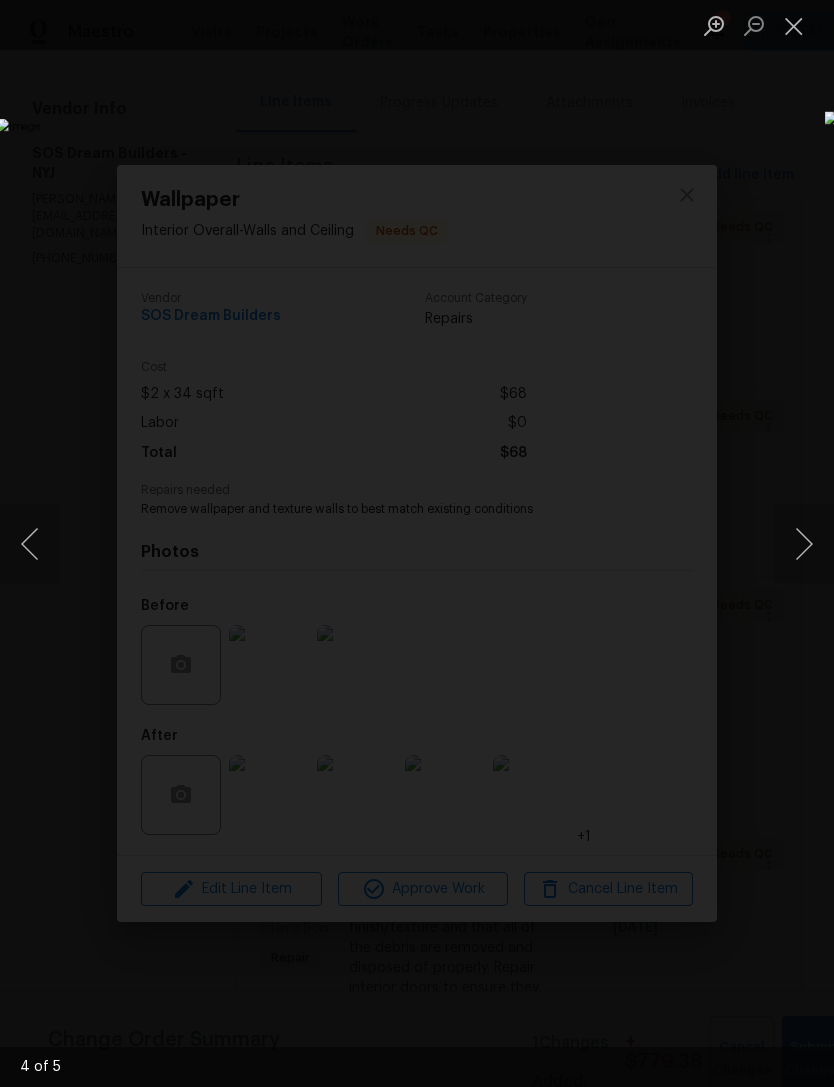 click at bounding box center [804, 544] 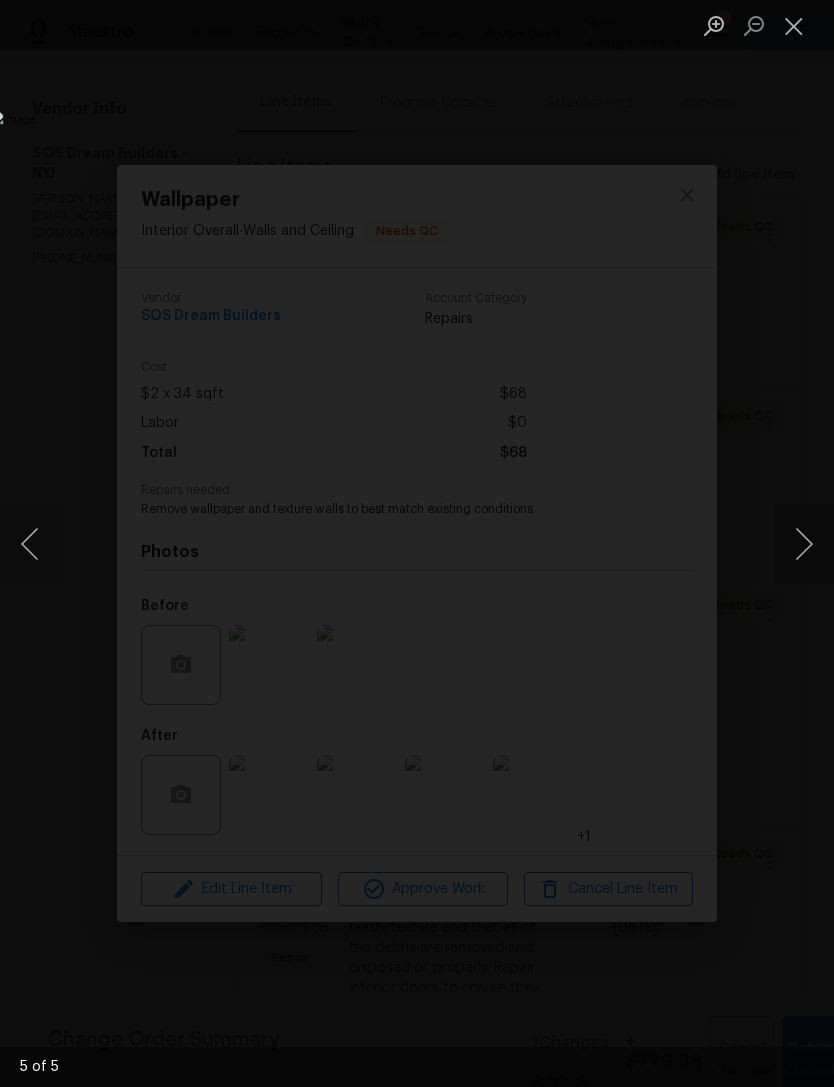 click at bounding box center (794, 25) 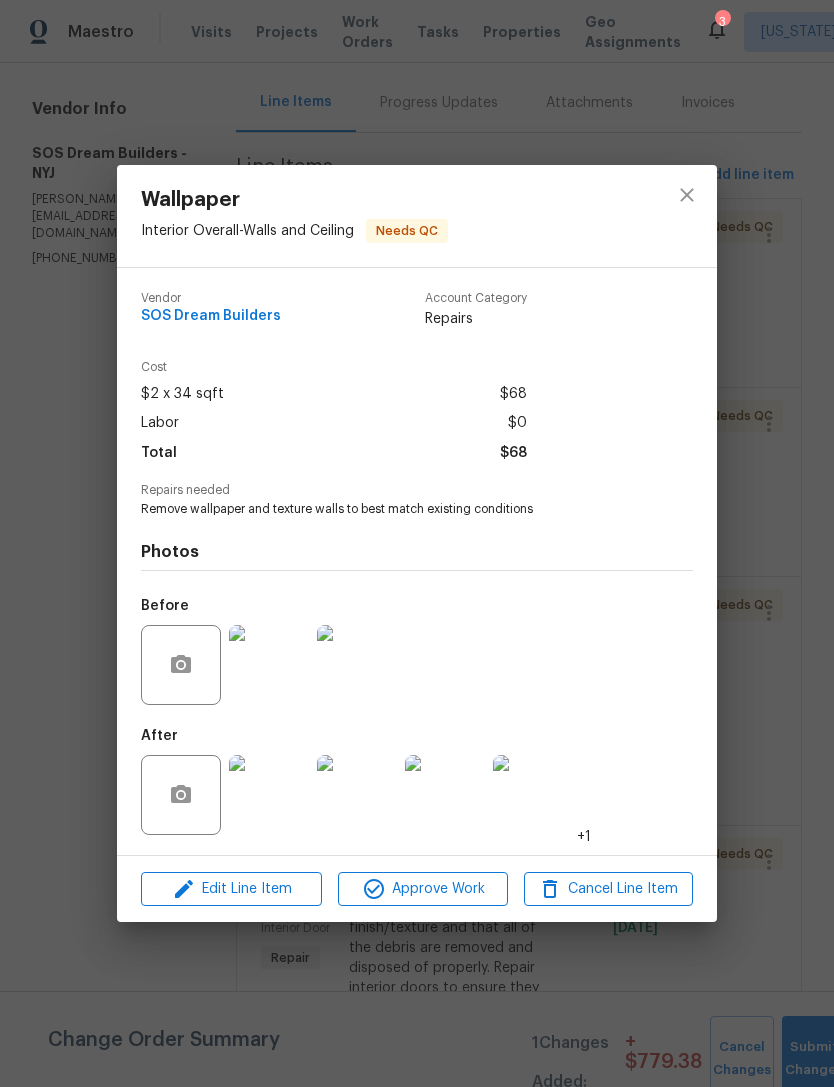 click 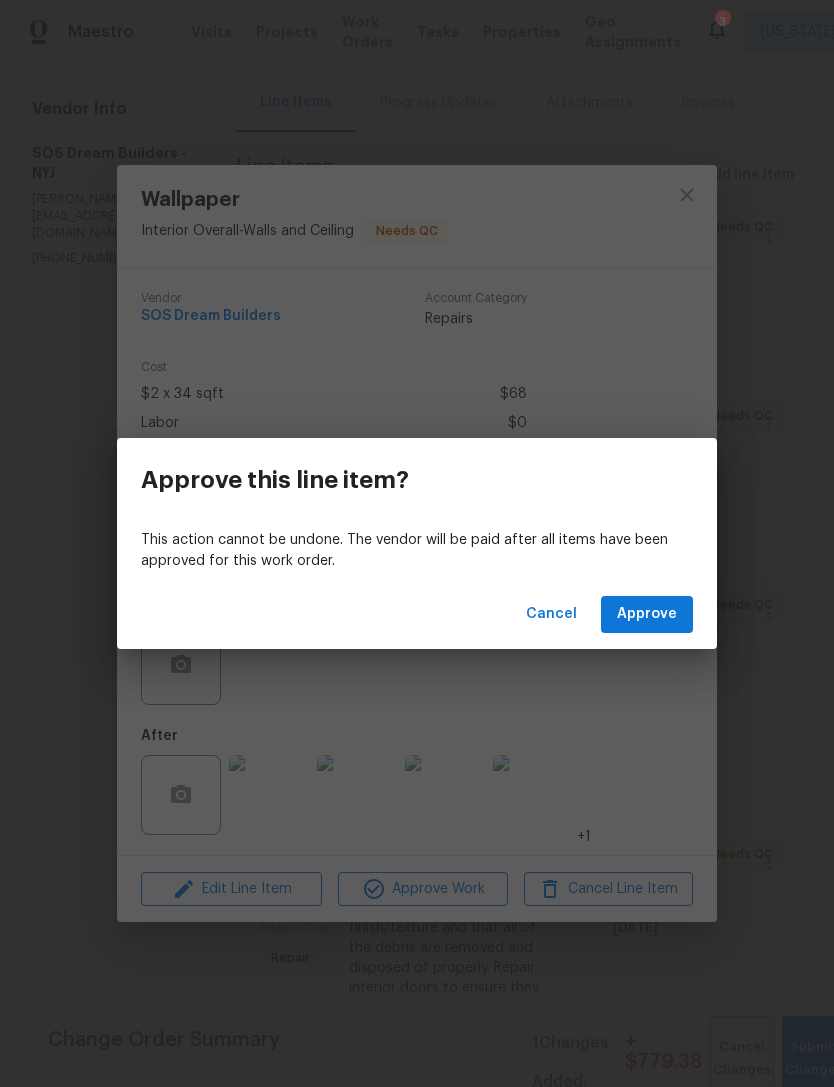 click on "Approve" at bounding box center (647, 614) 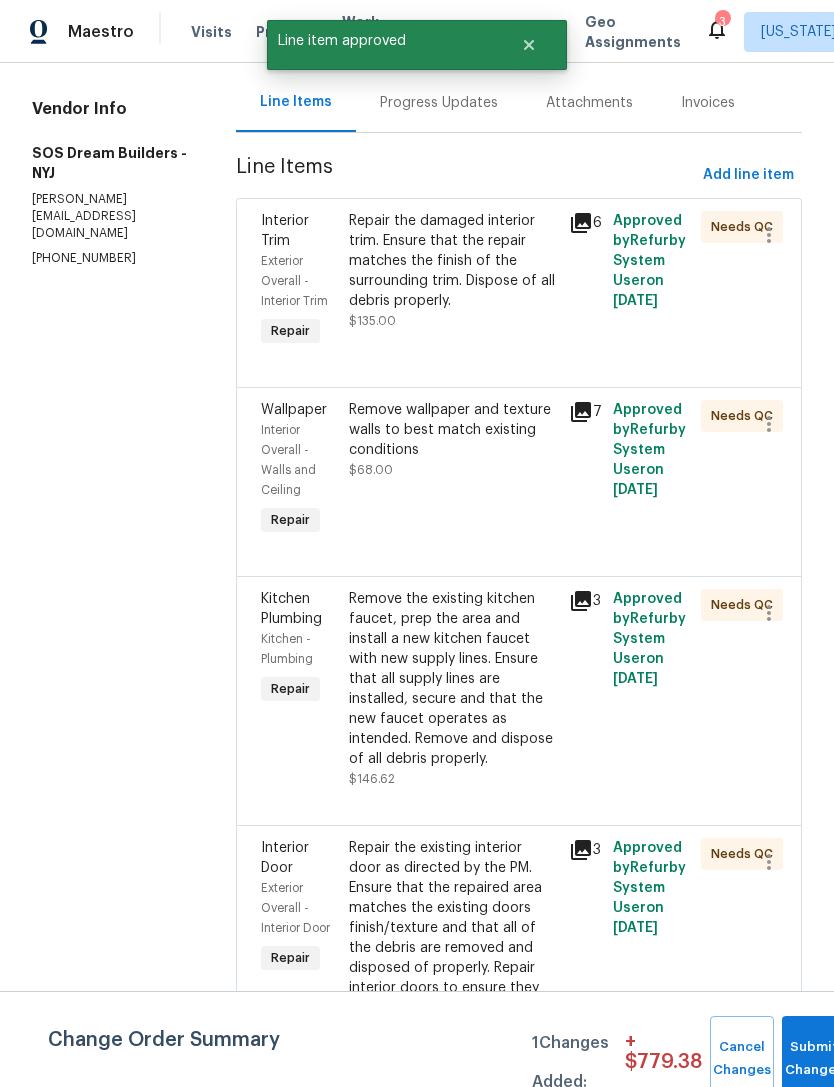 scroll, scrollTop: 0, scrollLeft: 0, axis: both 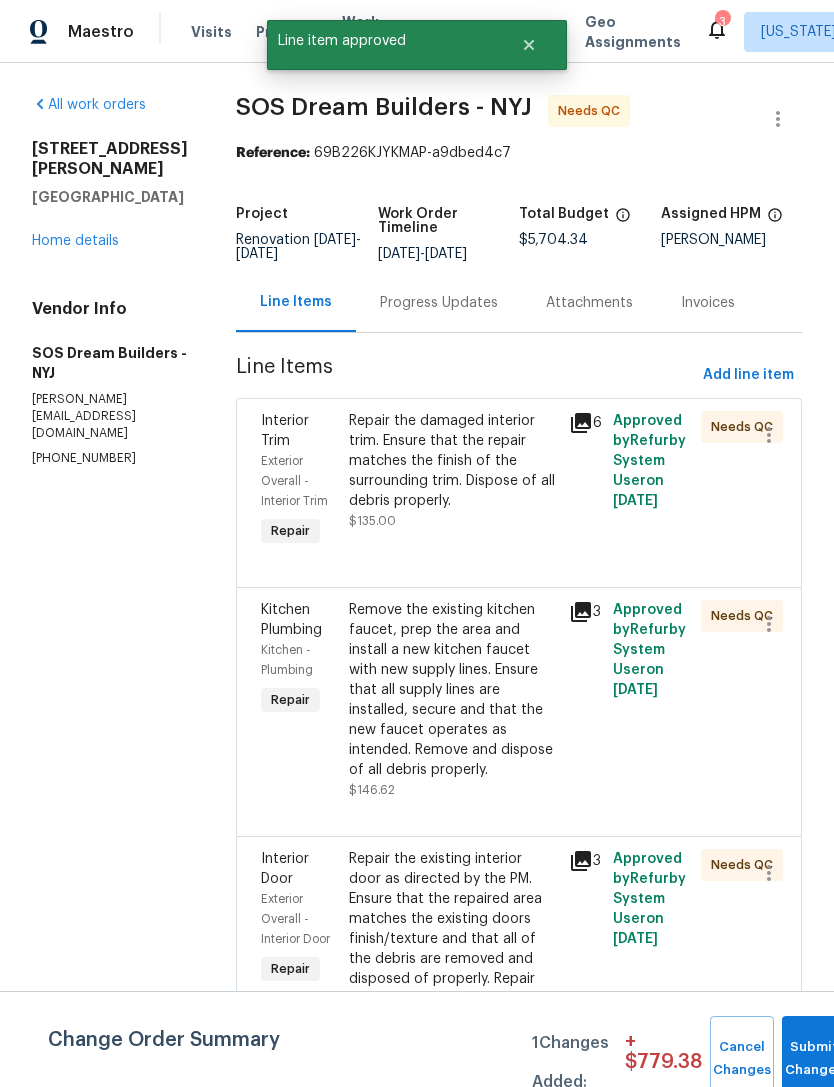 click on "Remove the existing kitchen faucet, prep the area and install a new kitchen faucet with new supply lines. Ensure that all supply lines are installed, secure and that the new faucet operates as intended. Remove and dispose of all debris properly." at bounding box center (453, 690) 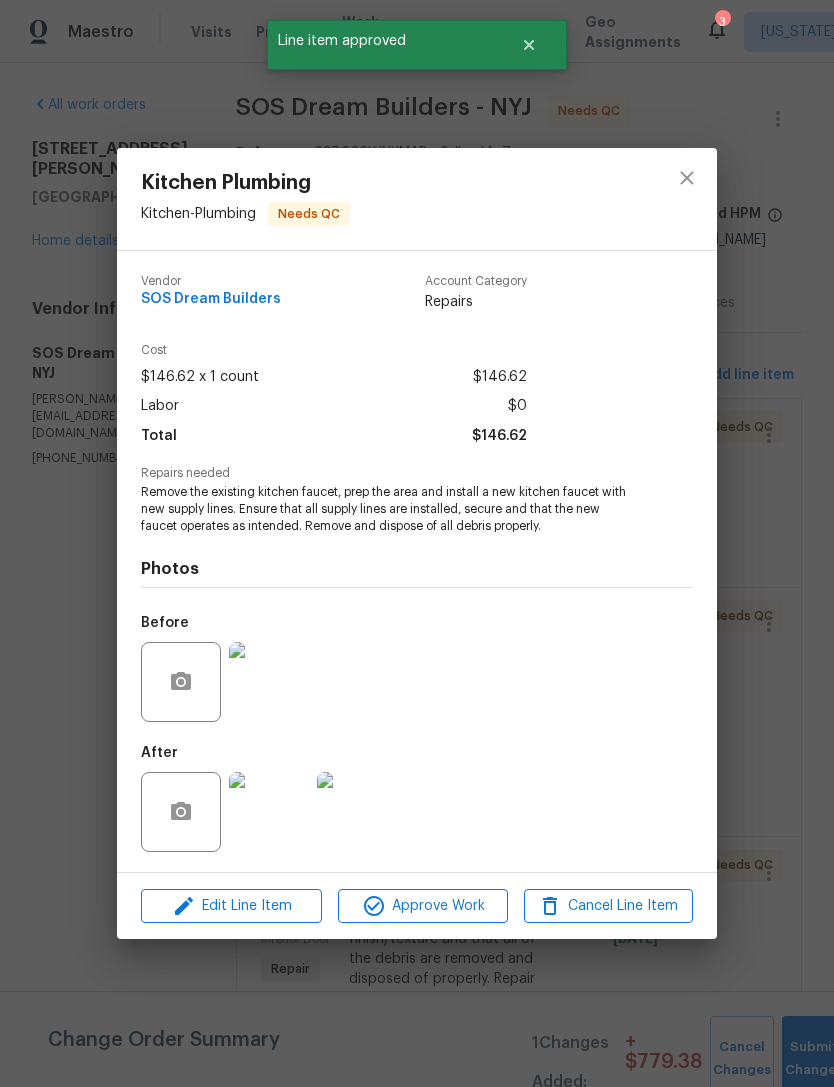click at bounding box center [269, 812] 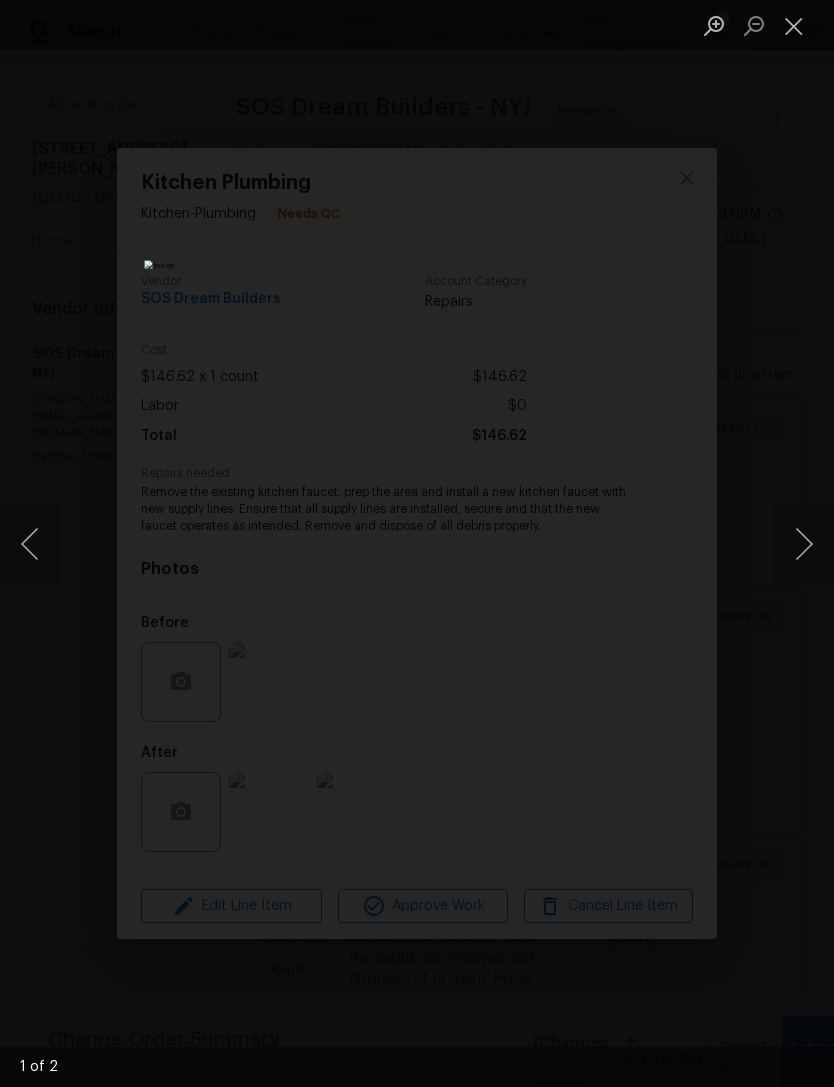 click at bounding box center [804, 544] 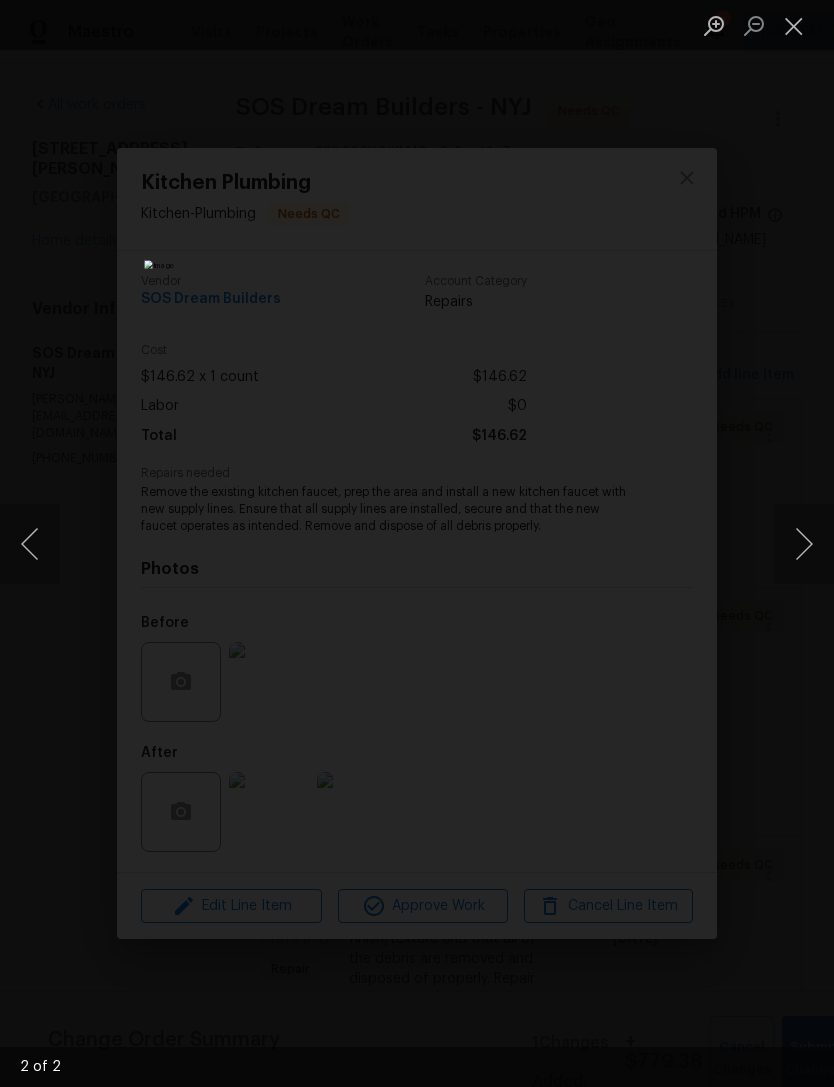 click at bounding box center [794, 25] 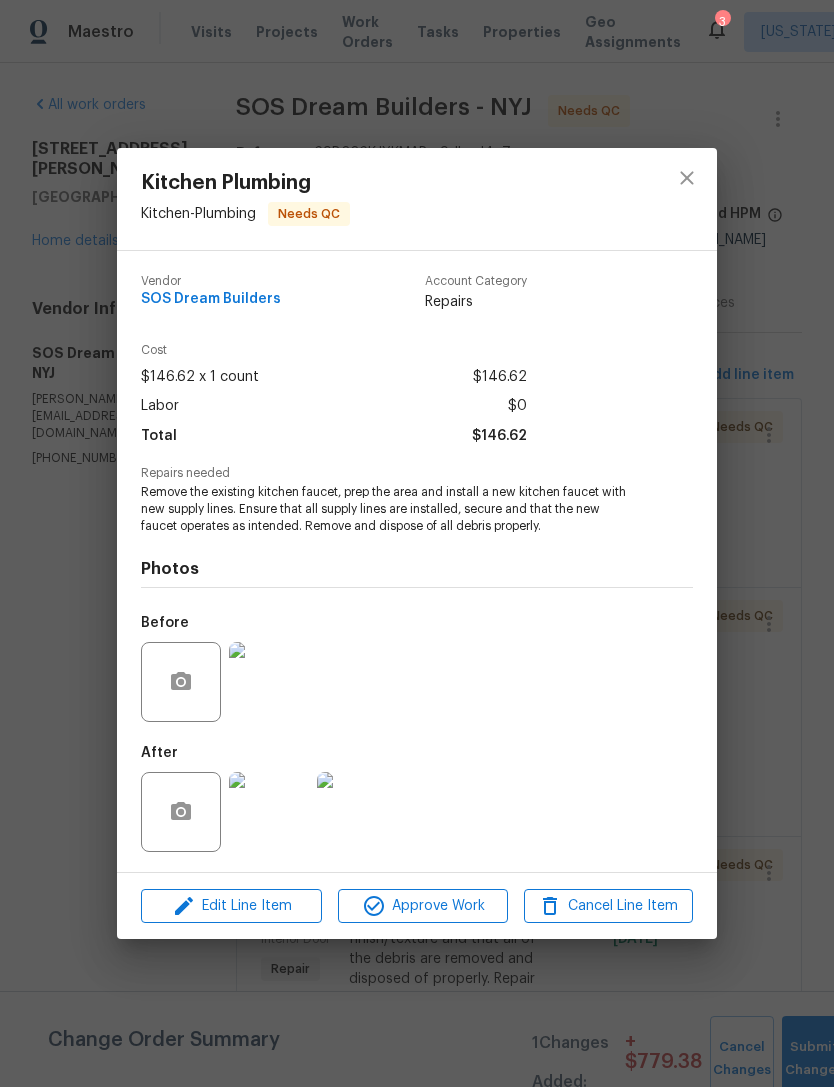 click on "Approve Work" at bounding box center (422, 906) 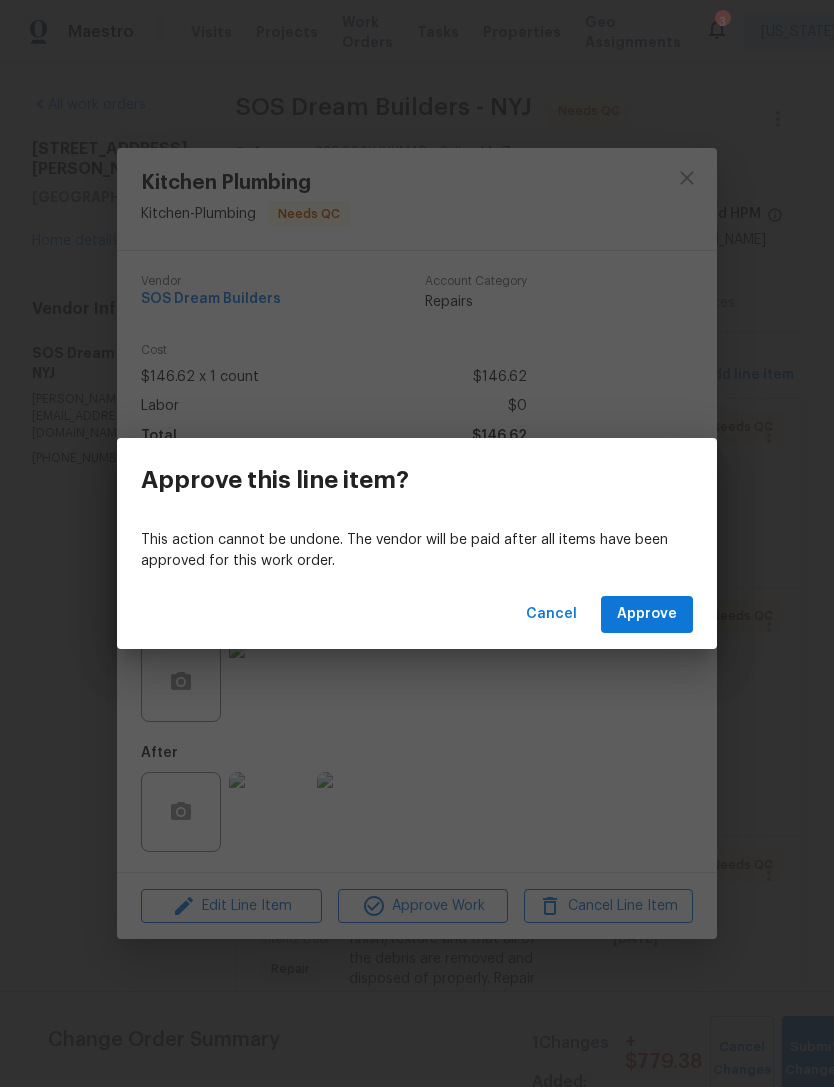 click on "Approve" at bounding box center [647, 614] 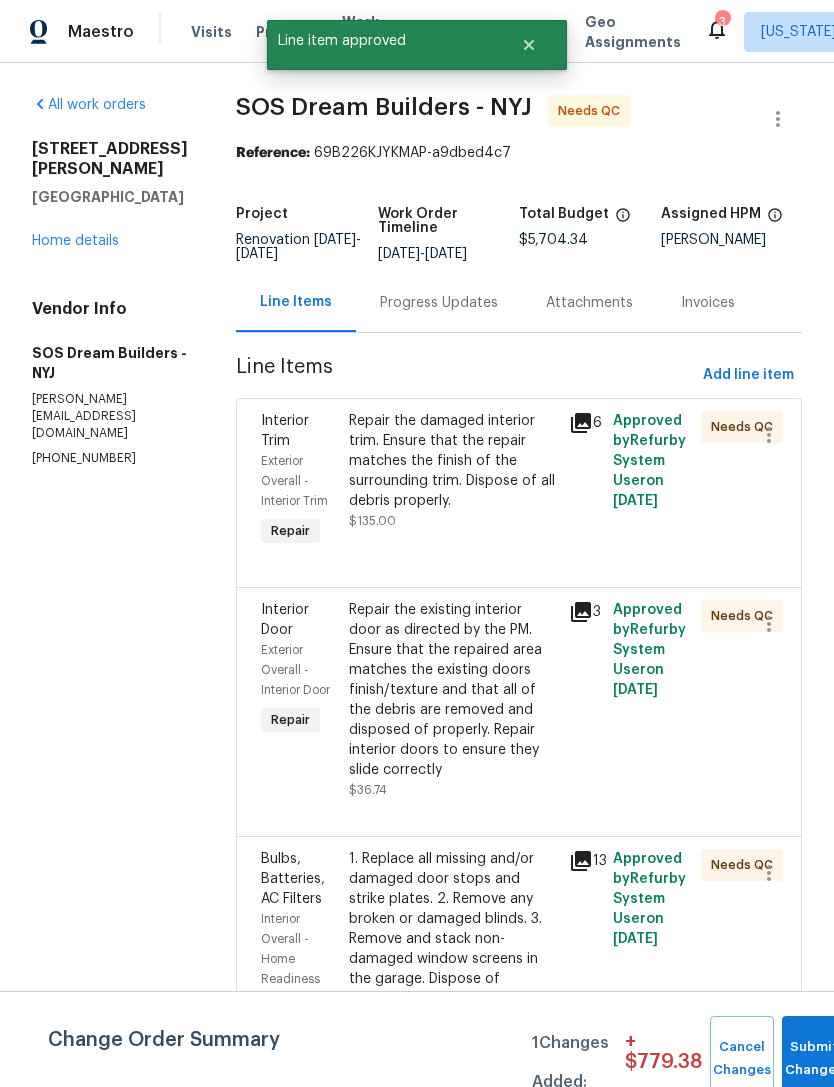click on "Repair the existing interior door as directed by the PM. Ensure that the repaired area matches the existing doors finish/texture and that all of the debris are removed and disposed of properly.
Repair interior doors to ensure they slide correctly" at bounding box center (453, 690) 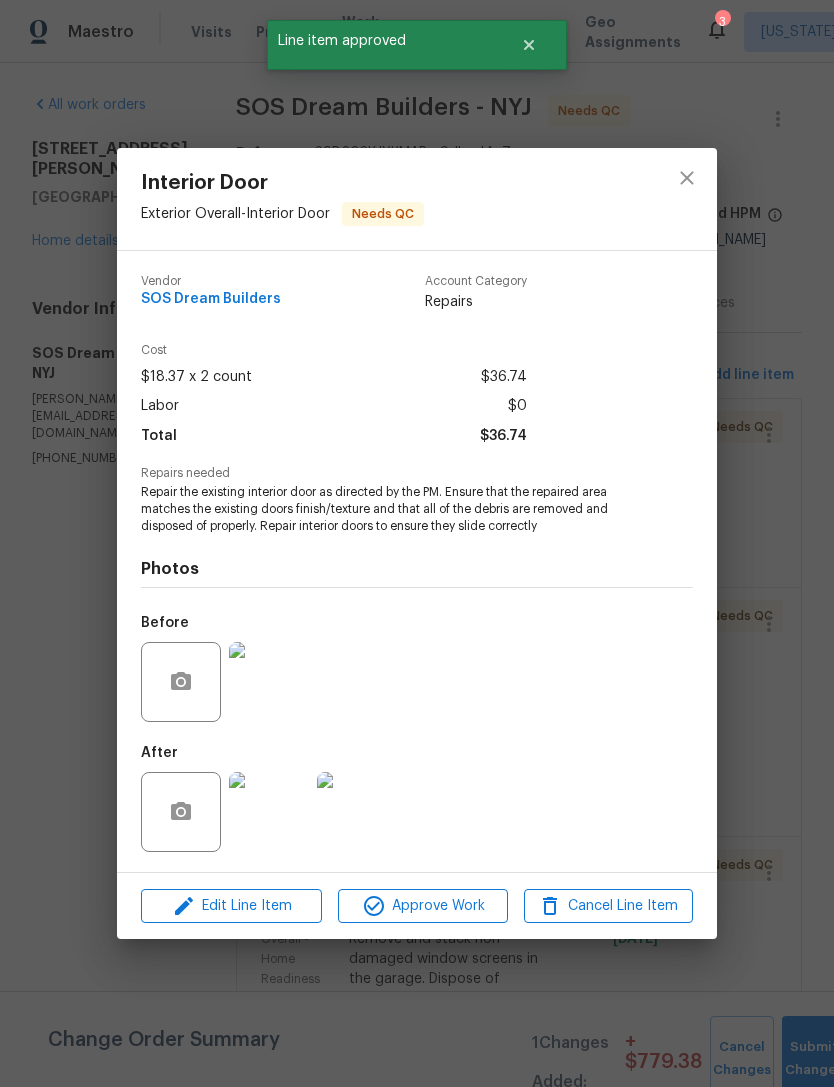 click at bounding box center [269, 812] 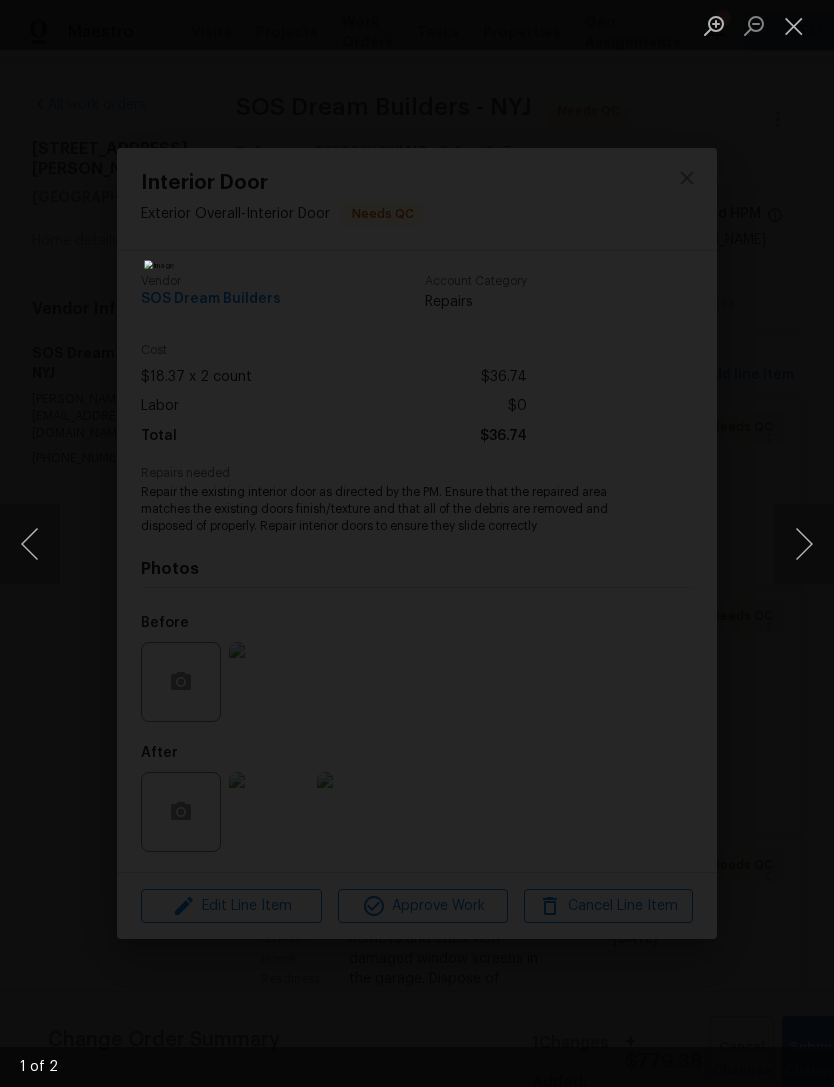 click at bounding box center [804, 544] 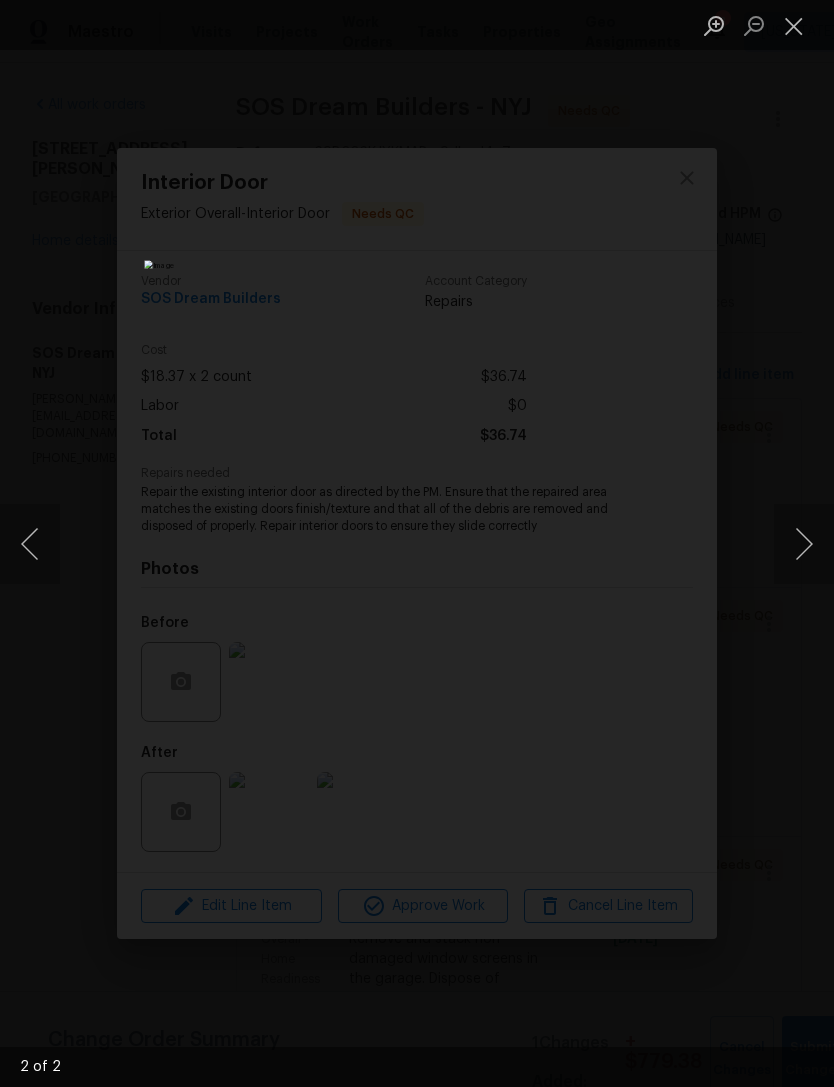 click at bounding box center [794, 25] 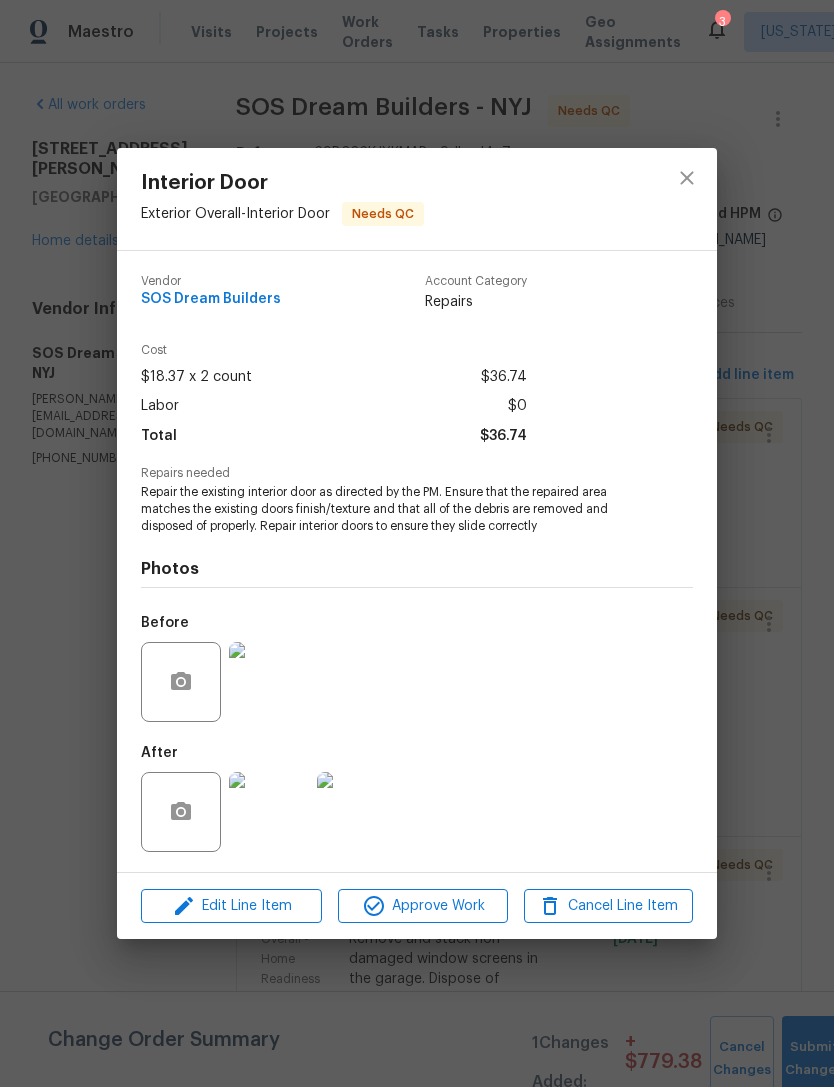 click on "Approve Work" at bounding box center [422, 906] 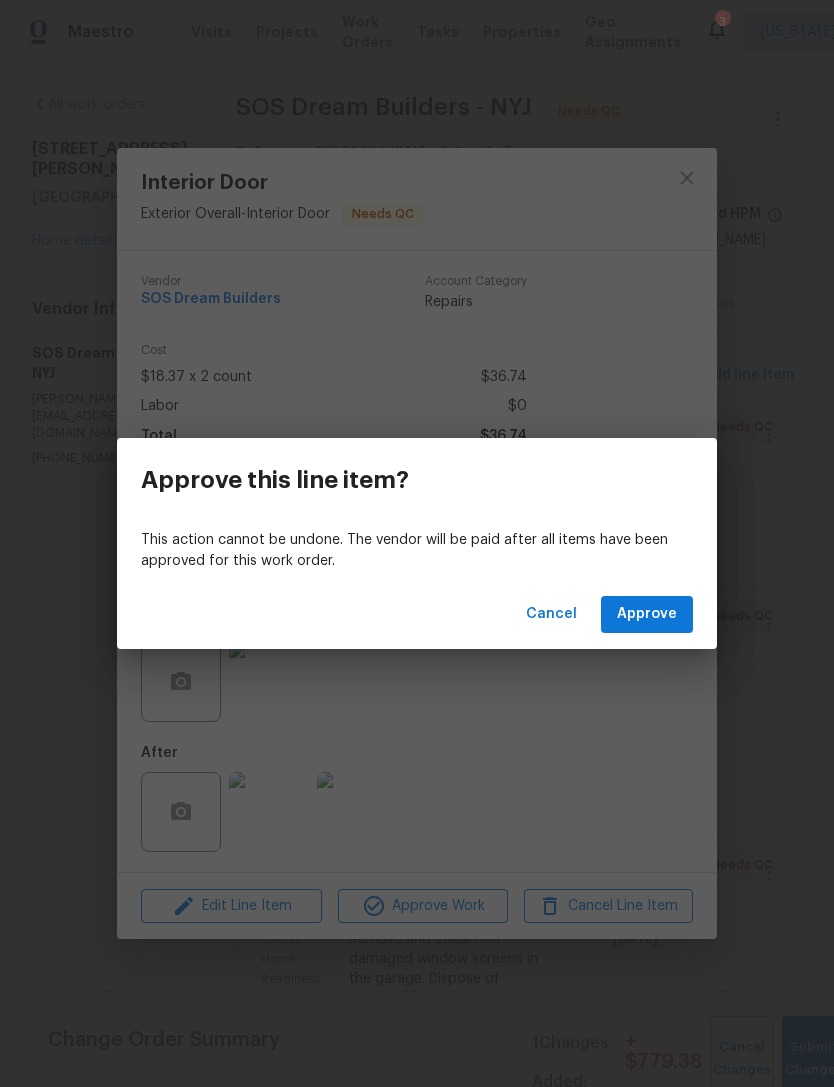 click on "Approve" at bounding box center (647, 614) 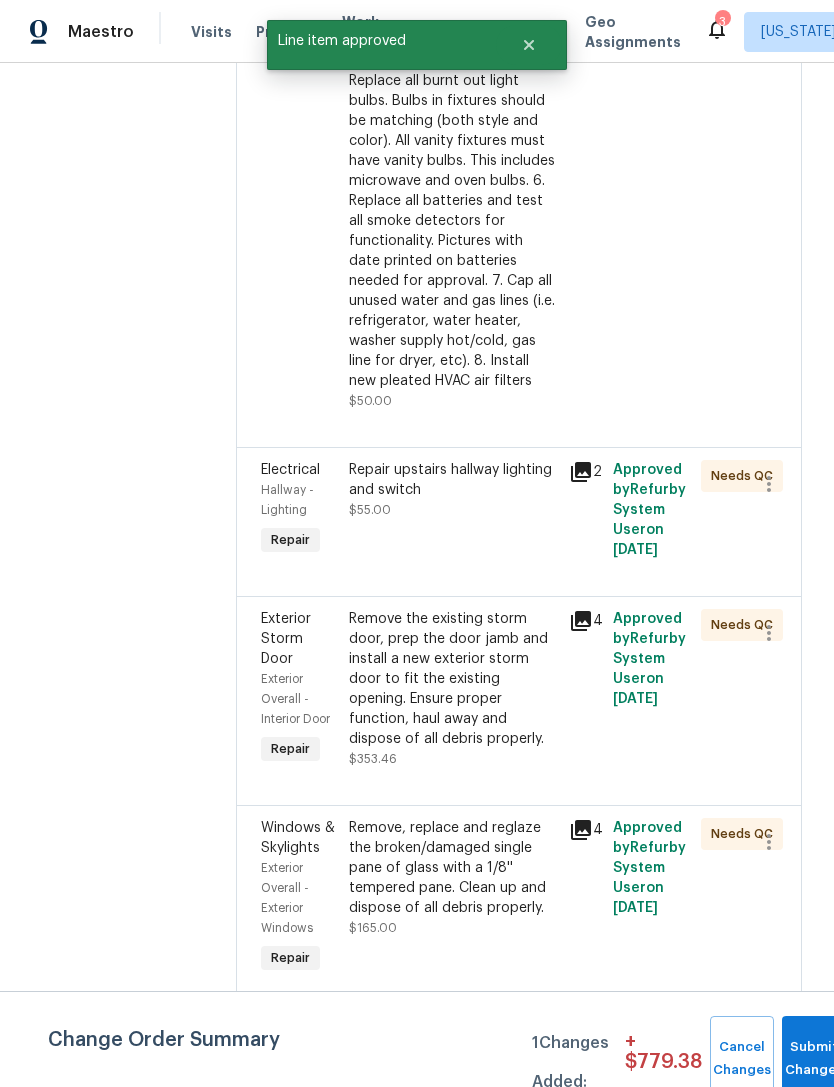 scroll, scrollTop: 865, scrollLeft: 0, axis: vertical 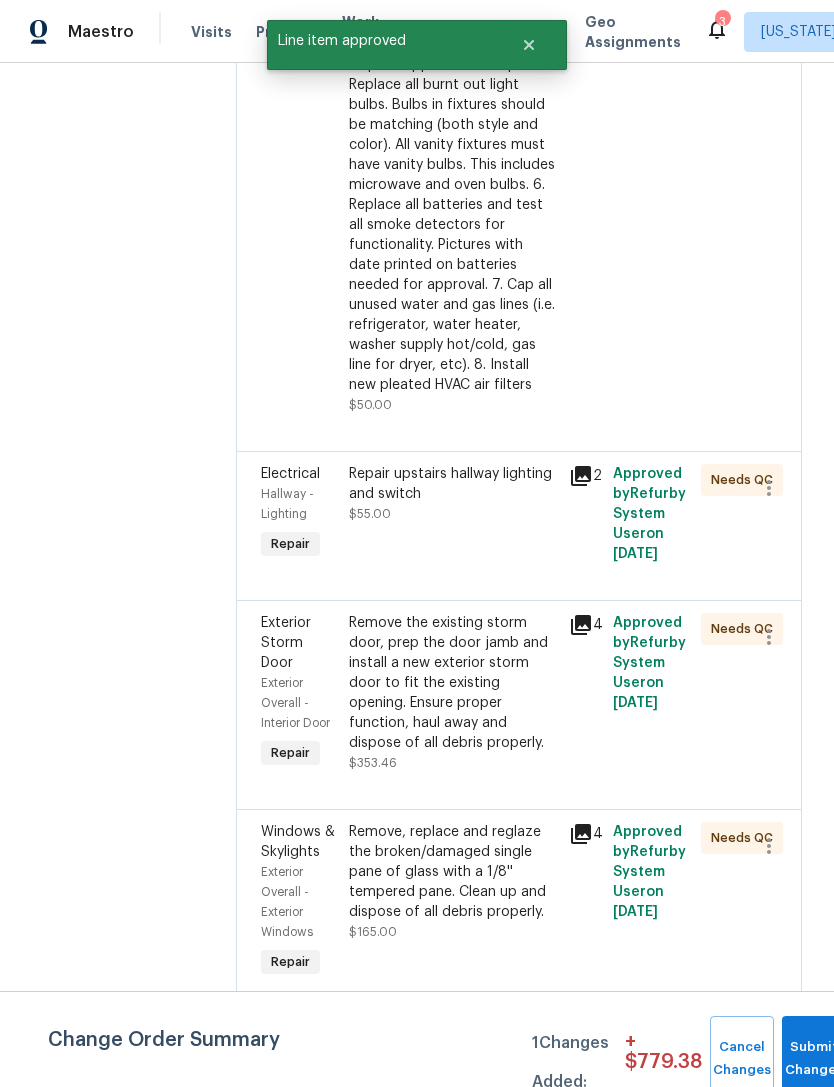 click on "Repair upstairs hallway lighting and switch $55.00" at bounding box center (453, 514) 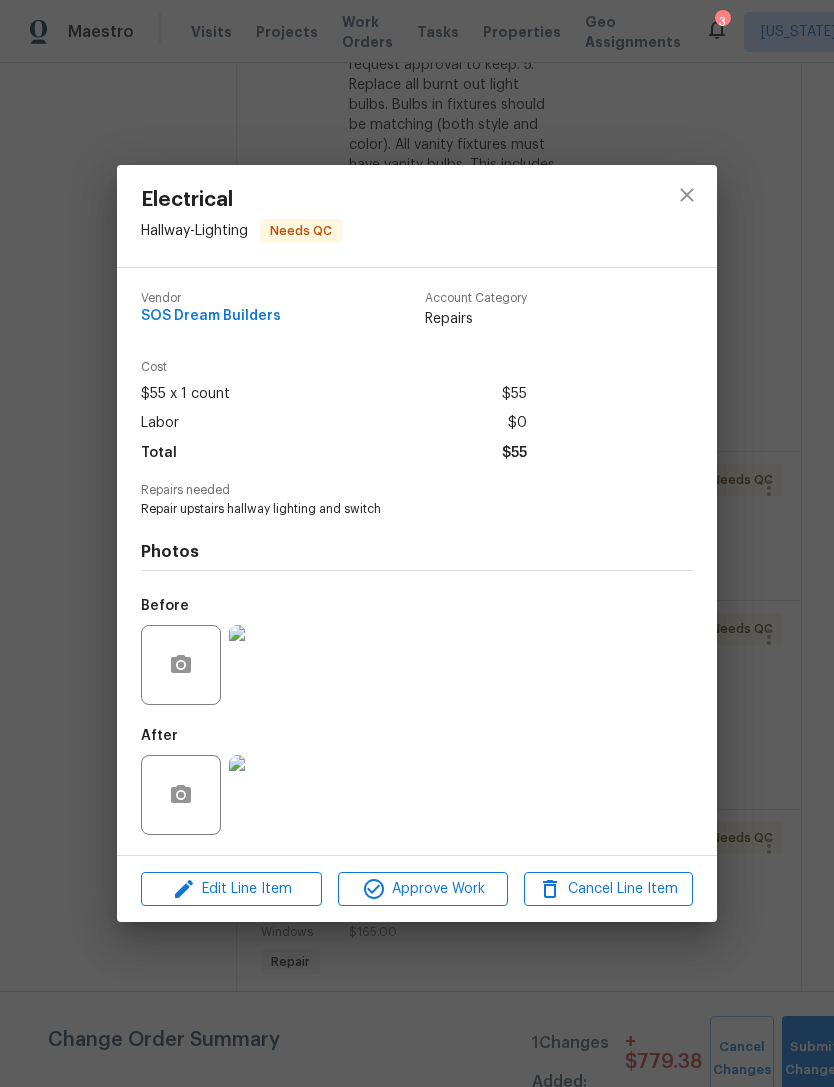 click at bounding box center [269, 665] 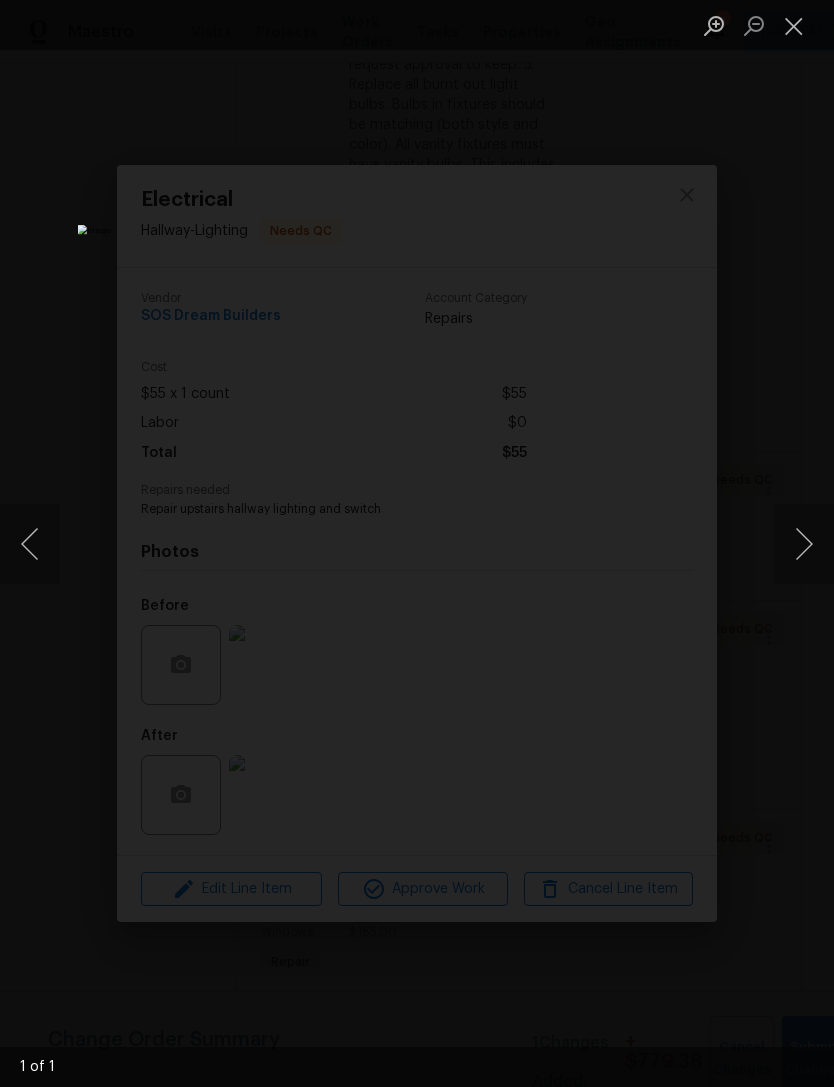 click at bounding box center (794, 25) 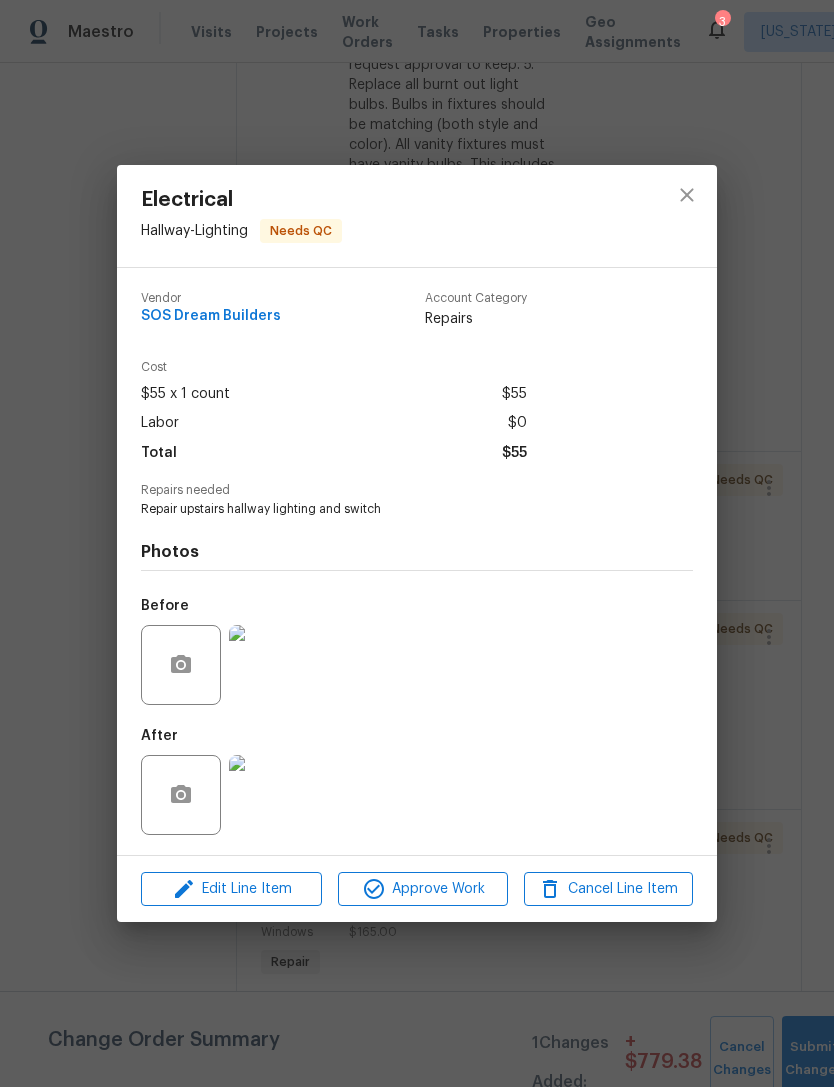 click at bounding box center (269, 795) 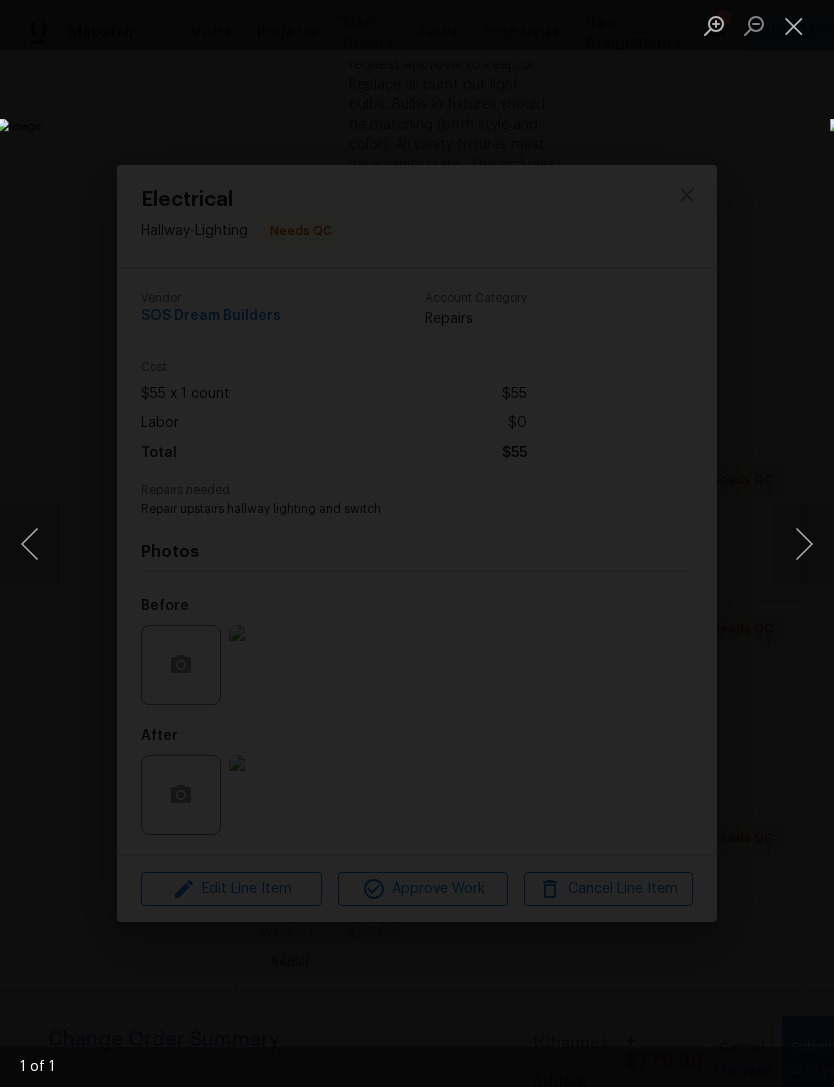 click at bounding box center [794, 25] 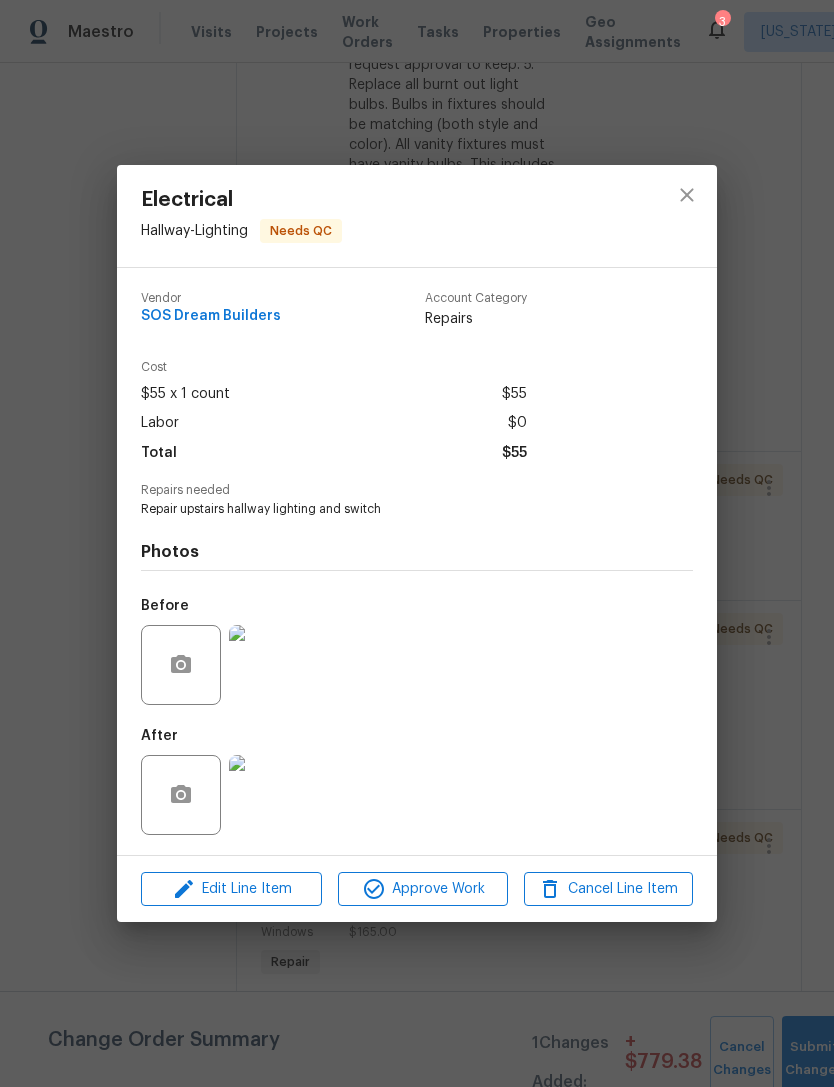 click on "Approve Work" at bounding box center [422, 889] 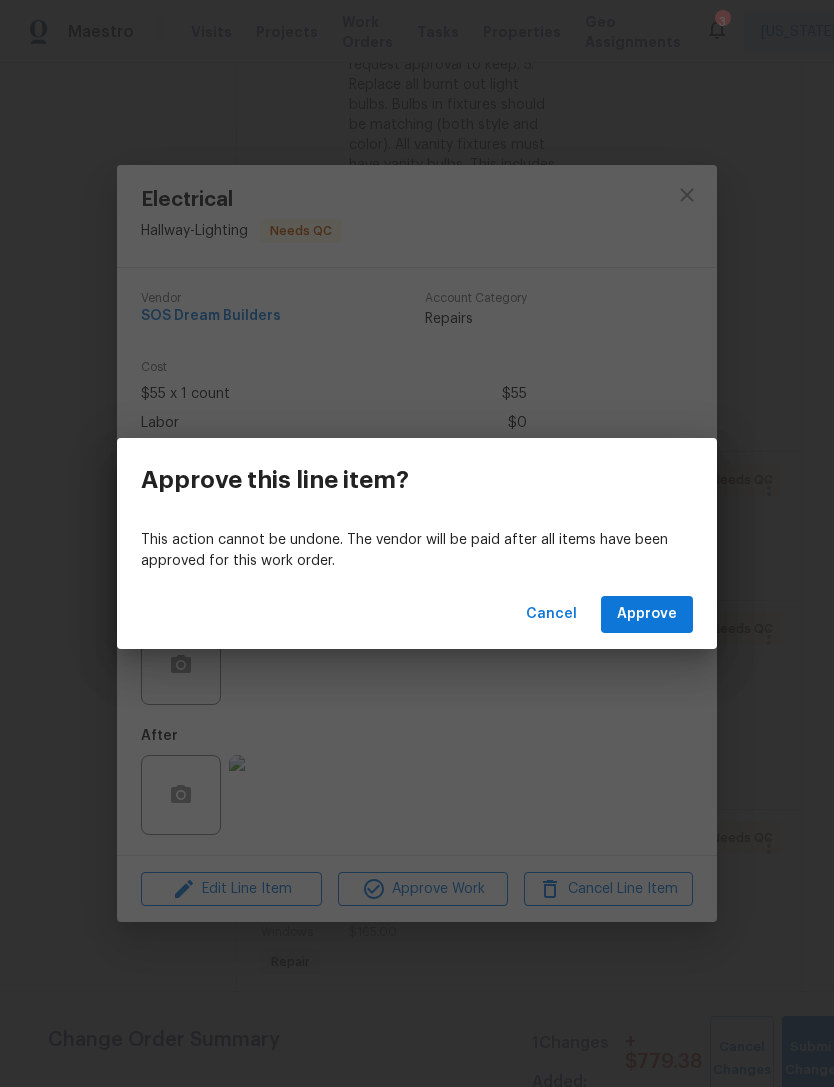 click on "Approve" at bounding box center (647, 614) 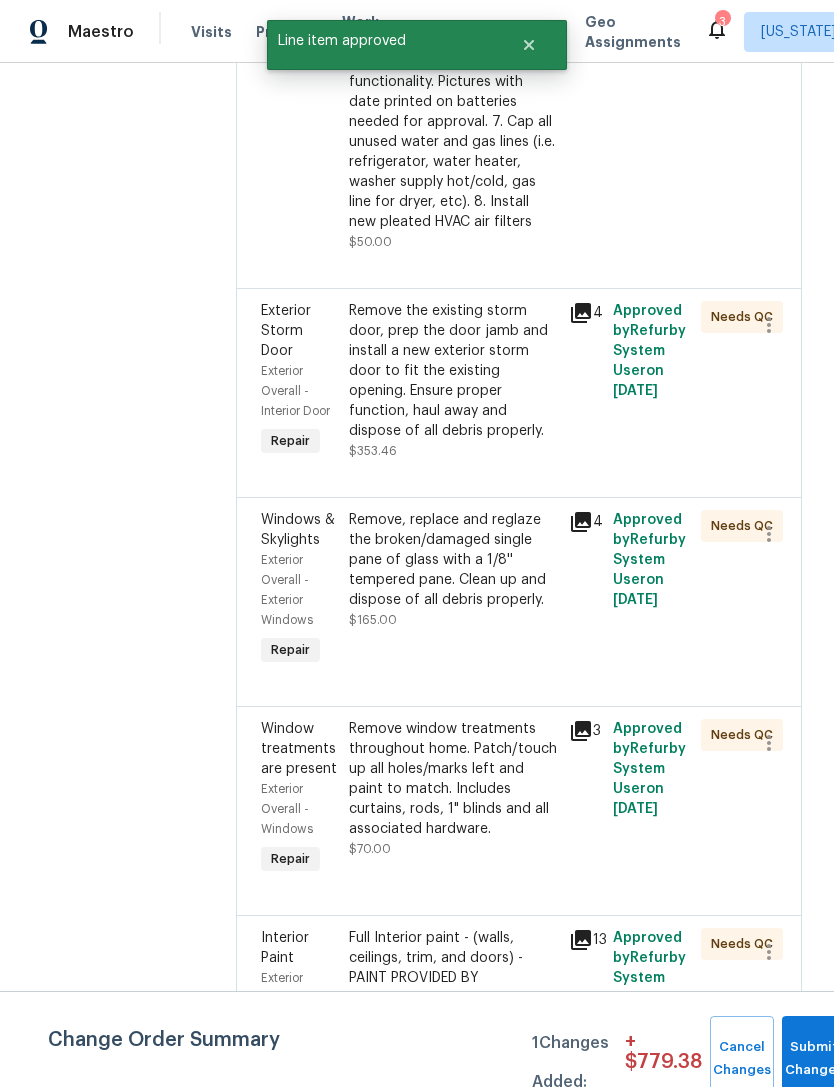 scroll, scrollTop: 1027, scrollLeft: 0, axis: vertical 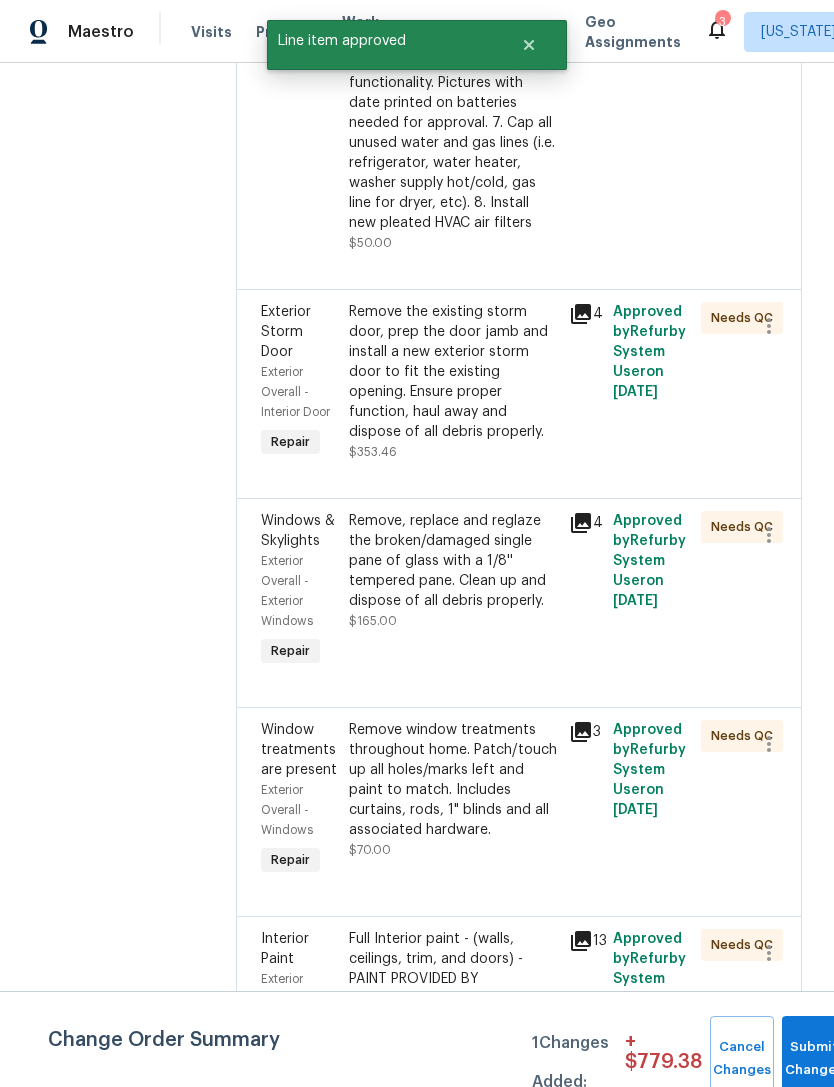 click on "Remove the existing storm door, prep the door jamb and install a new exterior storm door to fit the existing opening. Ensure proper function, haul away and dispose of all debris properly. $353.46" at bounding box center [453, 382] 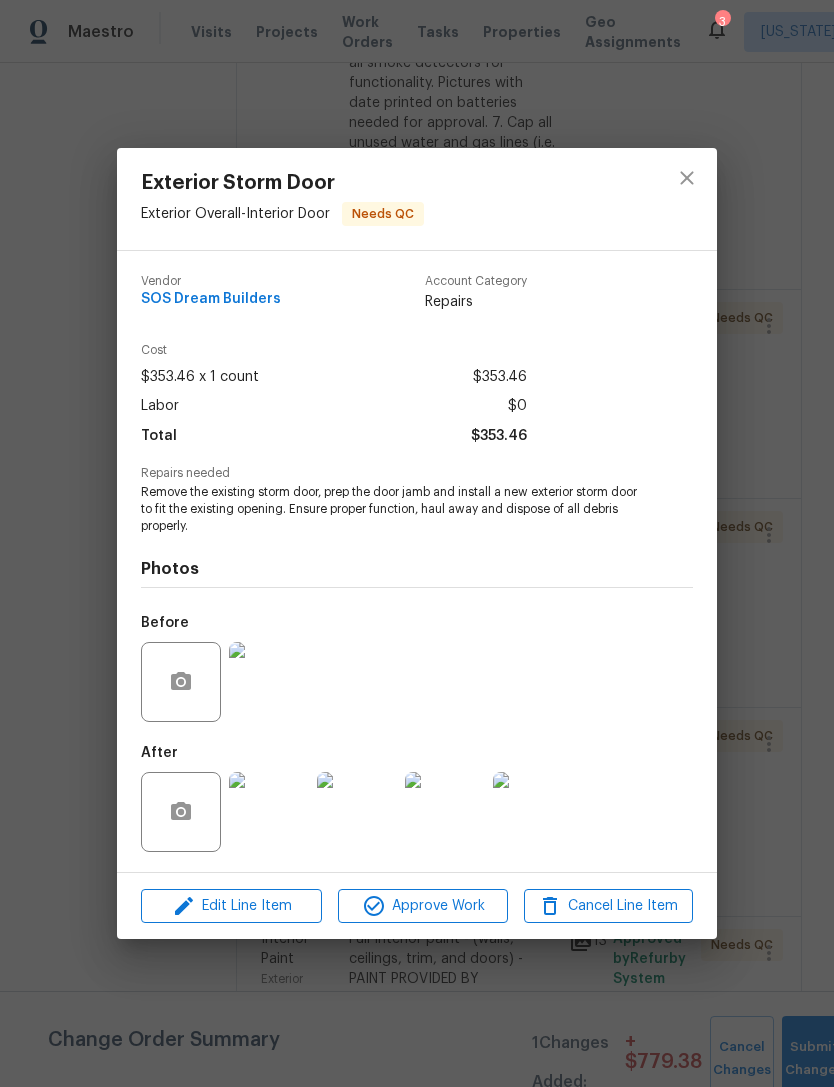 click at bounding box center [269, 682] 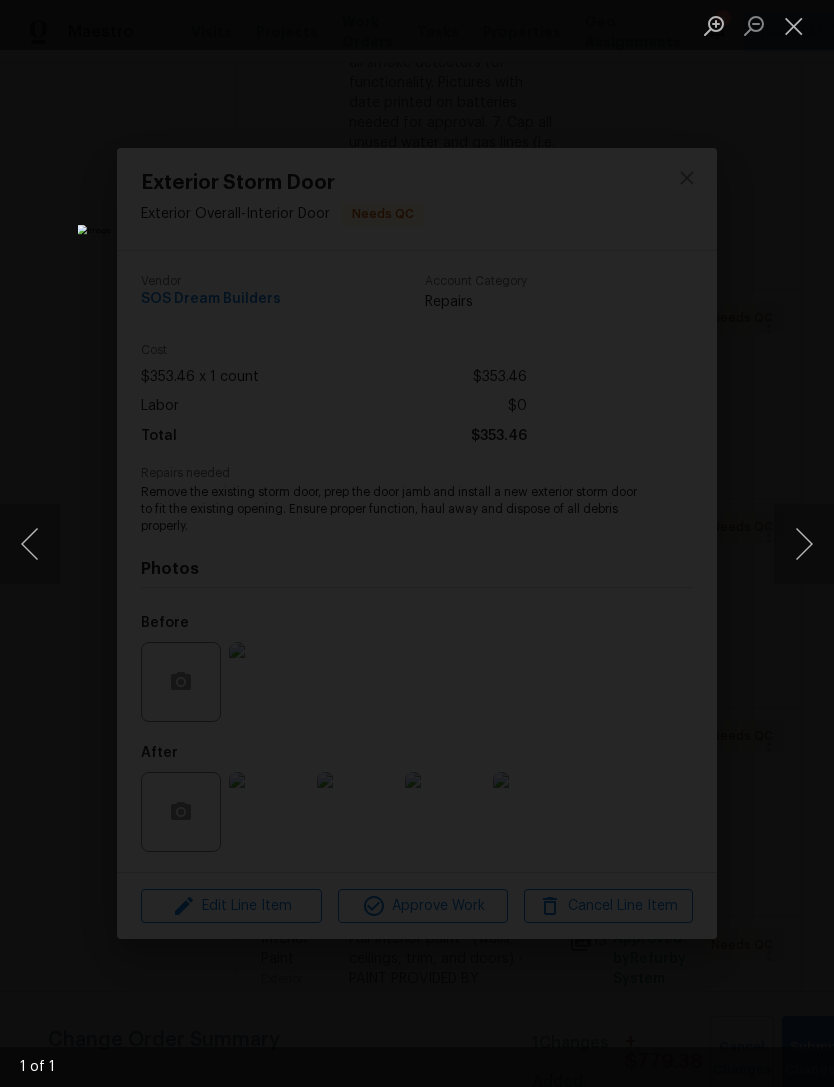 click at bounding box center (794, 25) 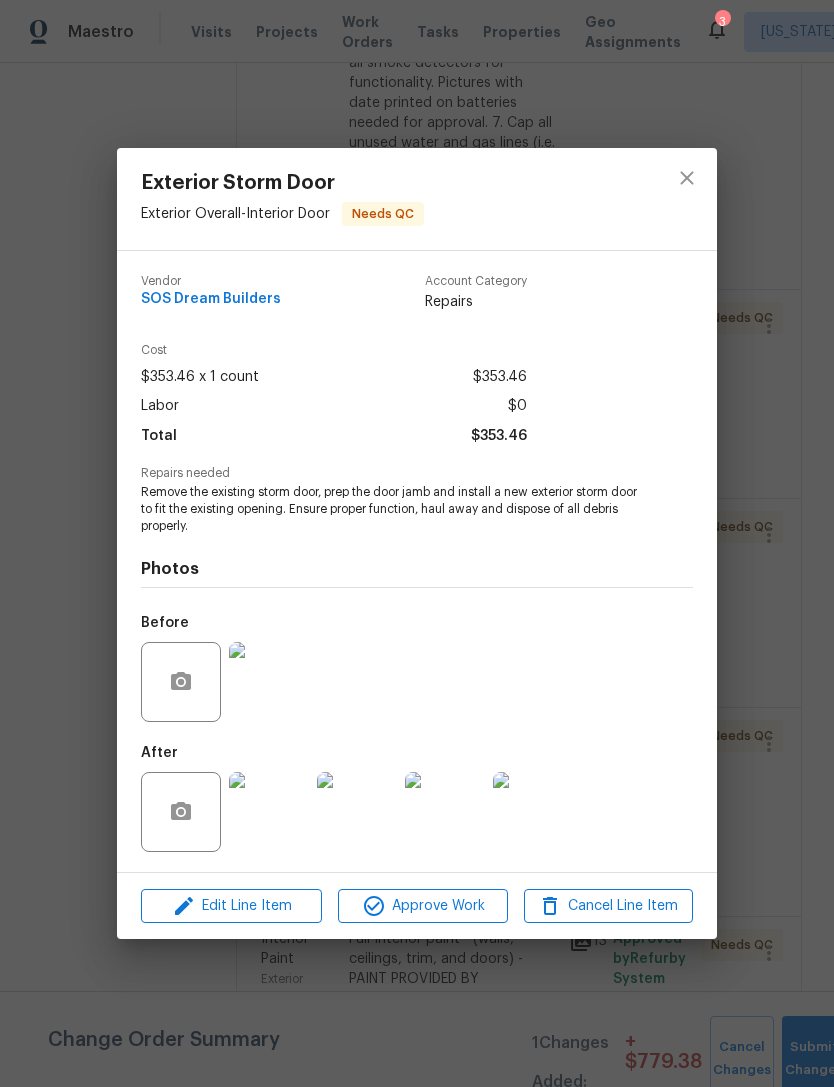 click at bounding box center [269, 812] 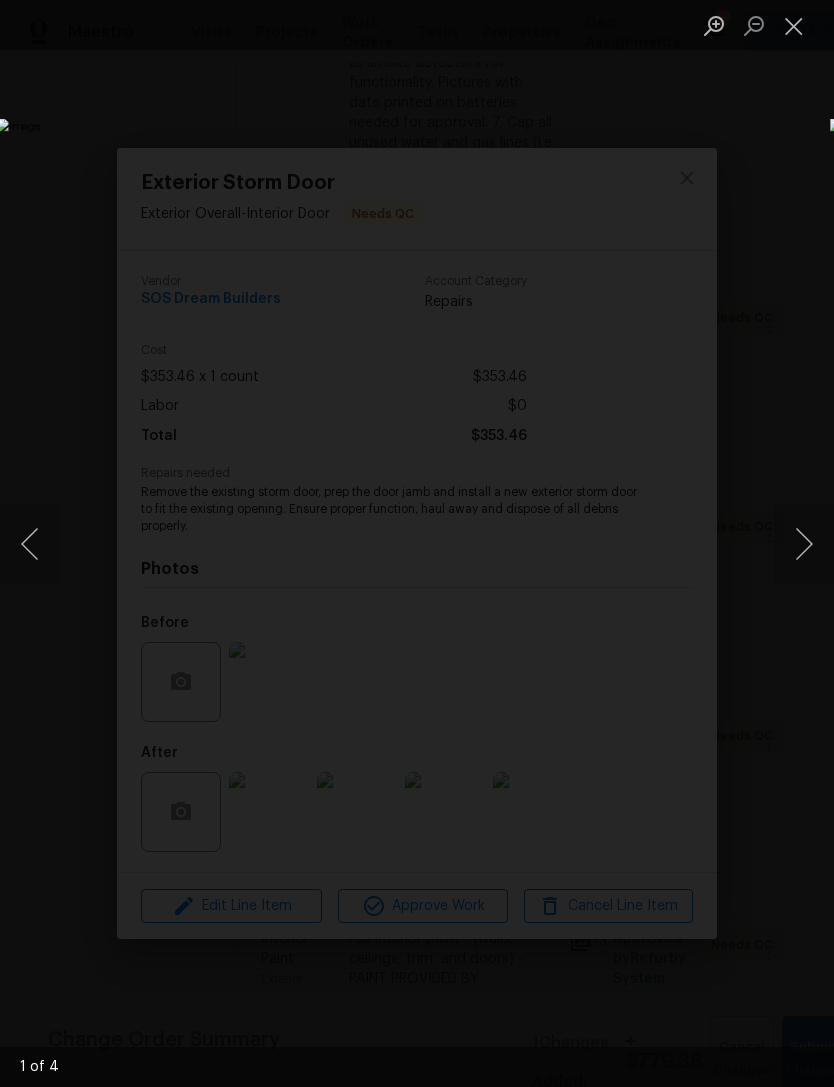 click at bounding box center (804, 544) 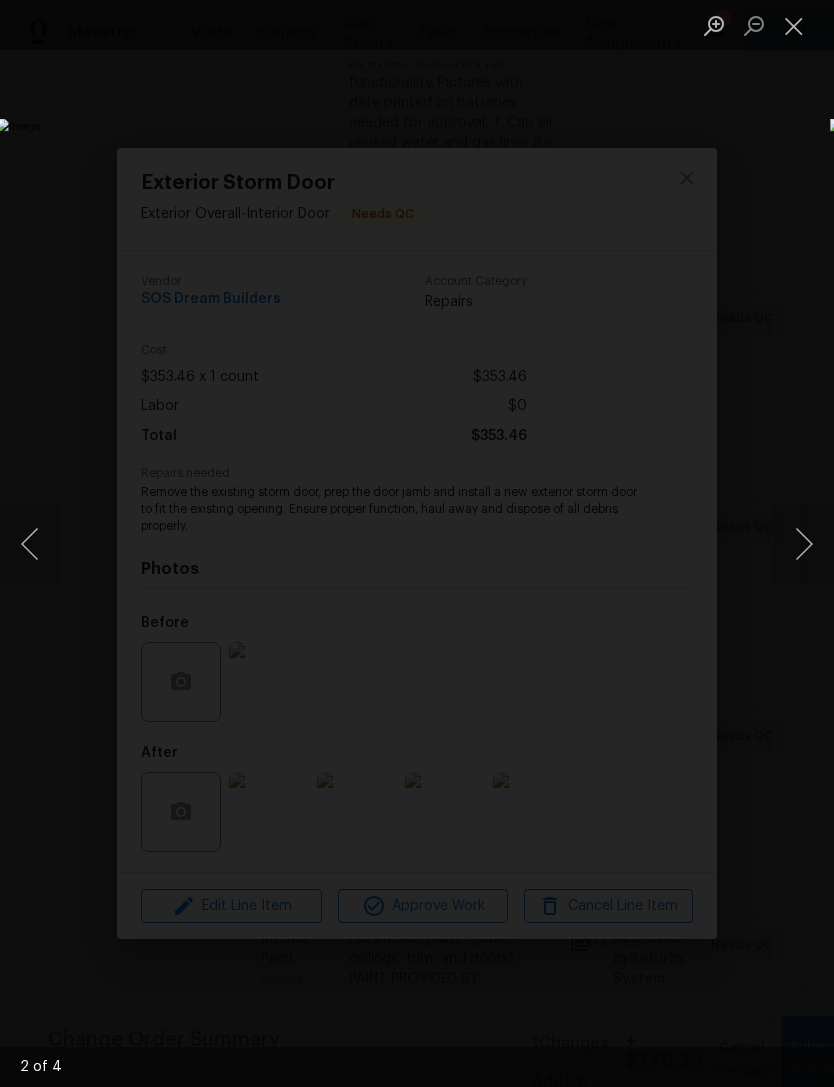 click at bounding box center [804, 544] 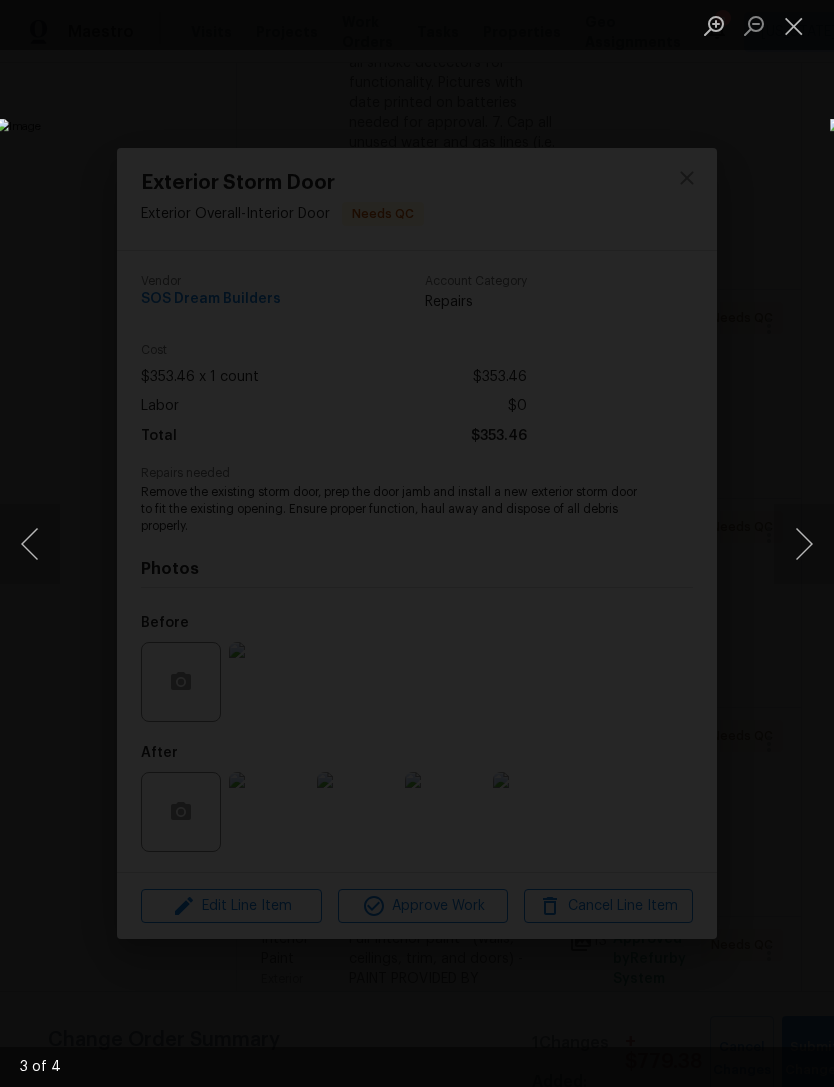click at bounding box center [804, 544] 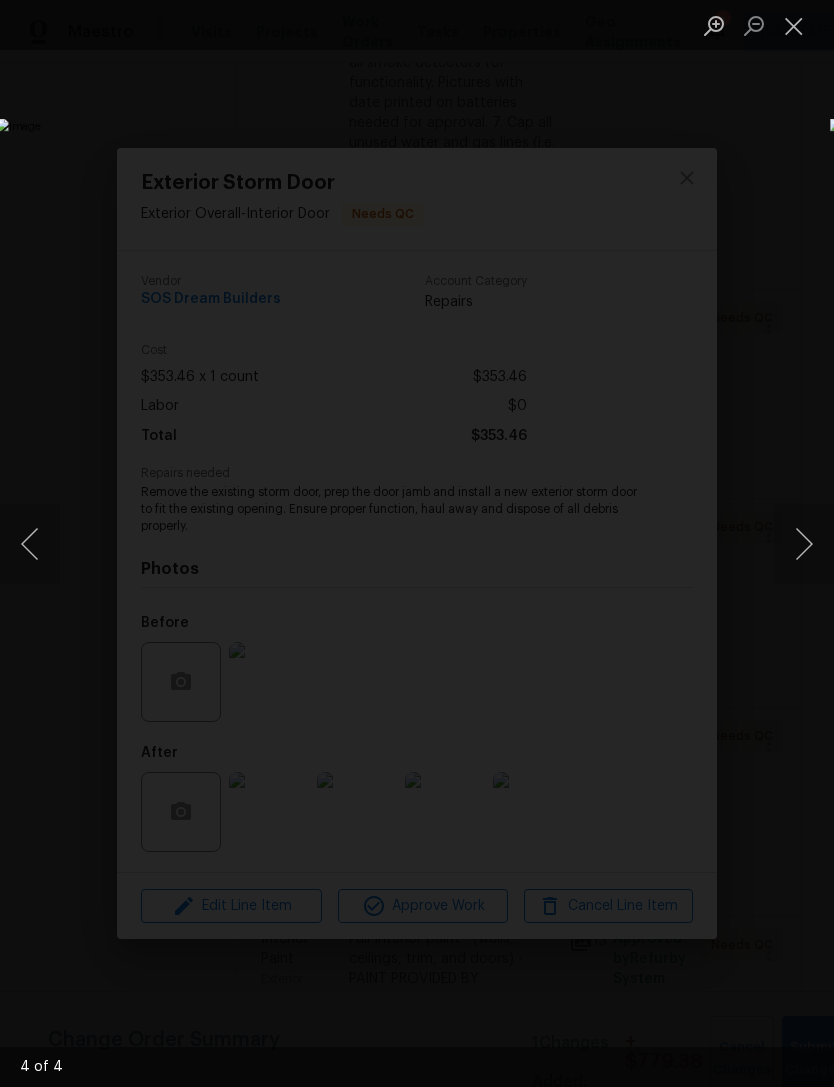 click at bounding box center (804, 544) 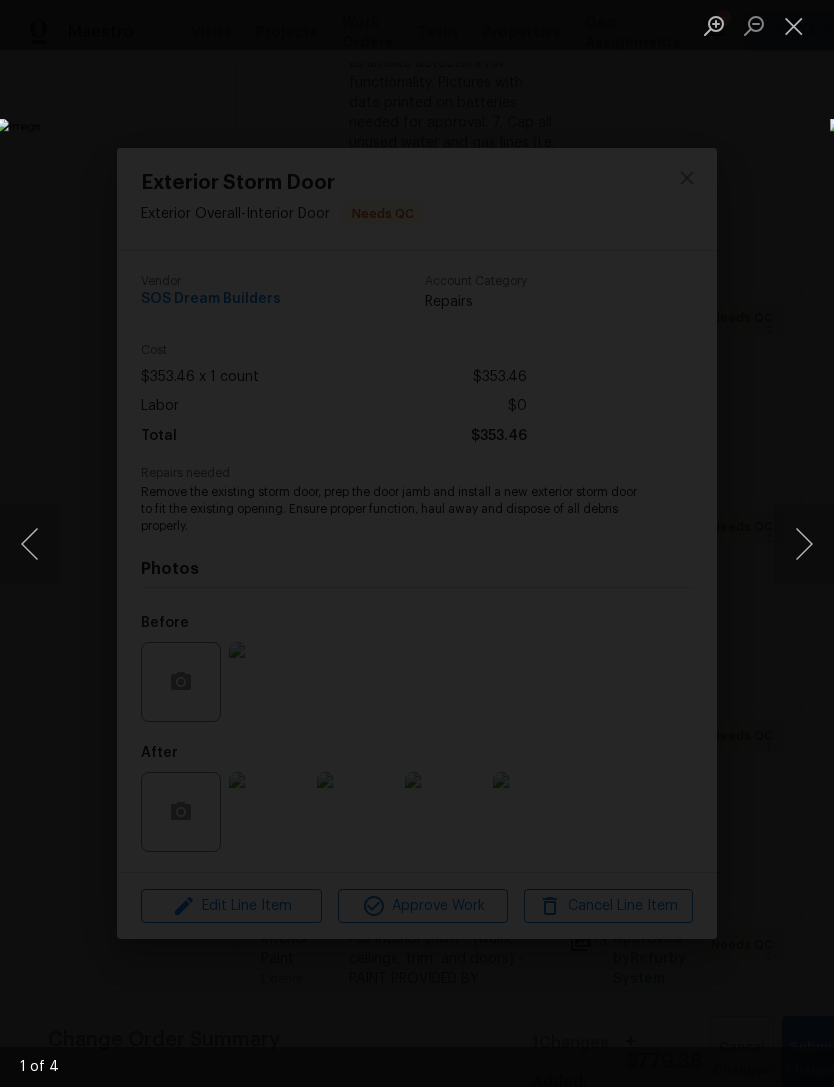 click at bounding box center (794, 25) 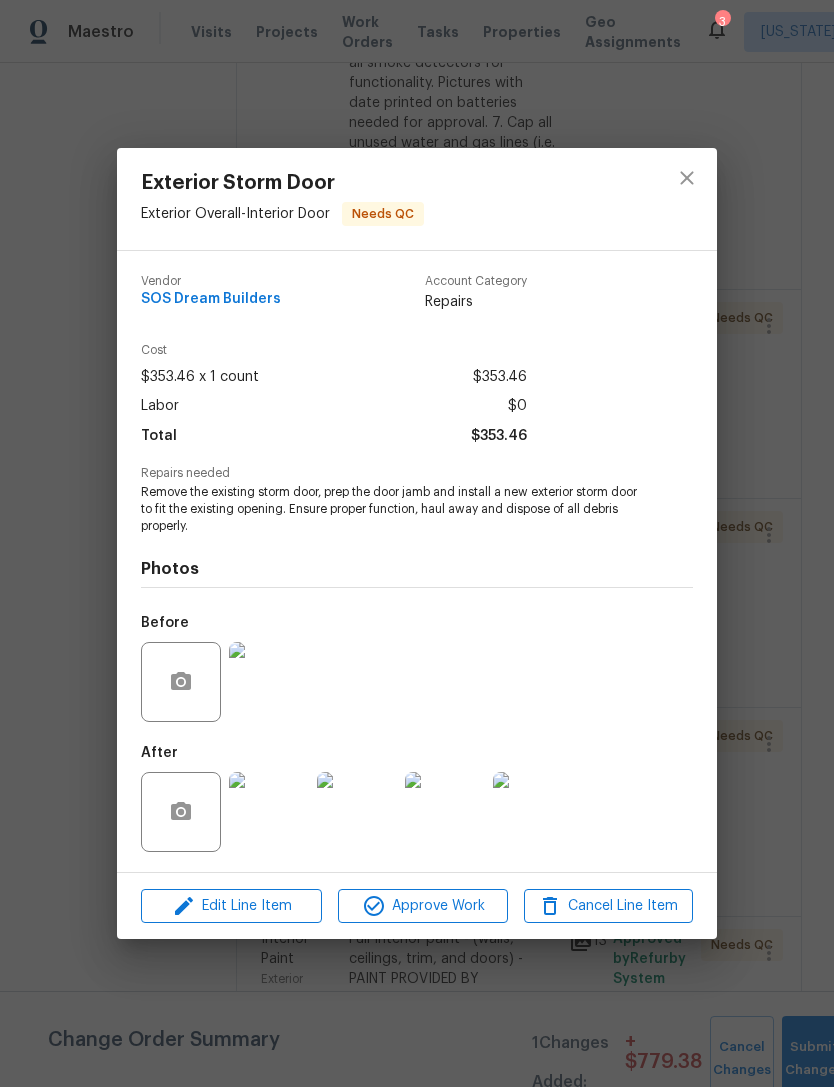 click on "Approve Work" at bounding box center [422, 906] 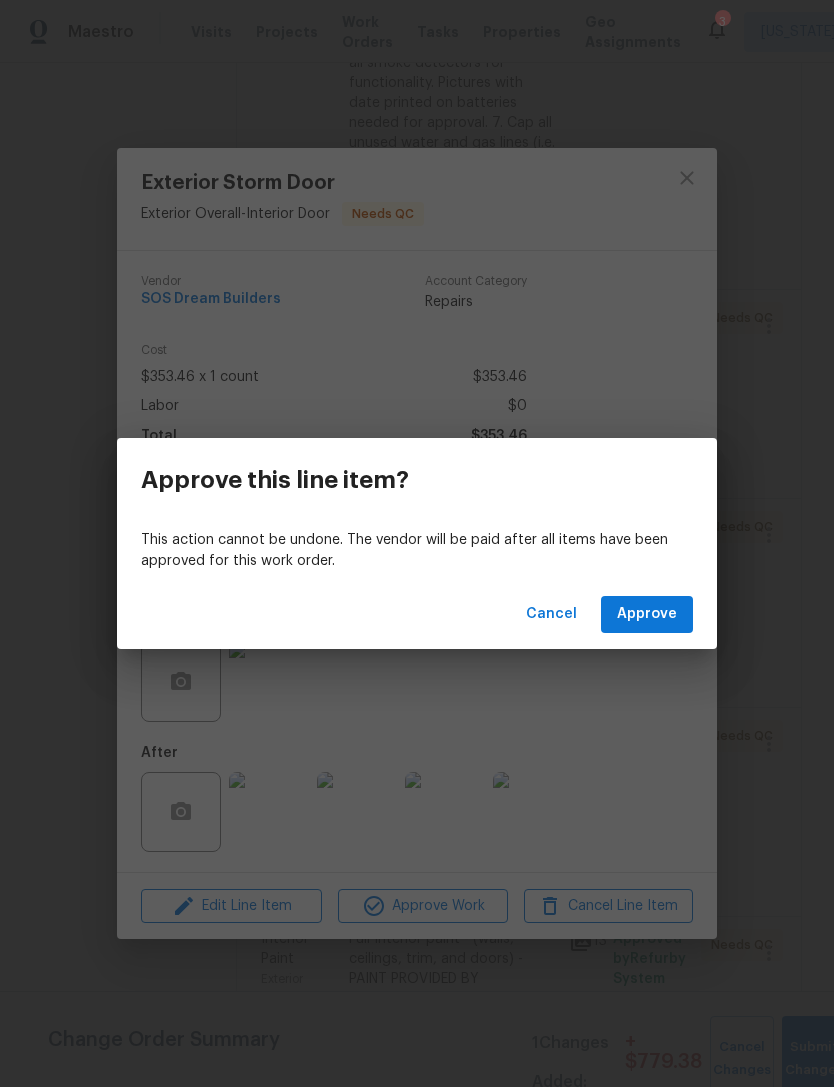 click on "Approve" at bounding box center [647, 614] 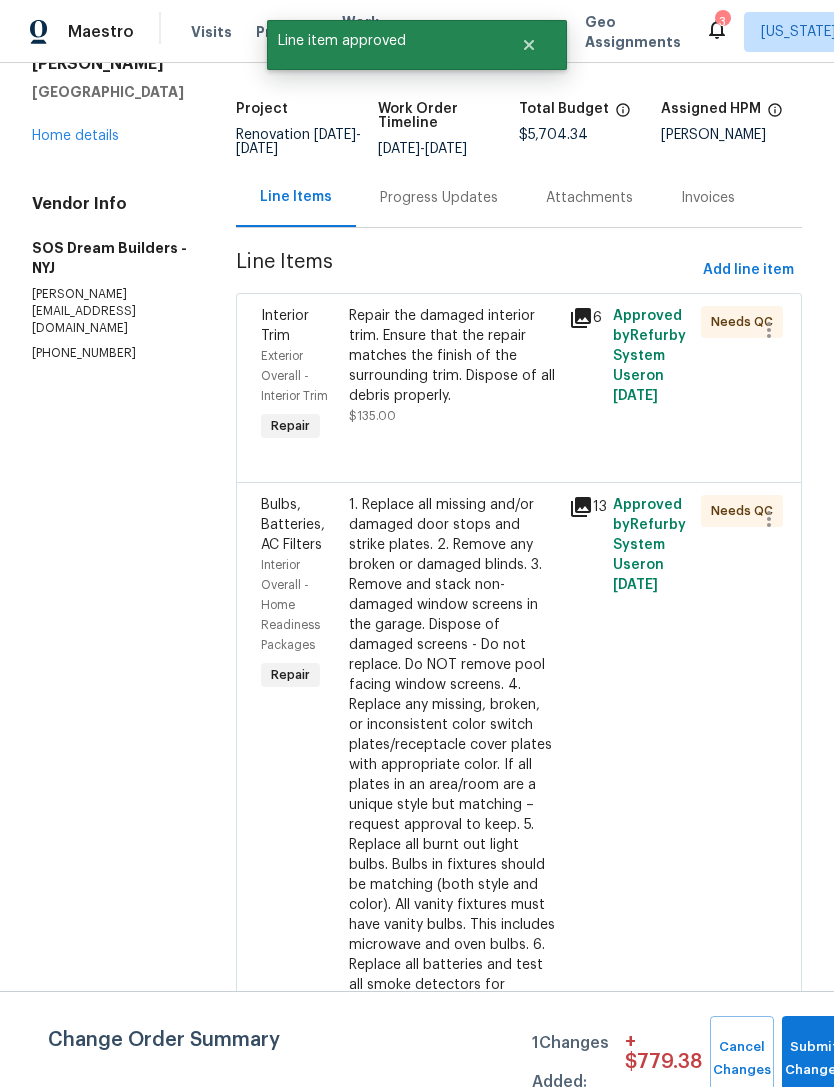 scroll, scrollTop: 153, scrollLeft: 0, axis: vertical 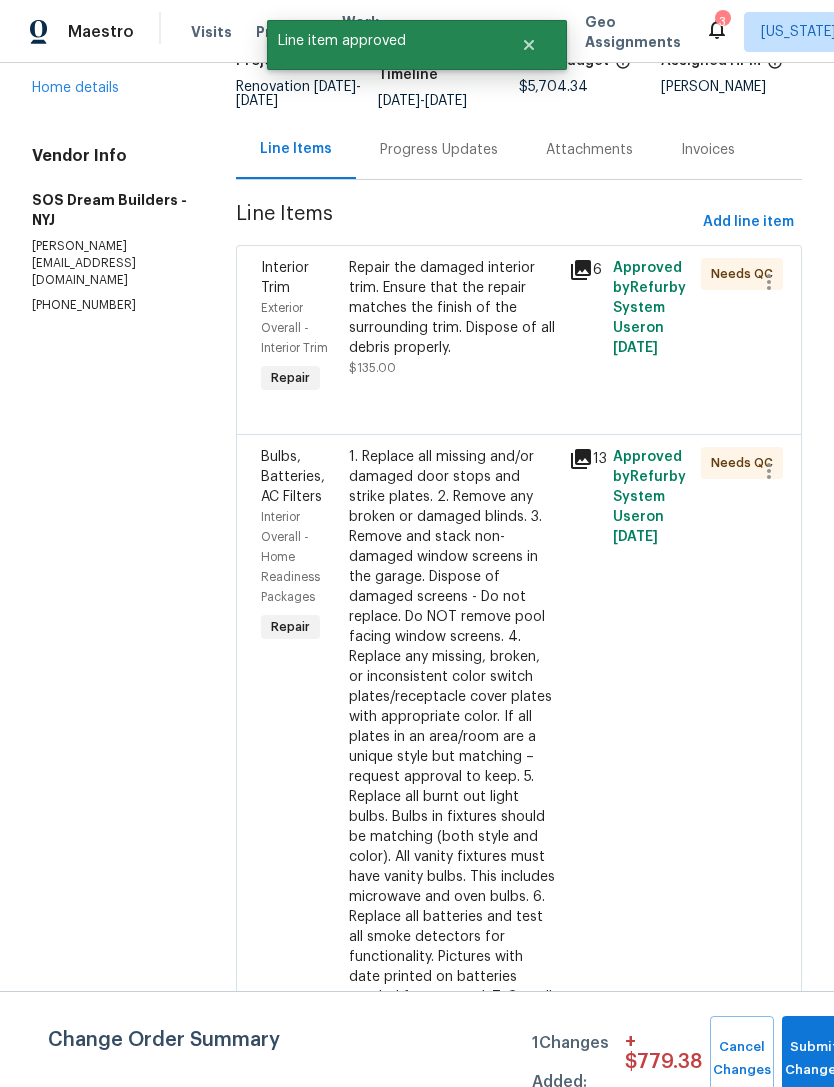 click on "Repair the damaged interior trim. Ensure that the repair matches the finish of the surrounding trim. Dispose of all debris properly. $135.00" at bounding box center [453, 328] 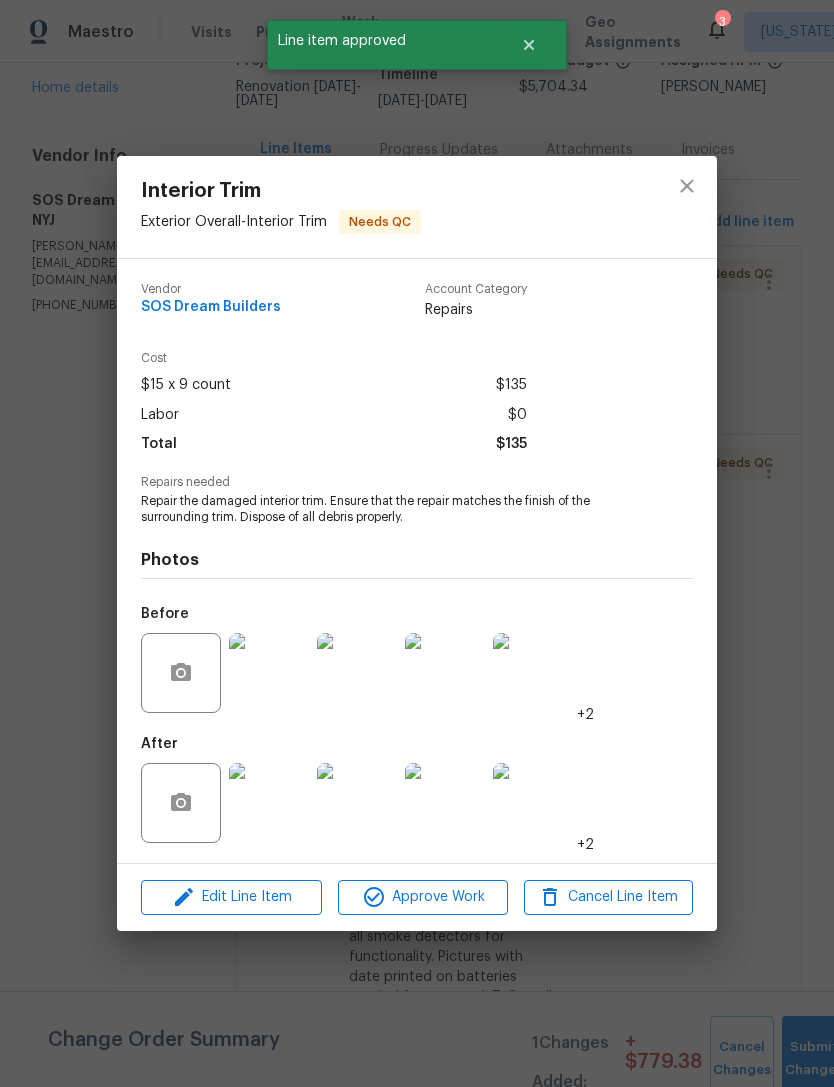 click 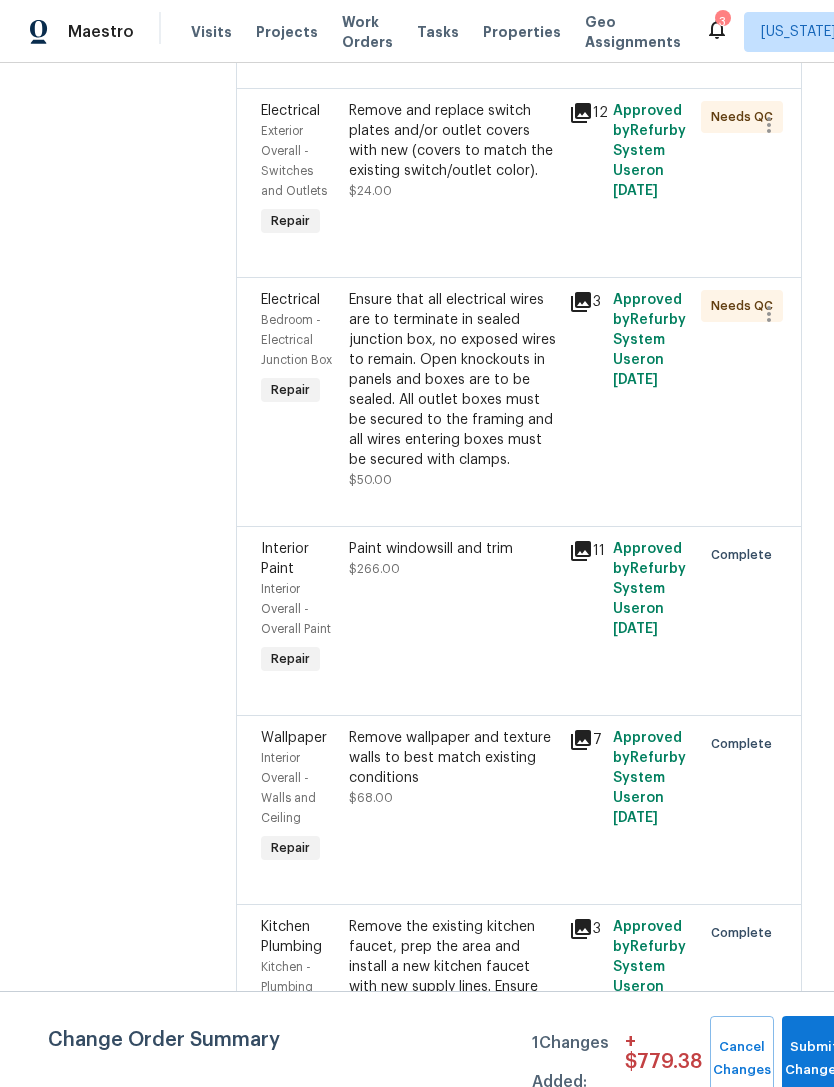 scroll, scrollTop: 2967, scrollLeft: 0, axis: vertical 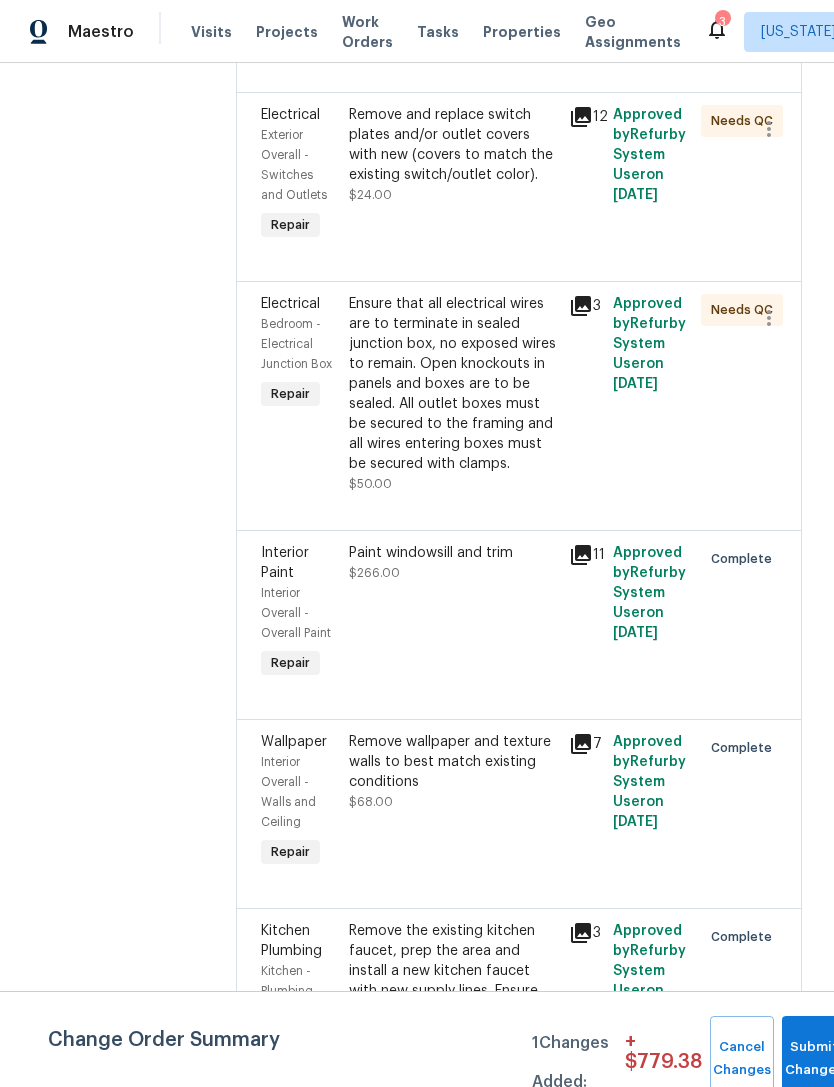 click on "Ensure that all electrical wires are to terminate in sealed junction box, no exposed wires to remain. Open knockouts in panels and boxes are to be sealed. All outlet boxes must be secured to the framing and all wires entering boxes must be secured with clamps." at bounding box center [453, 384] 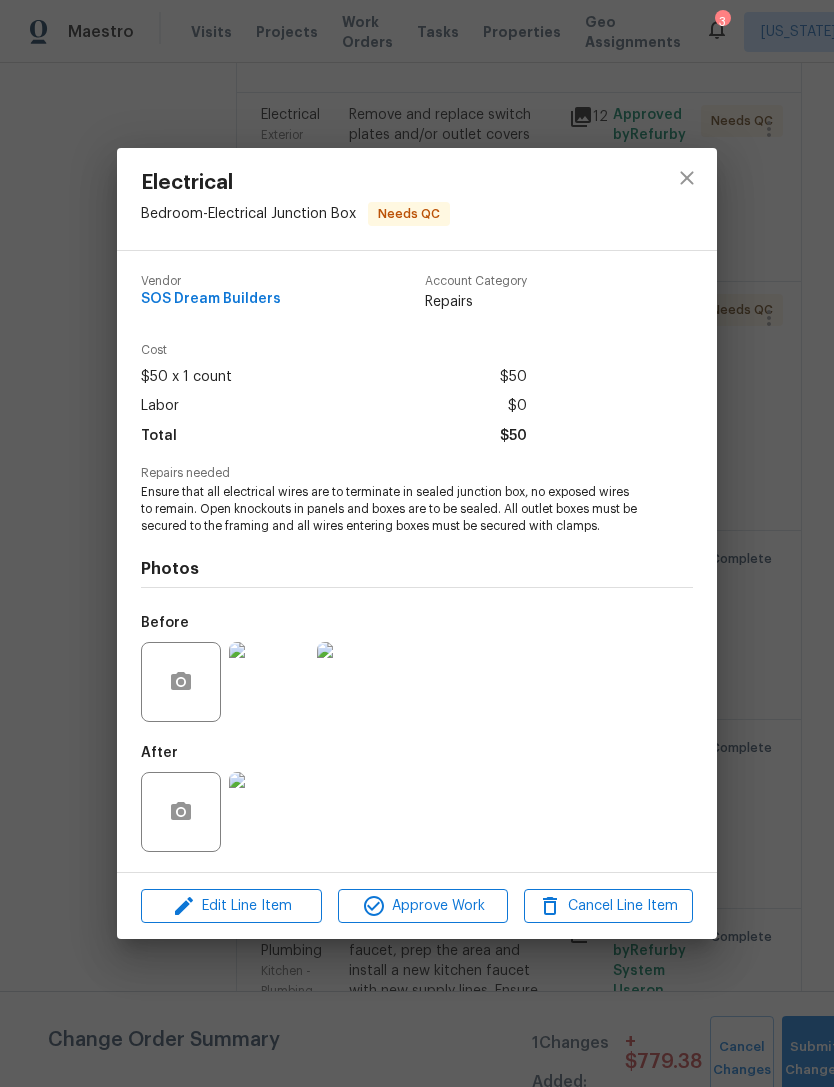 click at bounding box center (269, 812) 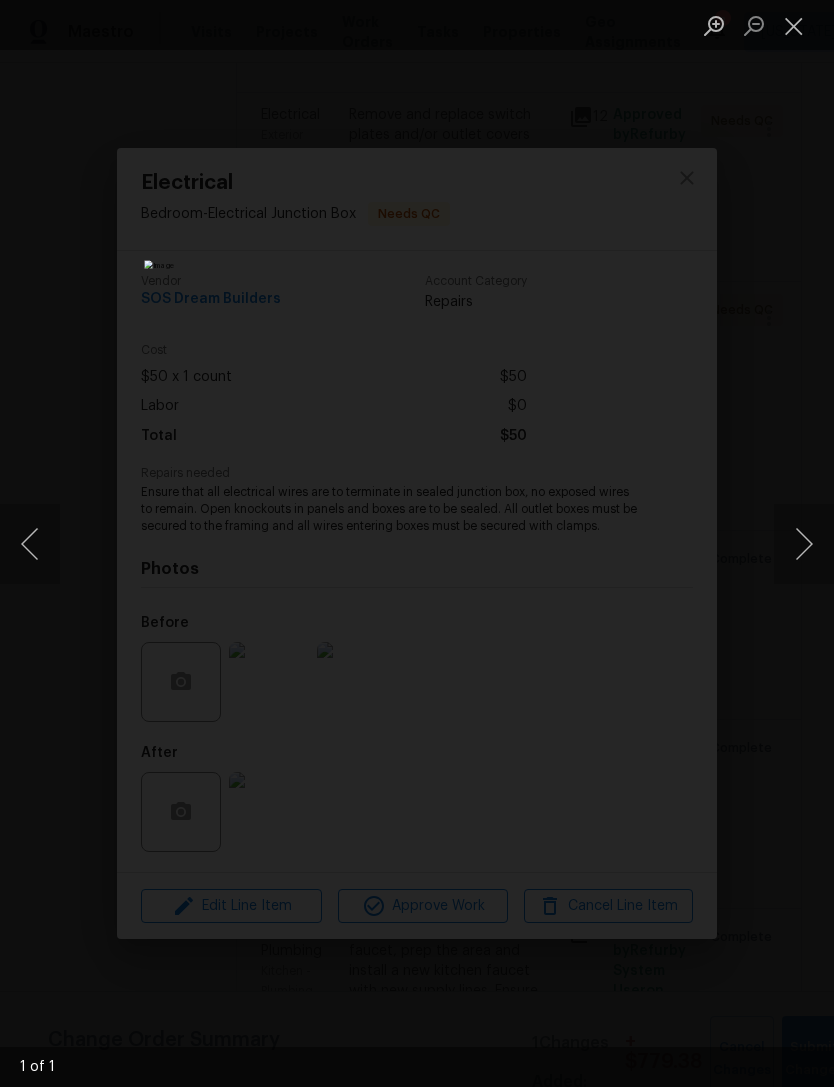 click at bounding box center [794, 25] 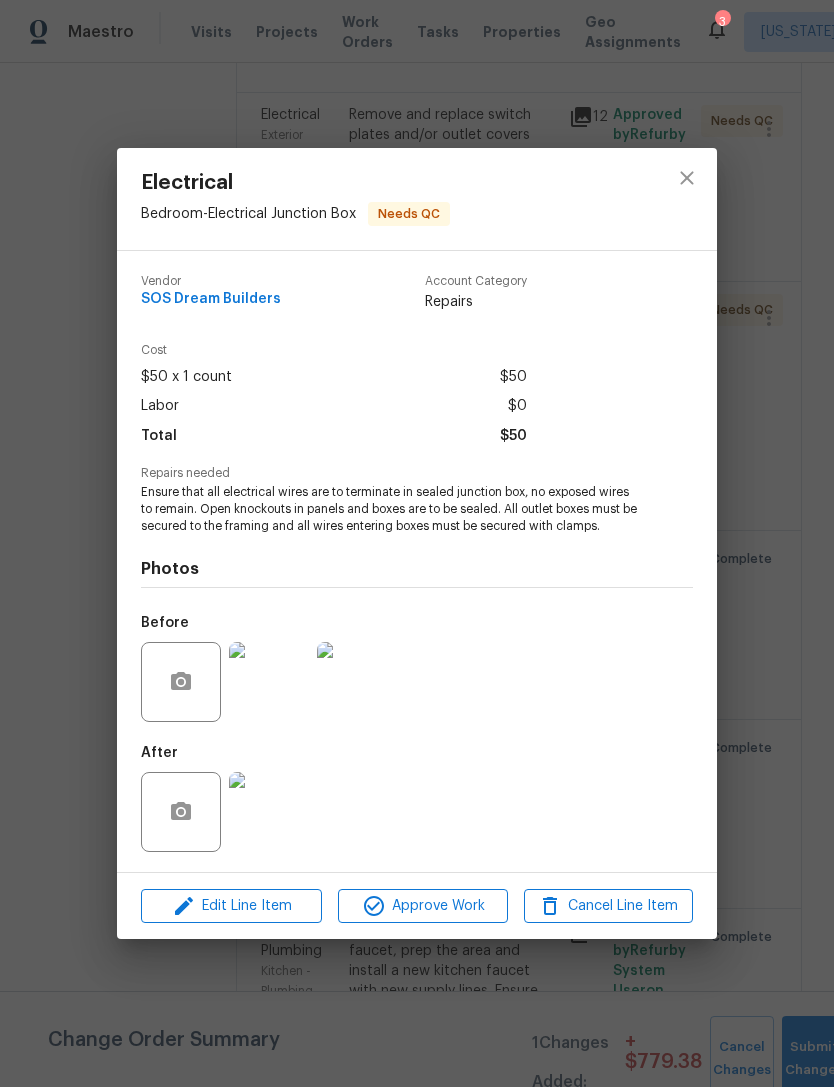 click at bounding box center (269, 682) 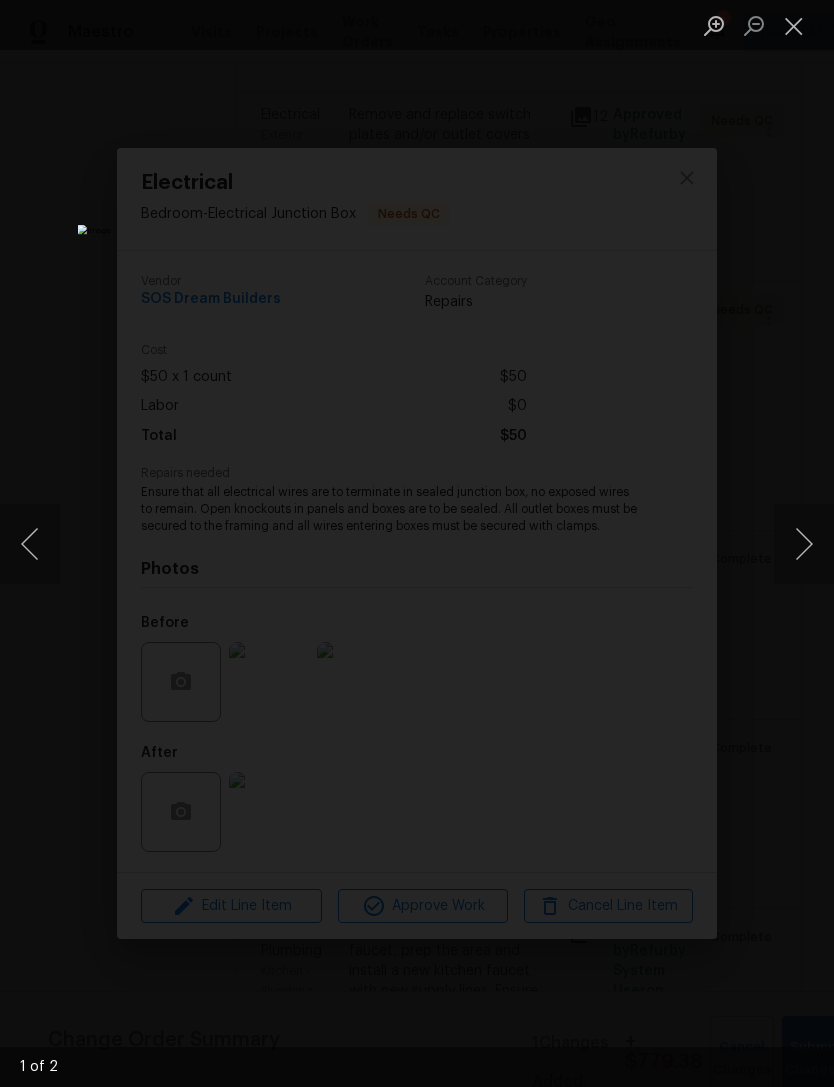 click at bounding box center (804, 544) 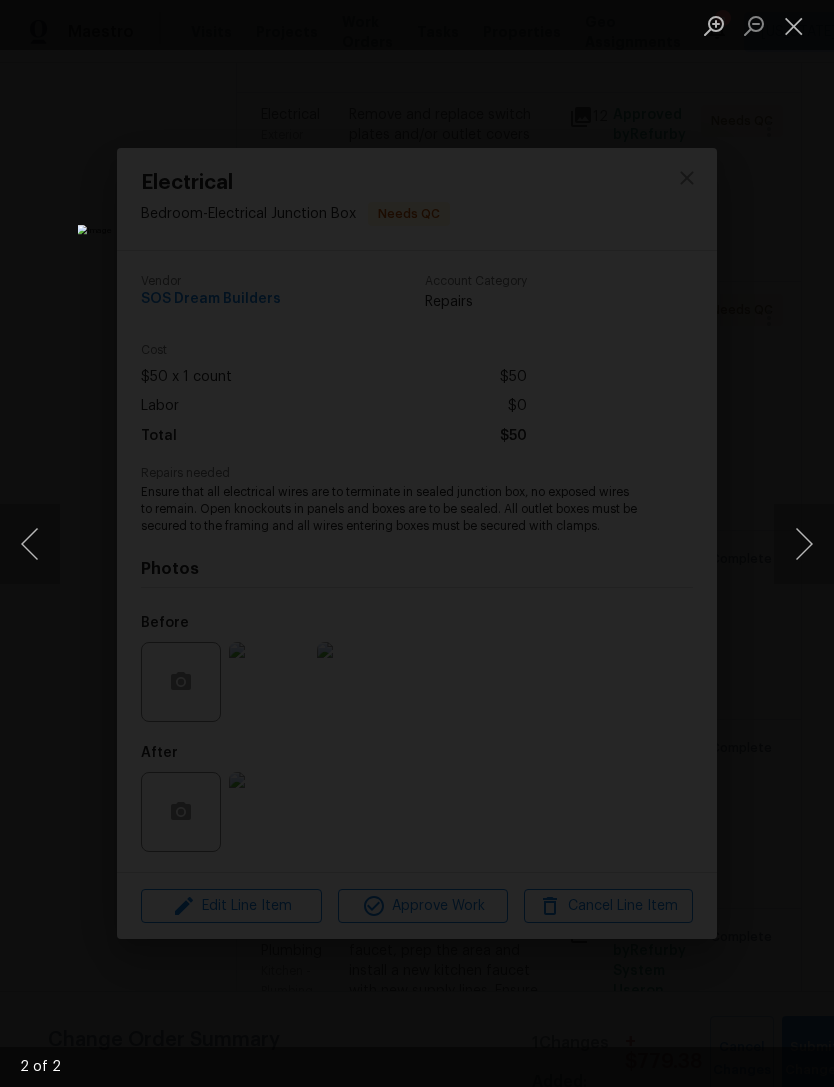 click at bounding box center [794, 25] 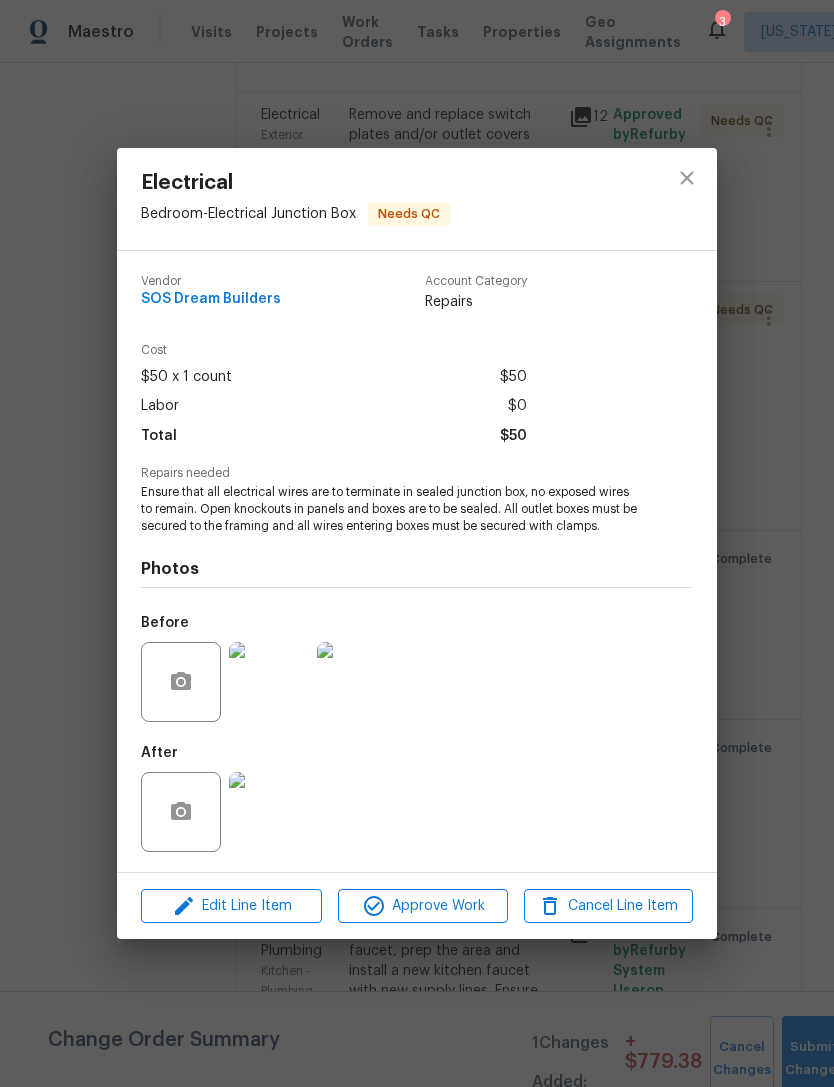 click 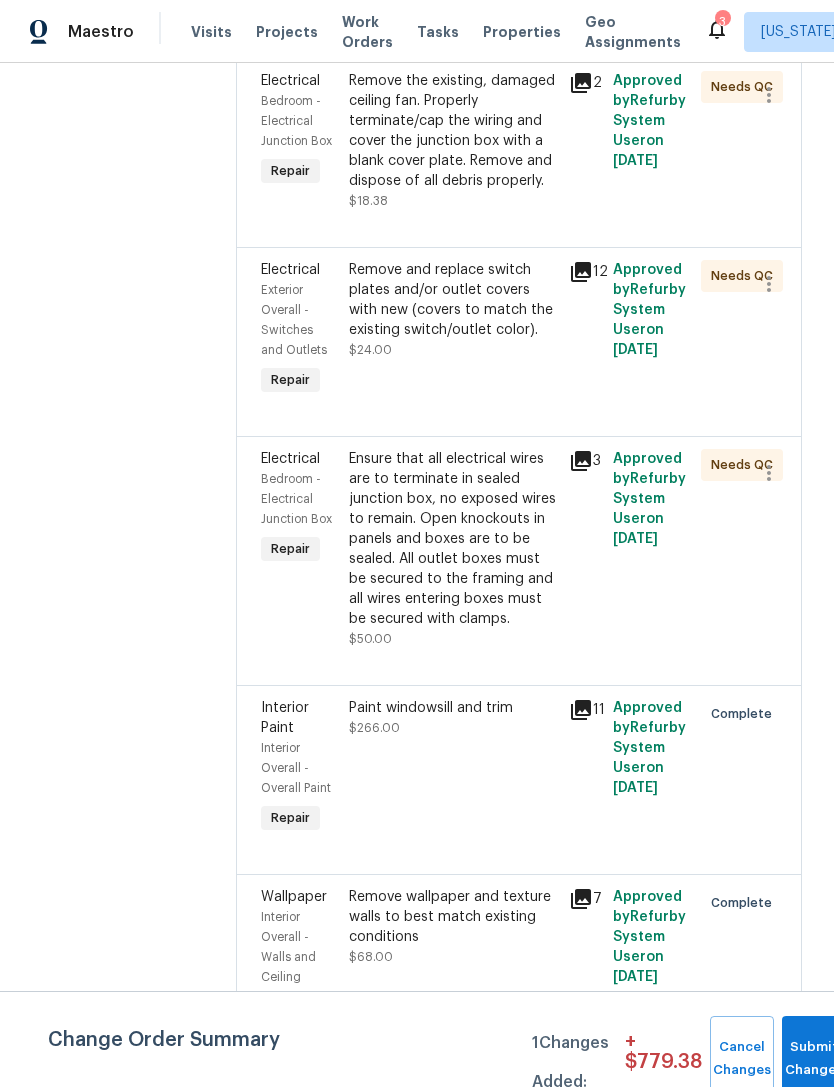 scroll, scrollTop: 2757, scrollLeft: 0, axis: vertical 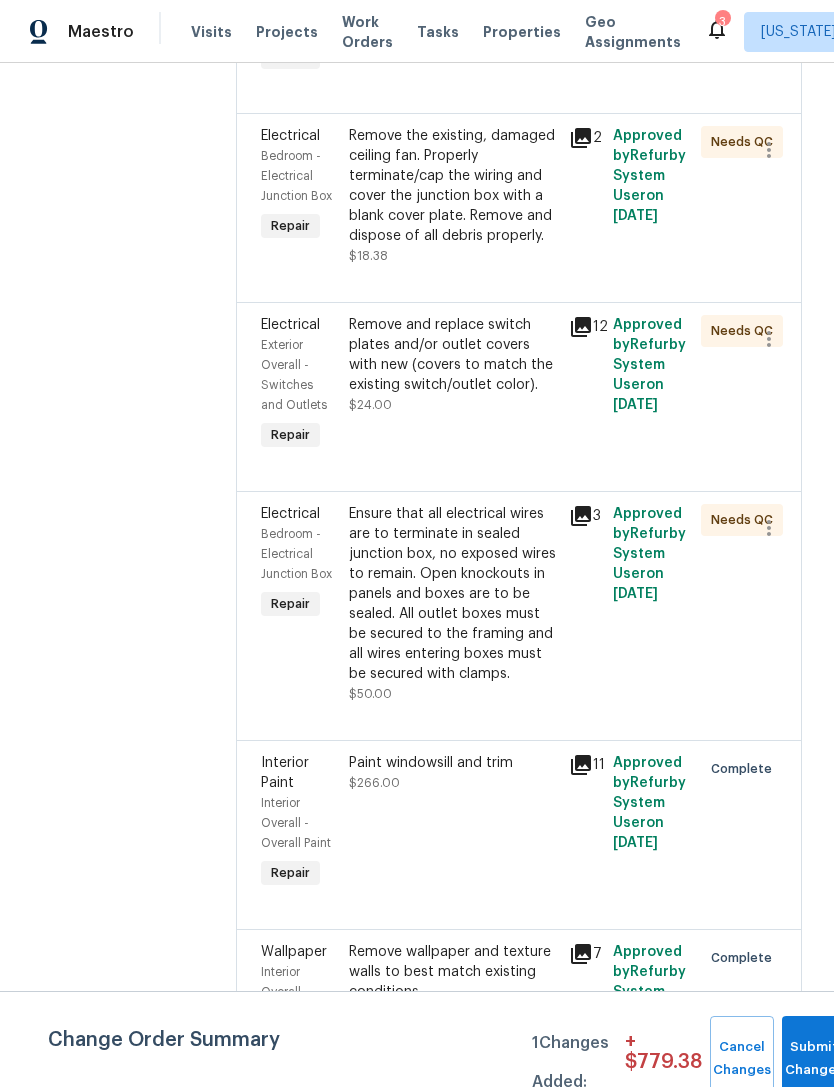 click on "Remove and replace switch plates and/or outlet covers with new (covers to match the existing switch/outlet color). $24.00" at bounding box center [453, 365] 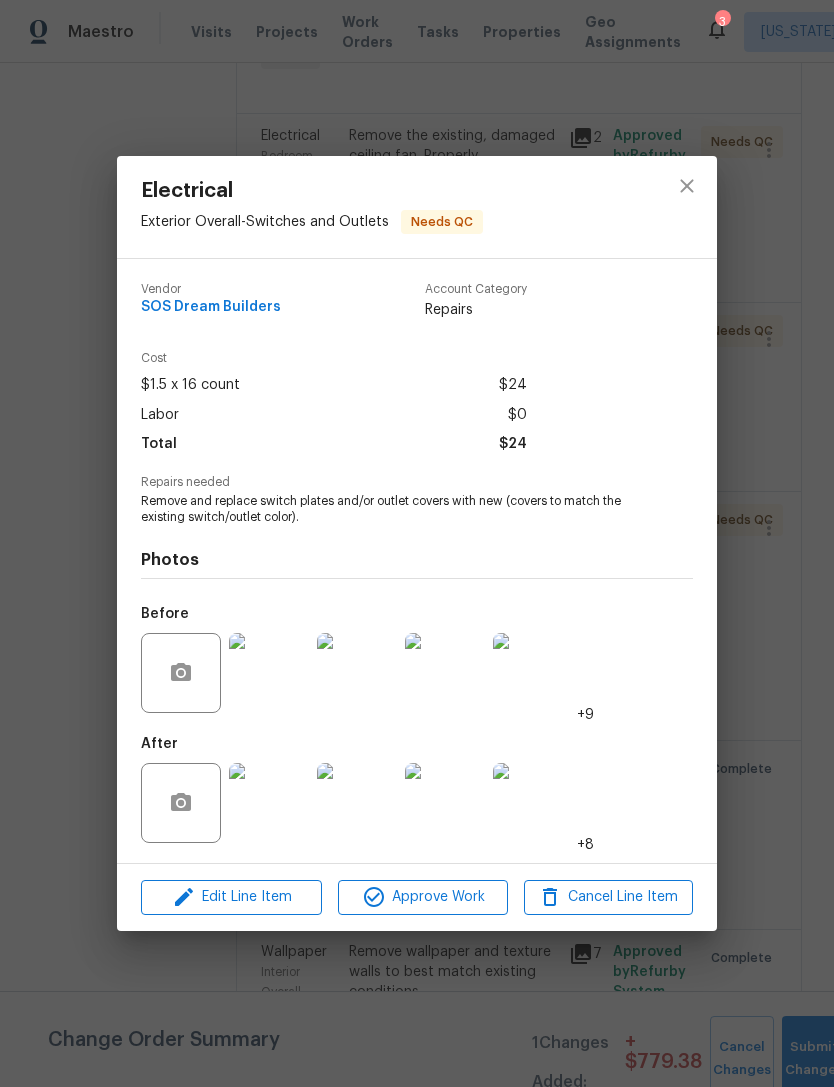 click at bounding box center (269, 803) 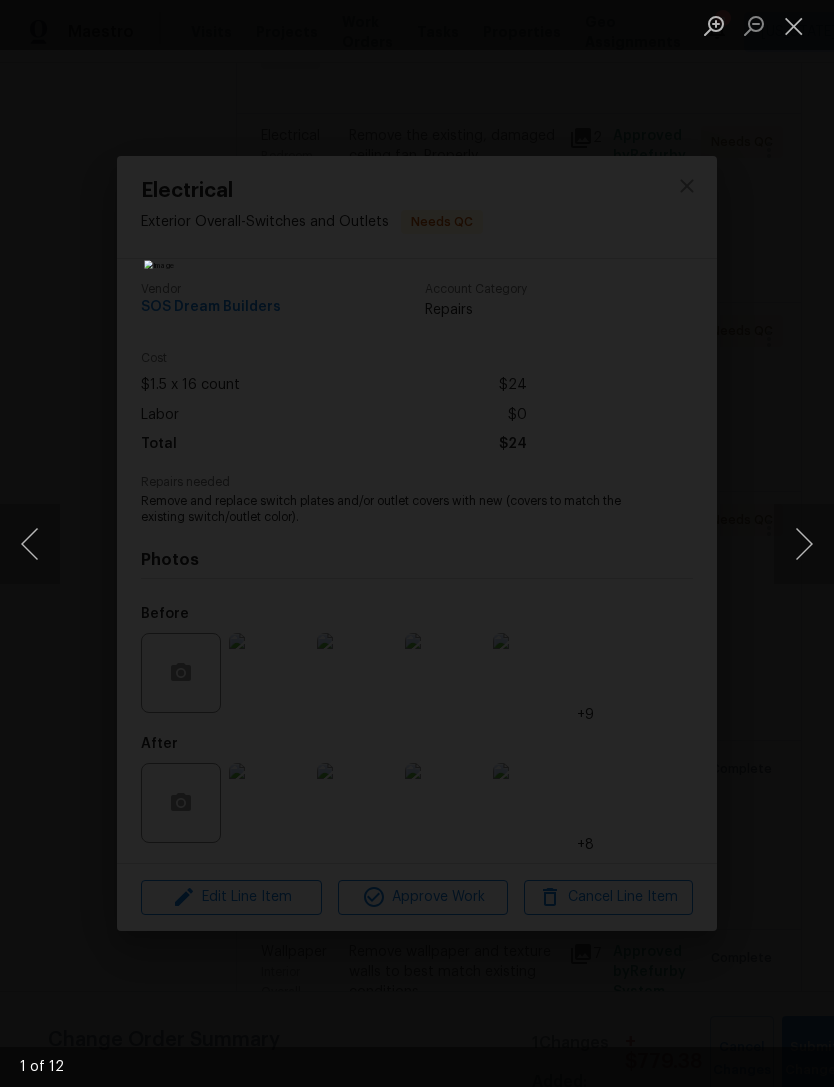click at bounding box center (804, 544) 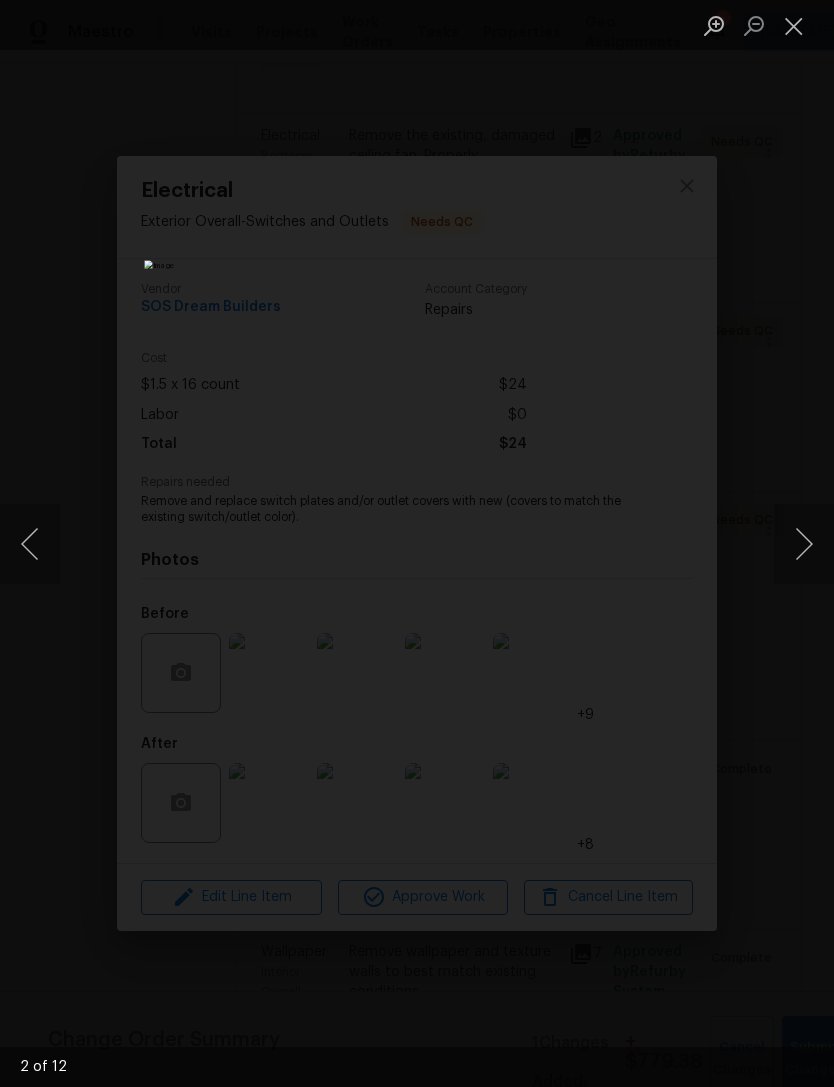 click at bounding box center [804, 544] 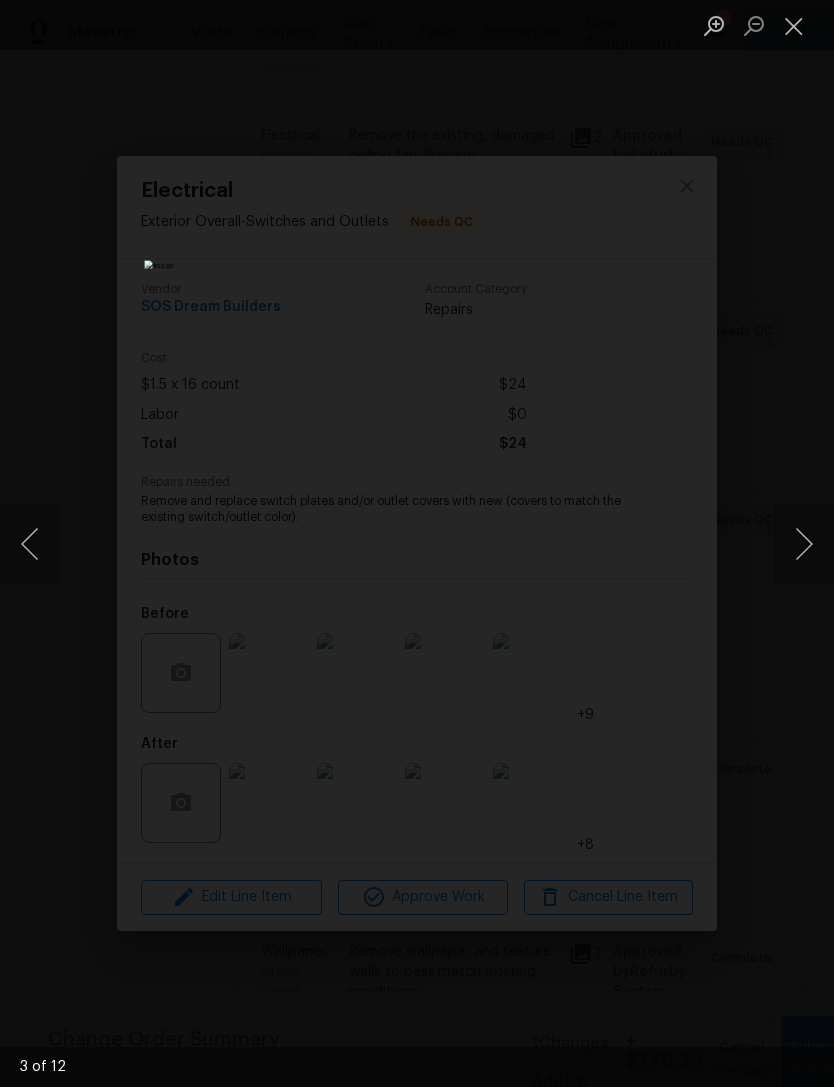 click at bounding box center (804, 544) 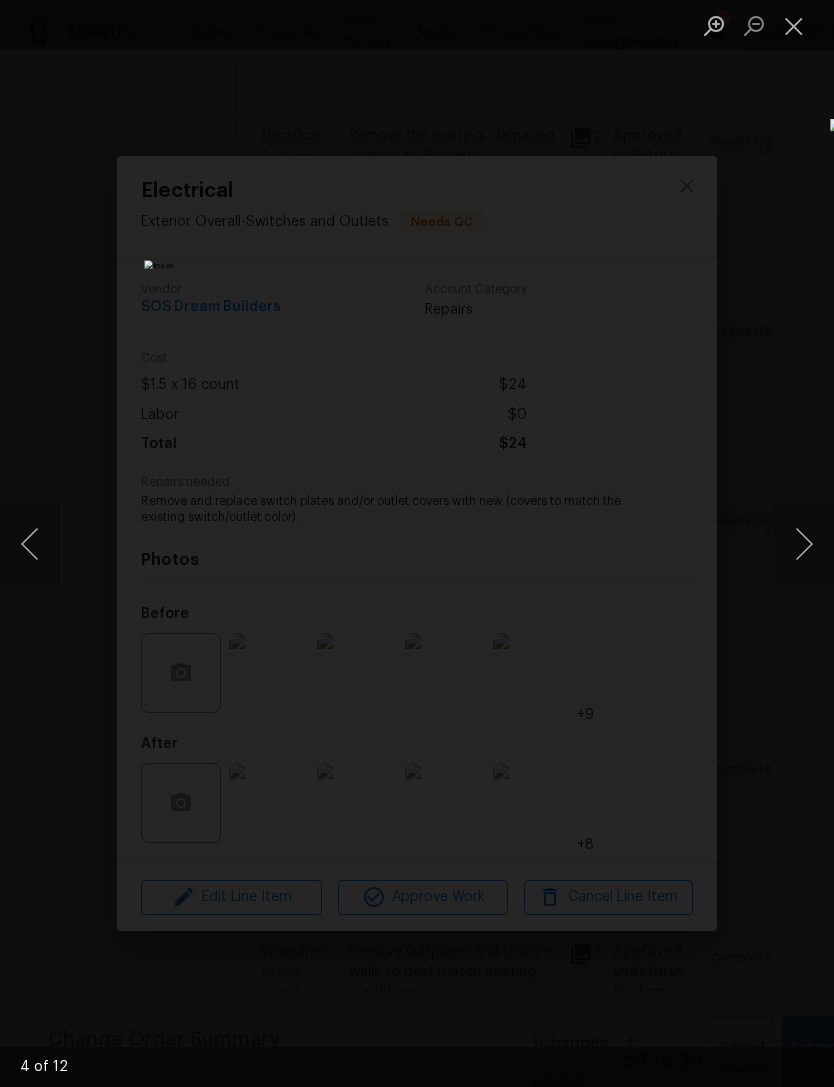 click at bounding box center [804, 544] 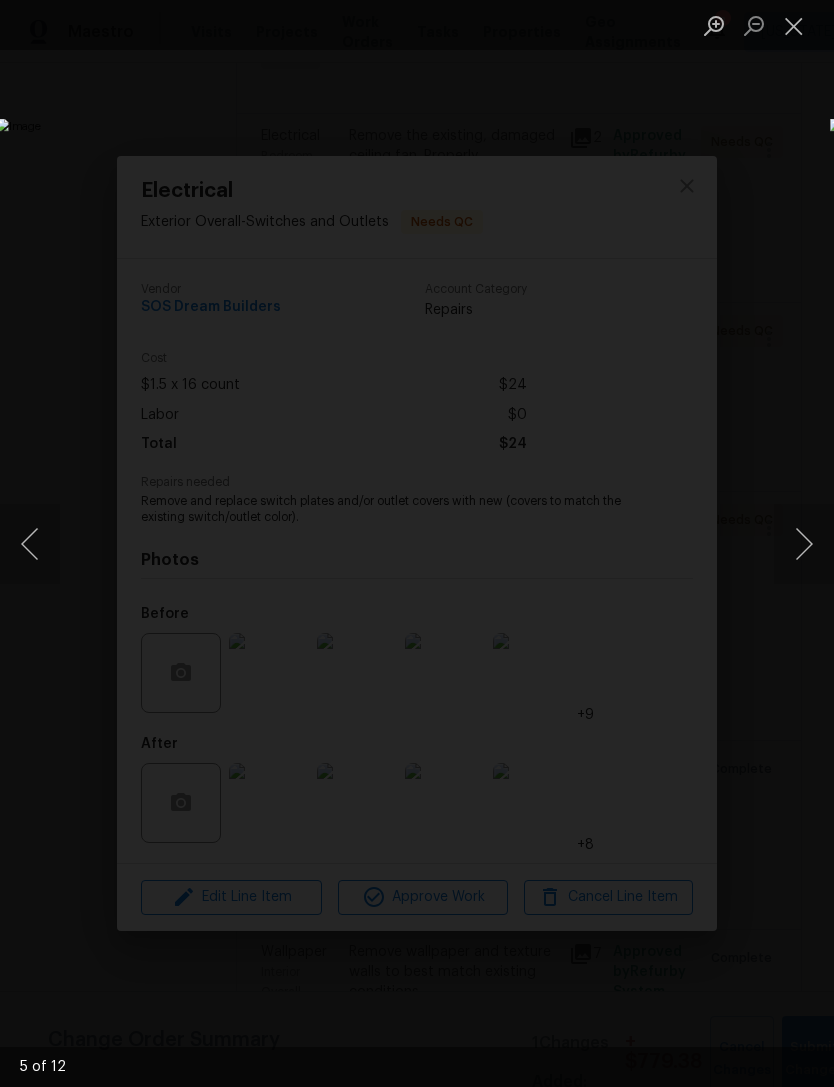click at bounding box center [804, 544] 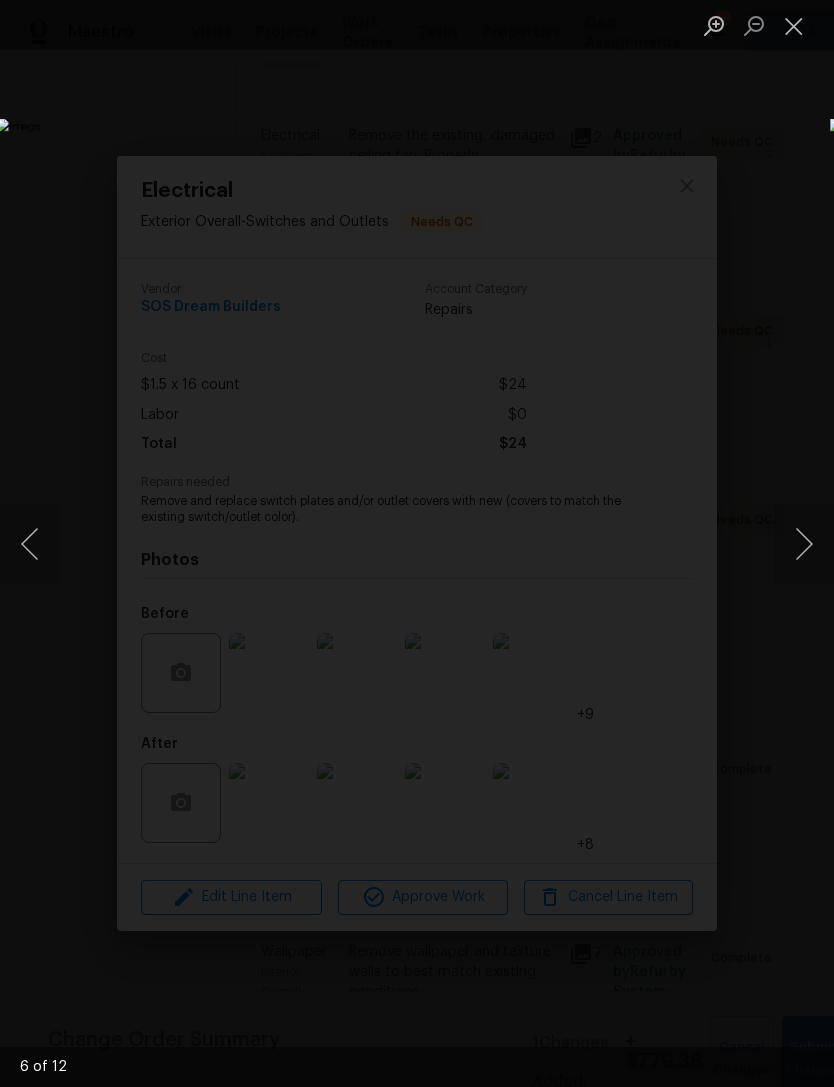 click at bounding box center [804, 544] 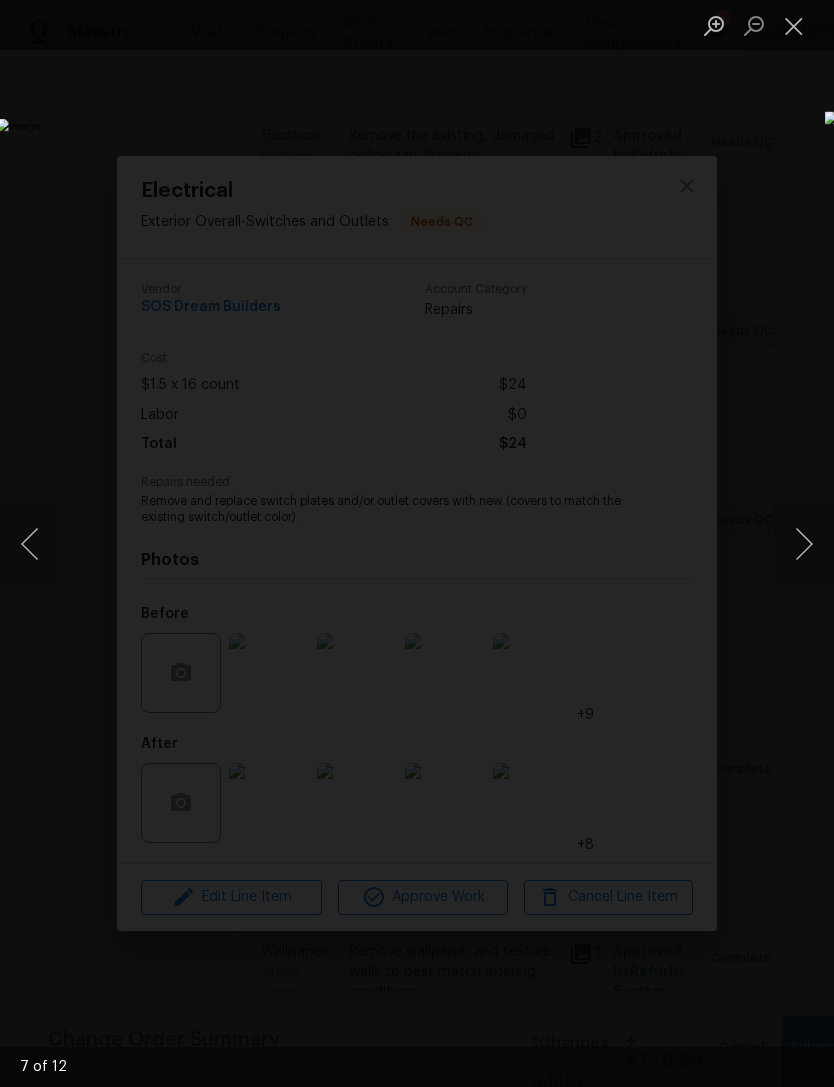 click at bounding box center [804, 544] 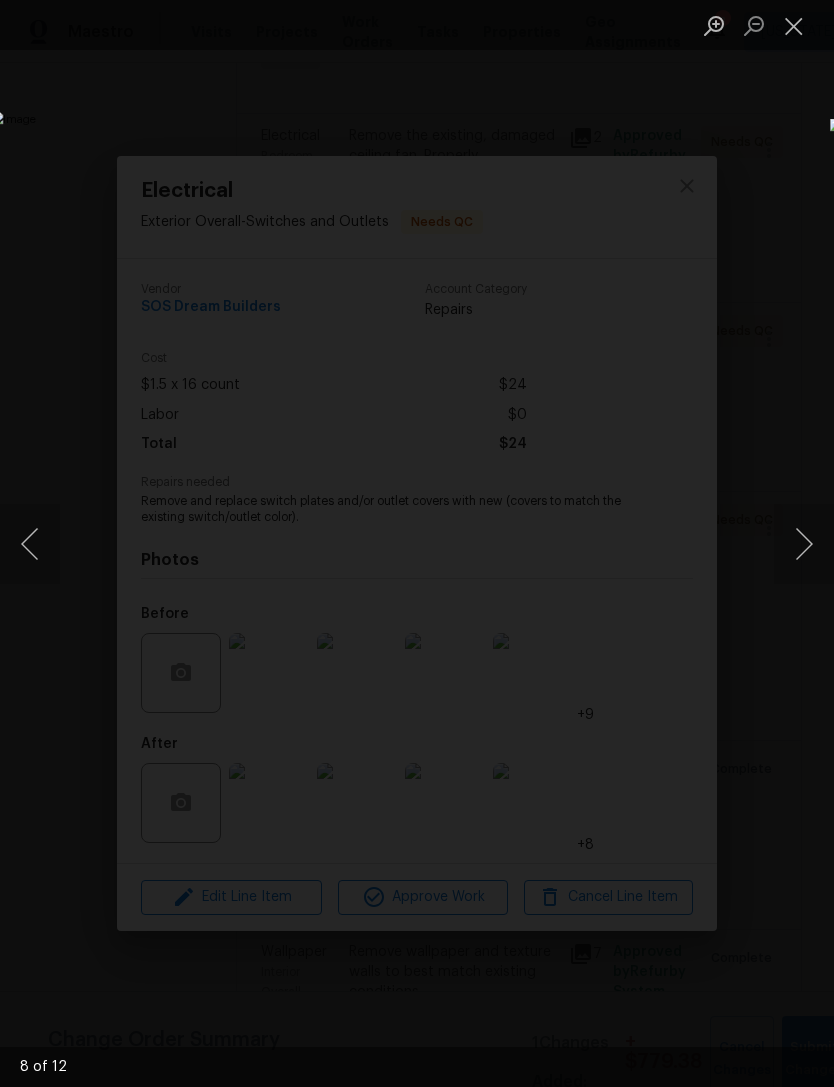 click at bounding box center (794, 25) 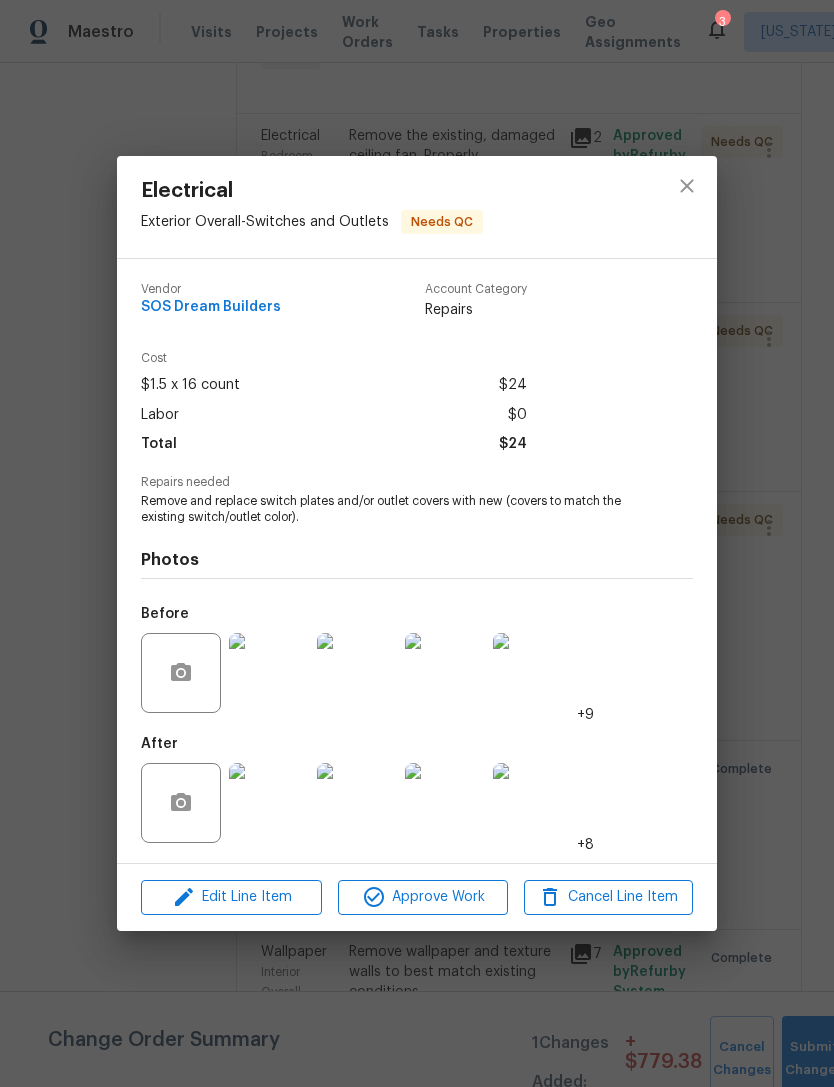 click on "Approve Work" at bounding box center (422, 897) 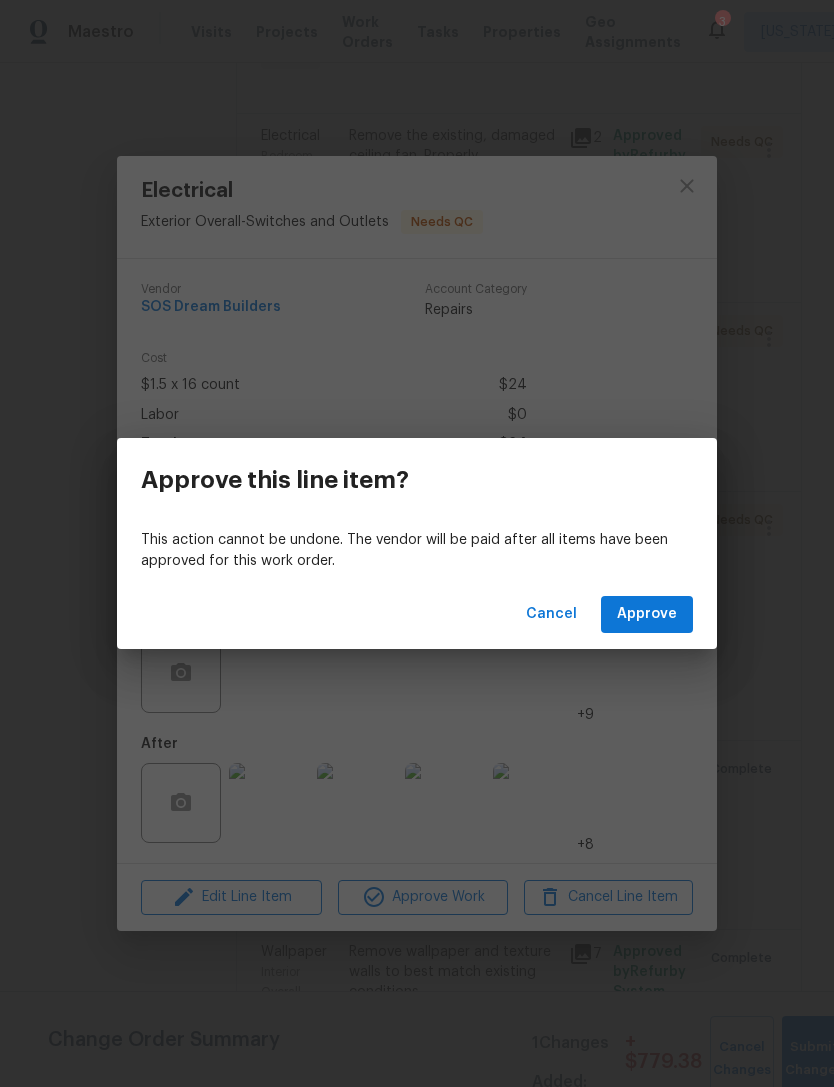 click on "Approve" at bounding box center (647, 614) 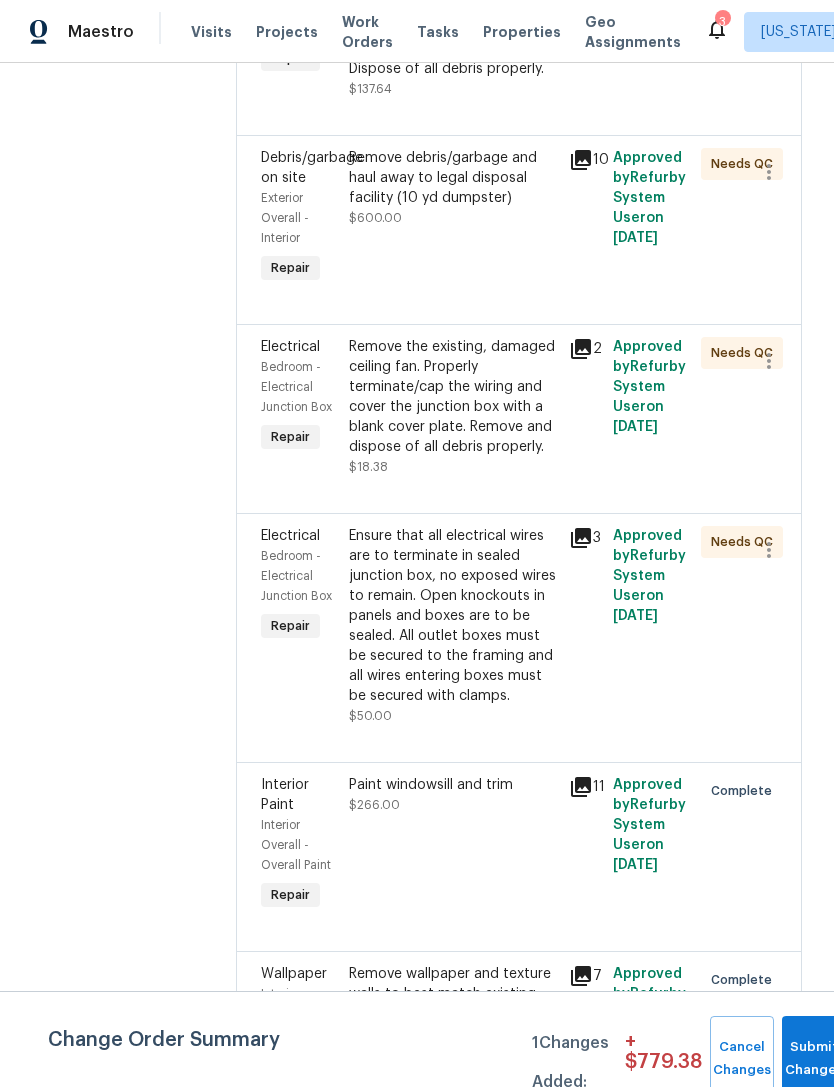 scroll, scrollTop: 2493, scrollLeft: 0, axis: vertical 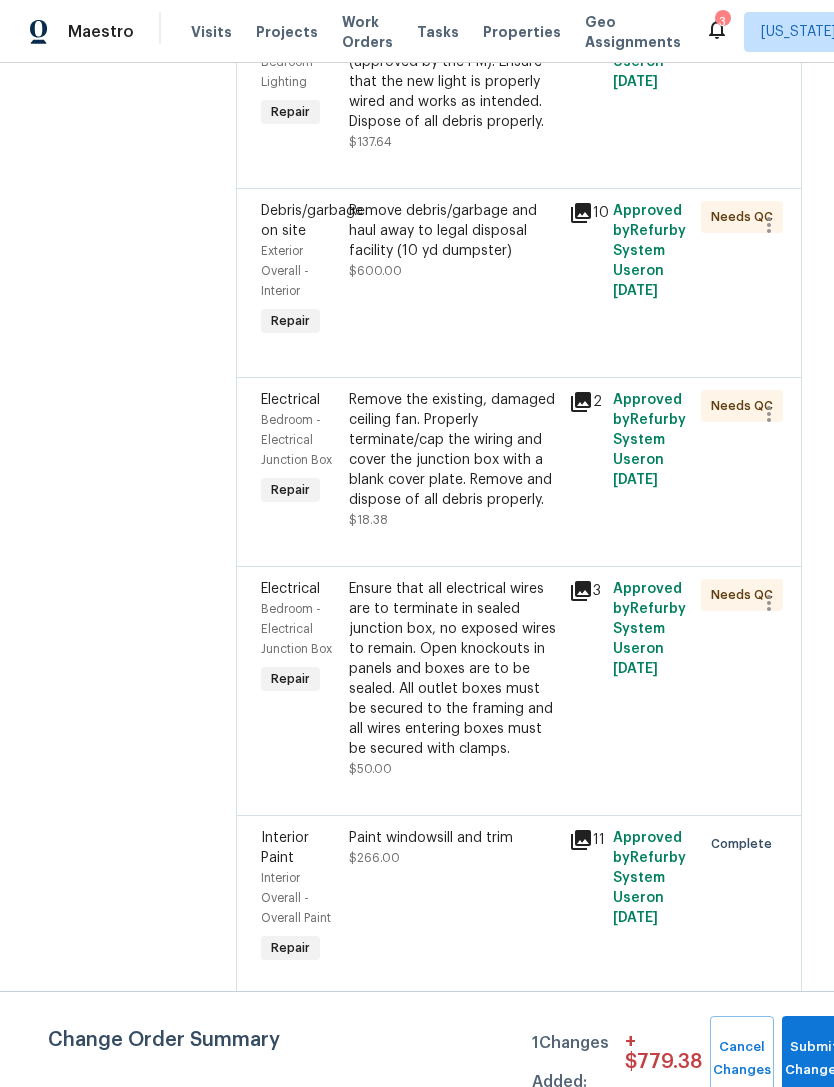 click on "Remove the existing, damaged ceiling fan. Properly terminate/cap the wiring and cover the  junction box with a blank cover plate. Remove and dispose of all debris properly." at bounding box center (453, 450) 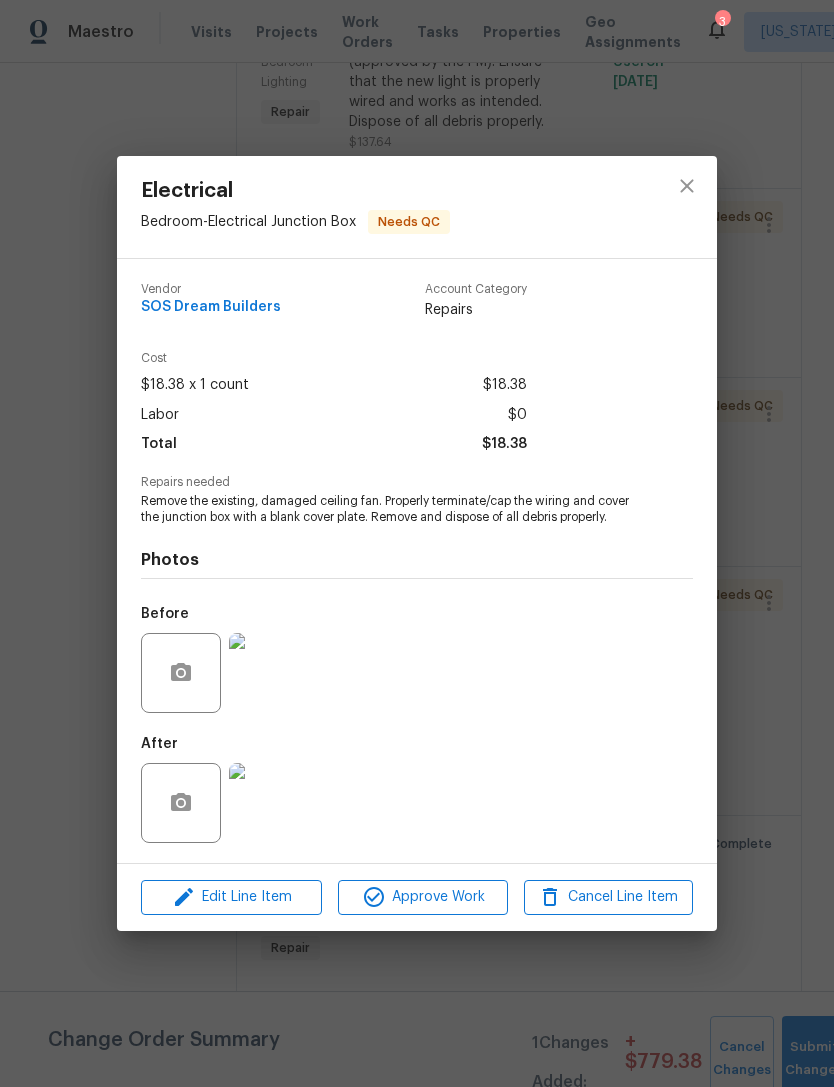 click at bounding box center [269, 673] 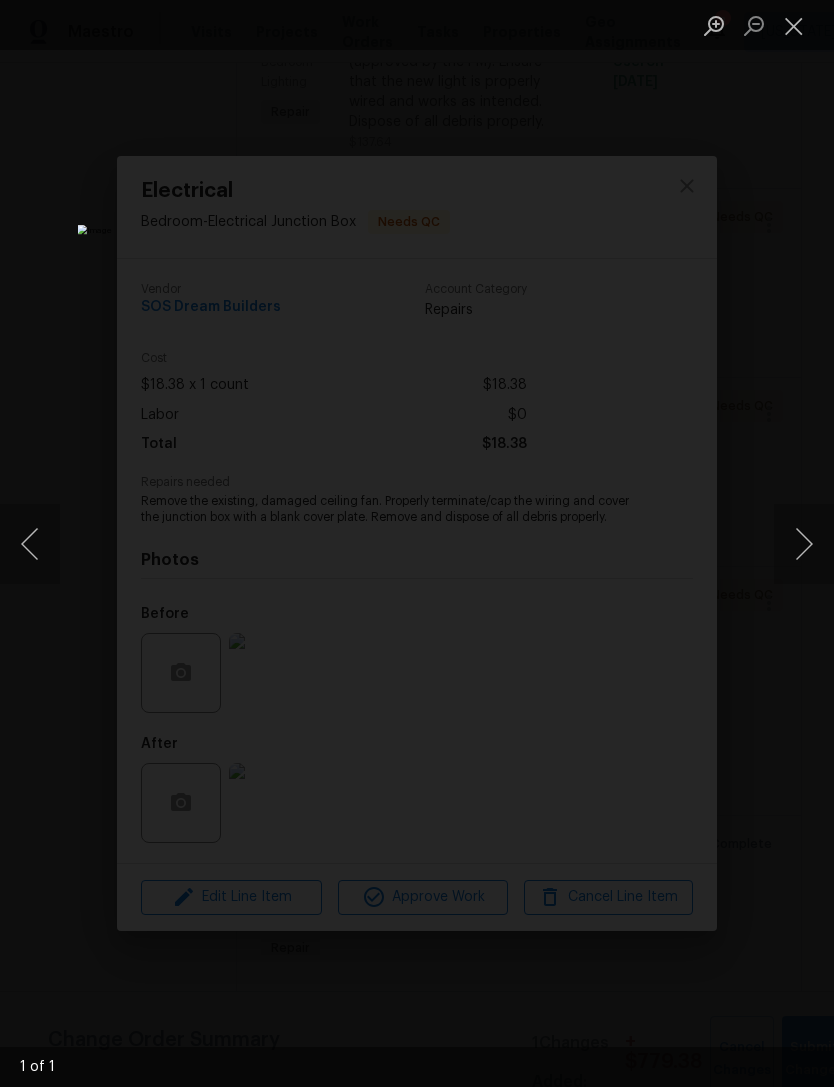 click at bounding box center [794, 25] 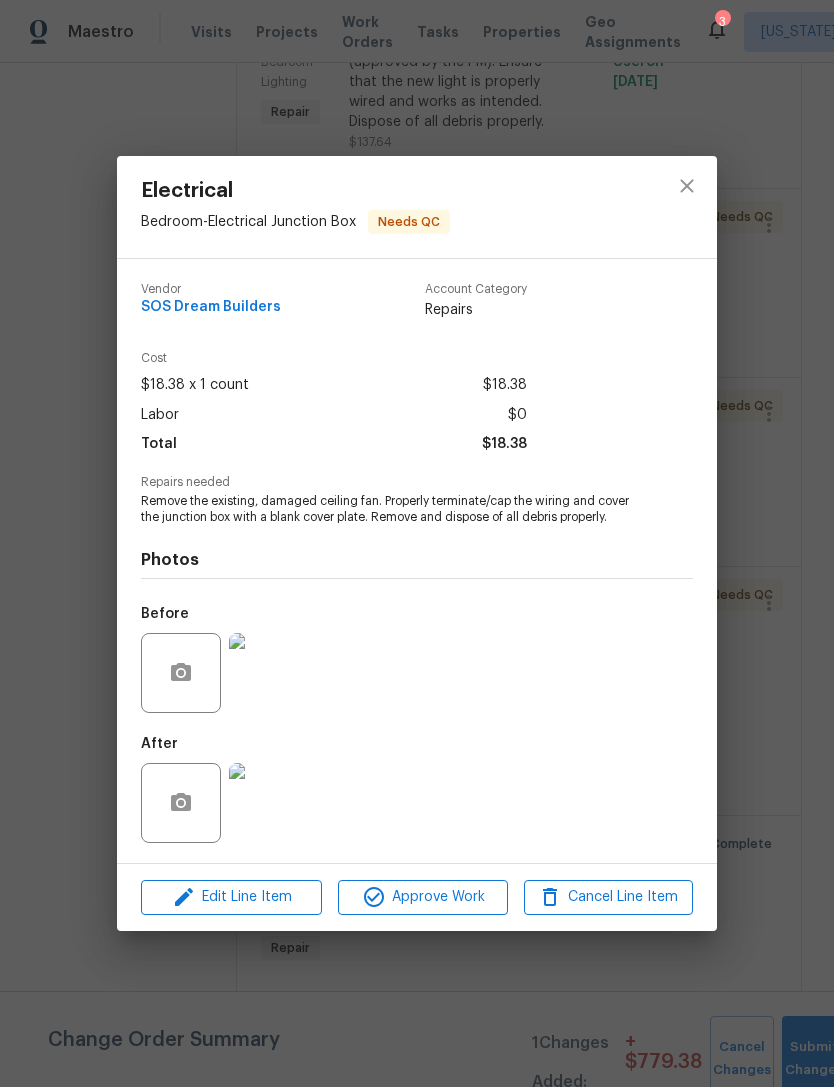 click at bounding box center [269, 803] 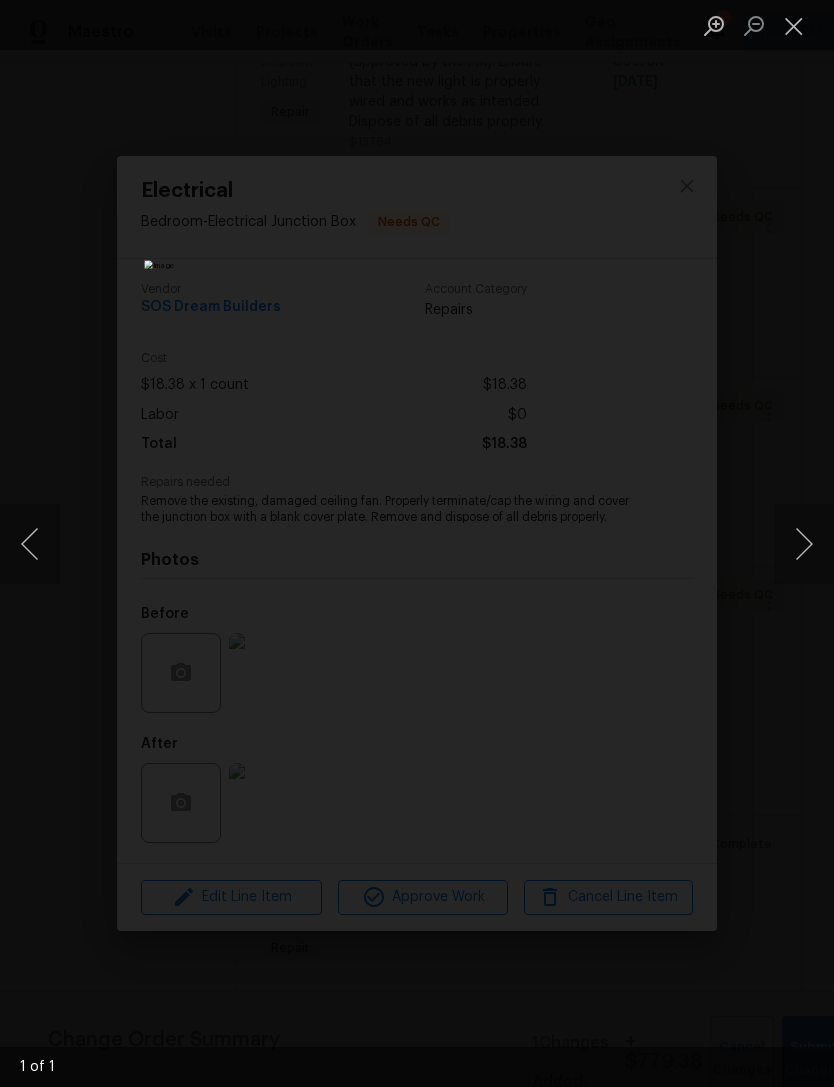 click at bounding box center [794, 25] 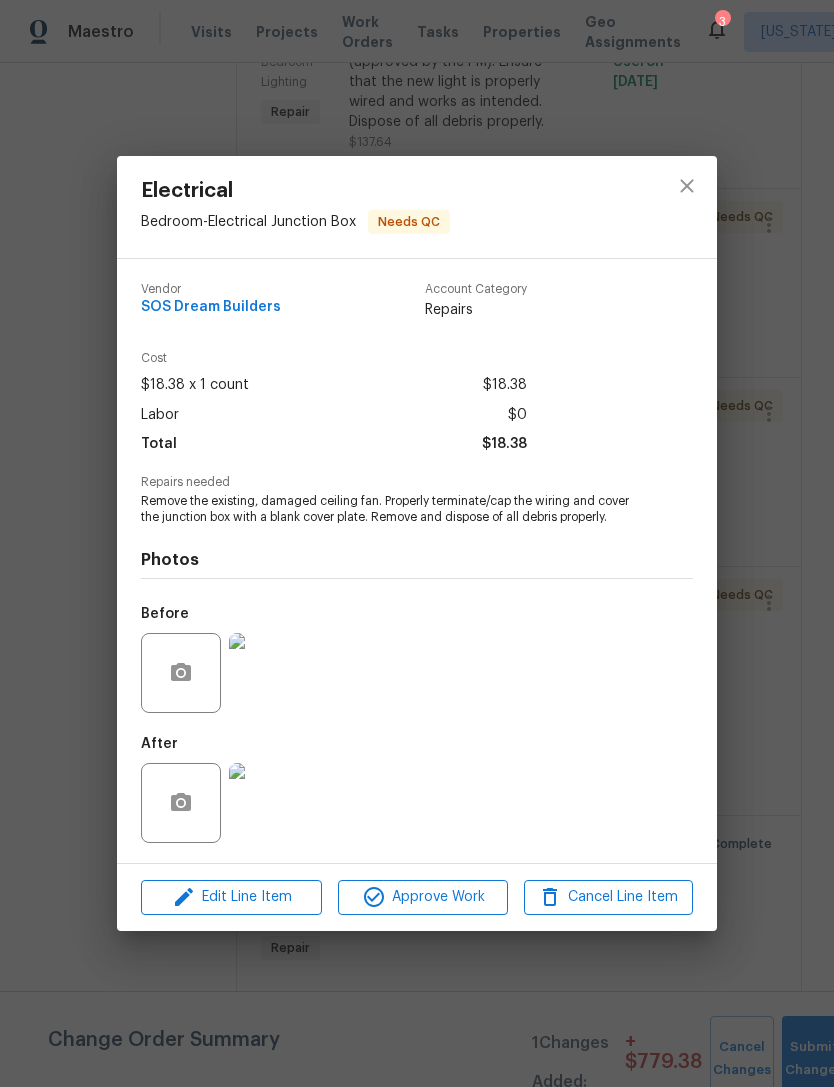 click on "Approve Work" at bounding box center (422, 897) 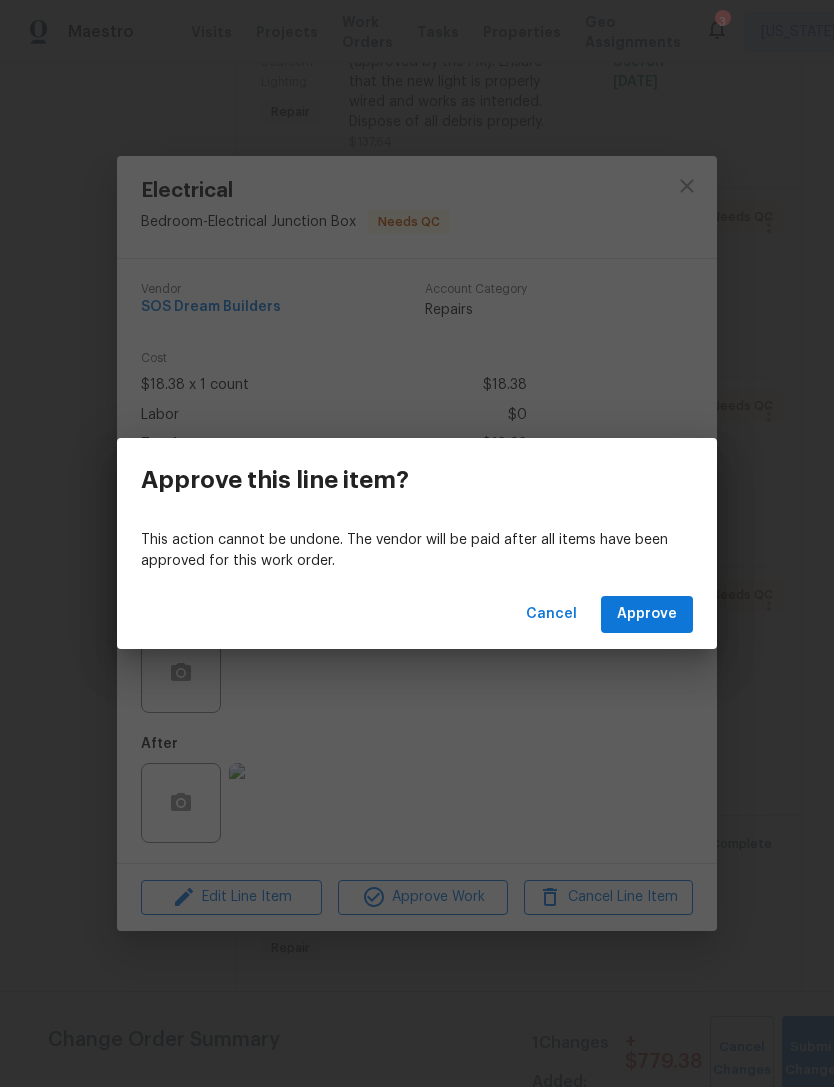 click on "Approve" at bounding box center [647, 614] 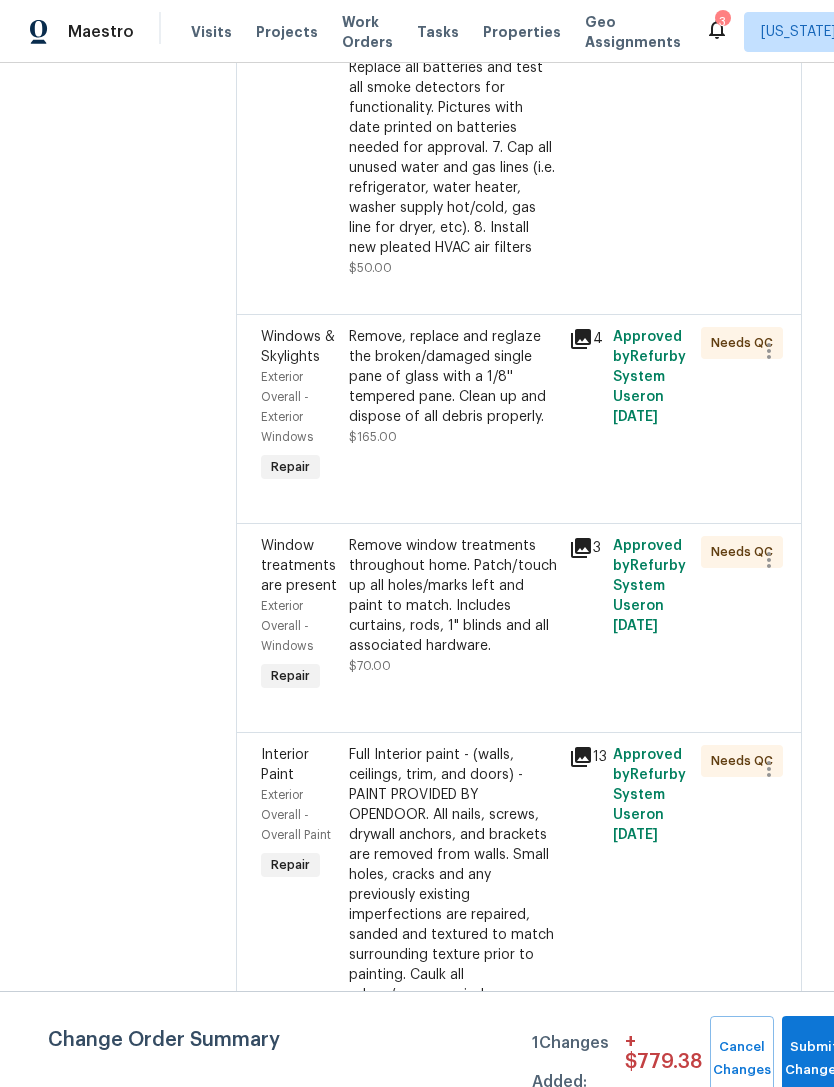 scroll, scrollTop: 1014, scrollLeft: 0, axis: vertical 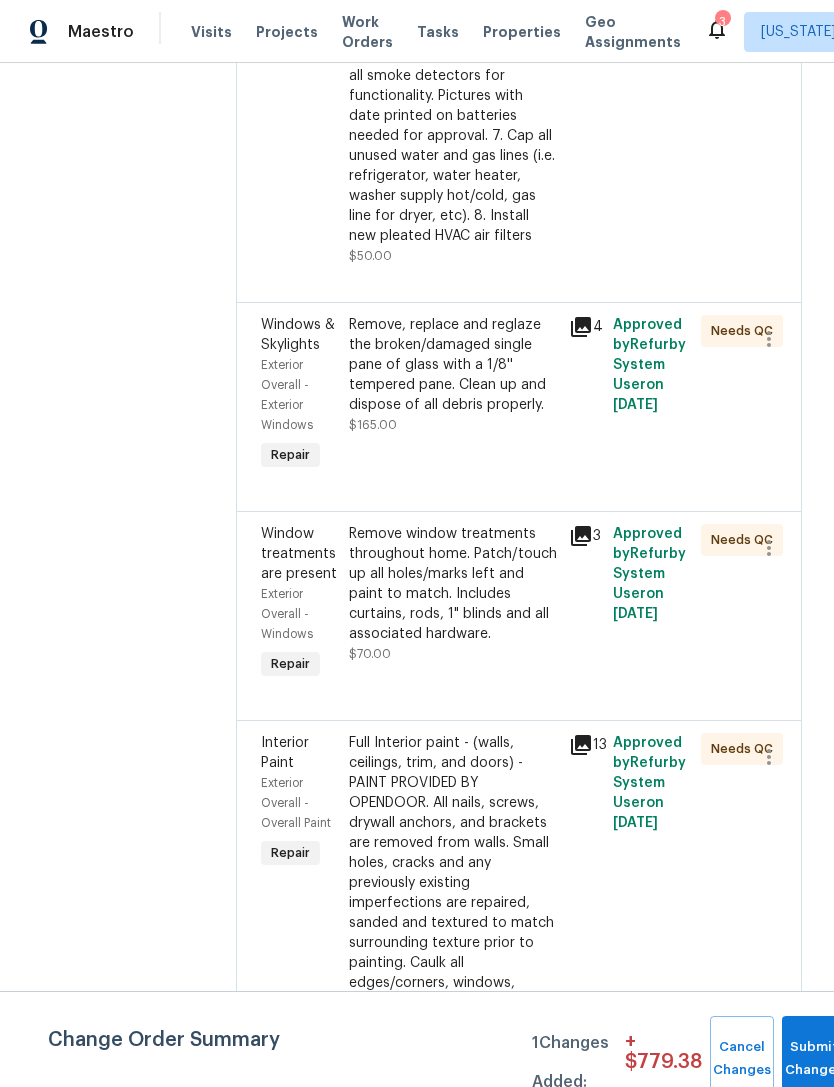 click on "Remove window treatments throughout home. Patch/touch up all holes/marks left and paint to match. Includes curtains, rods,  1" blinds and all associated hardware." at bounding box center (453, 584) 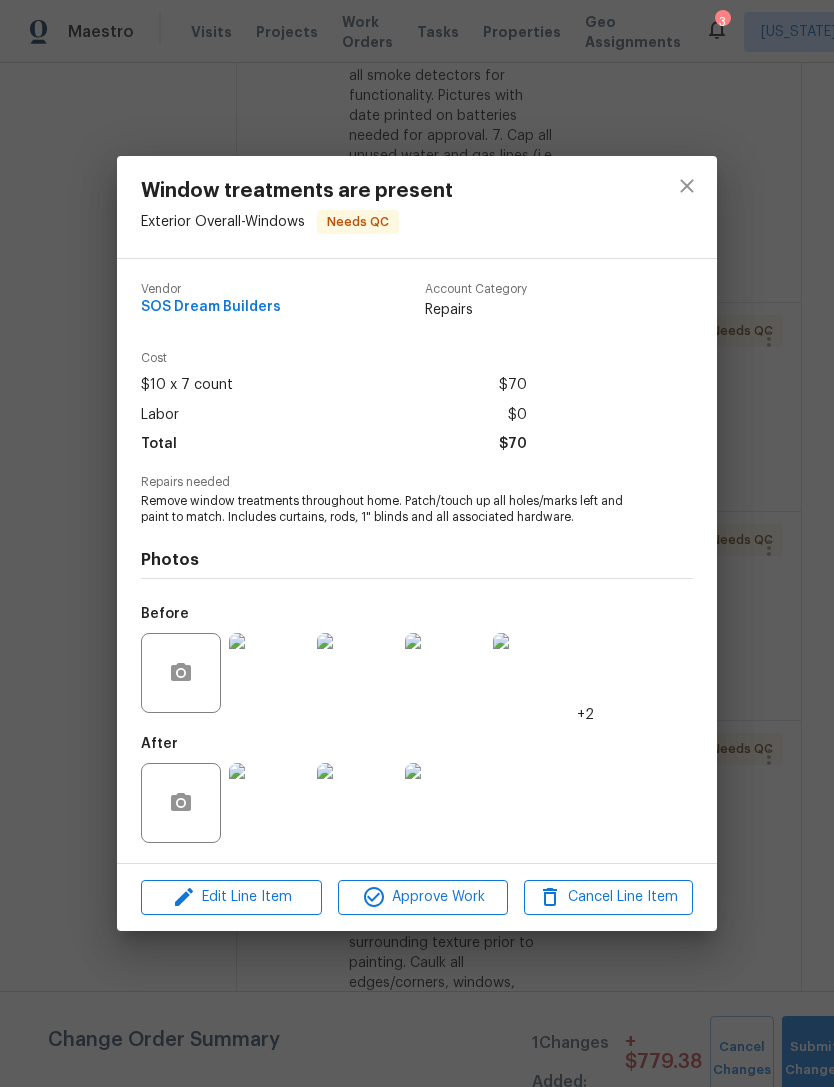 click at bounding box center [269, 803] 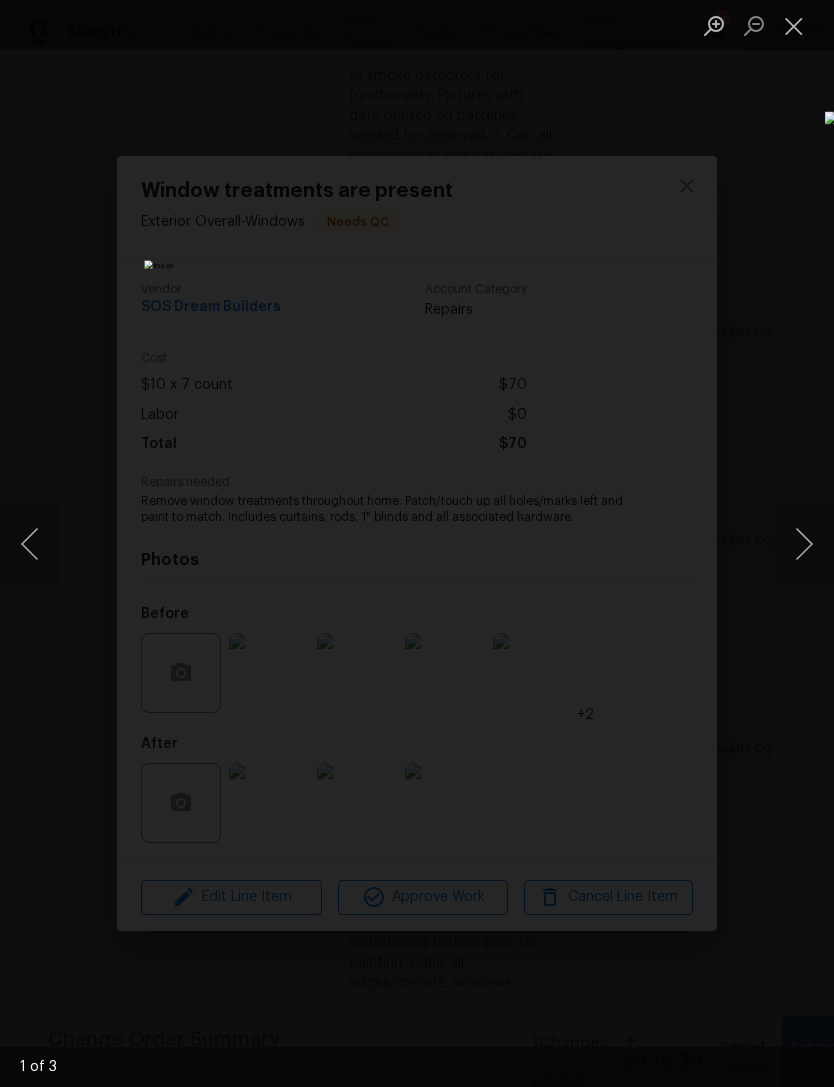 click at bounding box center [804, 544] 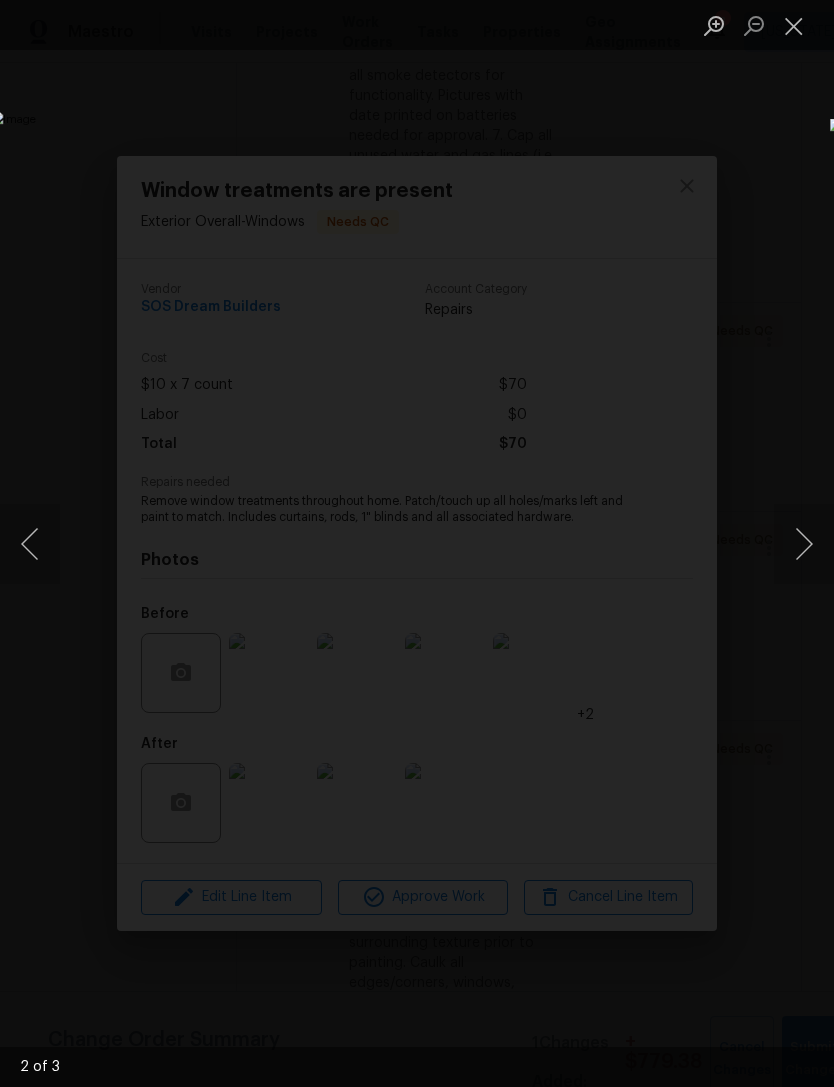 click at bounding box center (804, 544) 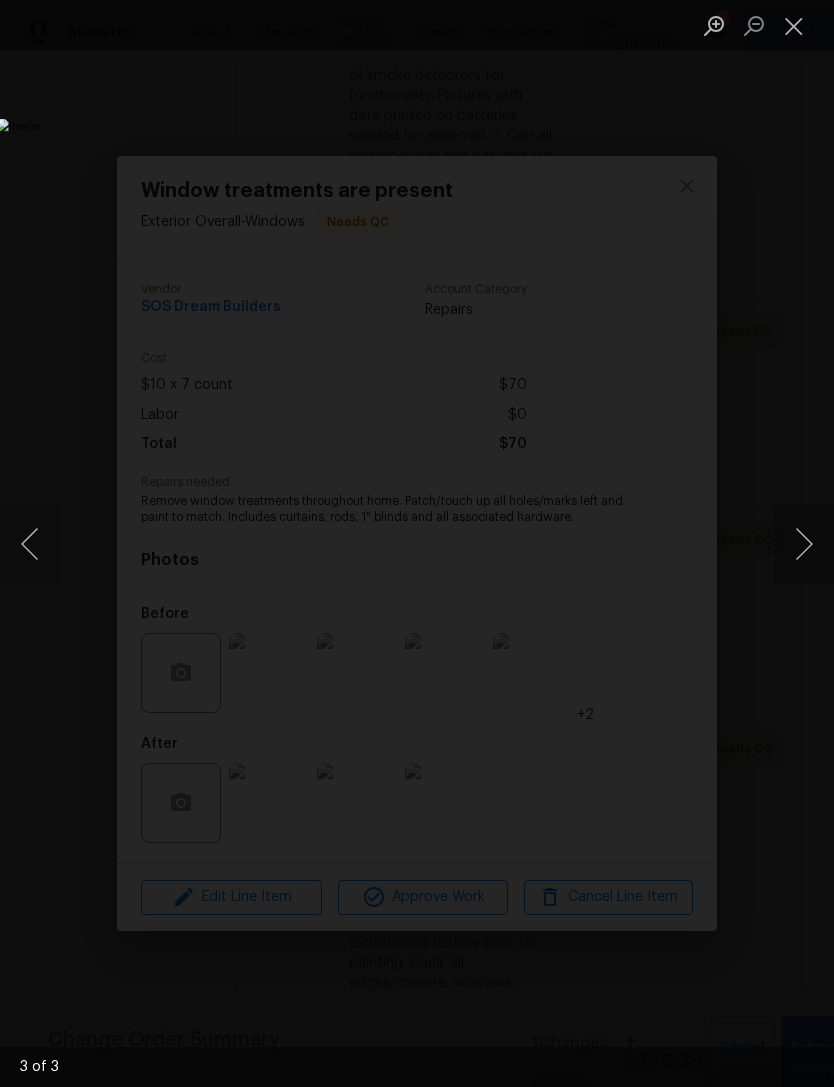 click at bounding box center [804, 544] 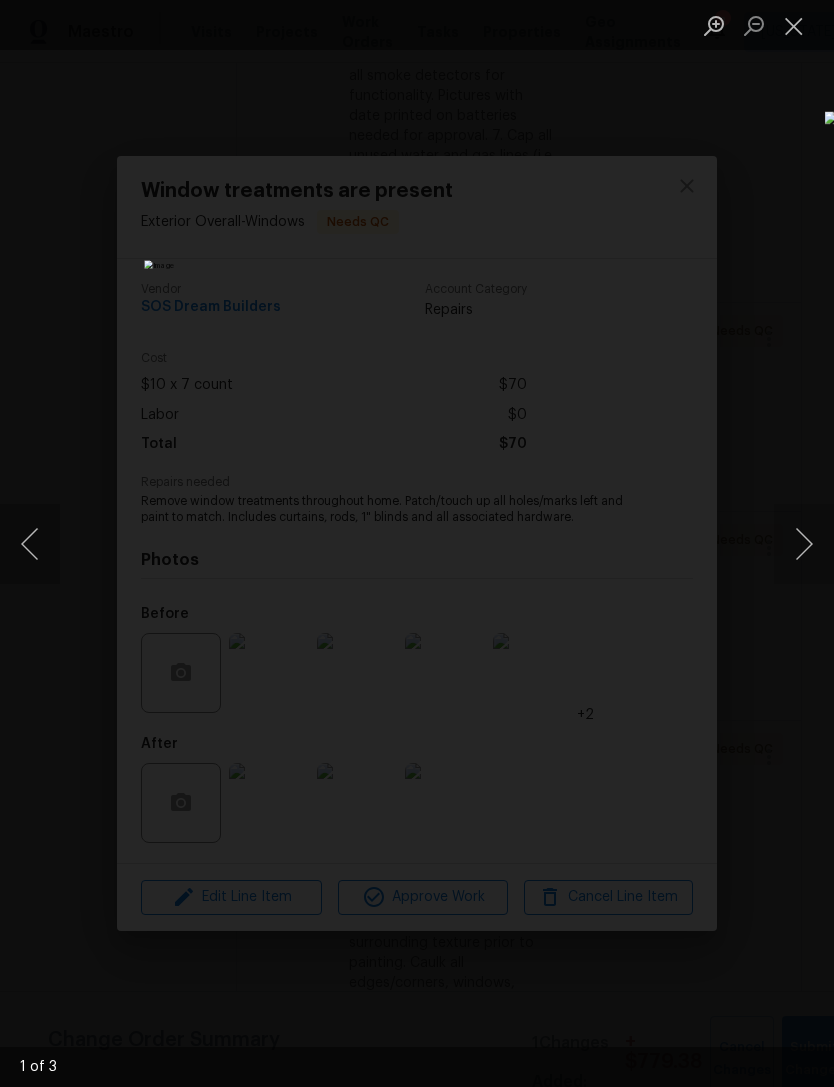 click at bounding box center [794, 25] 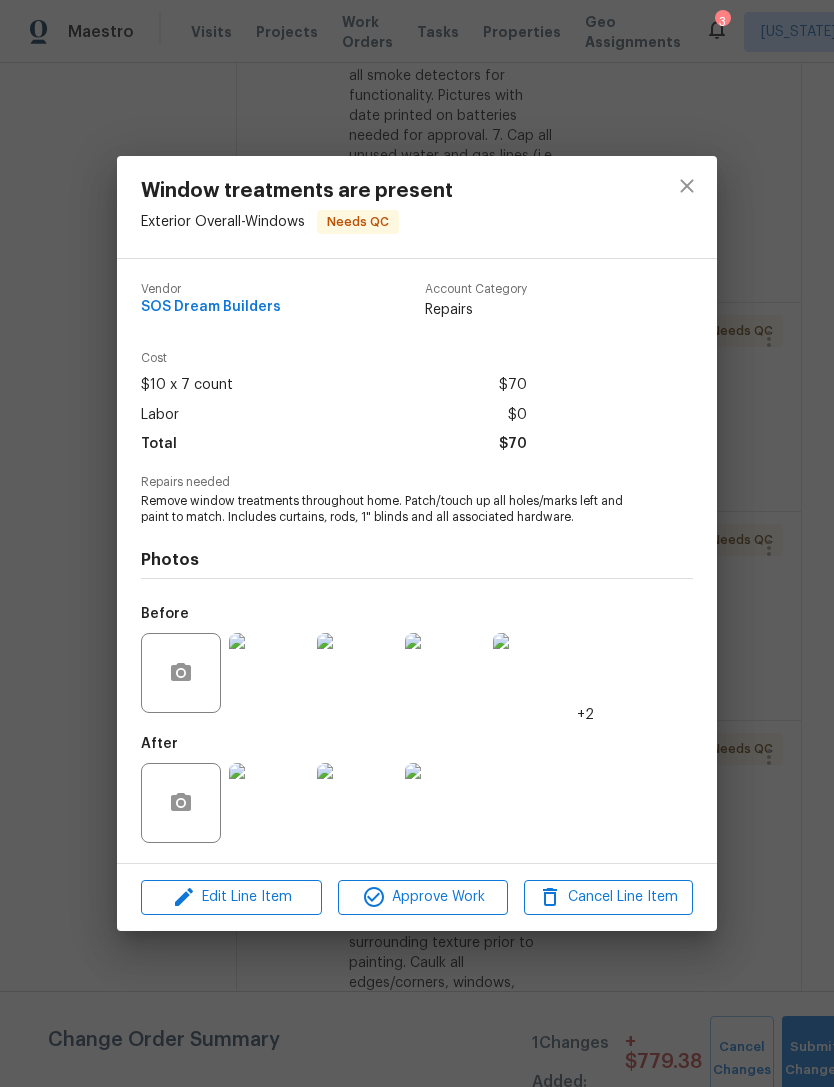 click on "Approve Work" at bounding box center [422, 897] 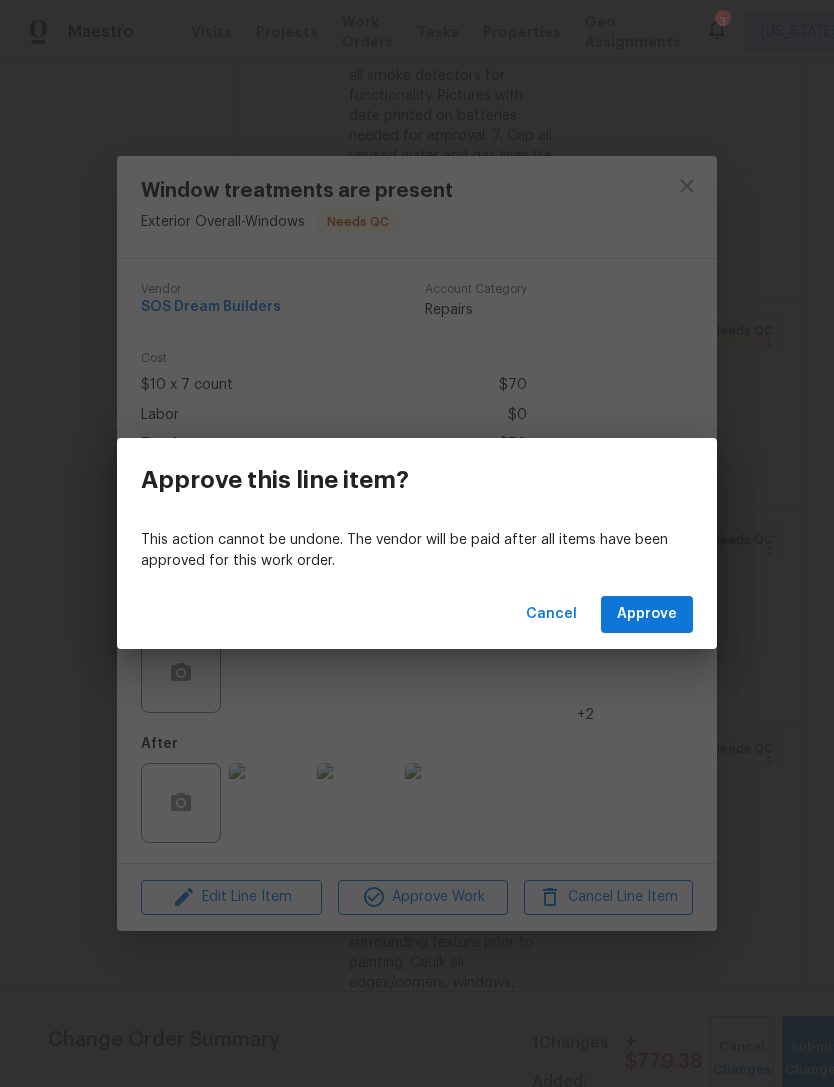 click on "Approve" at bounding box center (647, 614) 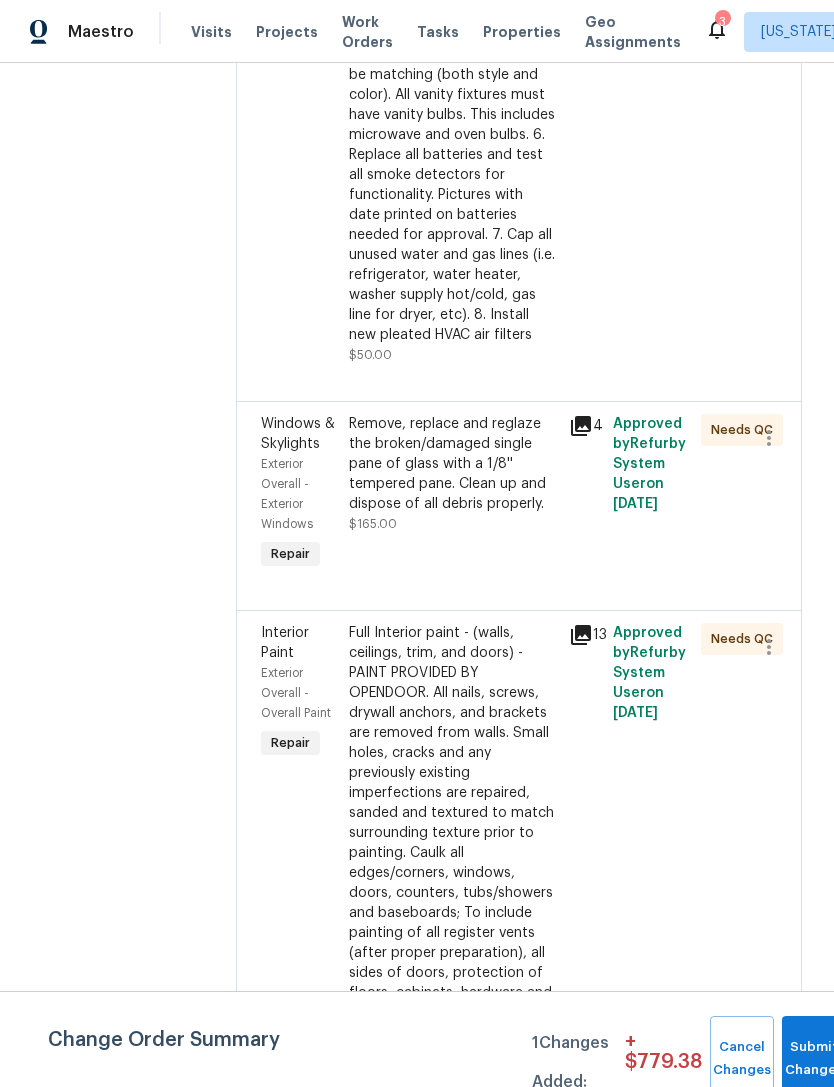 scroll, scrollTop: 914, scrollLeft: 0, axis: vertical 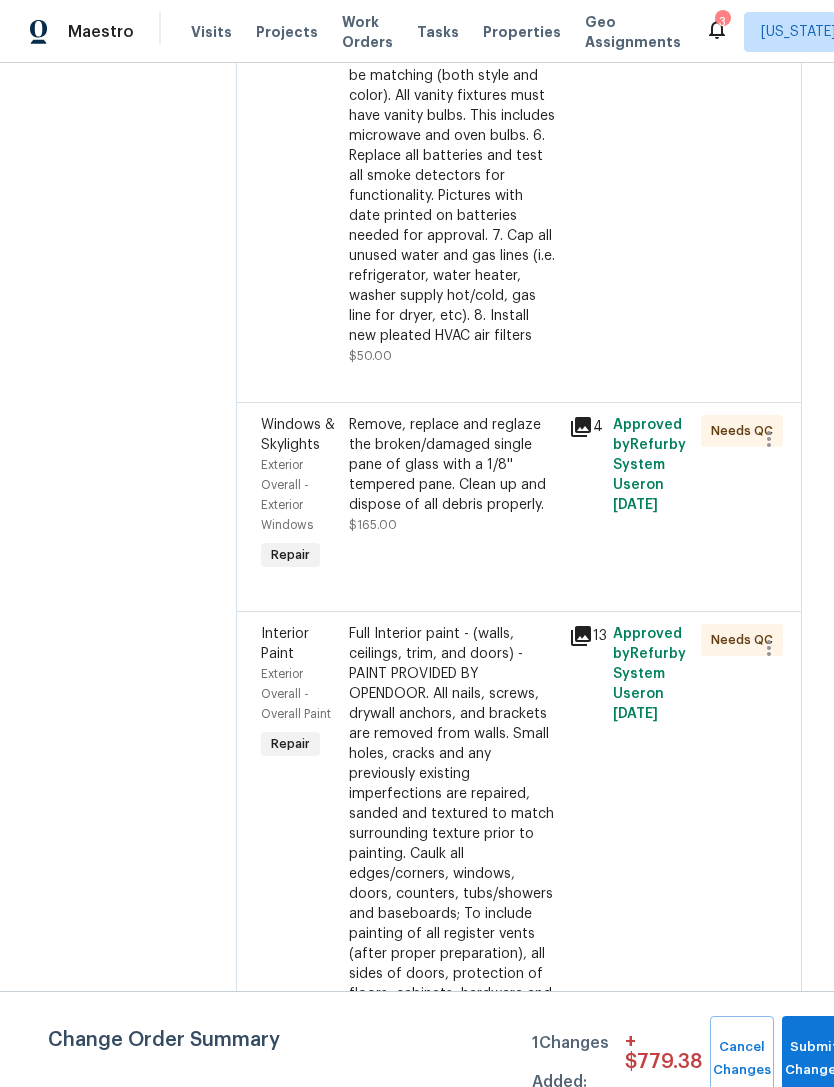 click on "Remove, replace and reglaze the broken/damaged single pane of glass with a 1/8'' tempered pane. Clean up and dispose of all debris properly. $165.00" at bounding box center (453, 475) 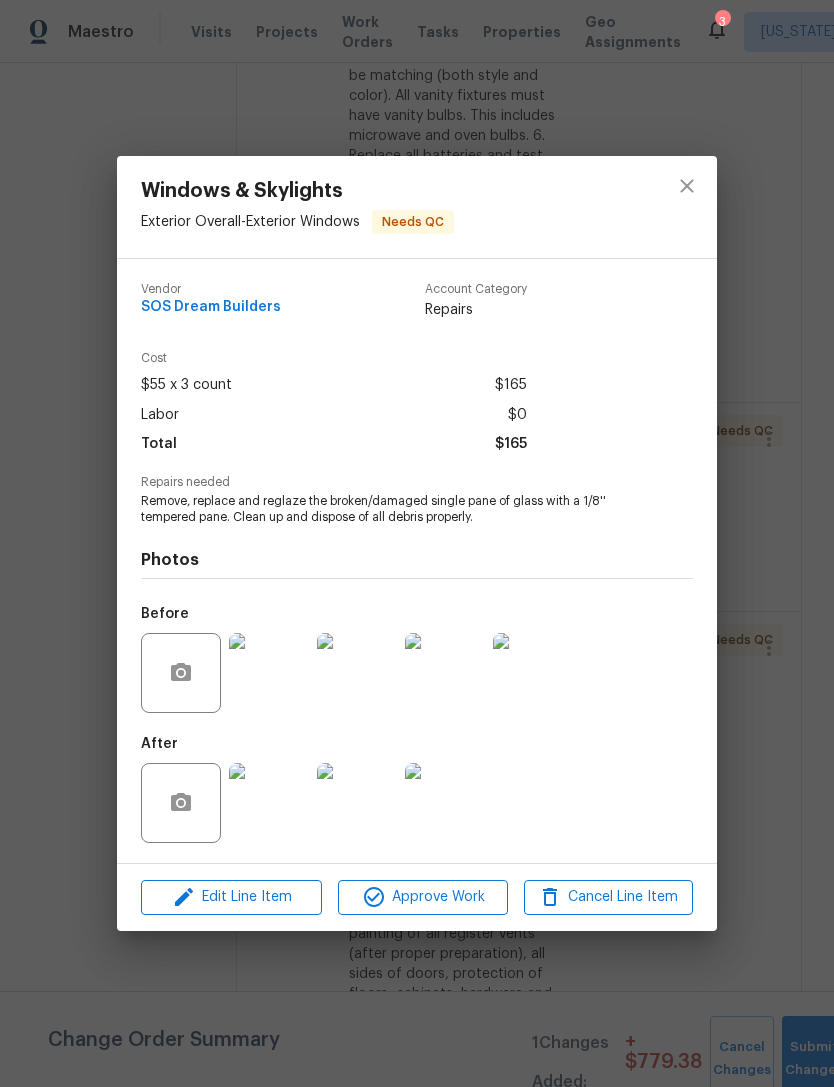 click at bounding box center [269, 803] 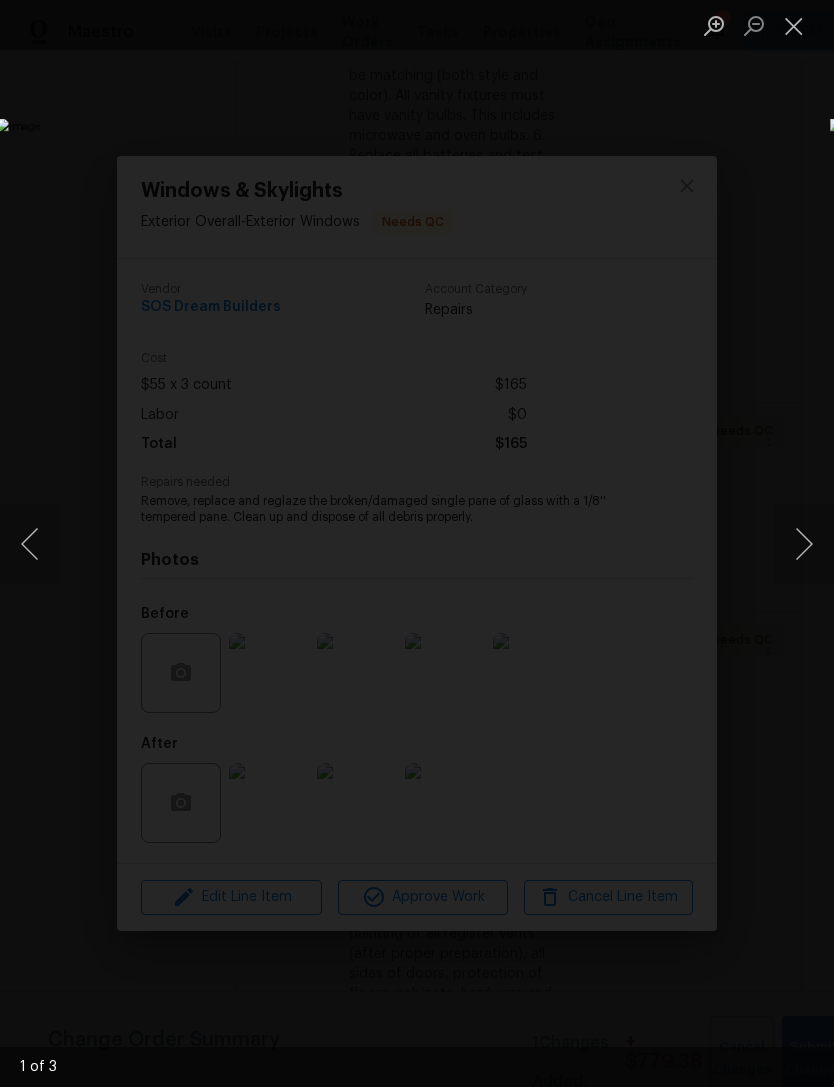 click at bounding box center (804, 544) 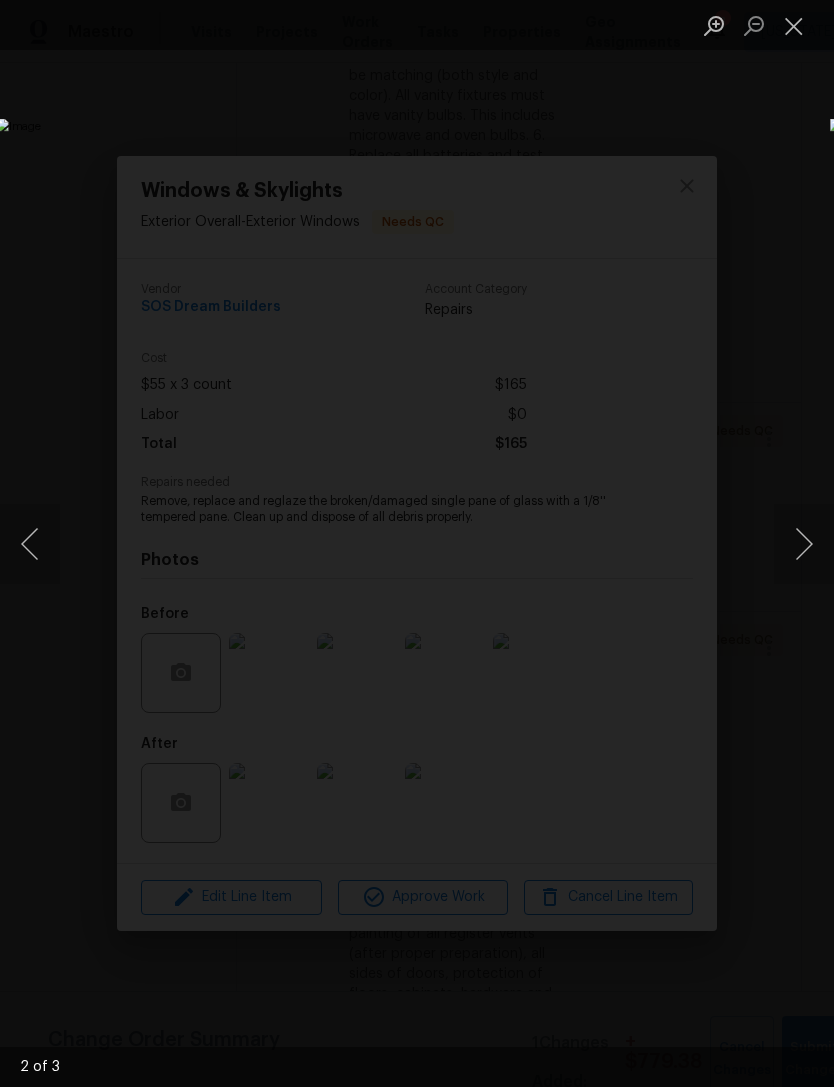click at bounding box center (804, 544) 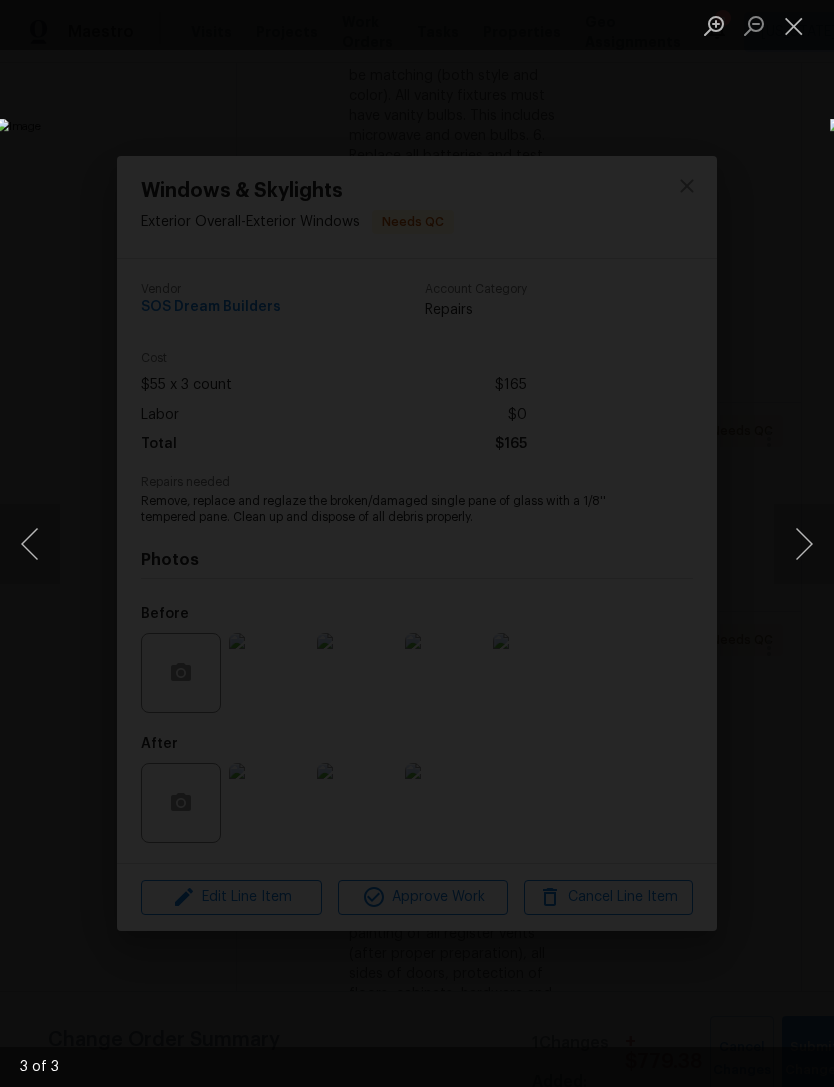 click at bounding box center [804, 544] 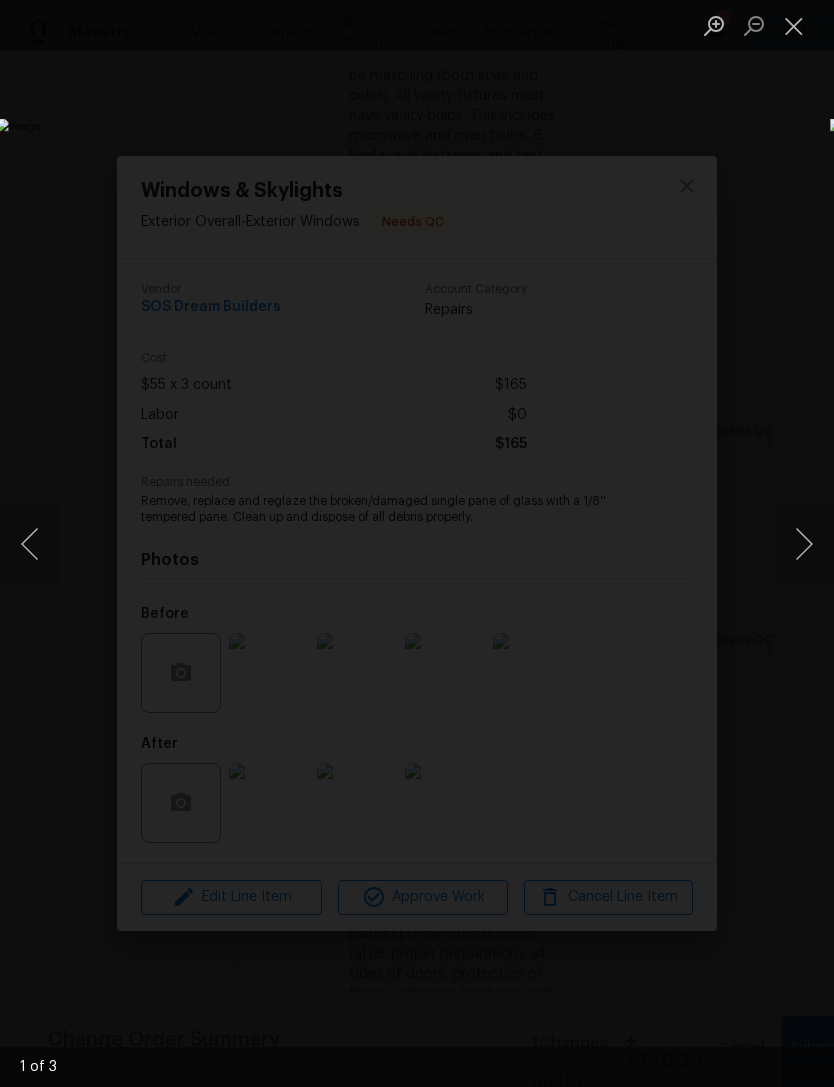 click at bounding box center (804, 544) 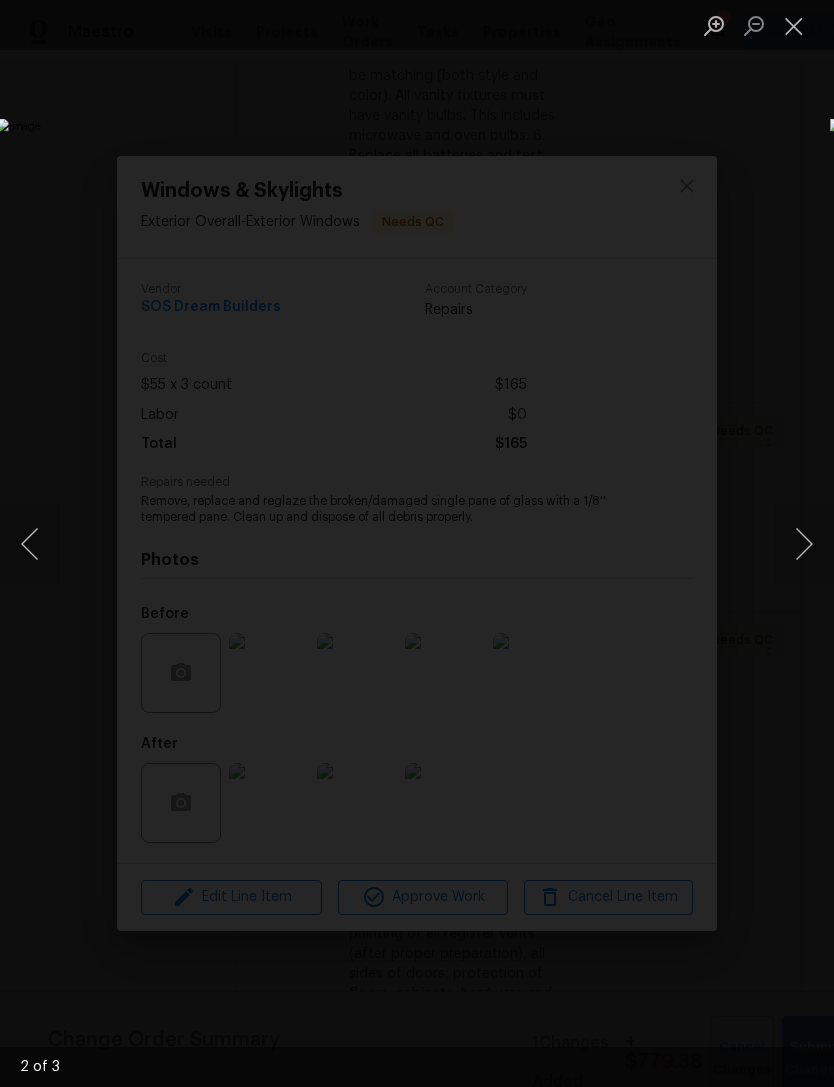 click at bounding box center [794, 25] 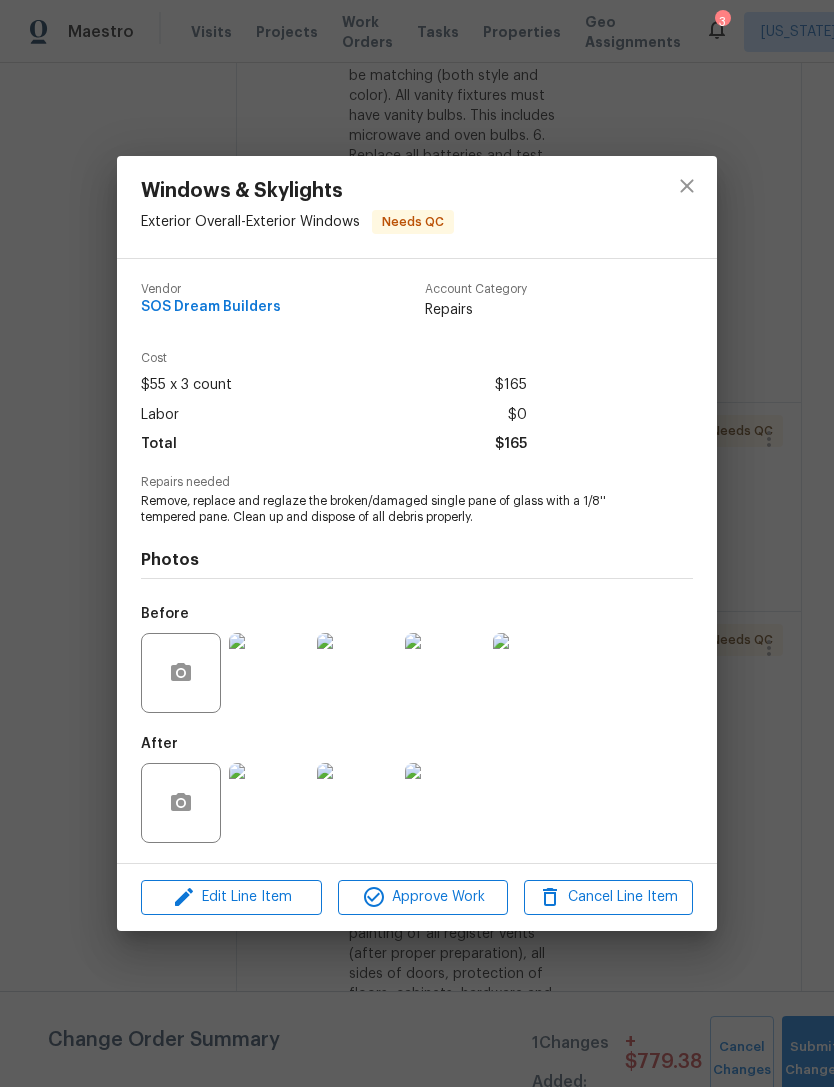 click 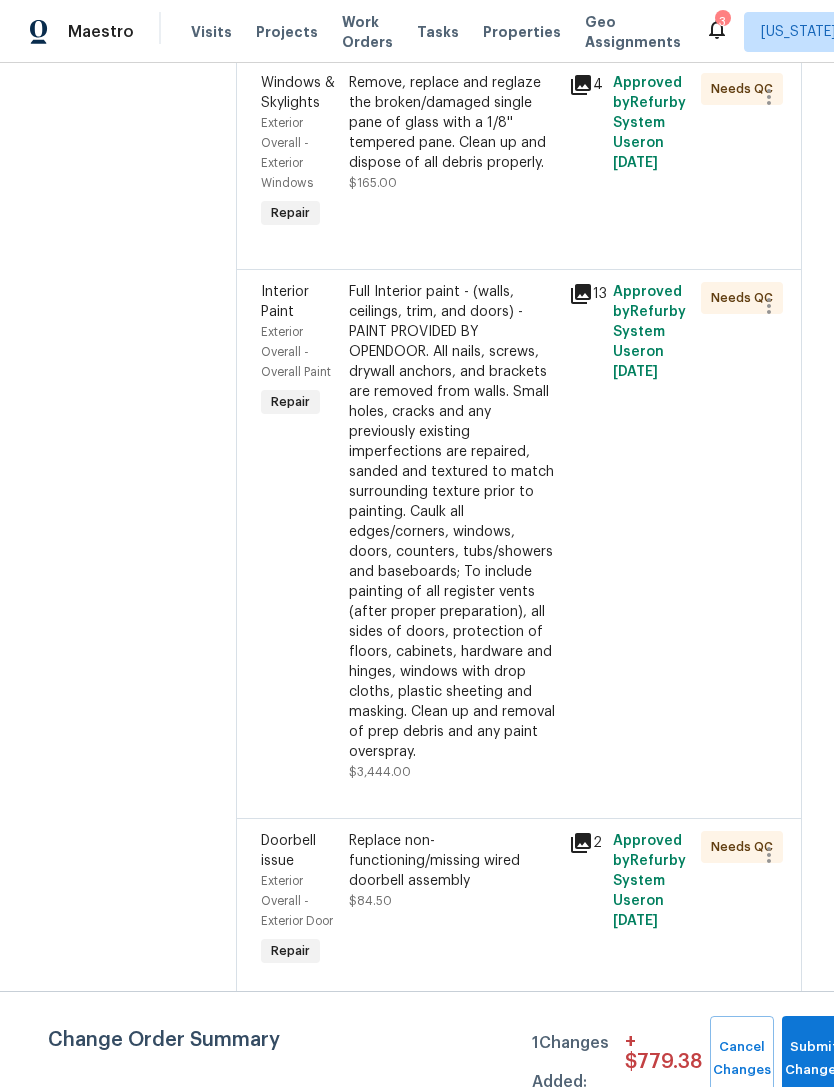 scroll, scrollTop: 1281, scrollLeft: 0, axis: vertical 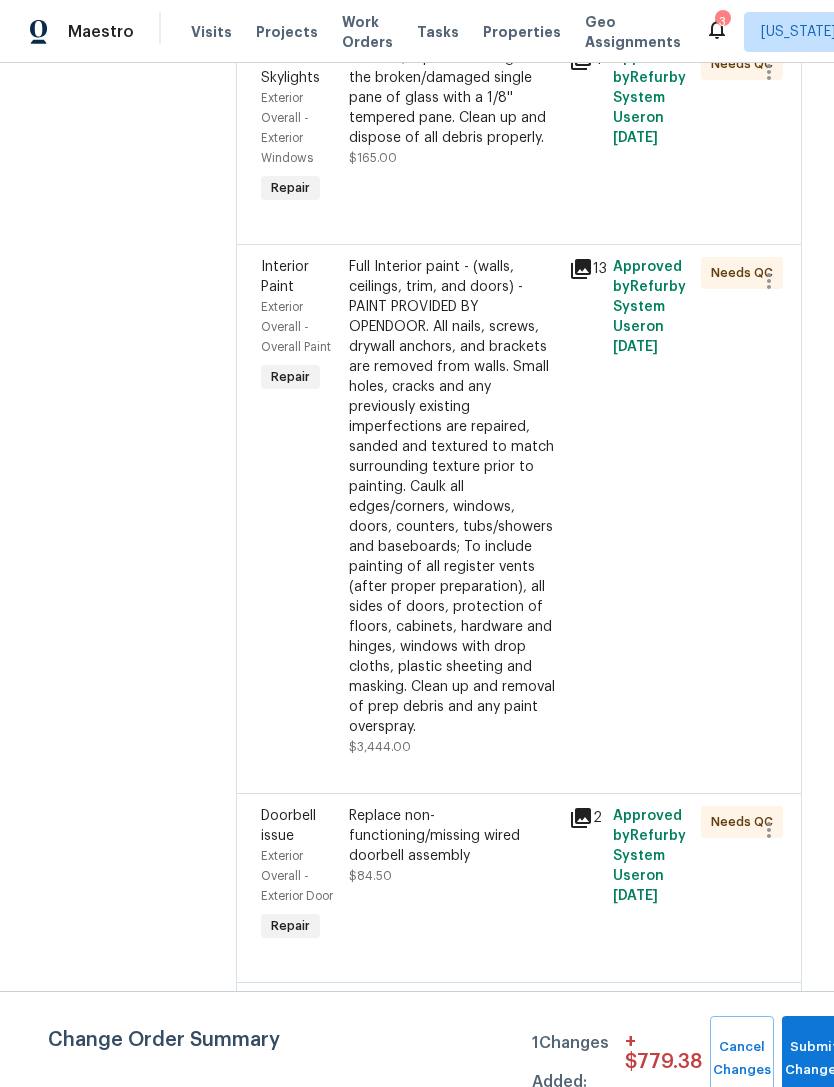 click on "Full Interior paint - (walls, ceilings, trim, and doors) - PAINT PROVIDED BY OPENDOOR. All nails, screws, drywall anchors, and brackets are removed from walls. Small holes, cracks and any previously existing imperfections are repaired, sanded and textured to match surrounding texture prior to painting. Caulk all edges/corners, windows, doors, counters, tubs/showers and baseboards; To include painting of all register vents (after proper preparation), all sides of doors, protection of floors, cabinets, hardware and hinges, windows with drop cloths, plastic sheeting and masking. Clean up and removal of prep debris and any paint overspray." at bounding box center (453, 497) 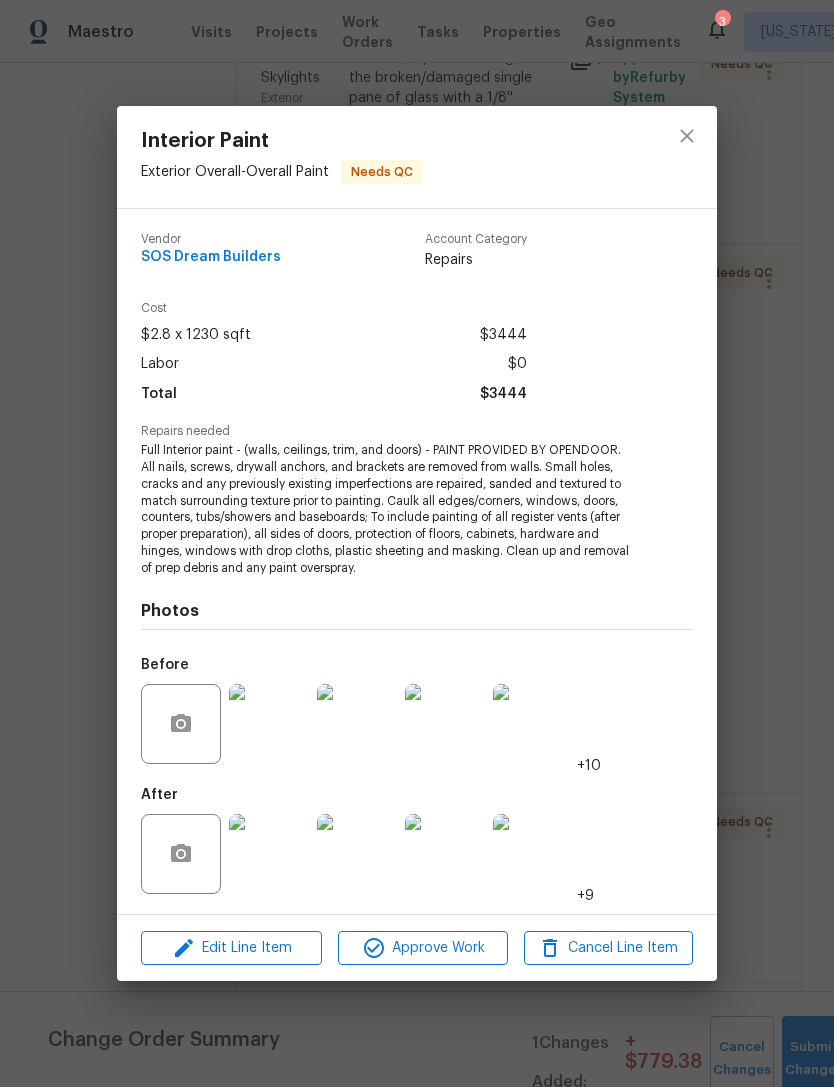 click at bounding box center [269, 854] 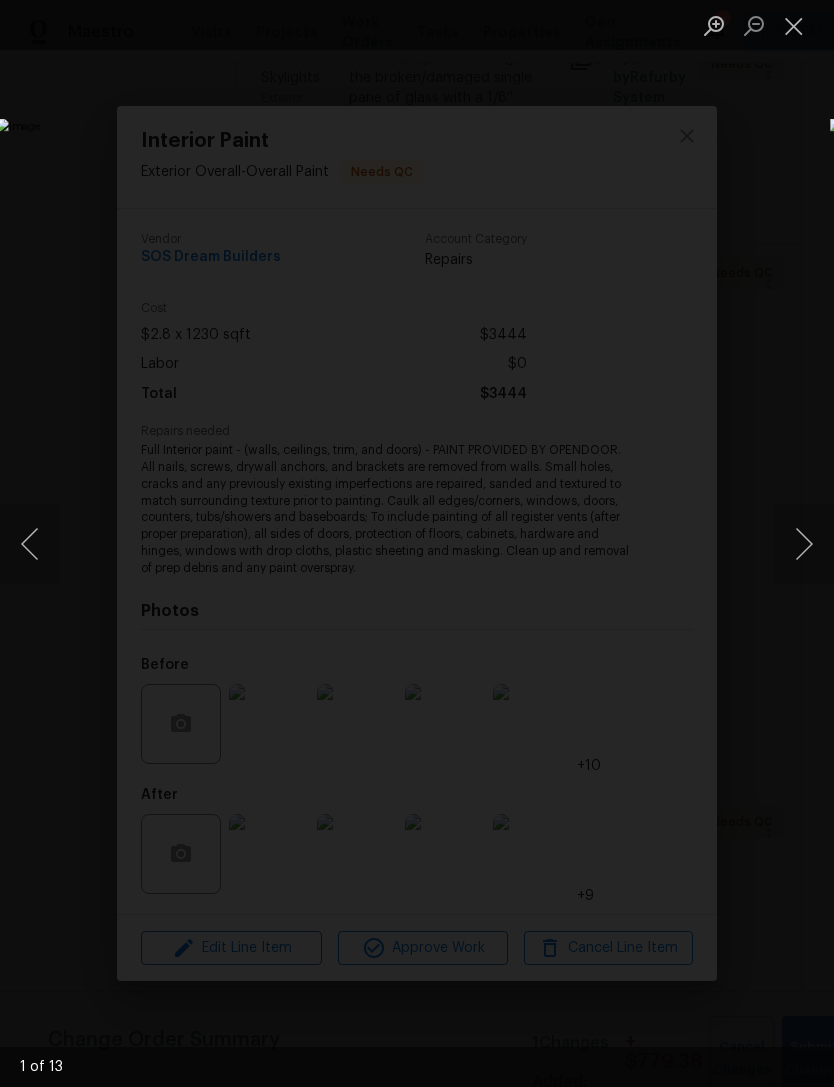 click at bounding box center [804, 544] 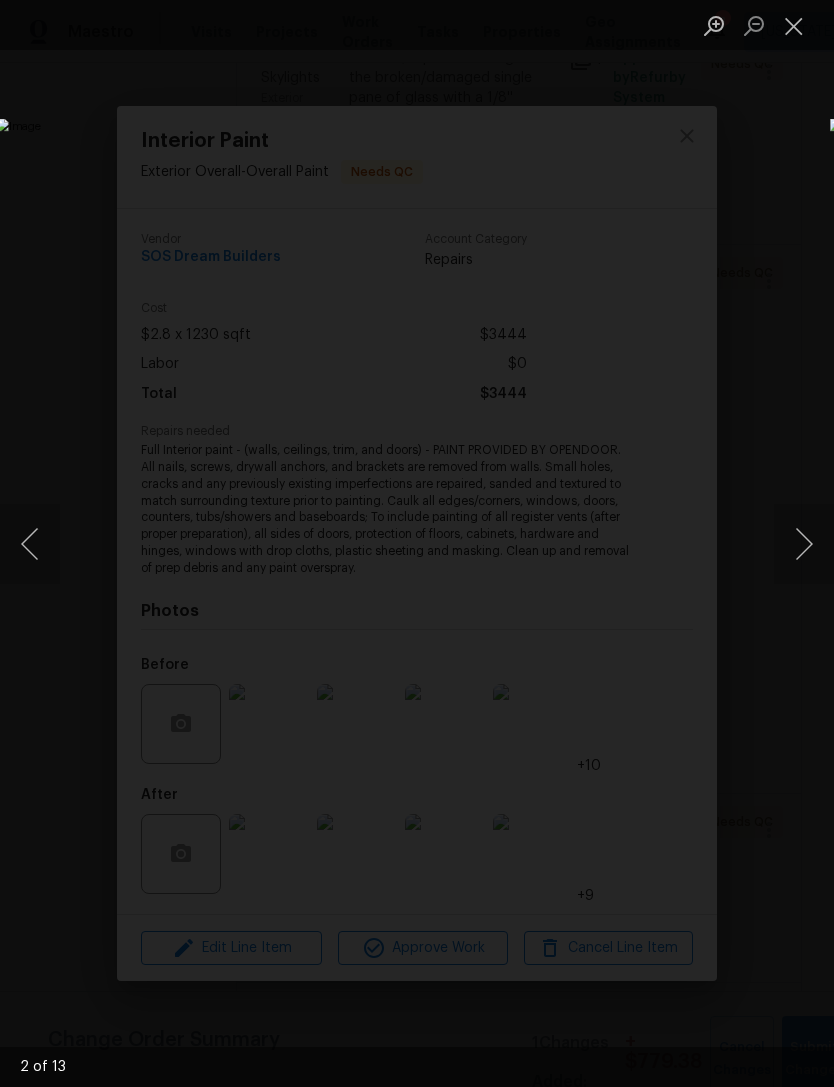 click at bounding box center [804, 544] 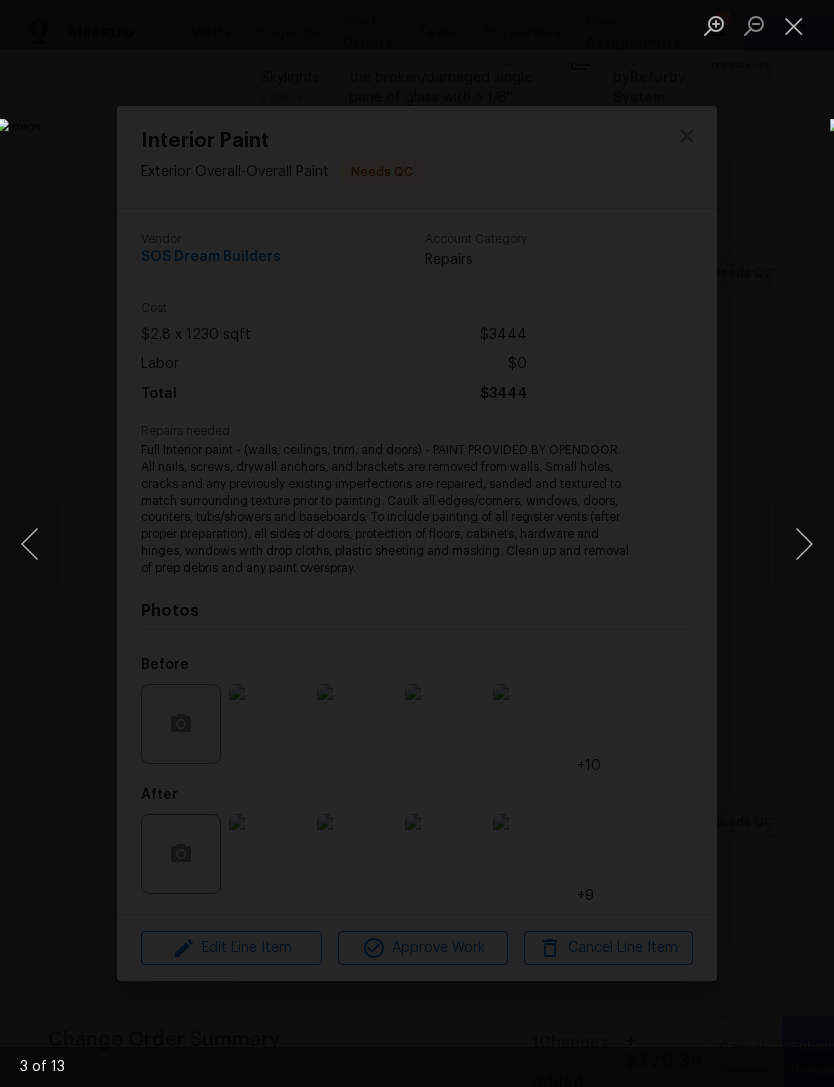 click at bounding box center [804, 544] 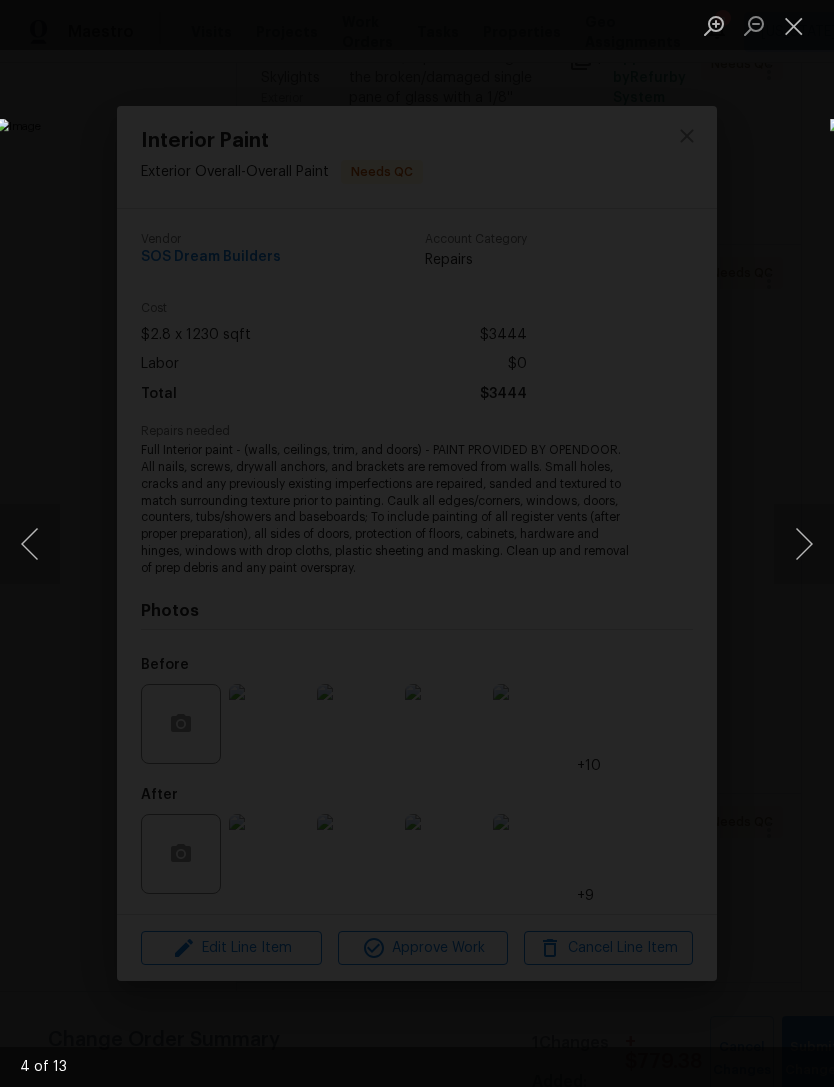 click at bounding box center [804, 544] 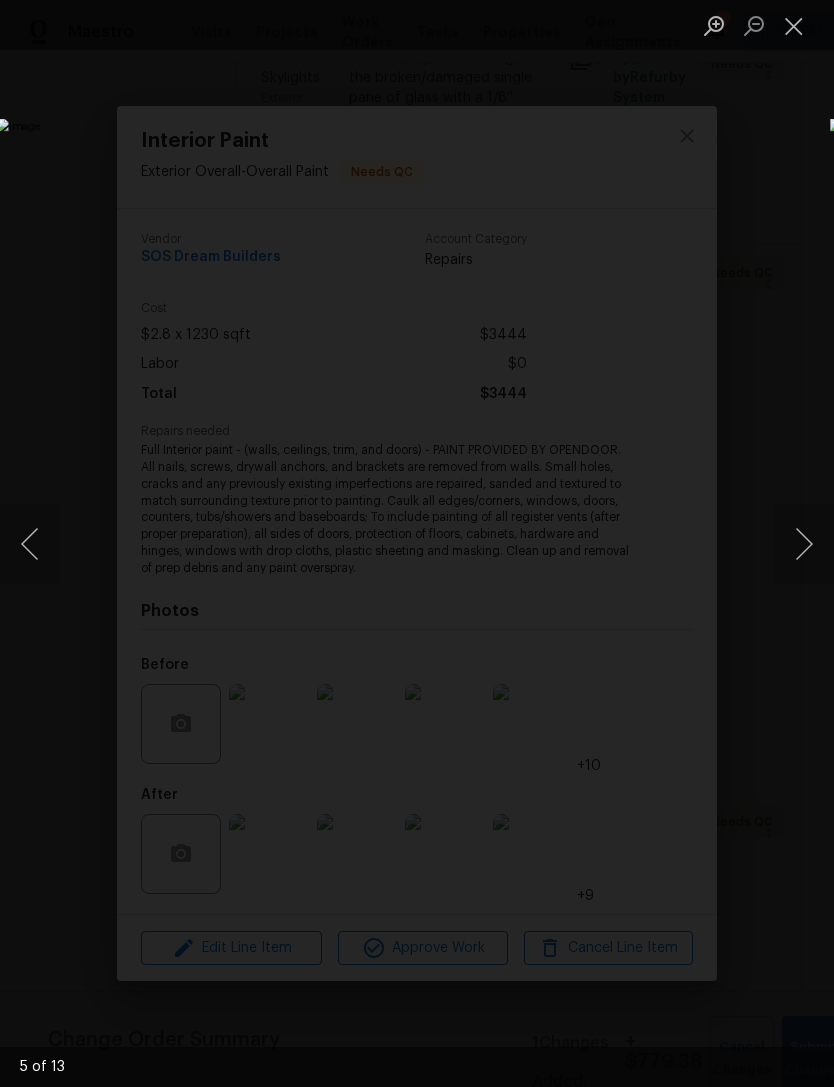 click at bounding box center [804, 544] 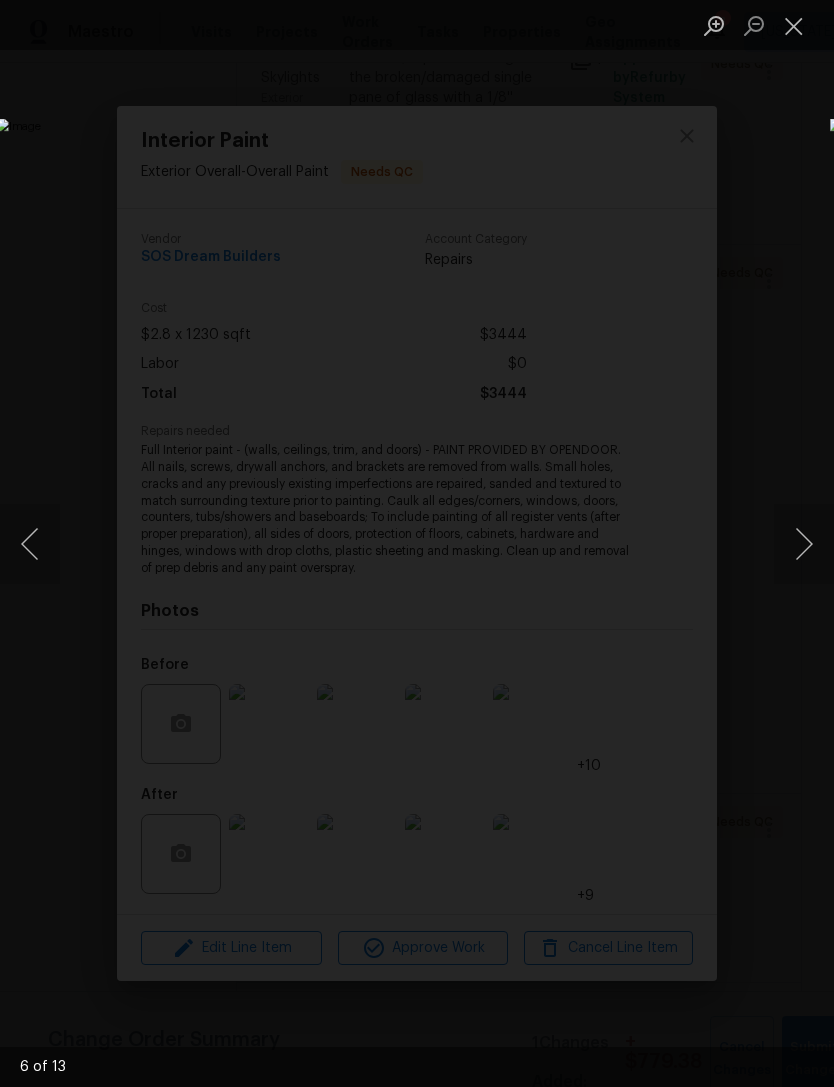 click at bounding box center [804, 544] 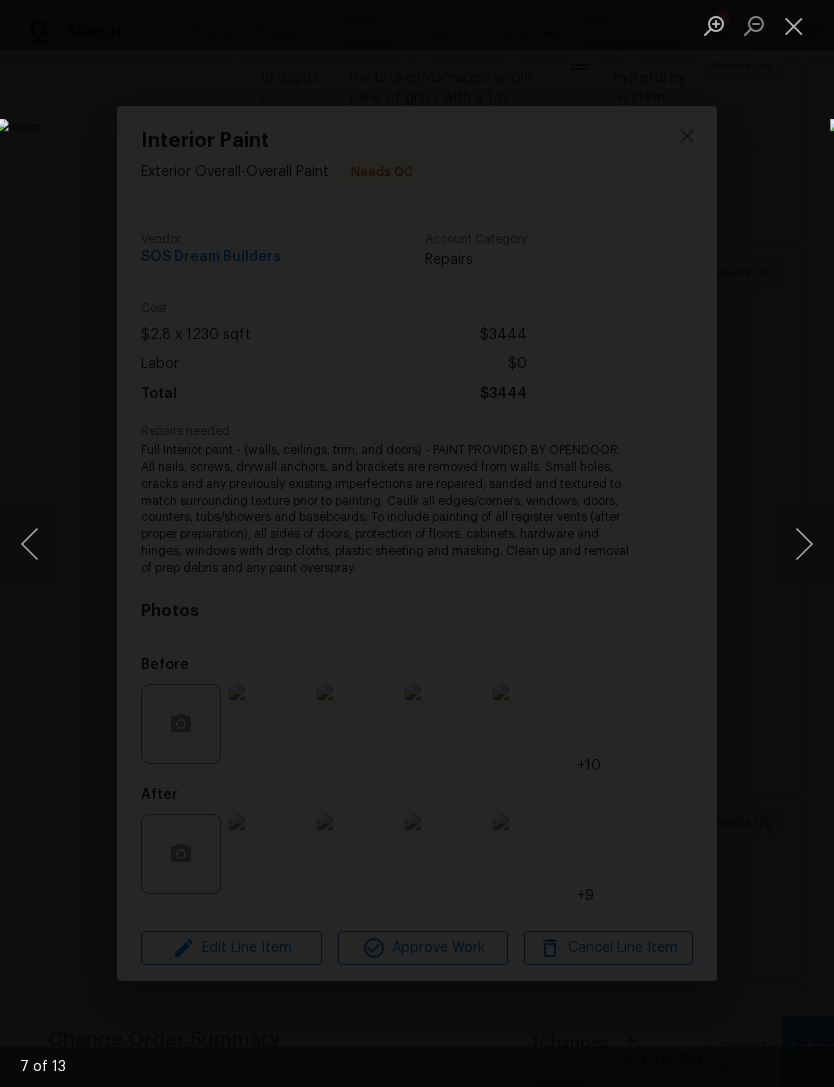 click at bounding box center [30, 544] 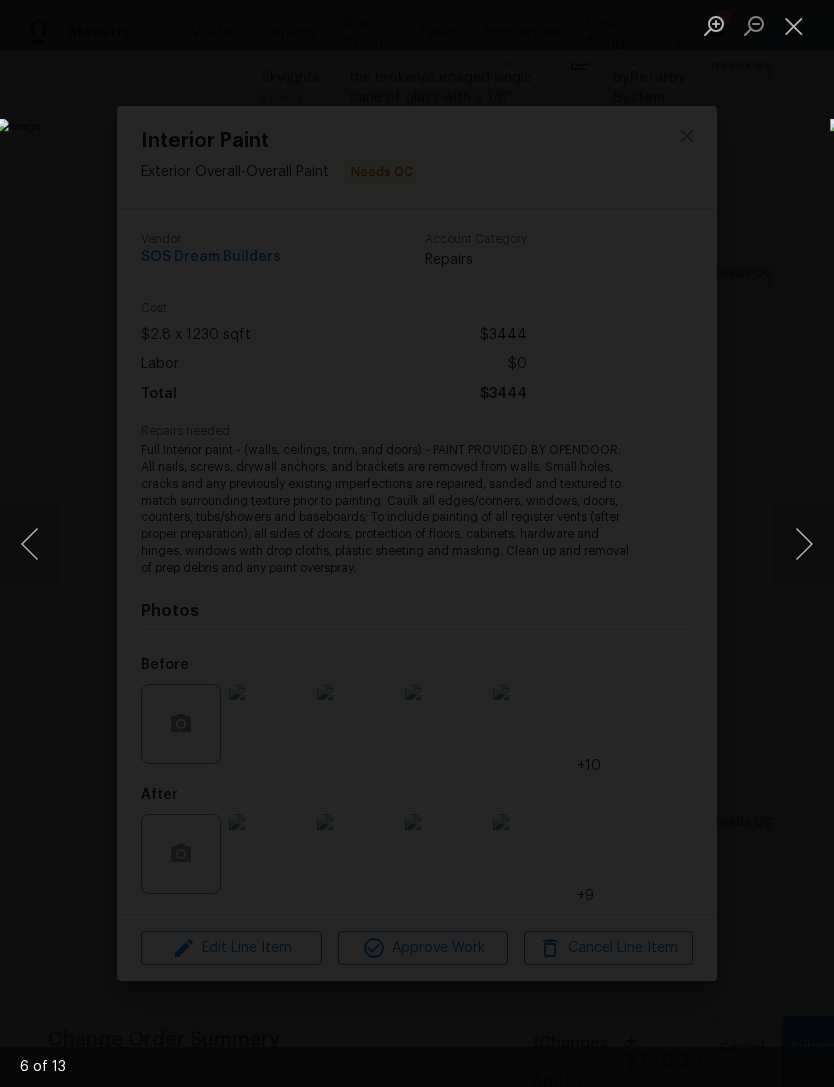 click at bounding box center [804, 544] 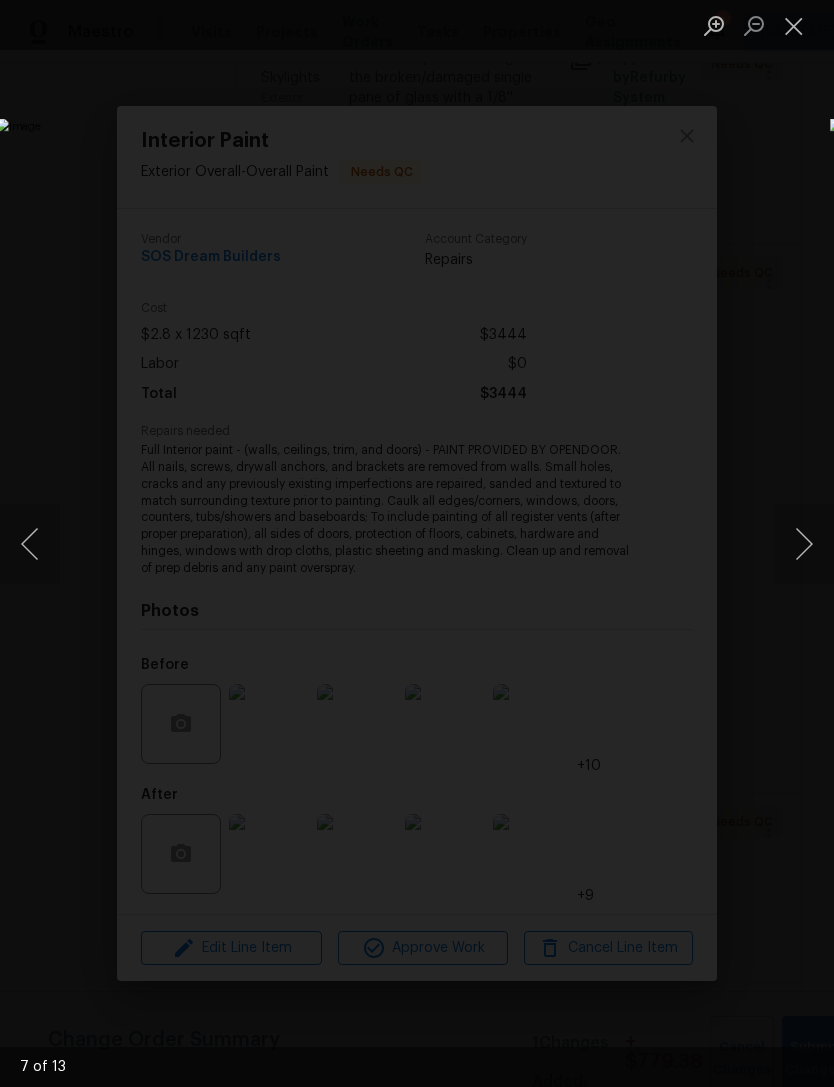 click at bounding box center [804, 544] 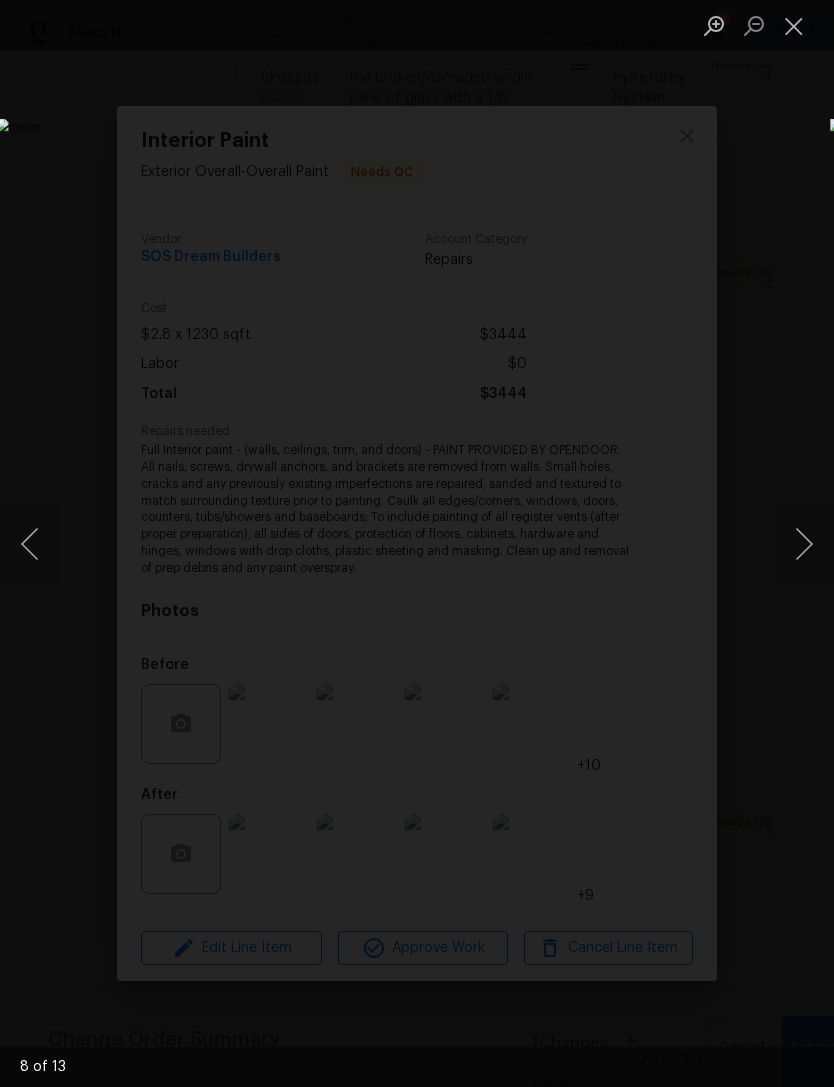 click at bounding box center (804, 544) 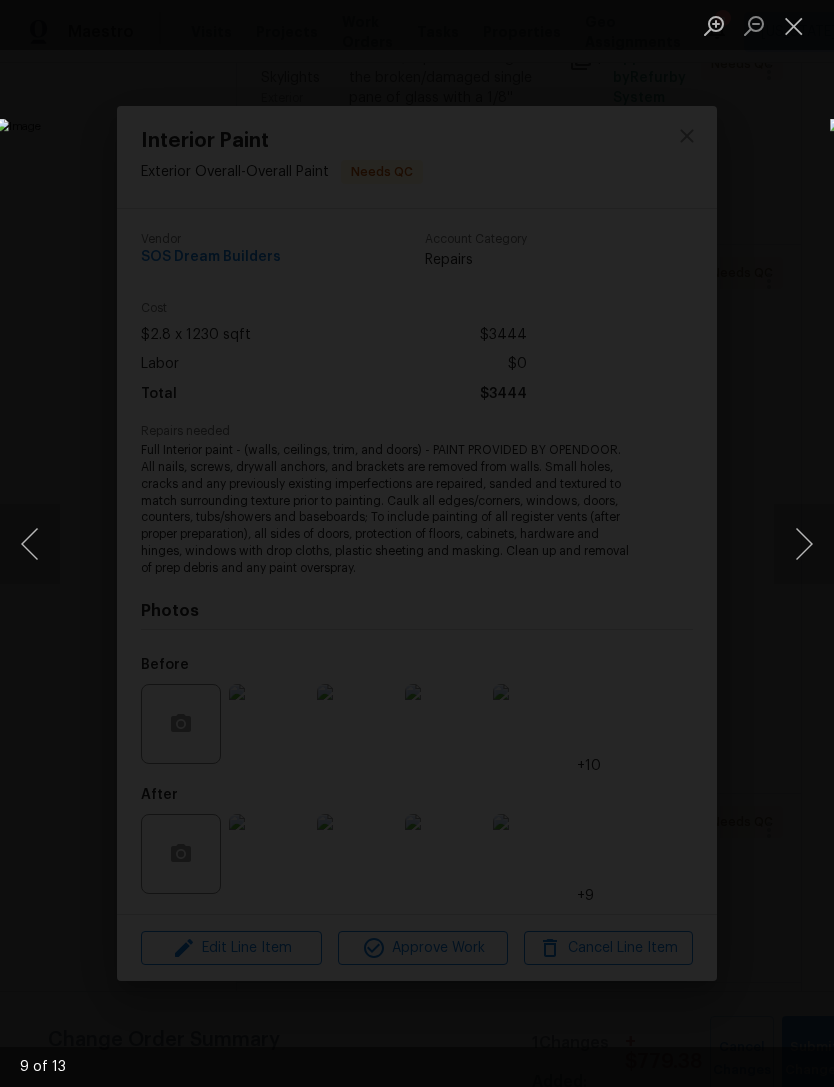 click at bounding box center [804, 544] 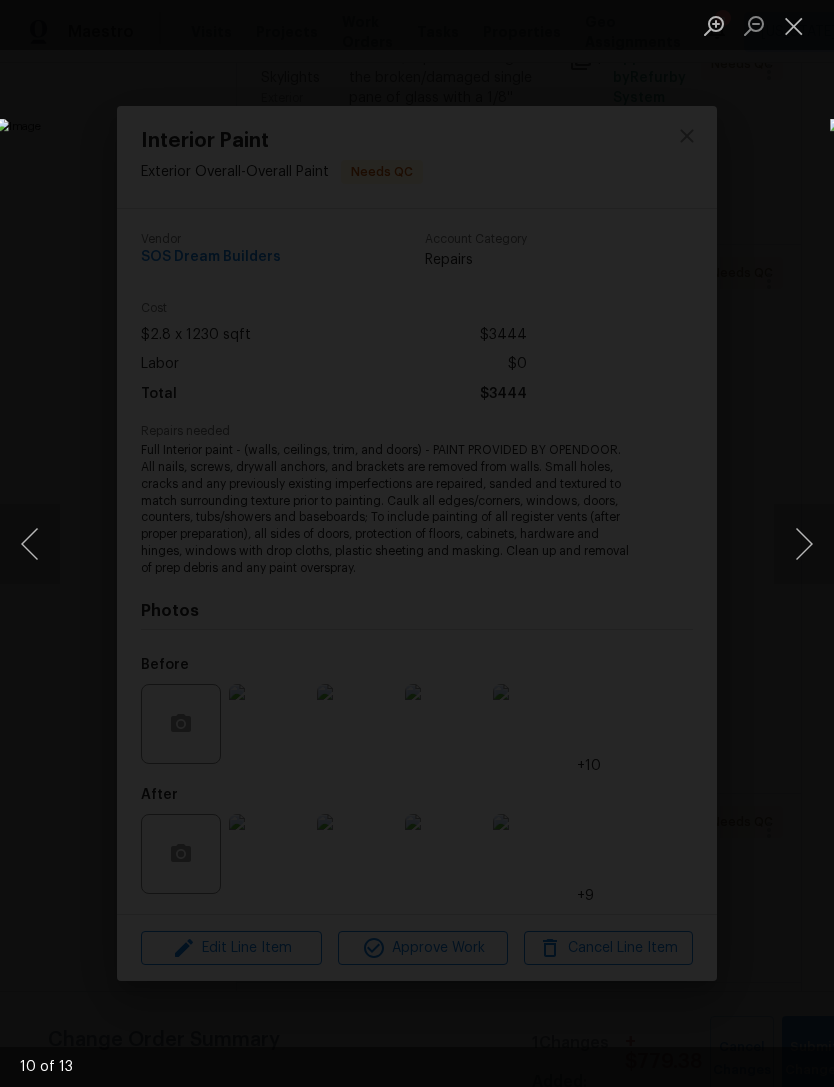 click at bounding box center [804, 544] 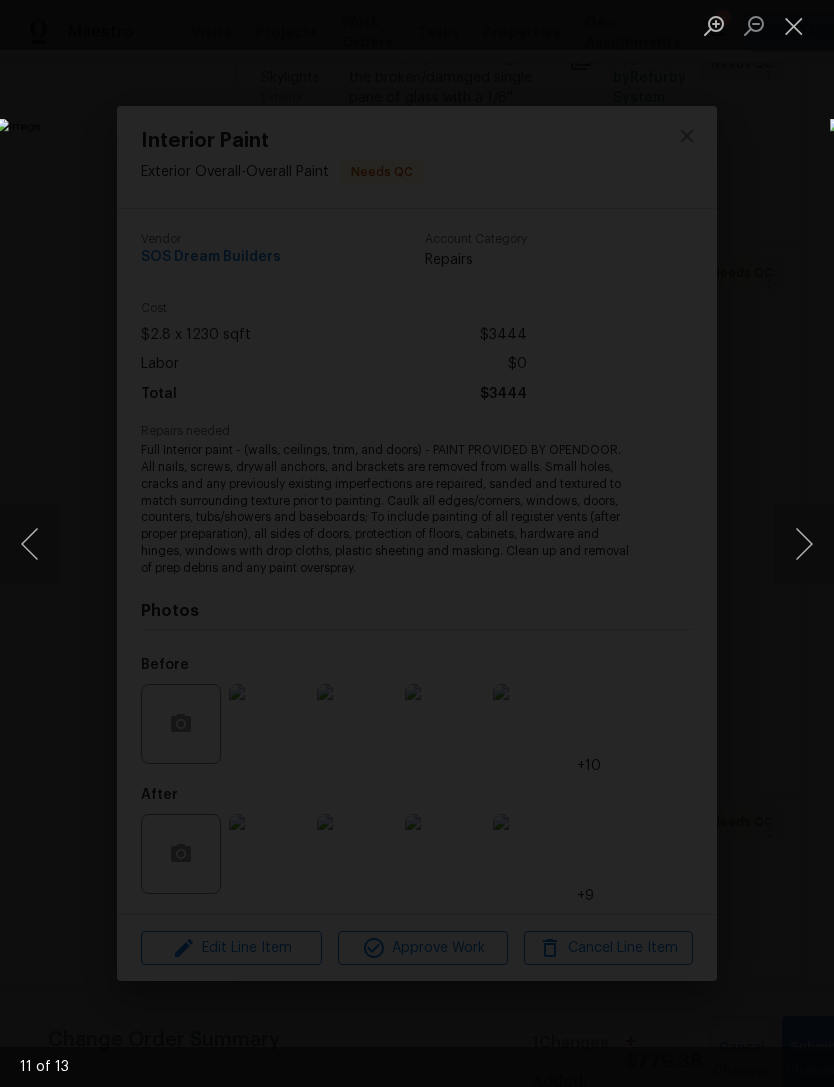click at bounding box center (804, 544) 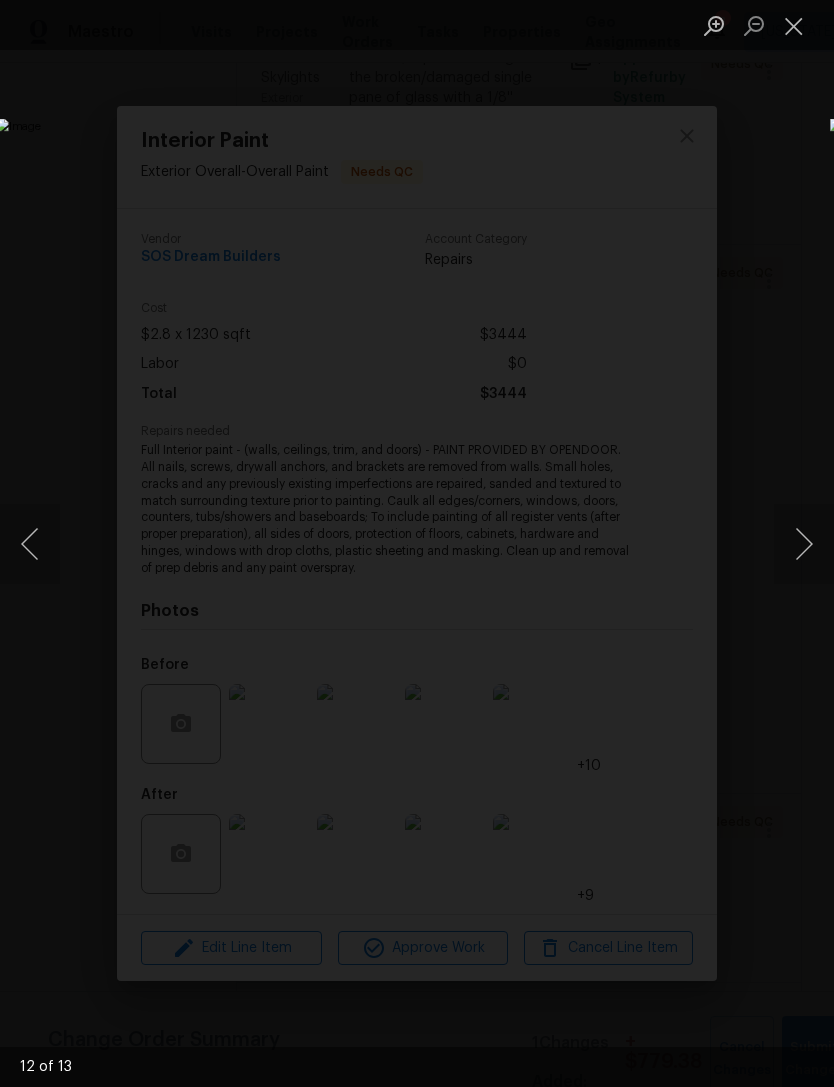 click at bounding box center [804, 544] 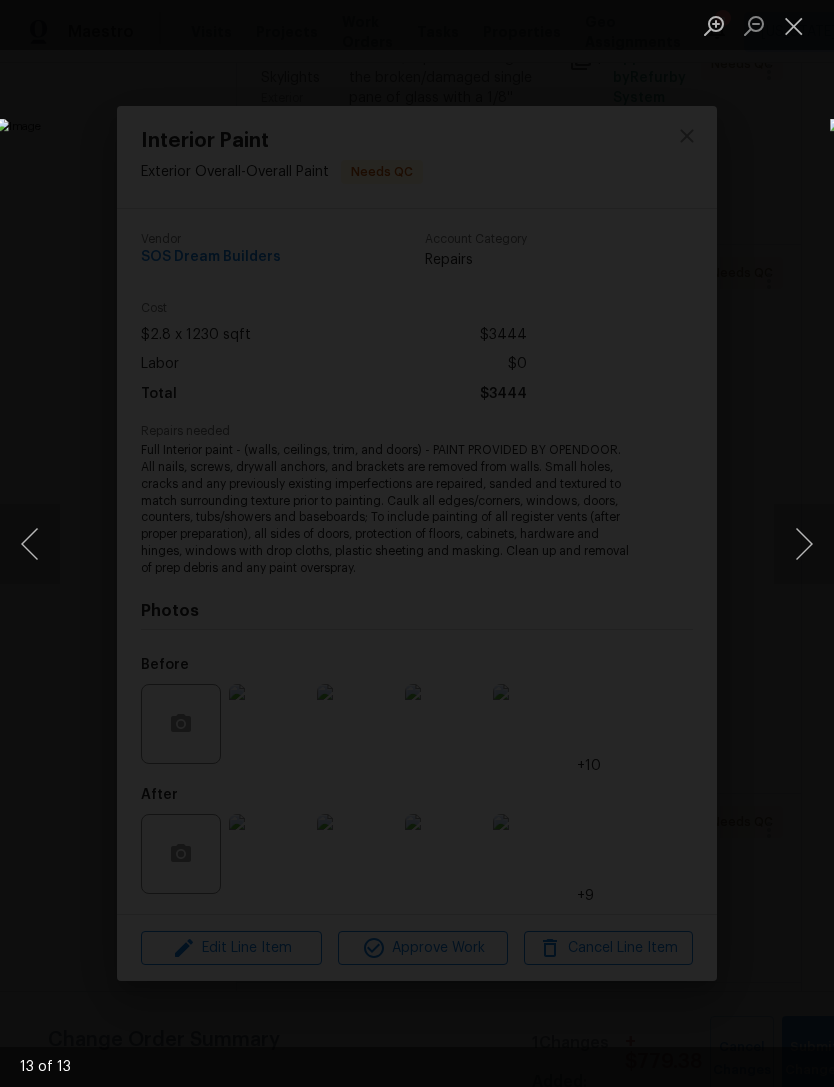 click at bounding box center [794, 25] 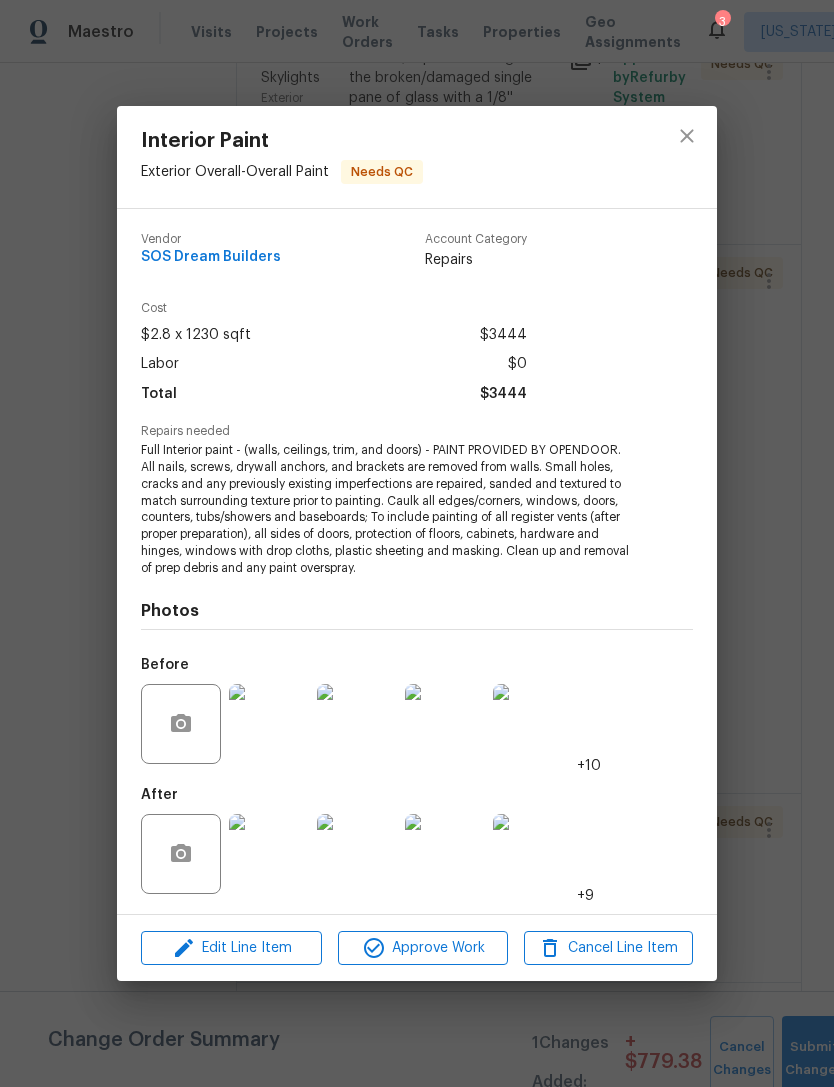 click 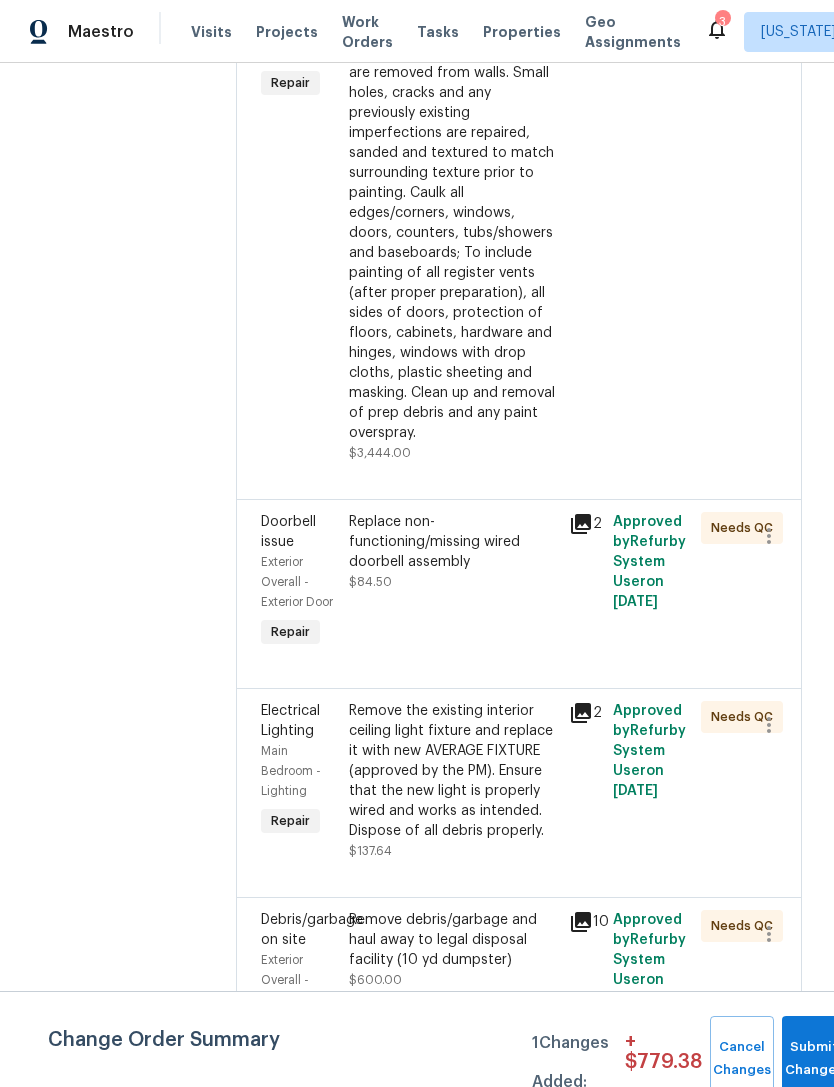 scroll, scrollTop: 1643, scrollLeft: 0, axis: vertical 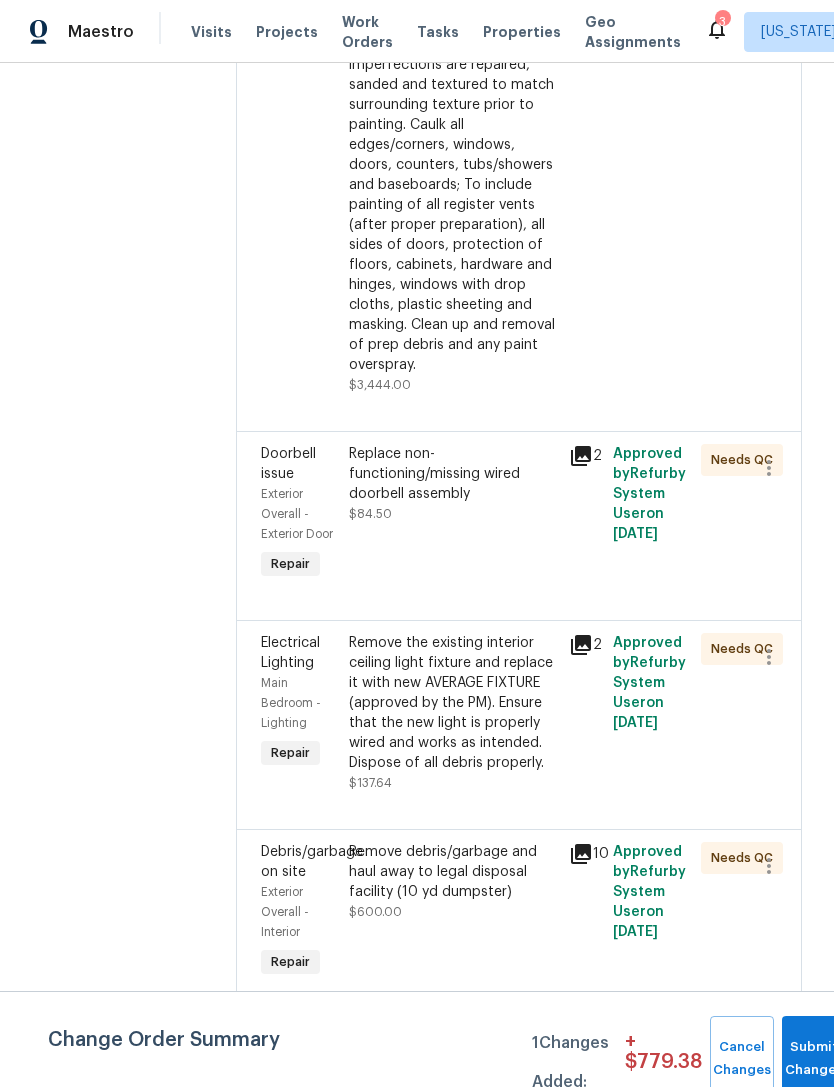 click on "Replace non-functioning/missing wired doorbell assembly $84.50" at bounding box center (453, 514) 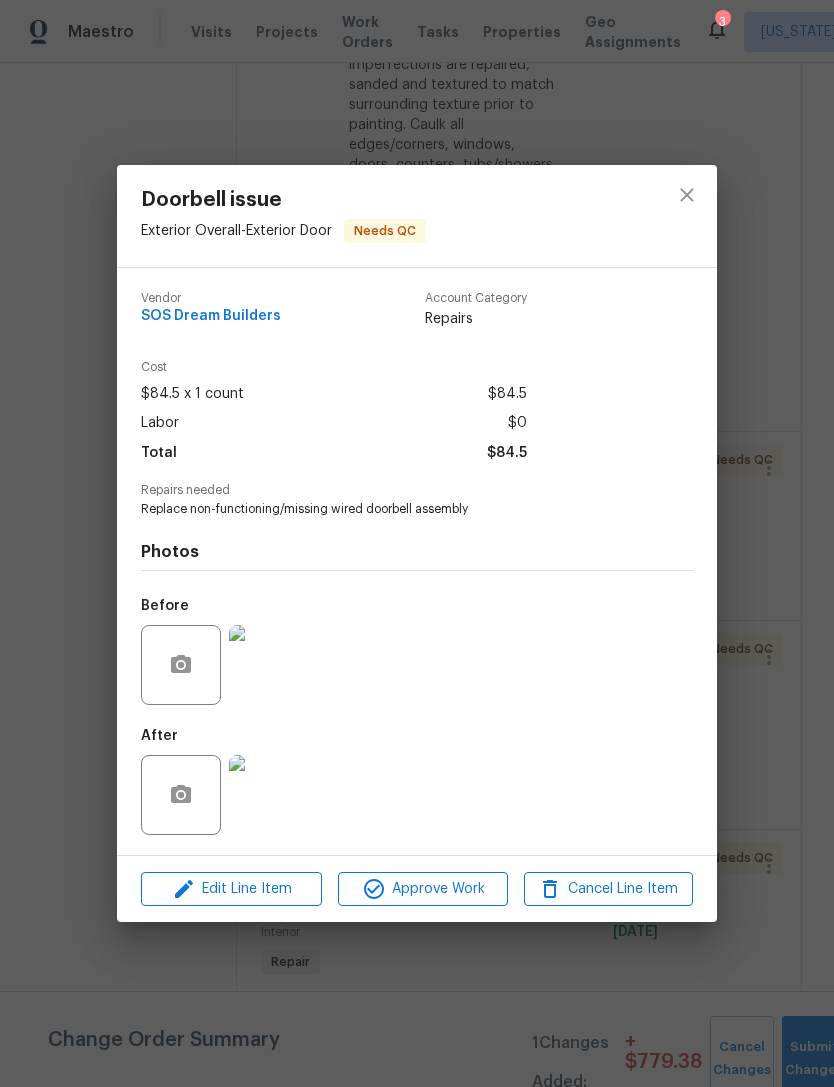 click at bounding box center (269, 795) 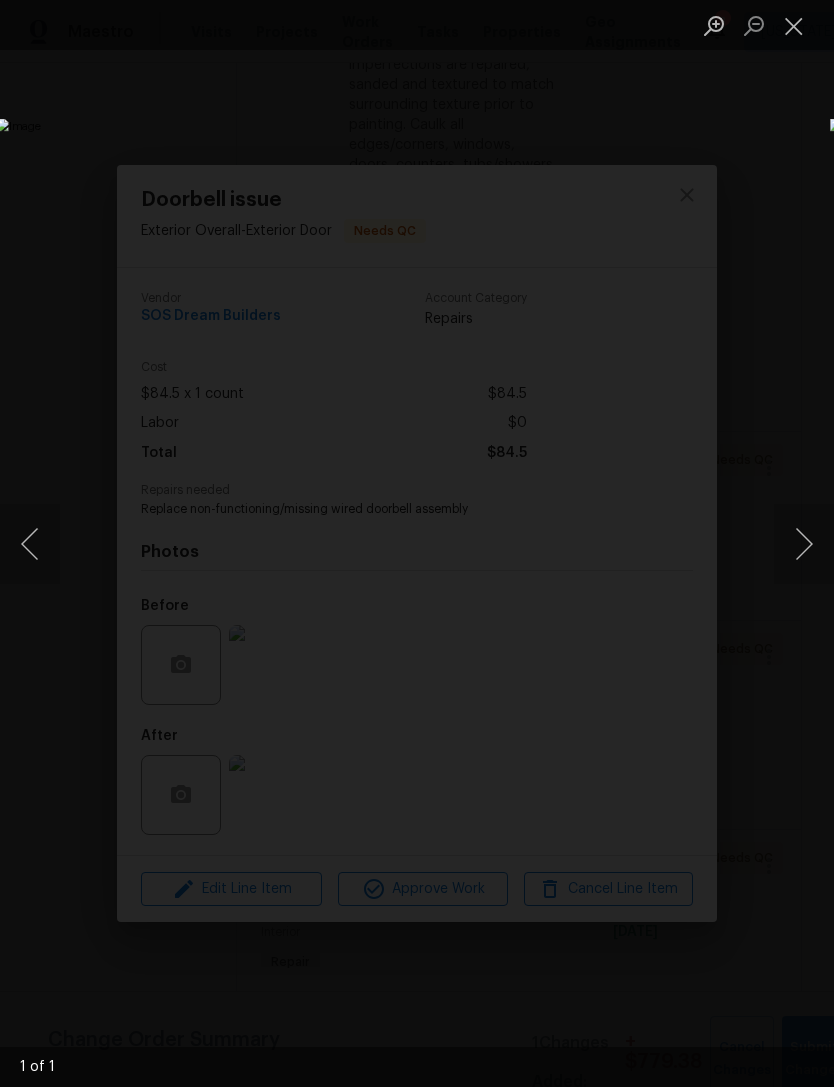 click at bounding box center (794, 25) 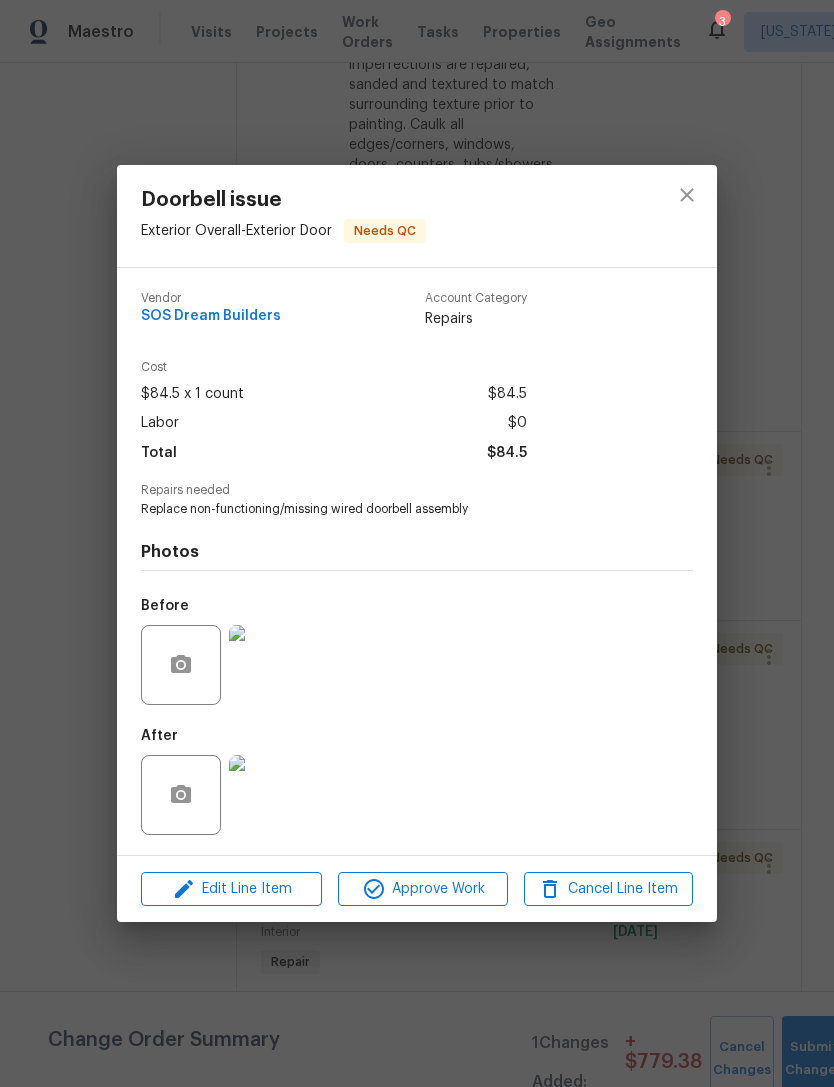 click on "Approve Work" at bounding box center (422, 889) 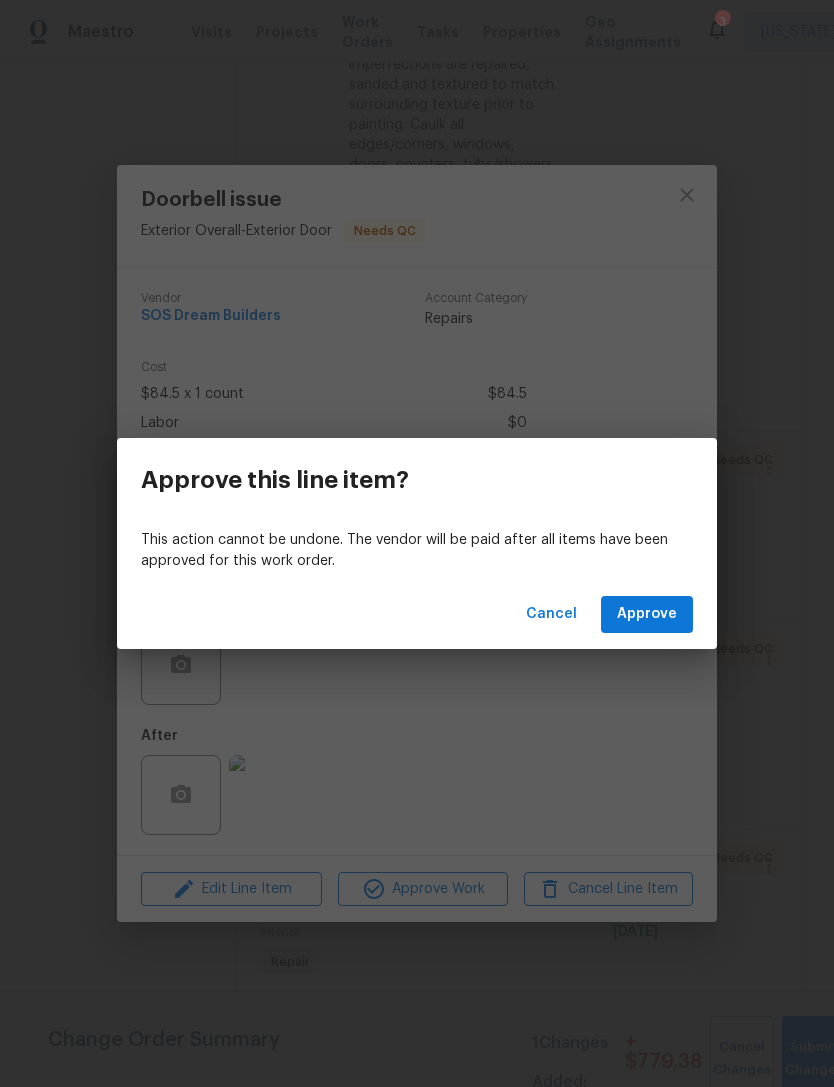 click on "Approve" at bounding box center (647, 614) 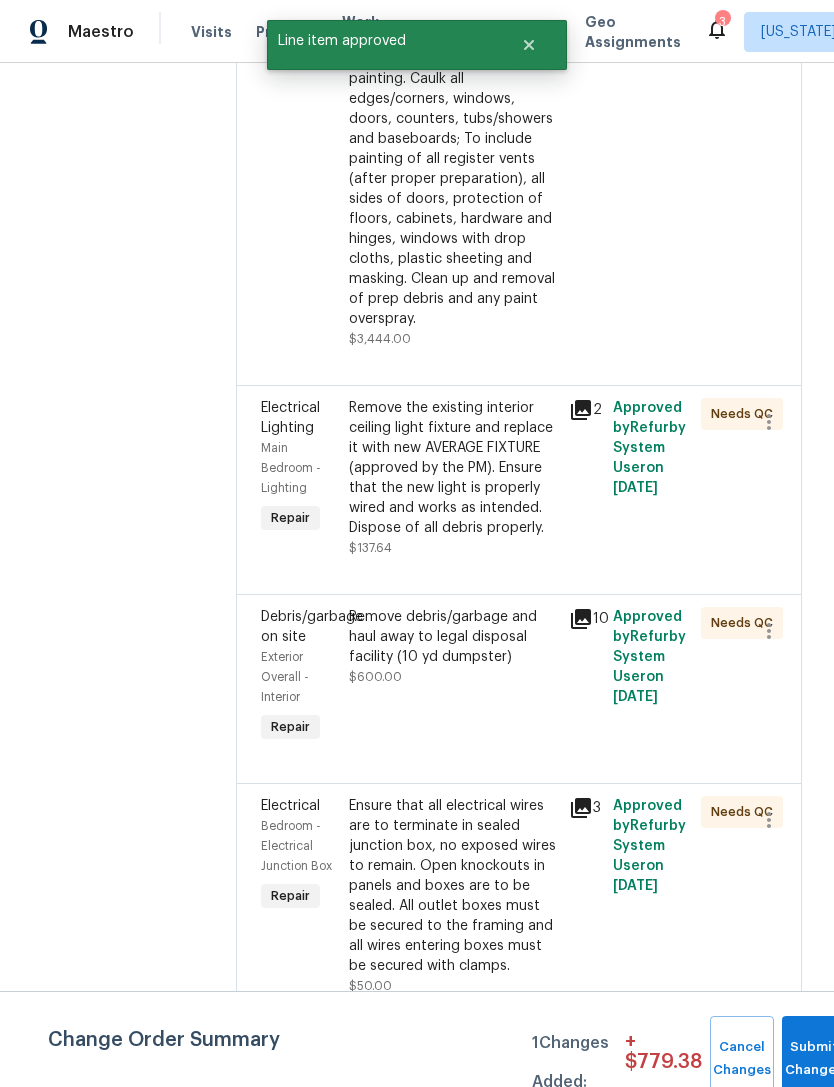 scroll, scrollTop: 1689, scrollLeft: 0, axis: vertical 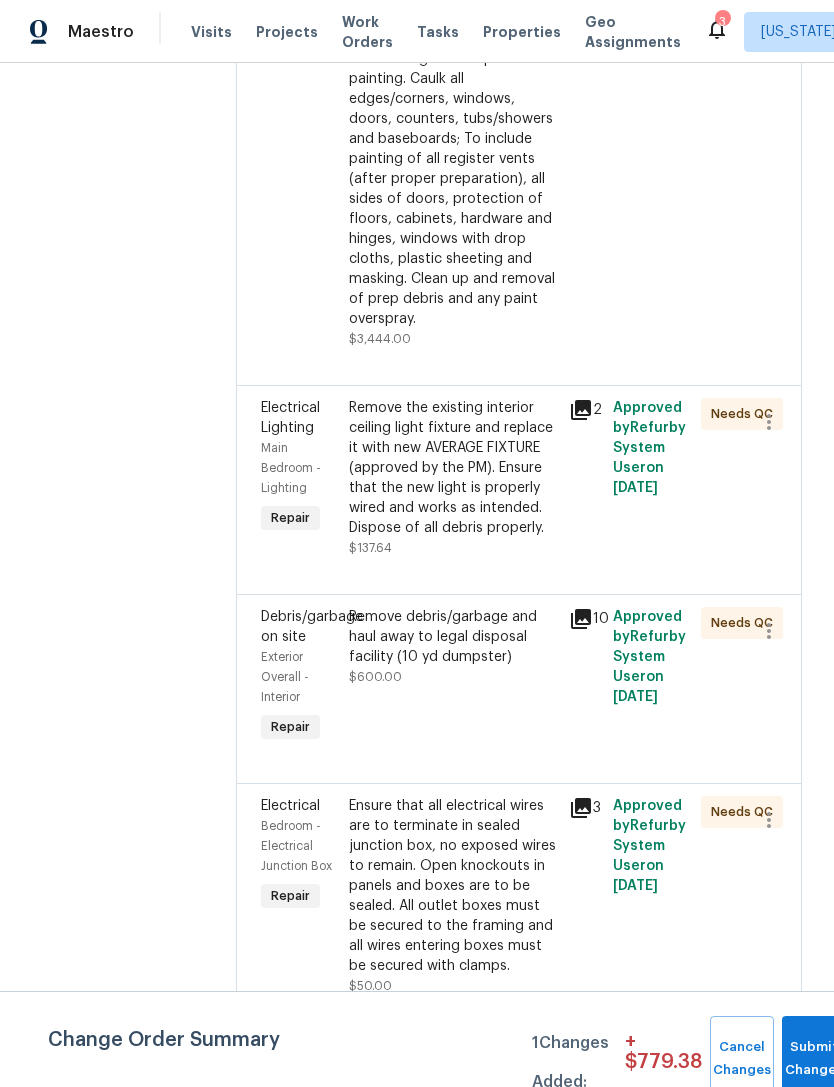 click on "Remove the existing interior ceiling light fixture and replace it with new AVERAGE FIXTURE (approved by the PM). Ensure that the new light is properly wired and works as intended. Dispose of all debris properly." at bounding box center (453, 468) 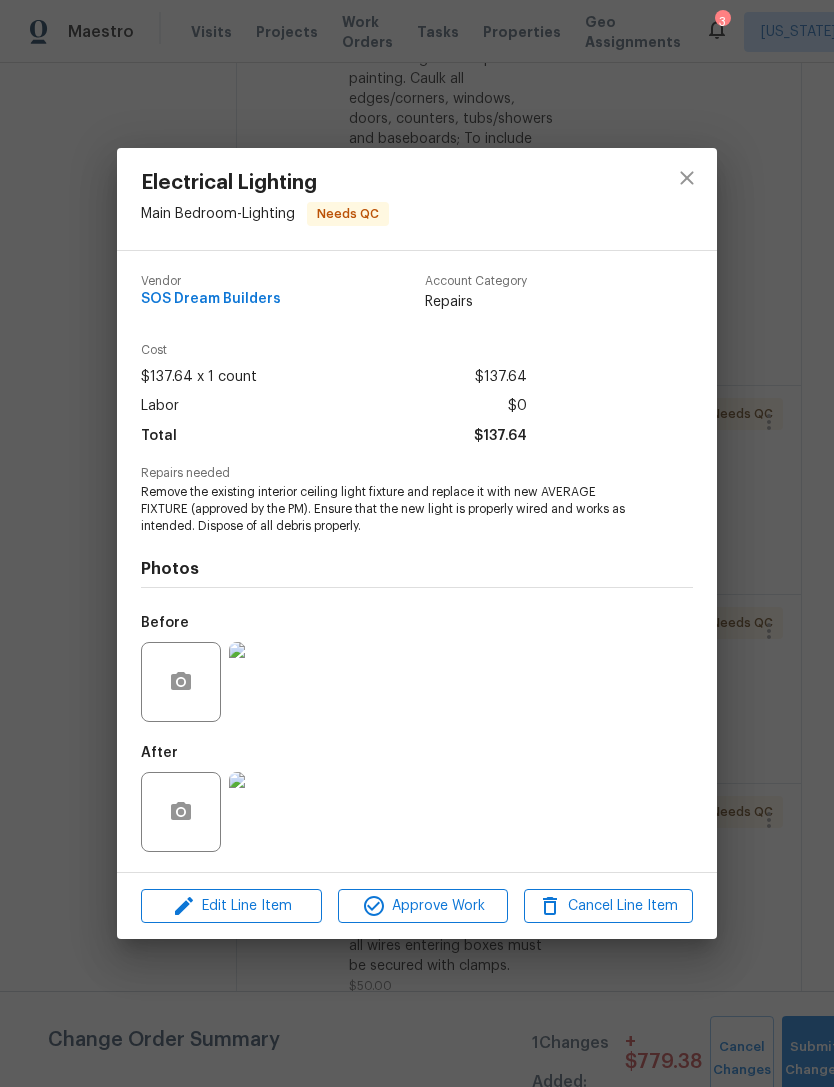 click at bounding box center [269, 682] 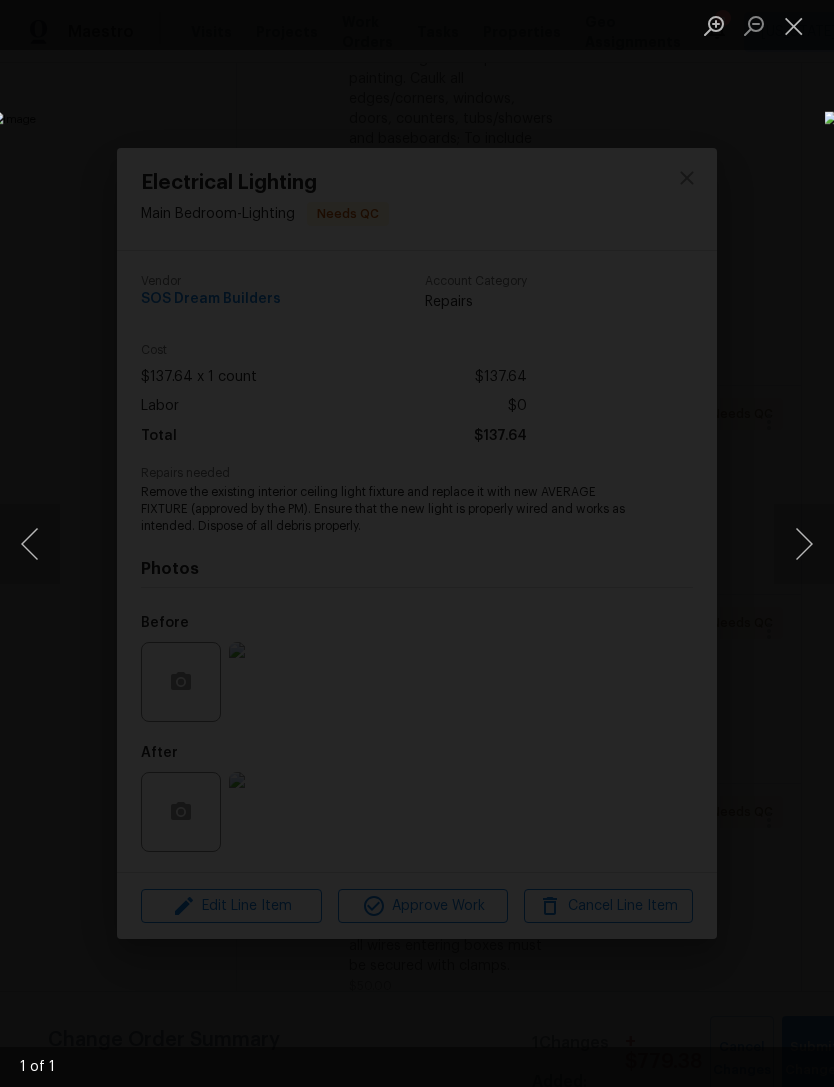 click at bounding box center [794, 25] 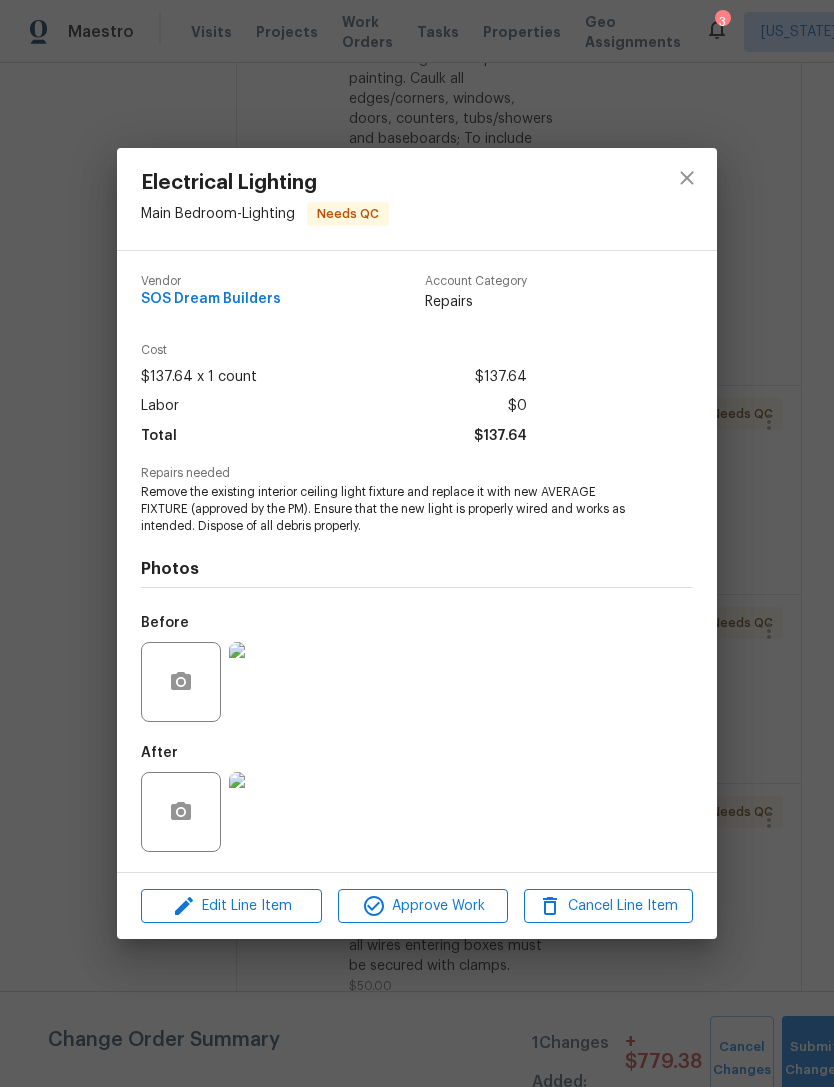 click at bounding box center (269, 812) 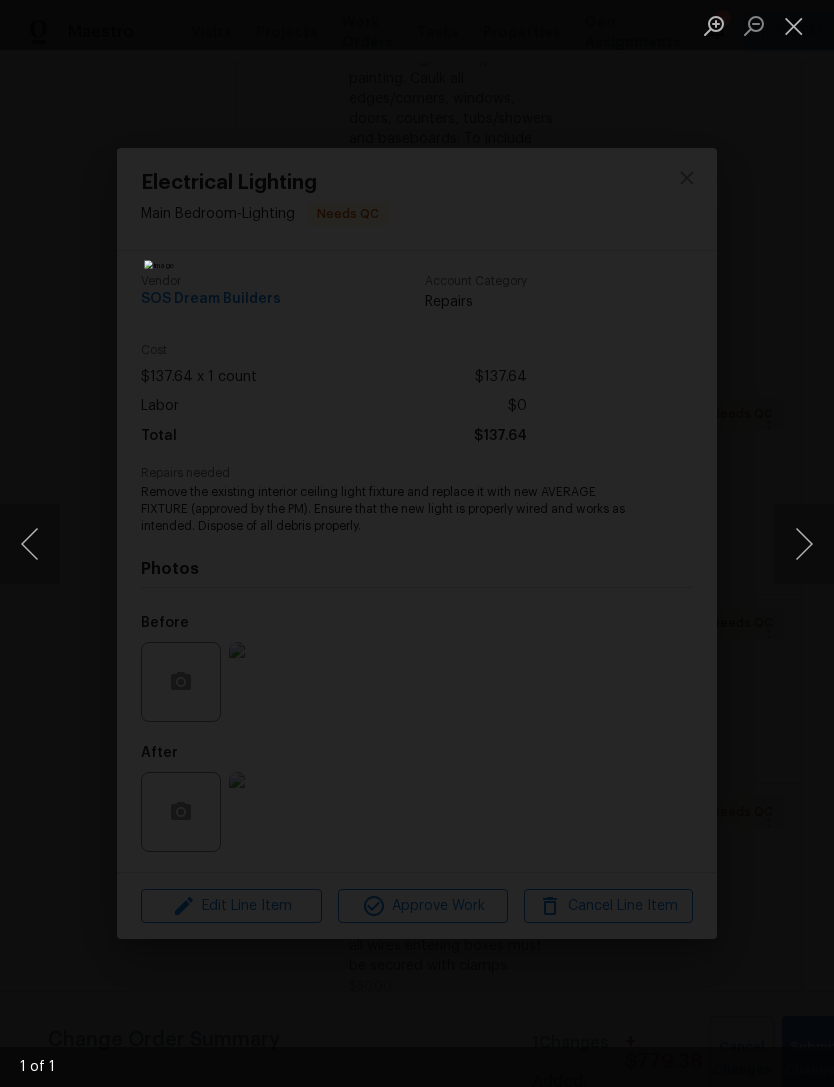 click at bounding box center (794, 25) 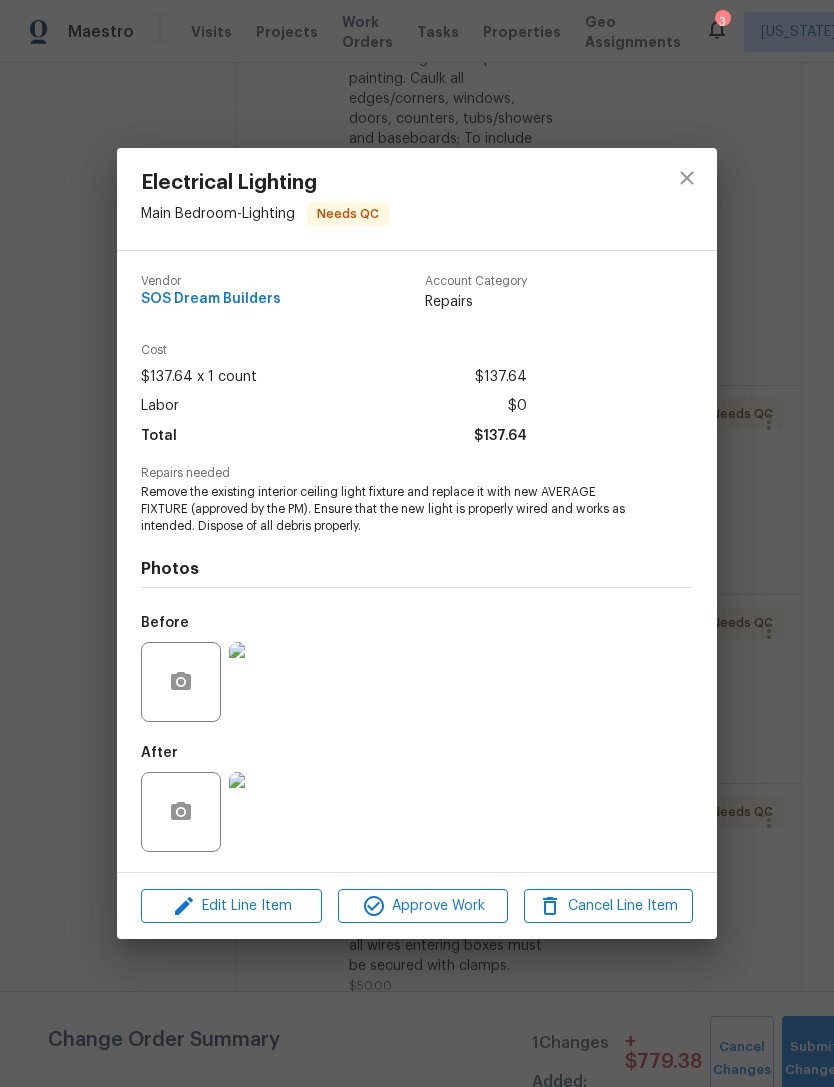 click 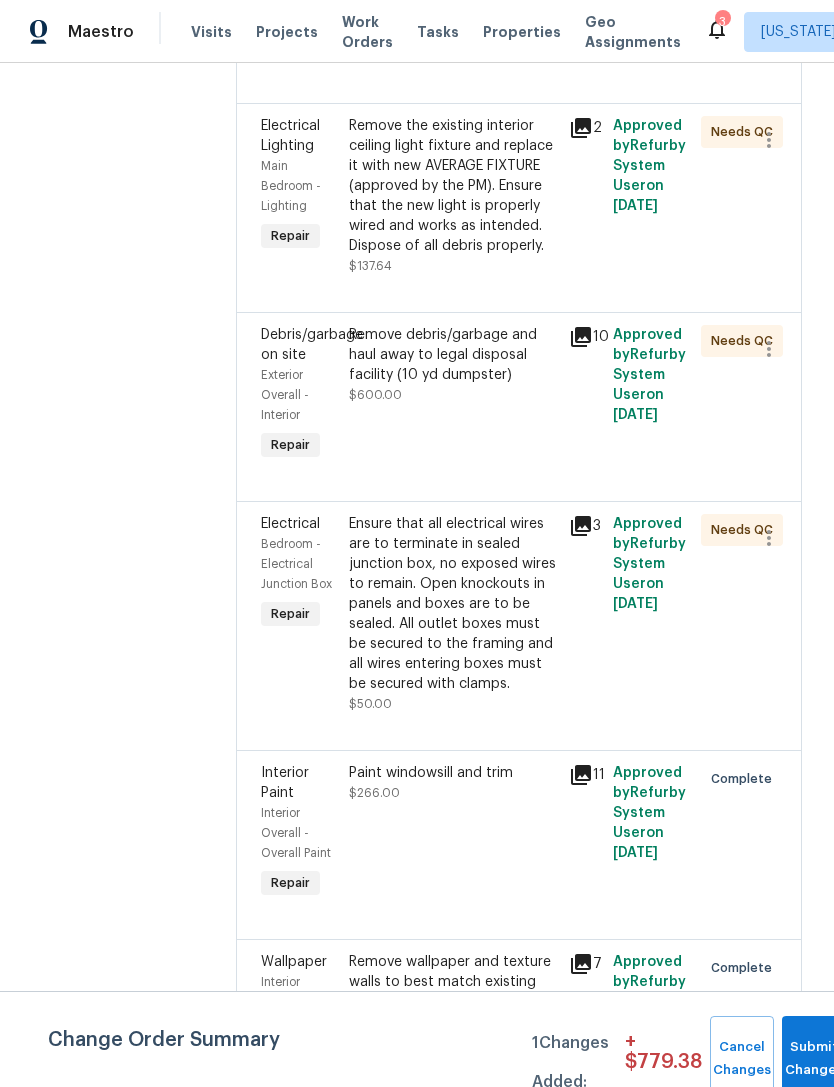 scroll, scrollTop: 1981, scrollLeft: 0, axis: vertical 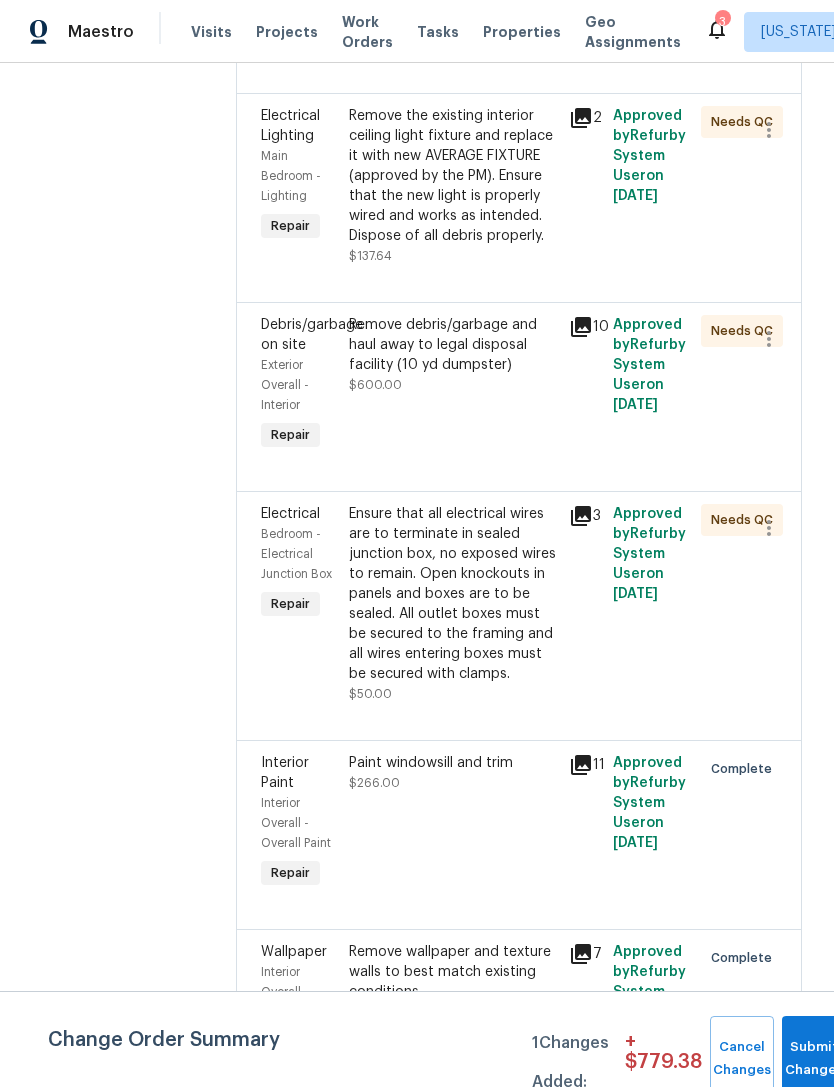 click on "Remove debris/garbage and haul away to legal disposal facility (10 yd dumpster) $600.00" at bounding box center (453, 385) 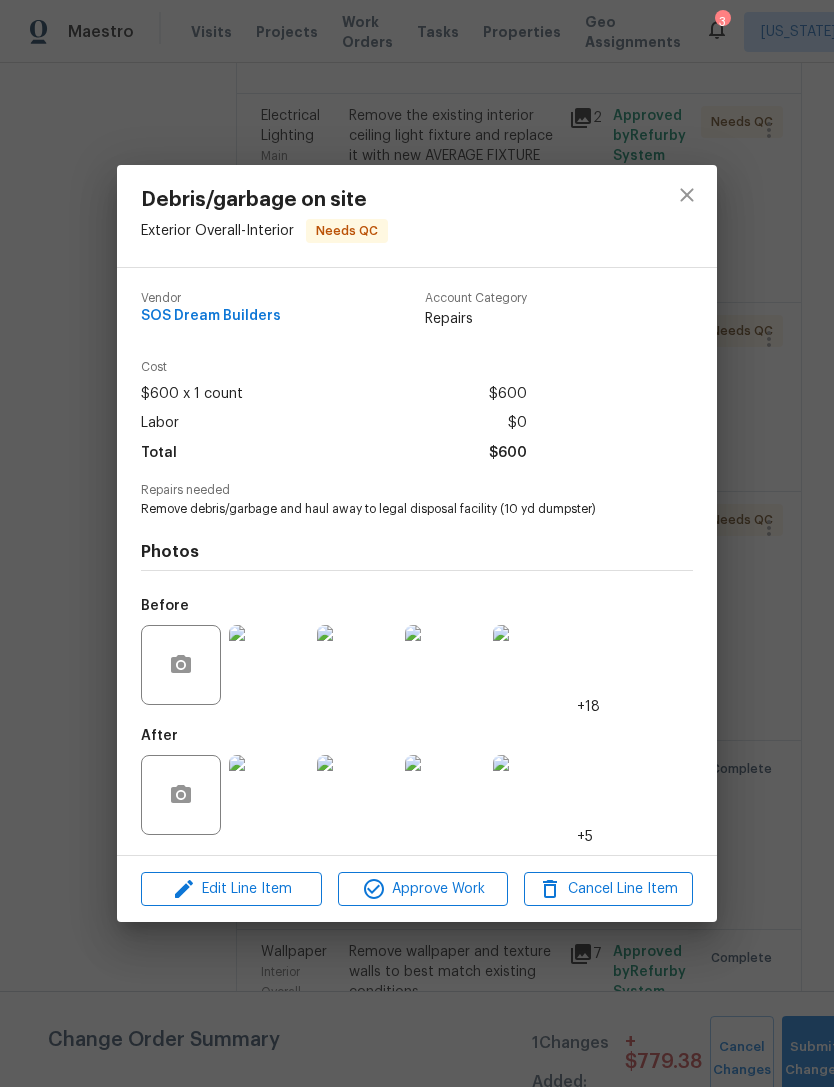 click at bounding box center [269, 795] 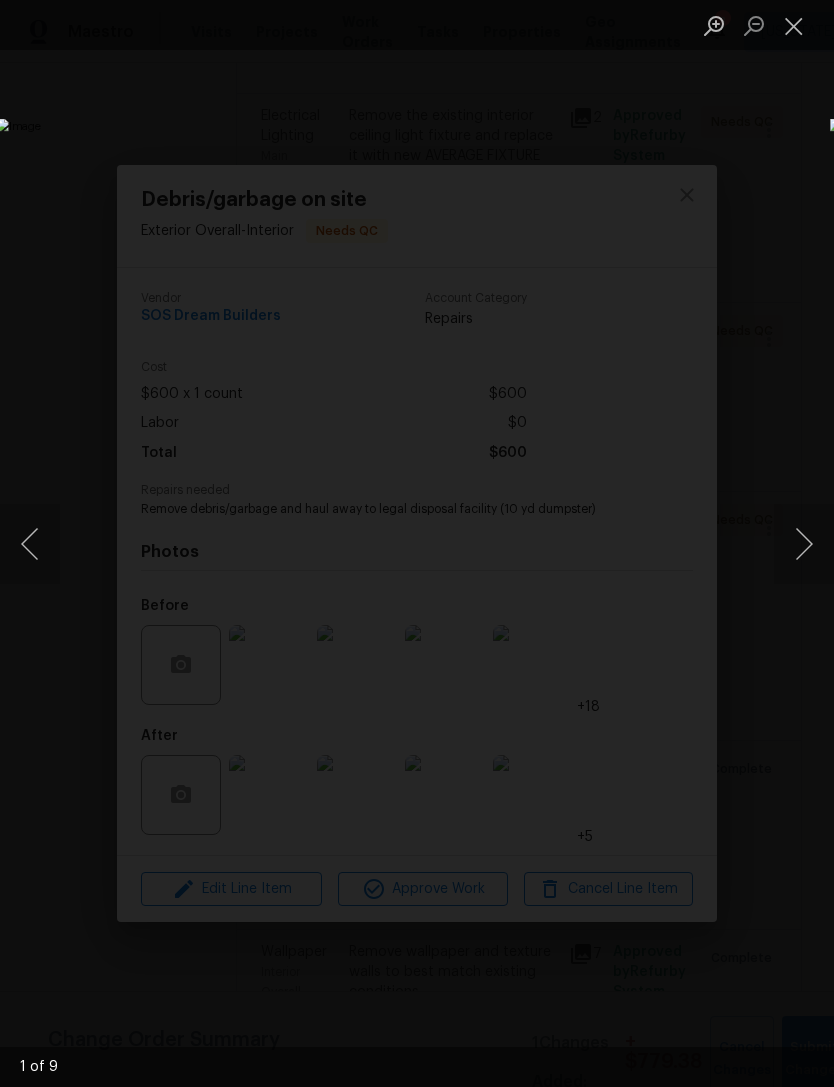 click at bounding box center (804, 544) 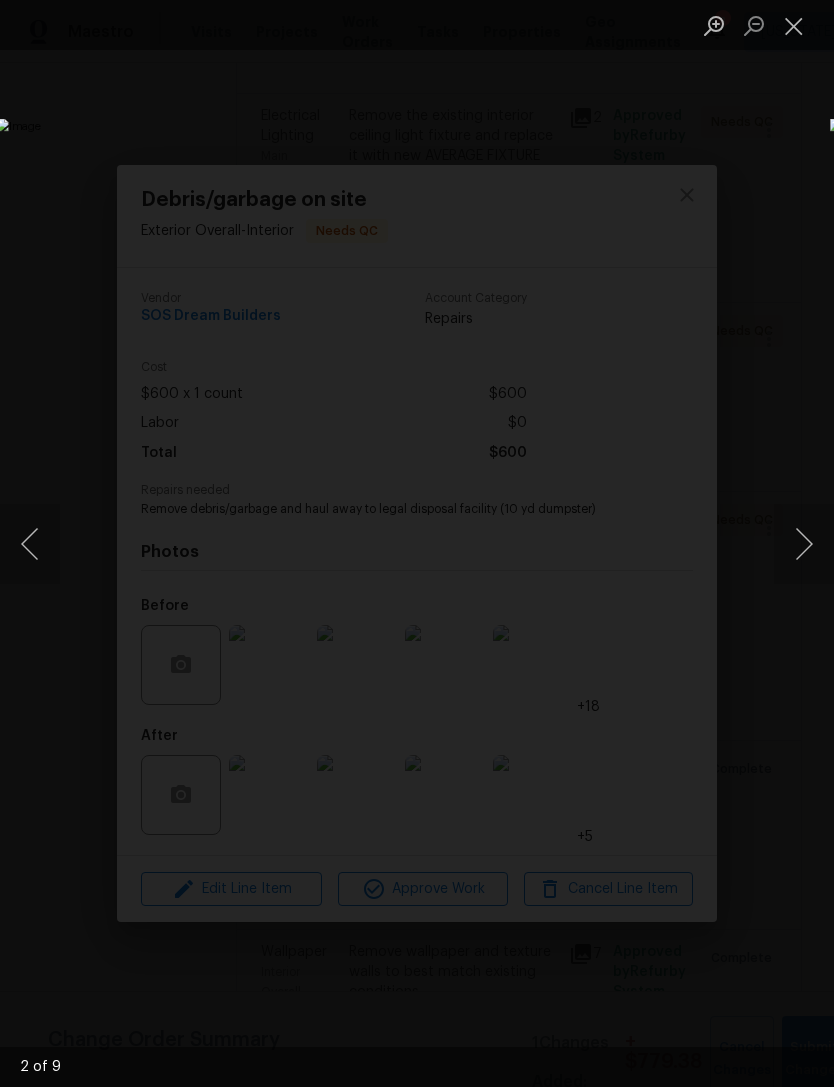 click at bounding box center [804, 544] 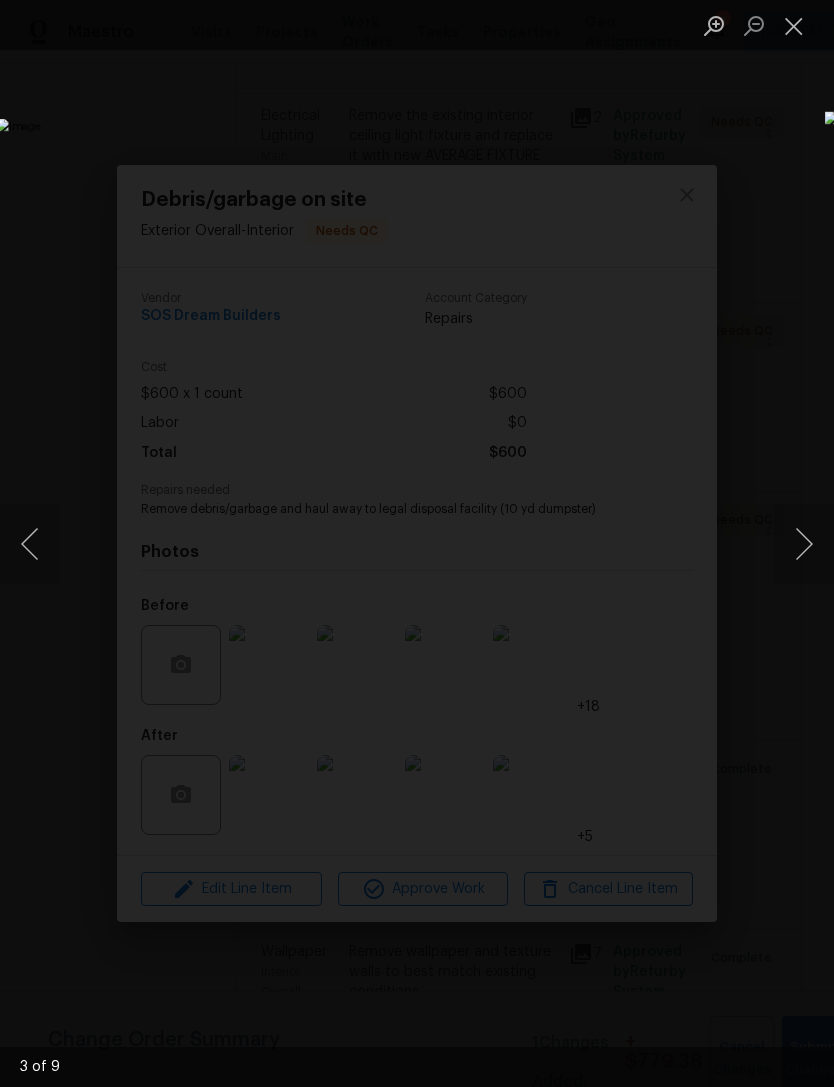 click at bounding box center [804, 544] 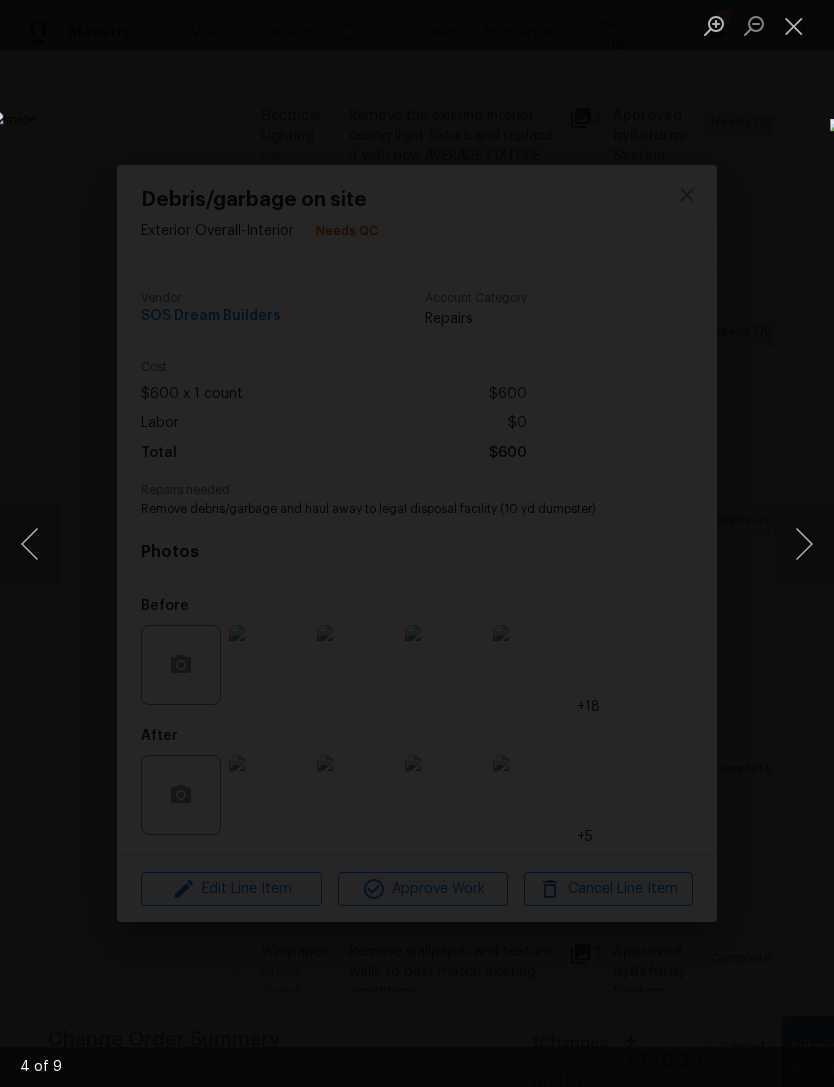 click at bounding box center (804, 544) 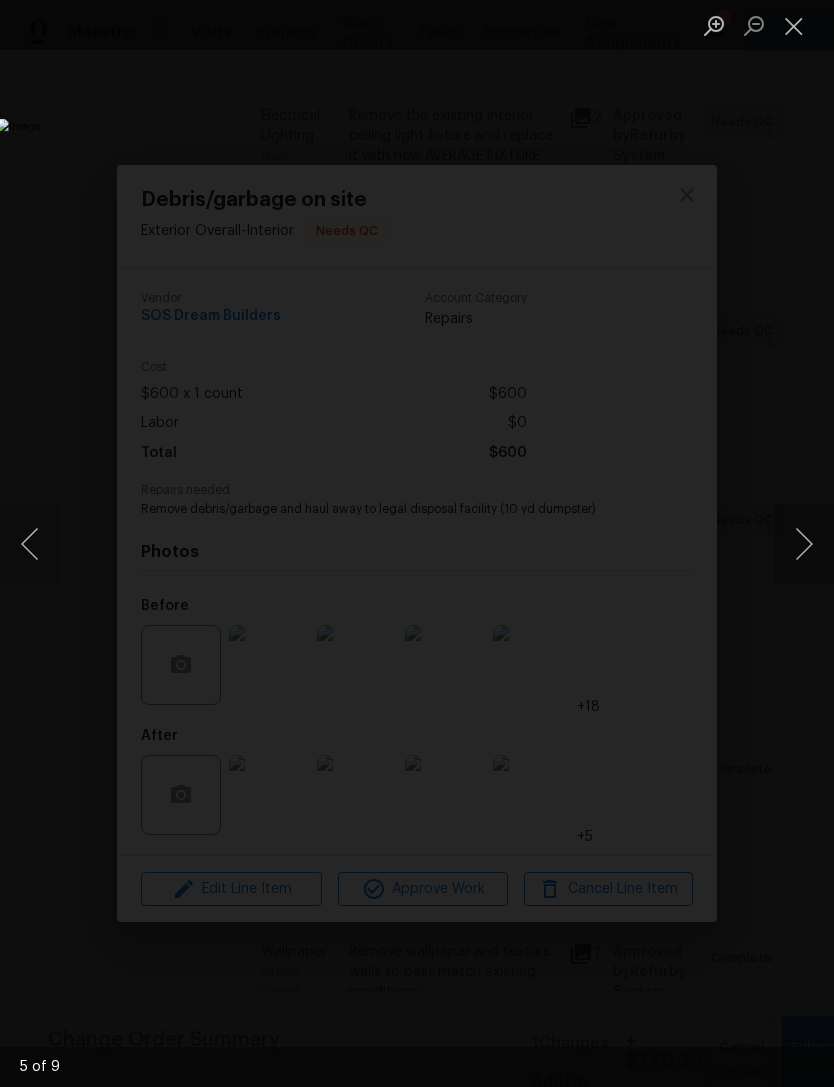 click at bounding box center [804, 544] 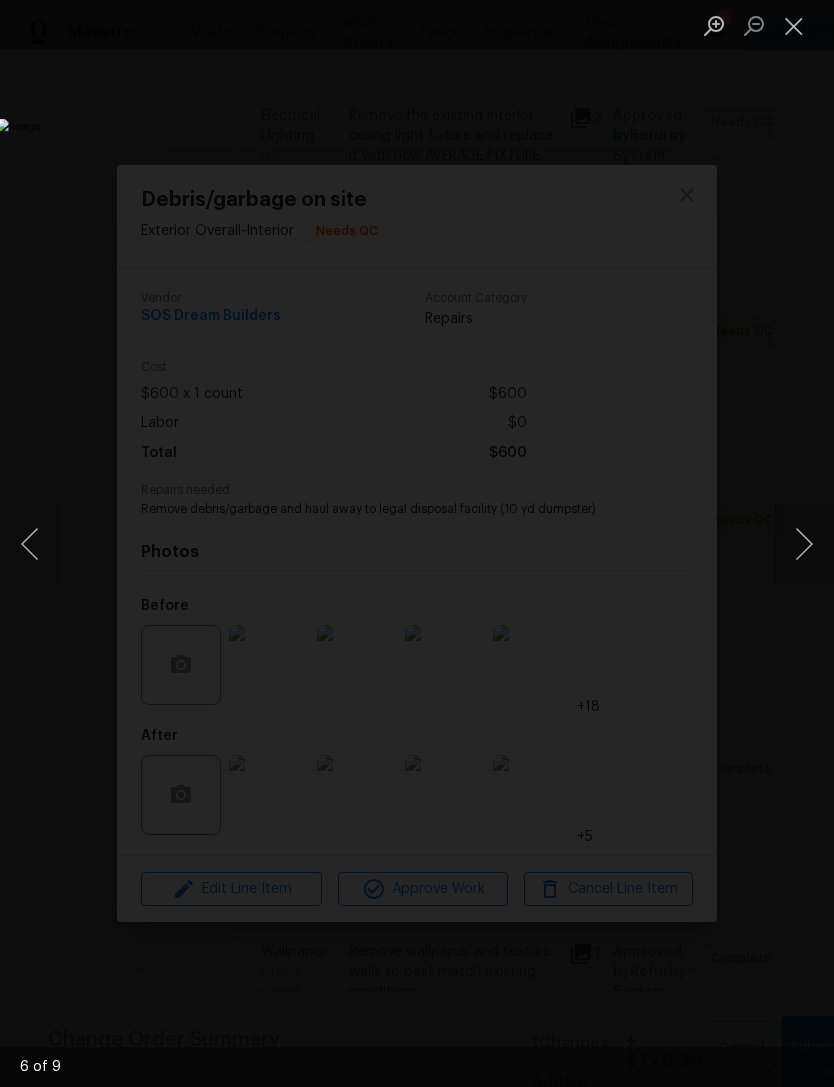 click at bounding box center (804, 544) 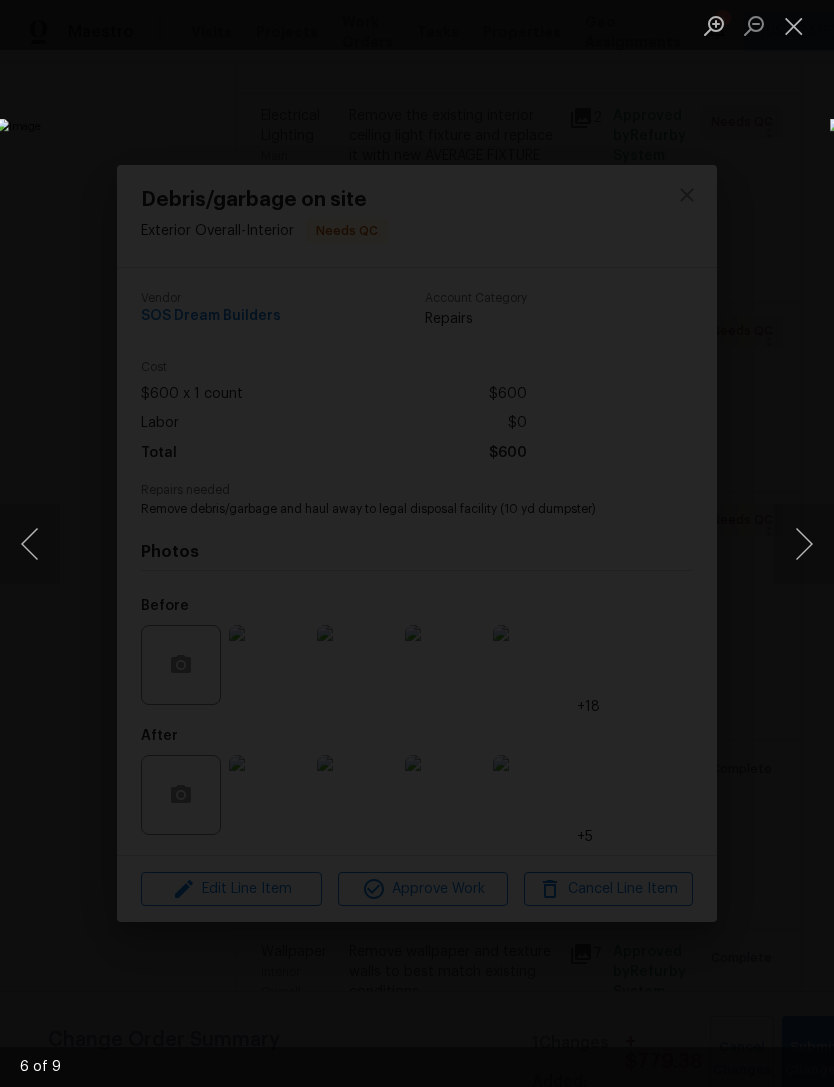 click at bounding box center (804, 544) 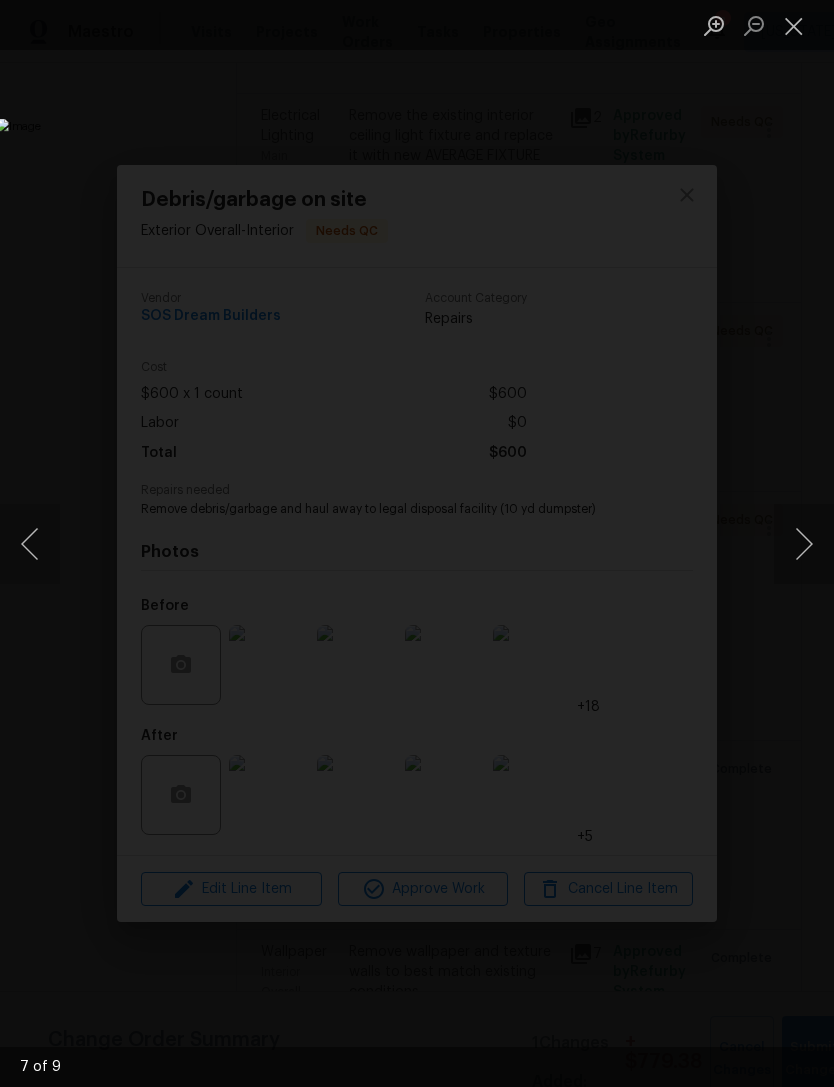 click at bounding box center [804, 544] 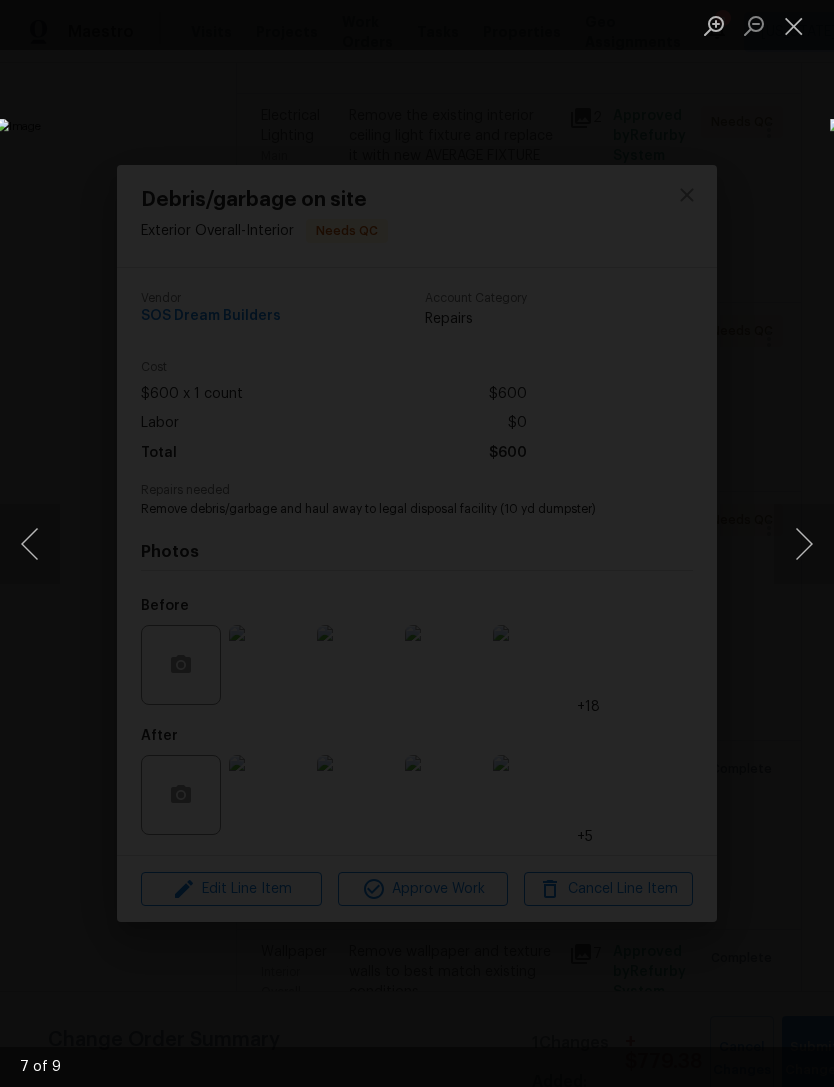 click at bounding box center [794, 25] 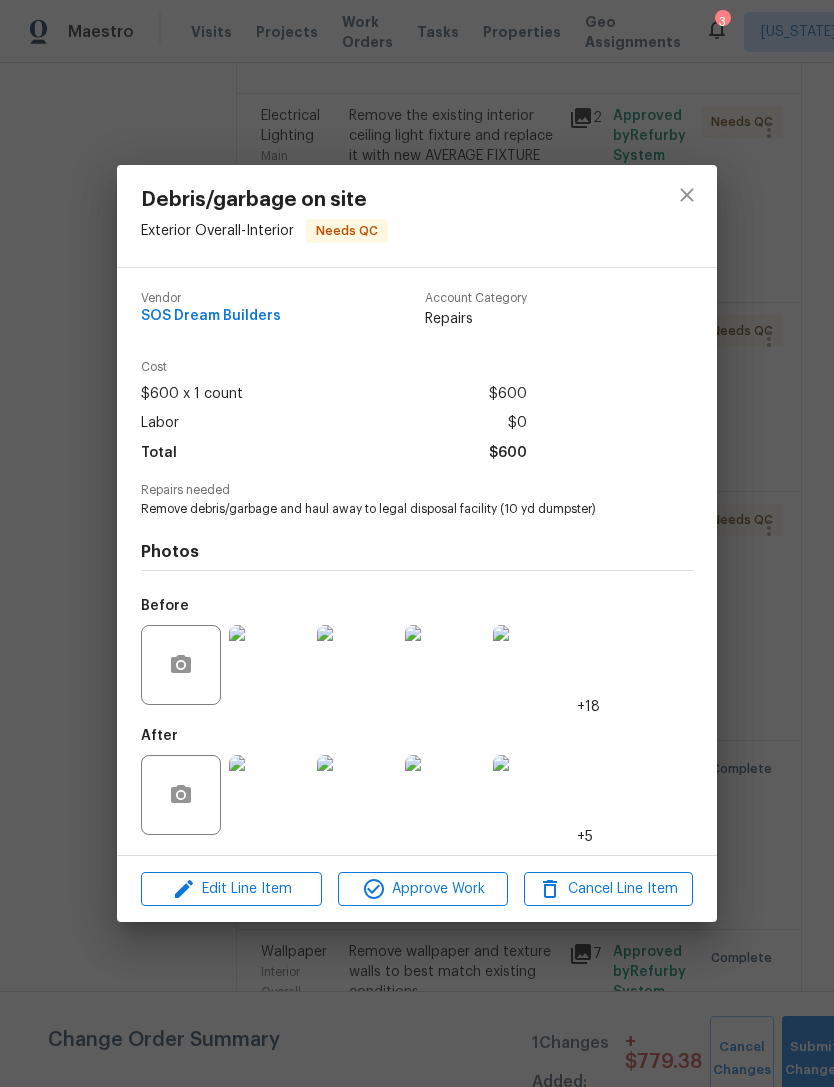 click 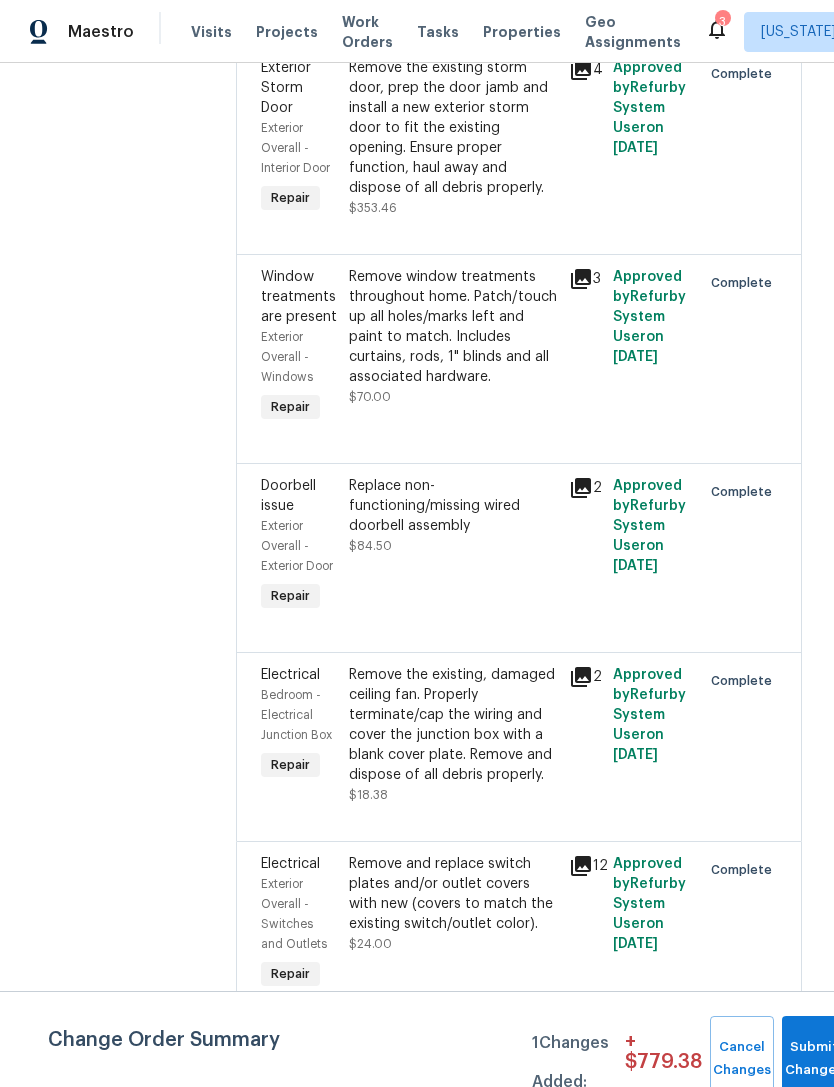 scroll, scrollTop: 3811, scrollLeft: 0, axis: vertical 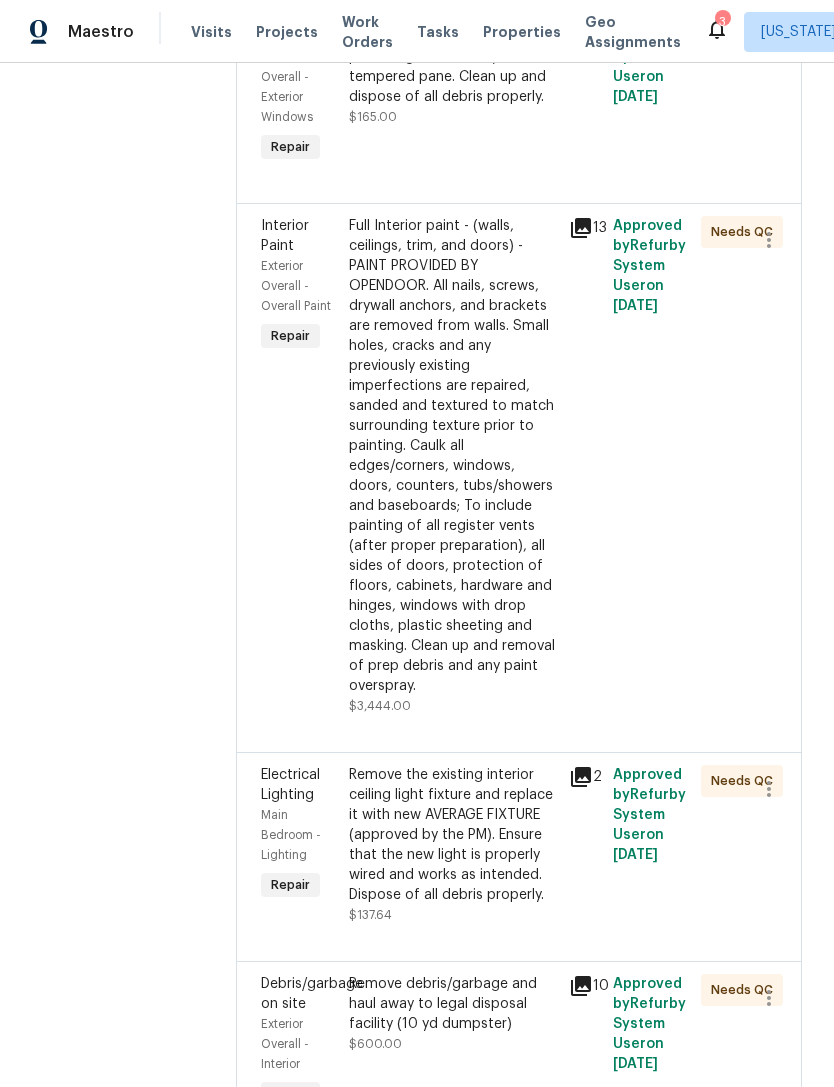 click on "Work Orders" at bounding box center [367, 32] 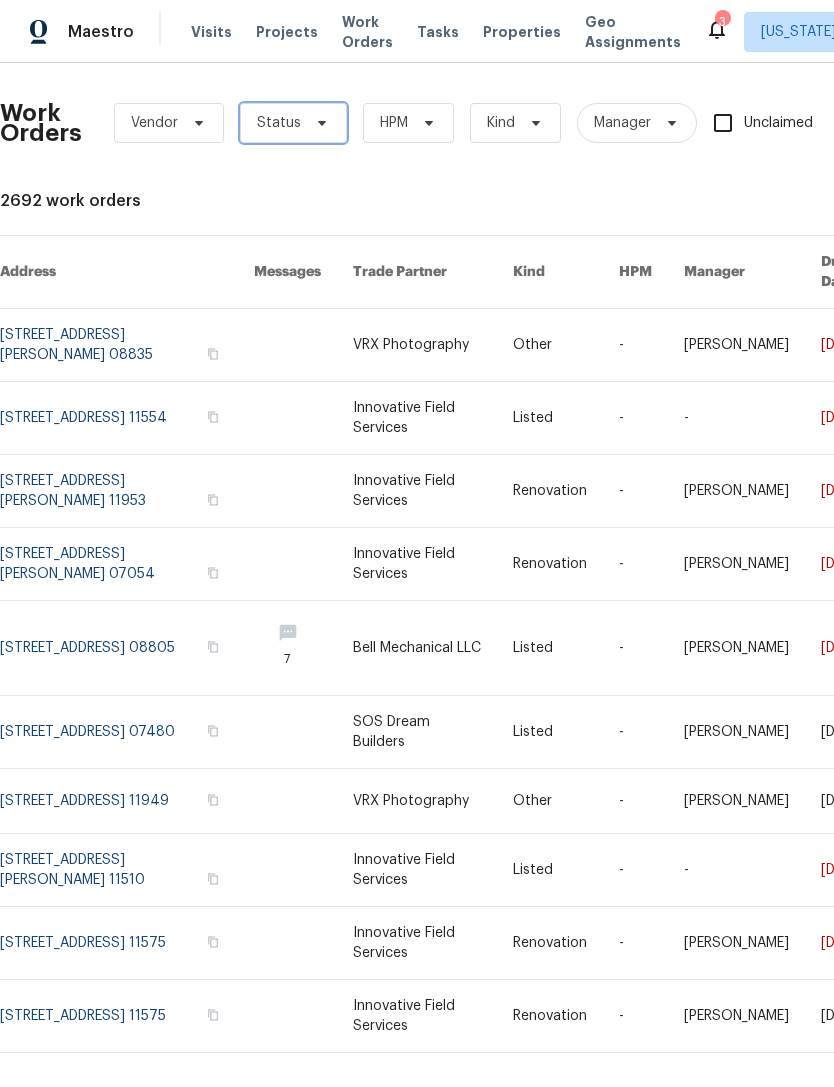click on "Status" at bounding box center [293, 123] 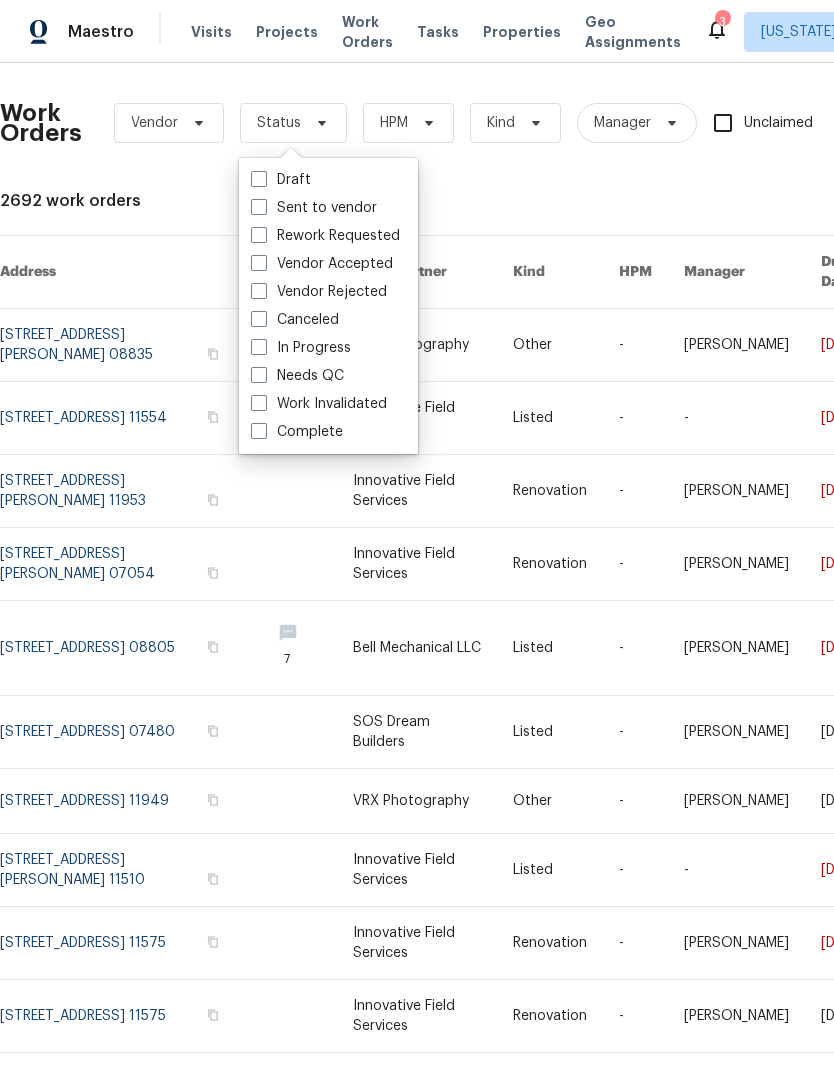 click on "Needs QC" at bounding box center (328, 376) 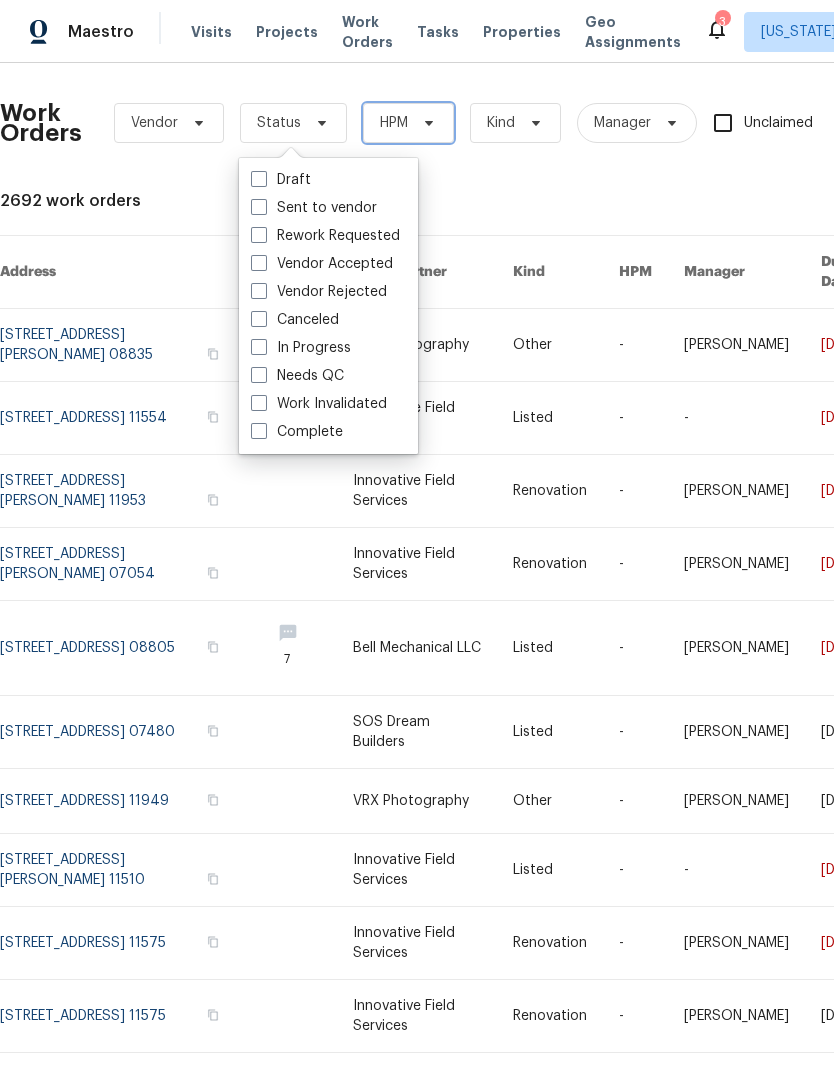 click on "HPM" at bounding box center [408, 123] 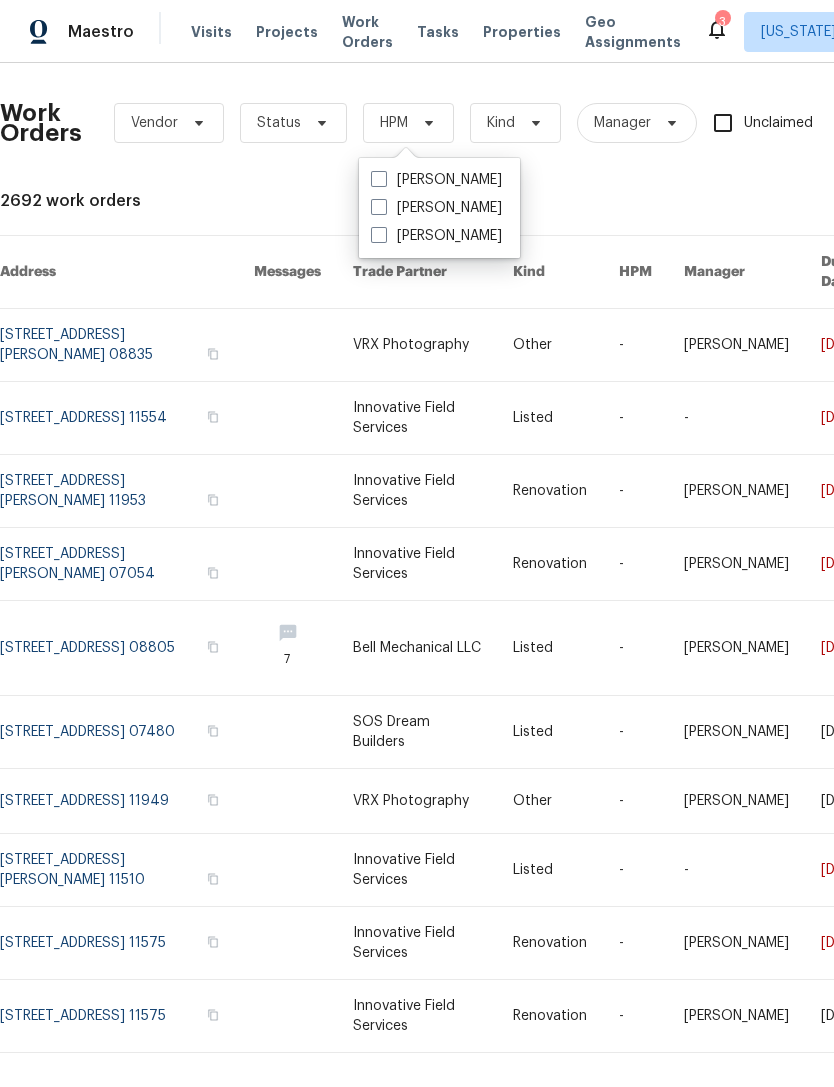 click on "[PERSON_NAME]" at bounding box center (436, 208) 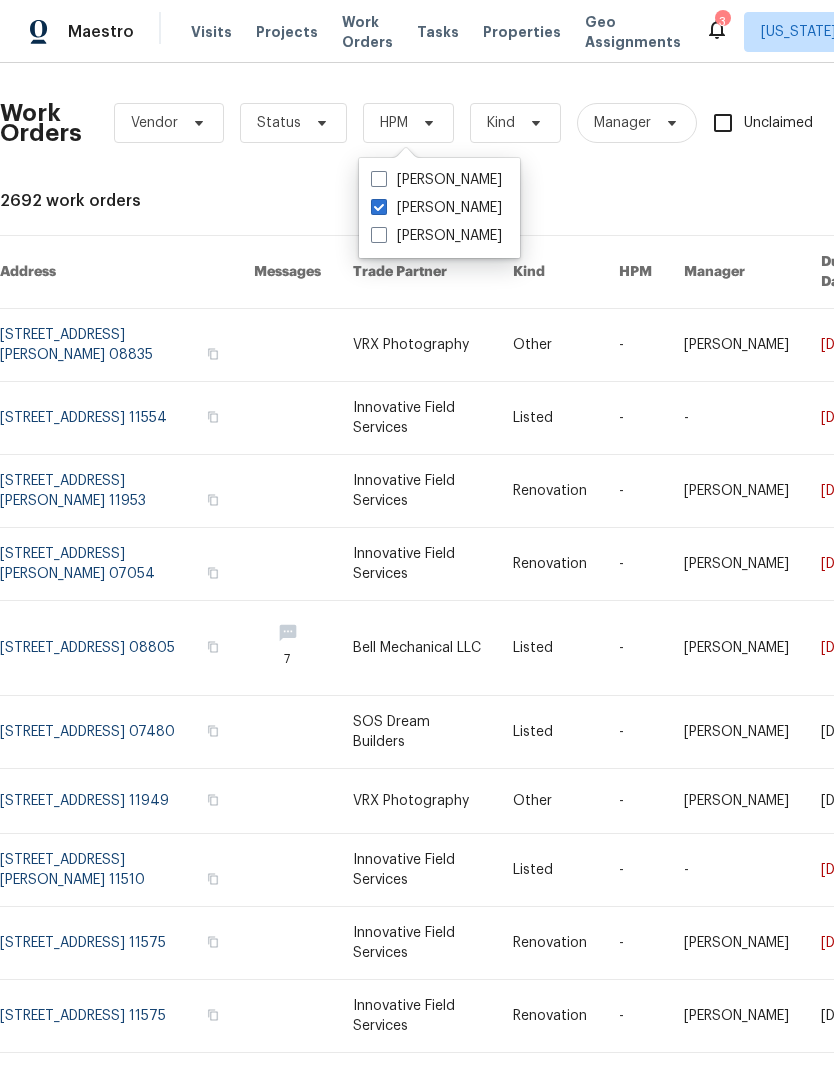 checkbox on "true" 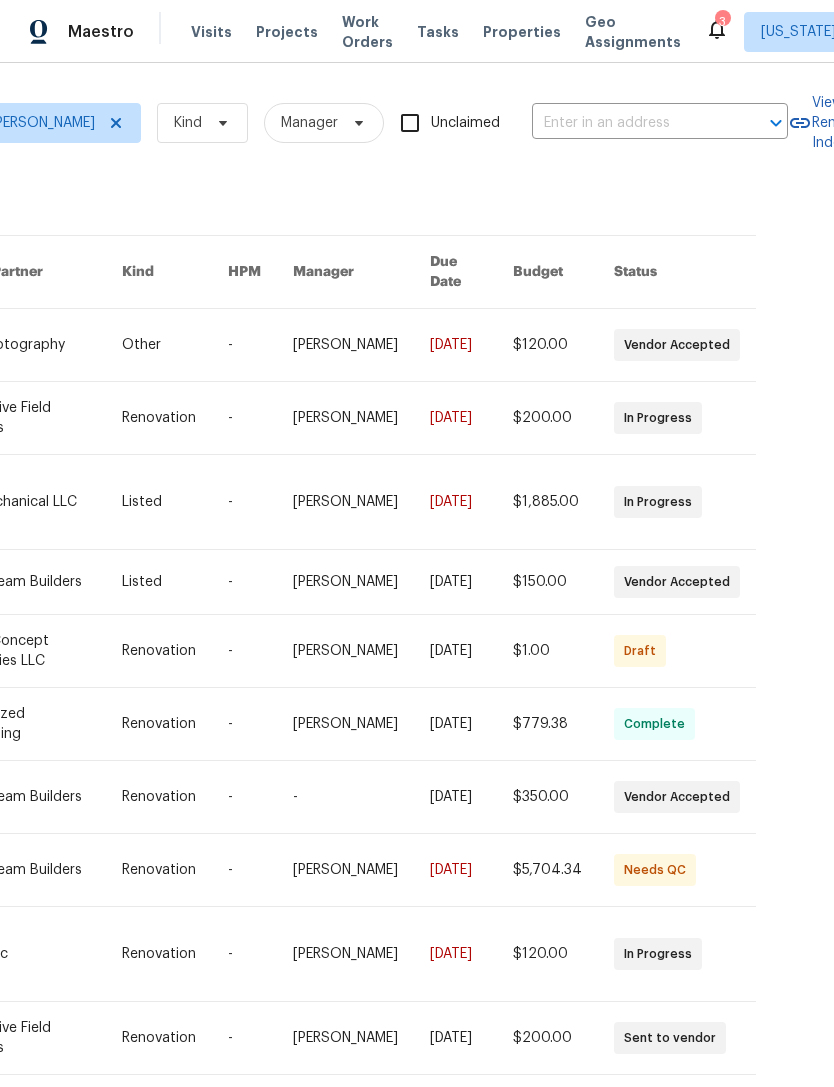 scroll, scrollTop: 0, scrollLeft: 389, axis: horizontal 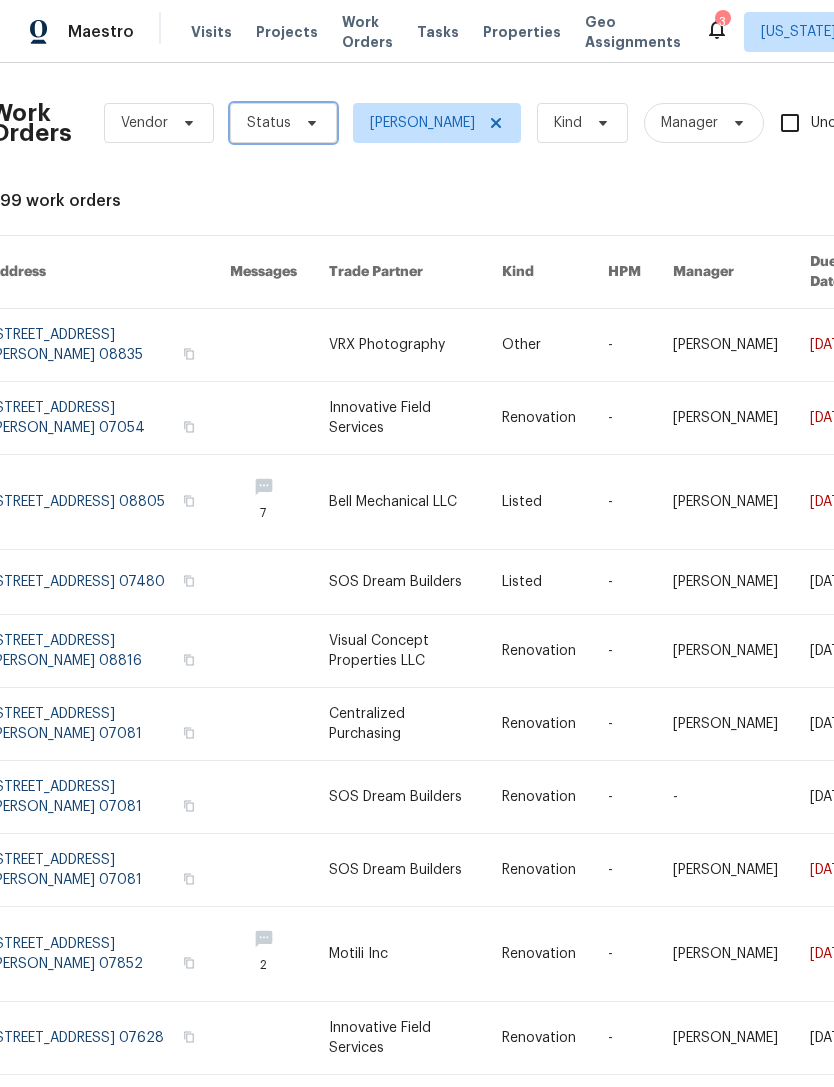 click on "Status" at bounding box center [283, 123] 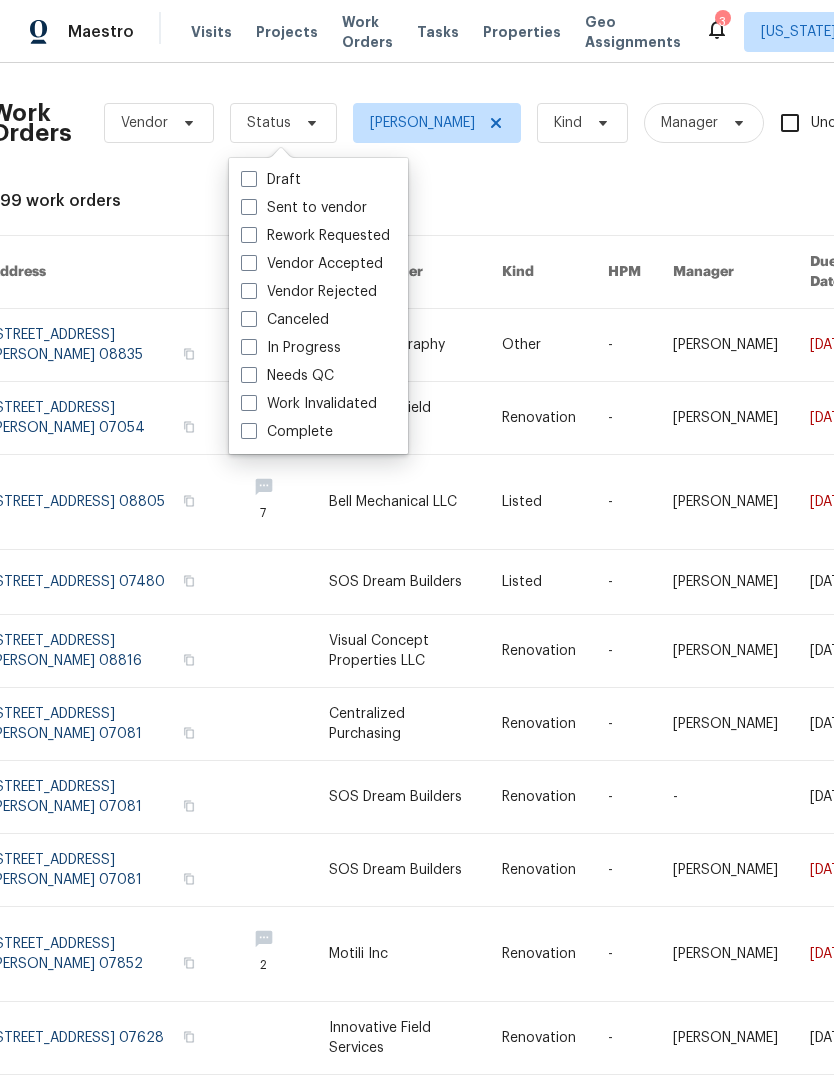 click on "Needs QC" at bounding box center (287, 376) 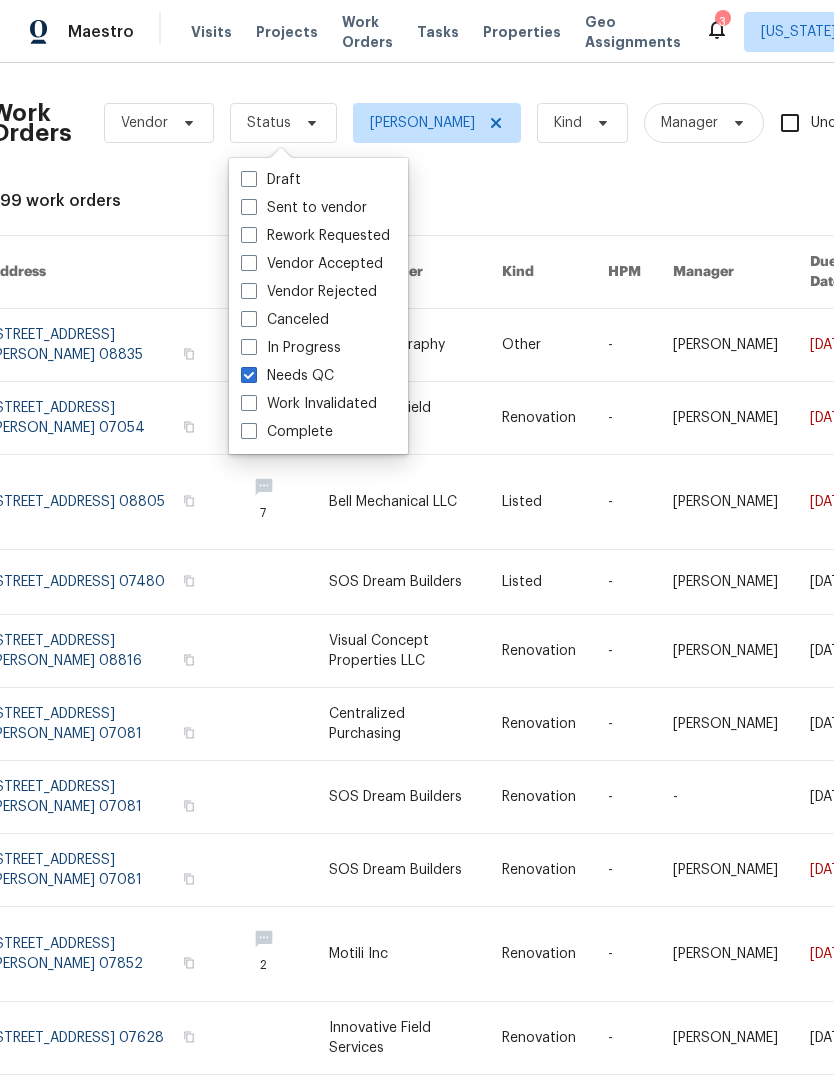 checkbox on "true" 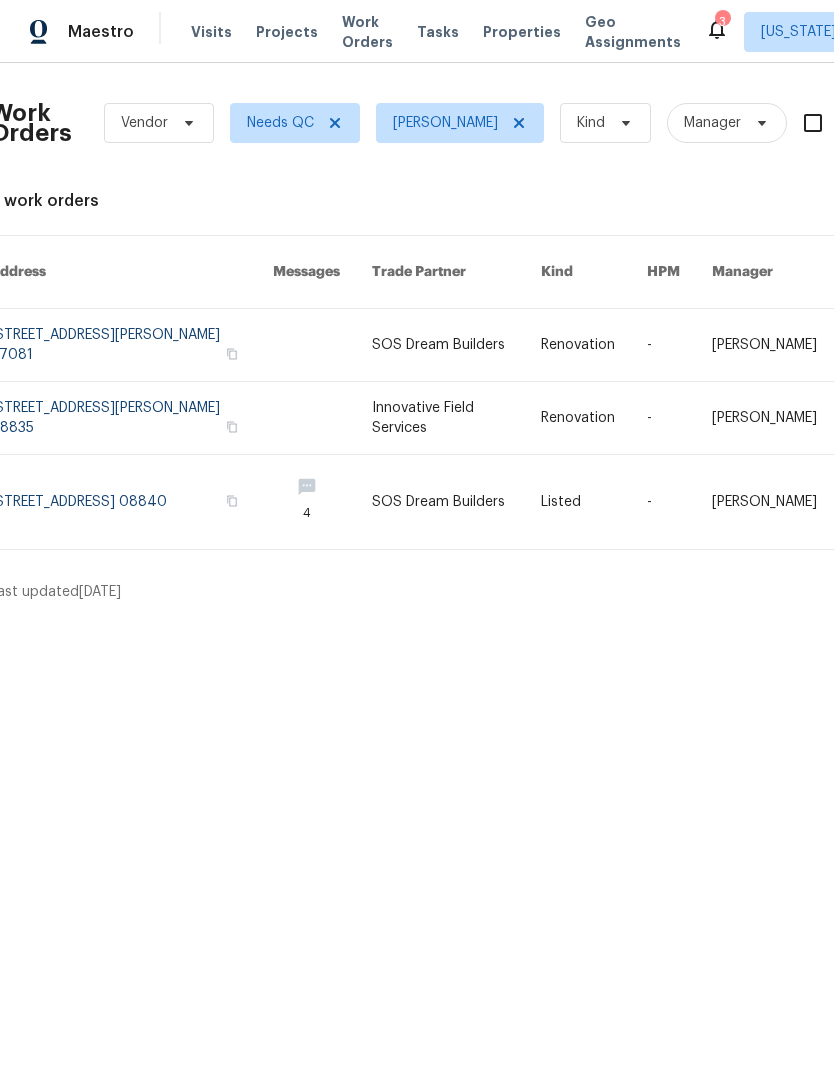 scroll, scrollTop: 0, scrollLeft: 0, axis: both 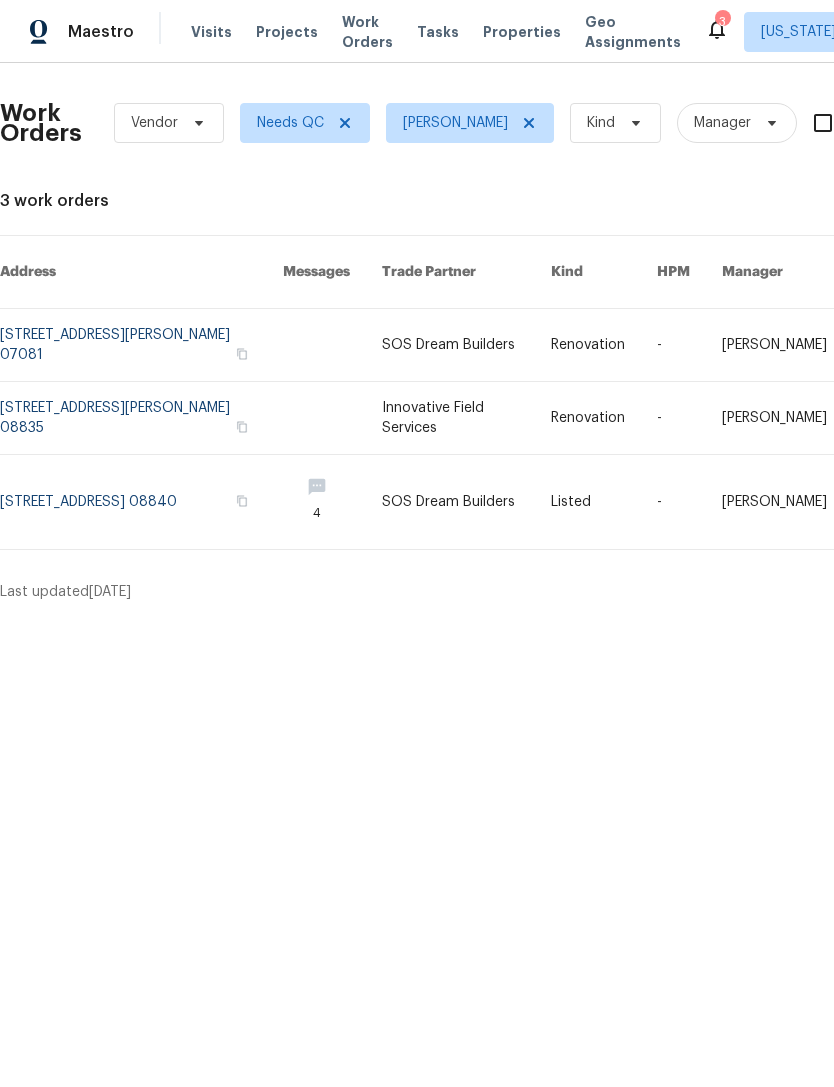 click at bounding box center [466, 502] 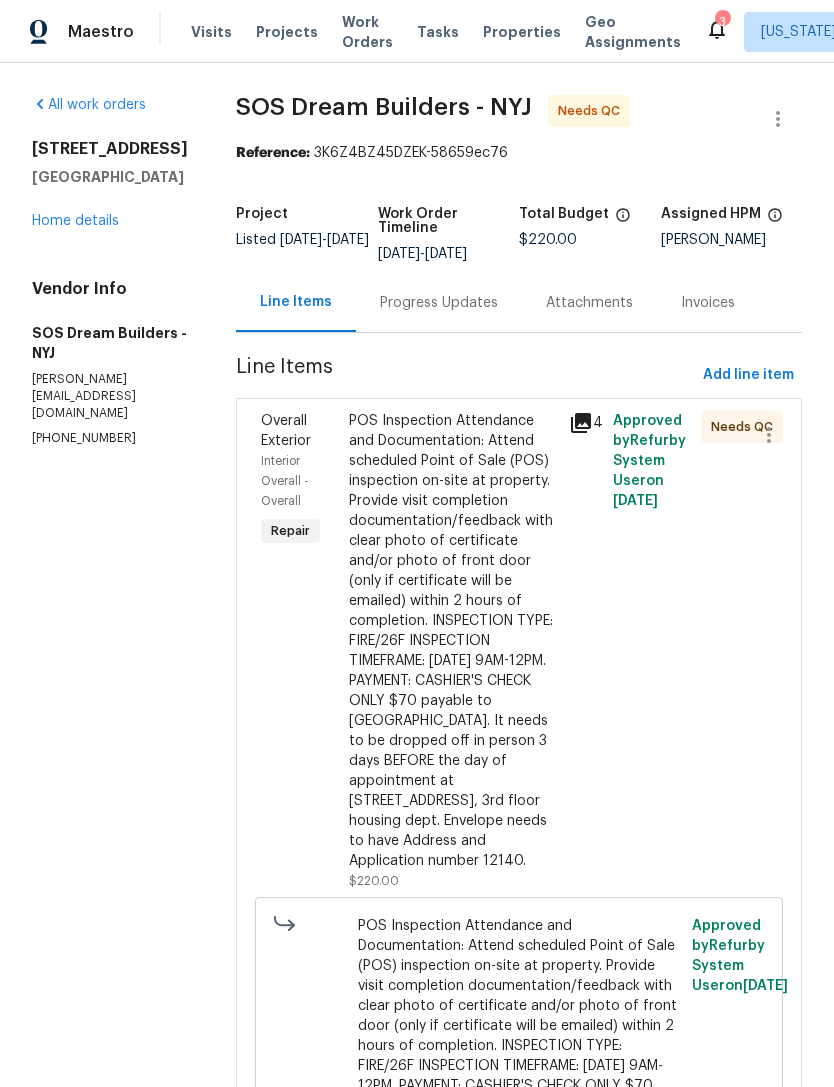 click on "POS Inspection Attendance and Documentation: Attend scheduled Point of Sale (POS) inspection on-site at property. Provide visit completion documentation/feedback with clear photo of certificate and/or photo of front door (only if certificate will be emailed) within 2 hours of completion. INSPECTION TYPE: FIRE/26F INSPECTION TIMEFRAME:  [DATE] 9AM-12PM. PAYMENT: CASHIER'S CHECK ONLY $70 payable to [GEOGRAPHIC_DATA]. It needs to be dropped off in person 3 days BEFORE the day of appointment at [STREET_ADDRESS], 3rd floor housing dept. Envelope needs to have Address and Application number 12140." at bounding box center [453, 641] 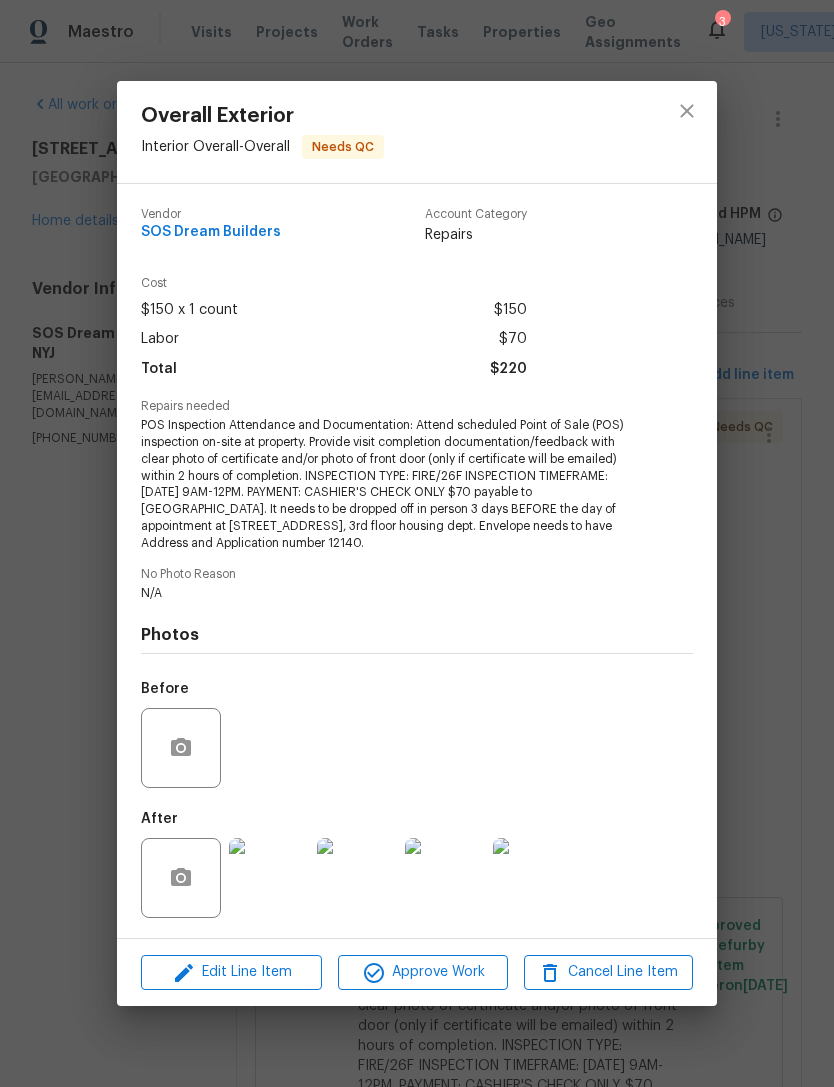 click on "Approve Work" at bounding box center [422, 972] 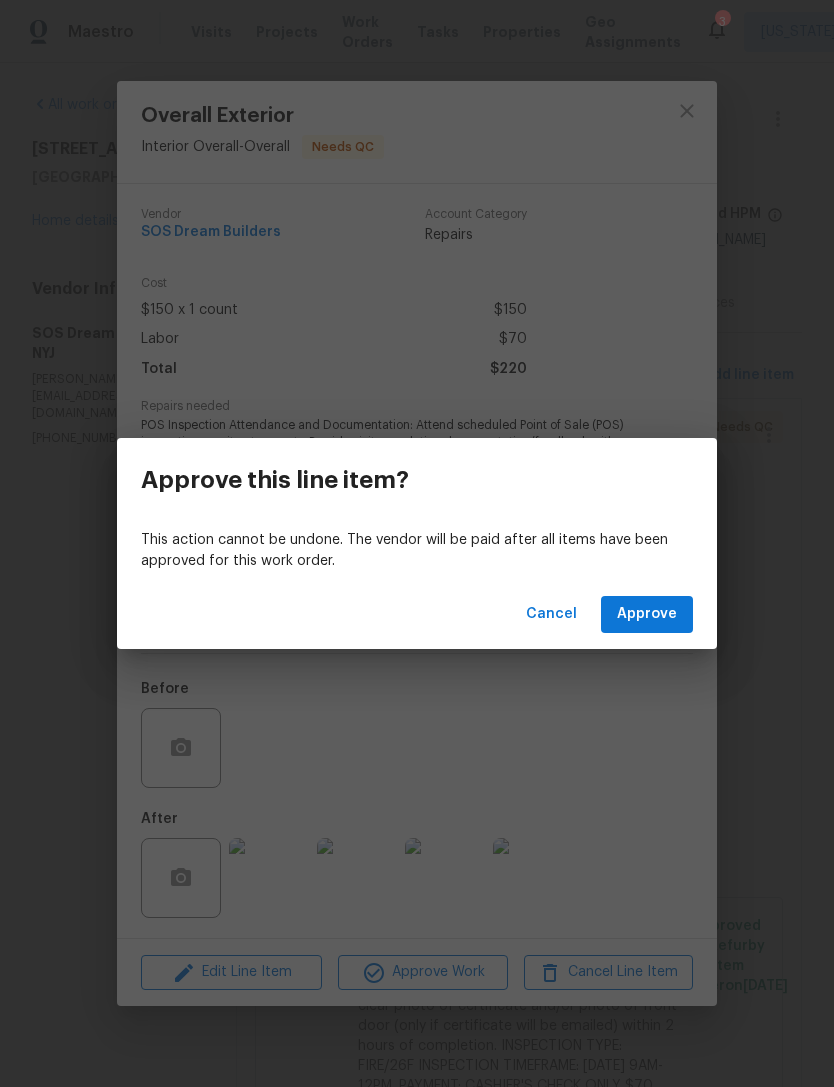 click on "Approve" at bounding box center (647, 614) 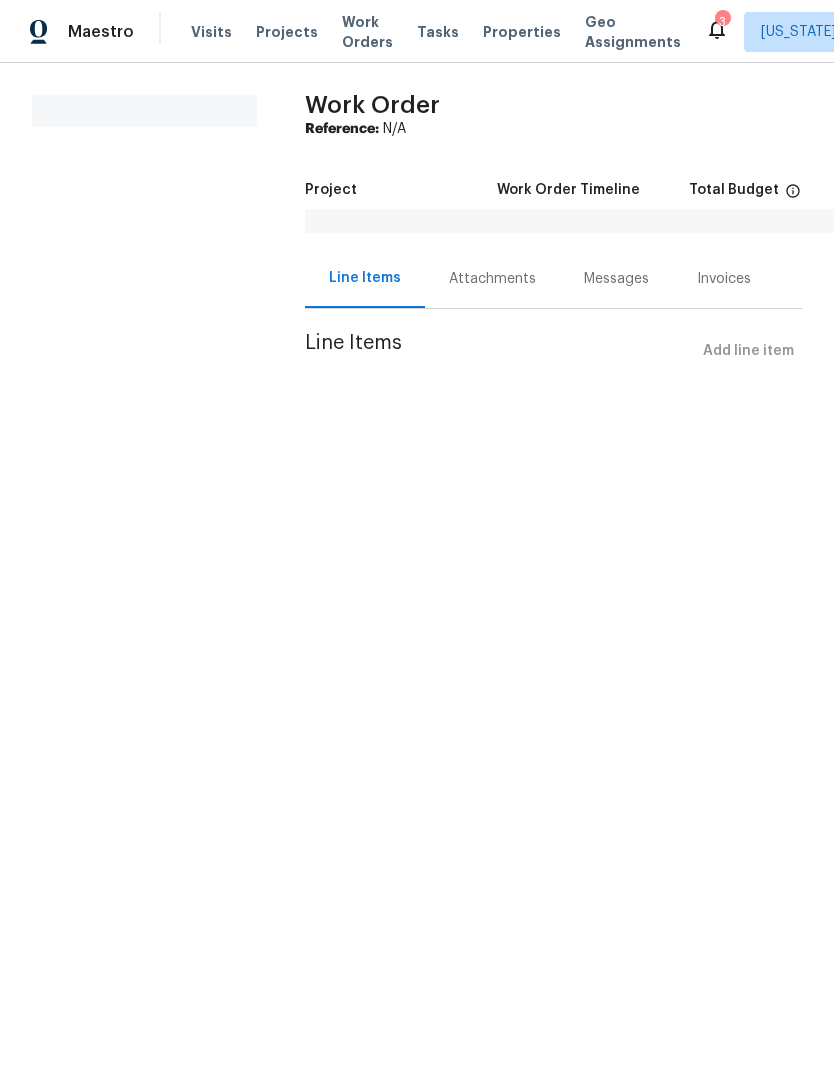 scroll, scrollTop: 0, scrollLeft: 0, axis: both 